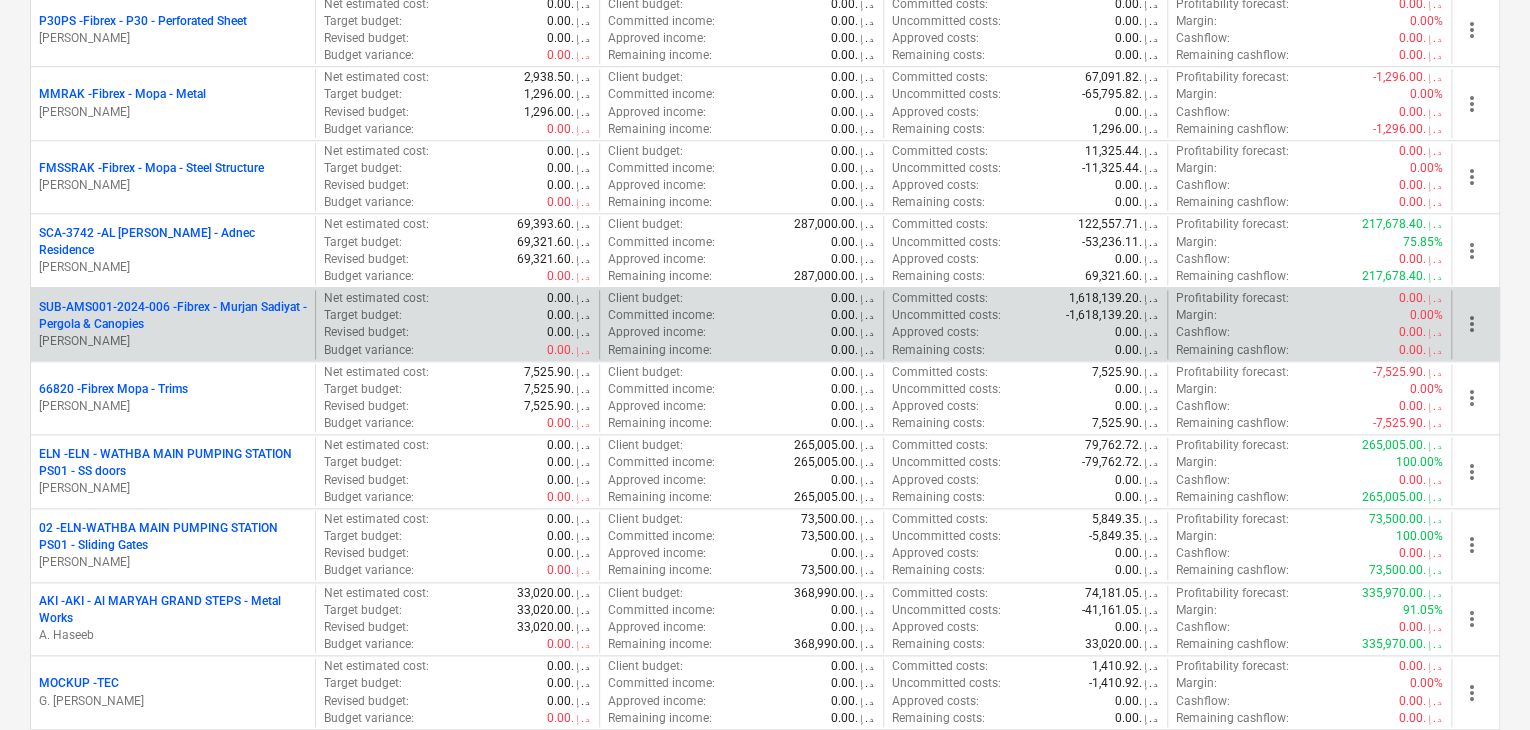 scroll, scrollTop: 1200, scrollLeft: 0, axis: vertical 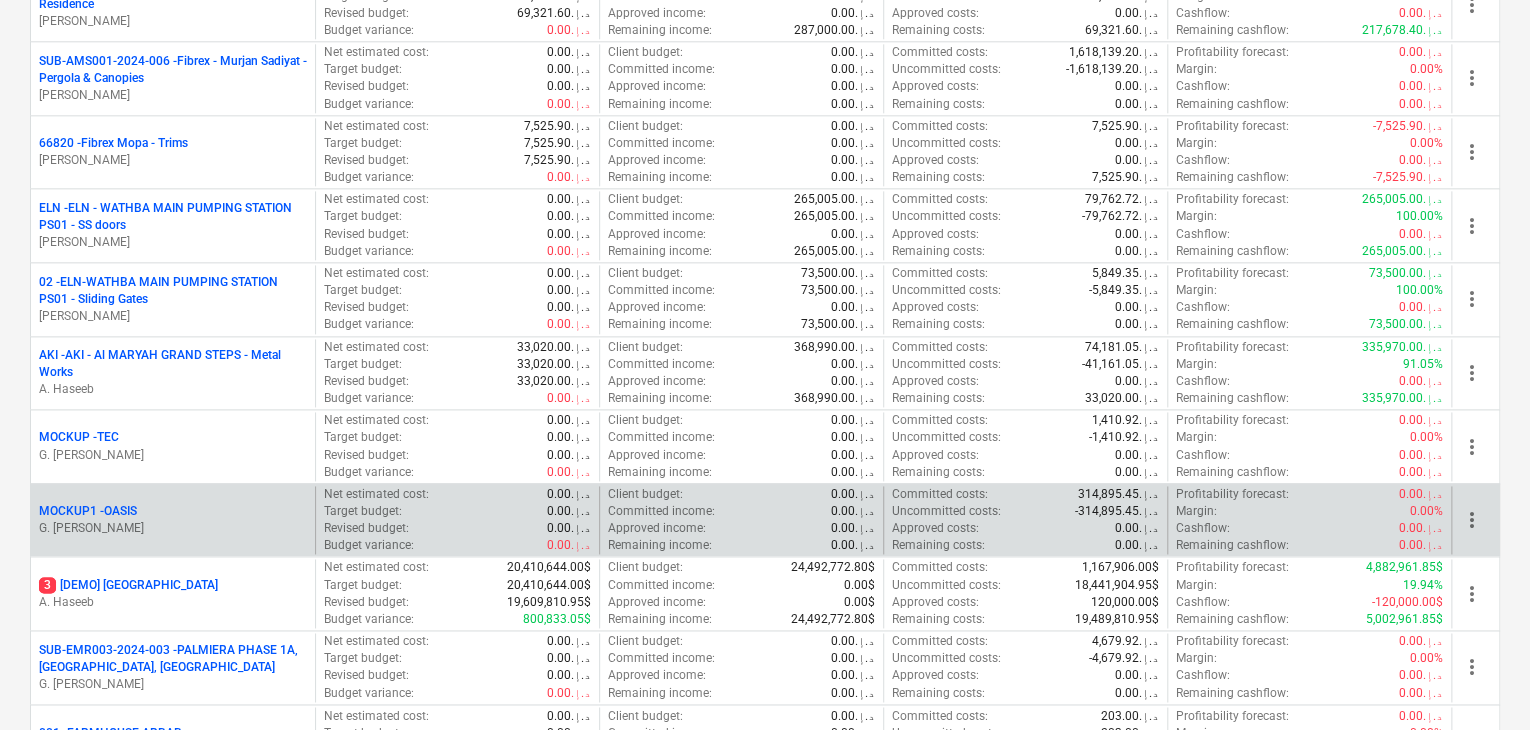 click on "G. [PERSON_NAME]" at bounding box center (173, 528) 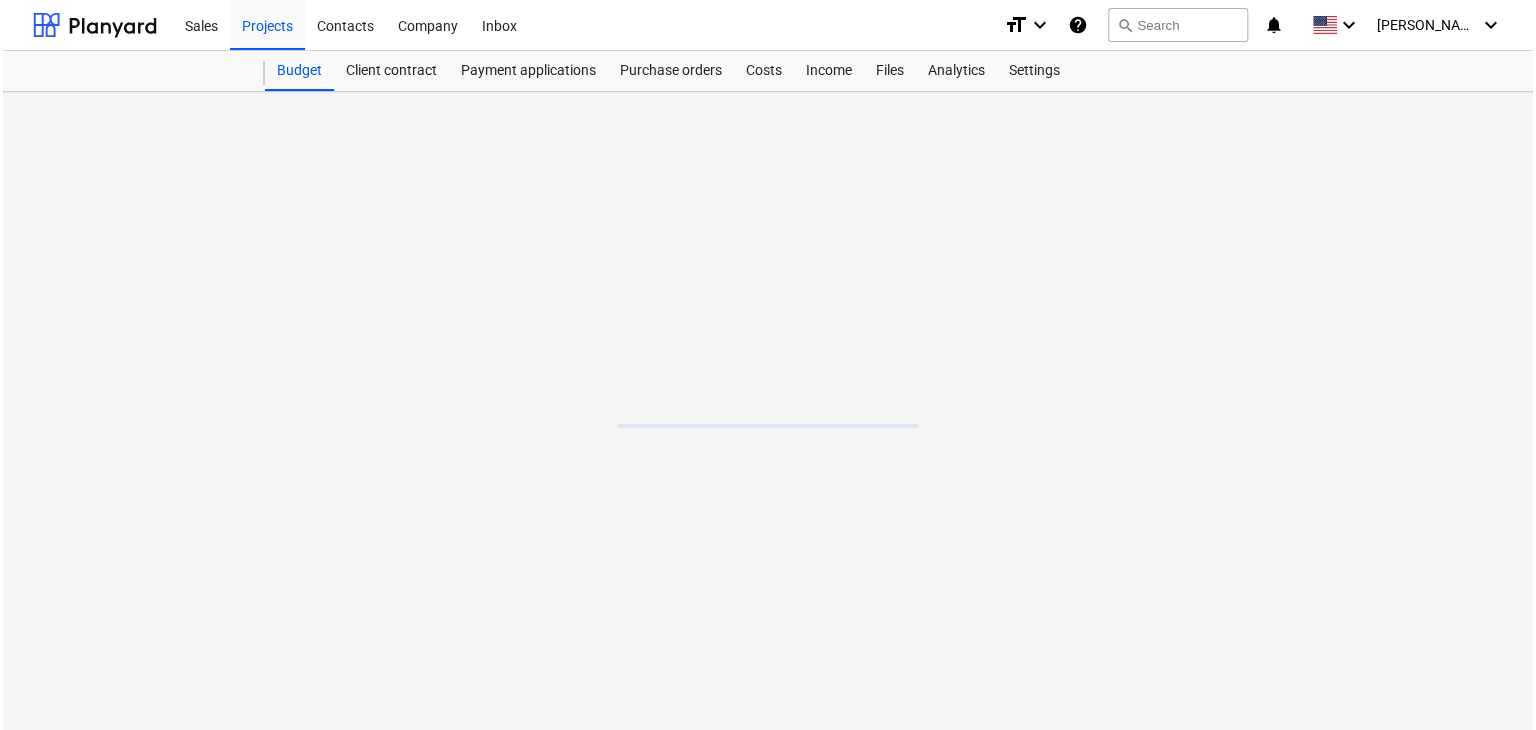 scroll, scrollTop: 0, scrollLeft: 0, axis: both 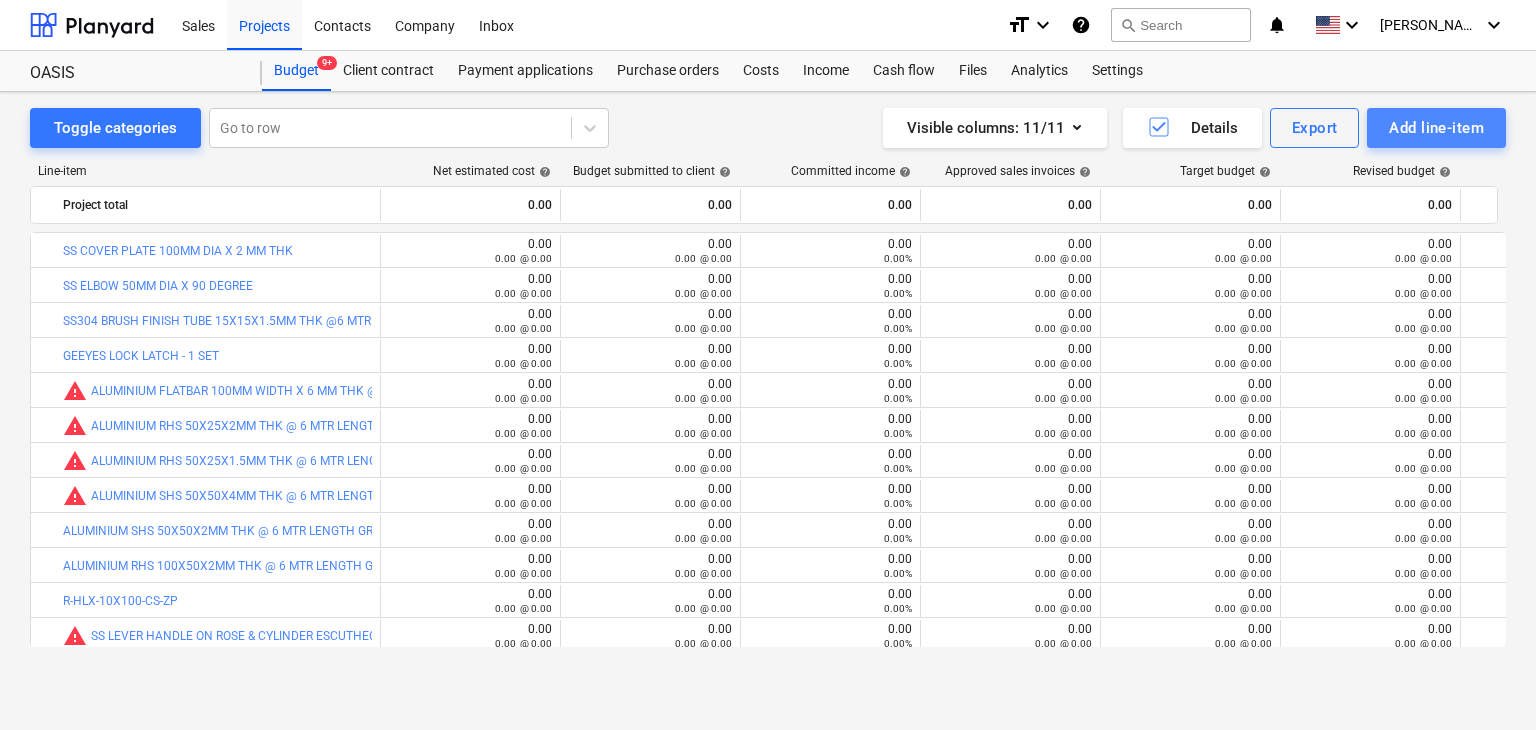 click on "Add line-item" at bounding box center (1436, 128) 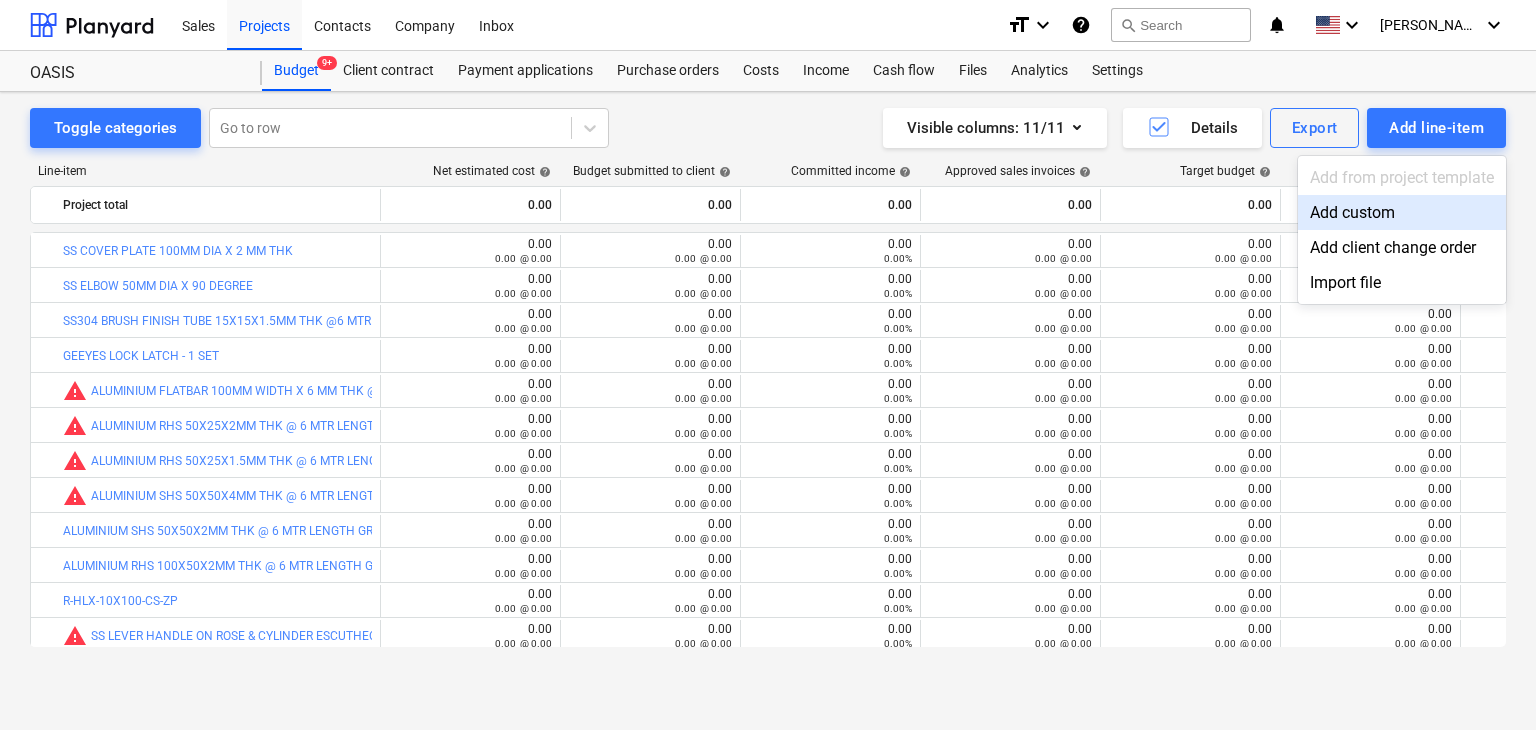 click on "Add custom" at bounding box center [1402, 212] 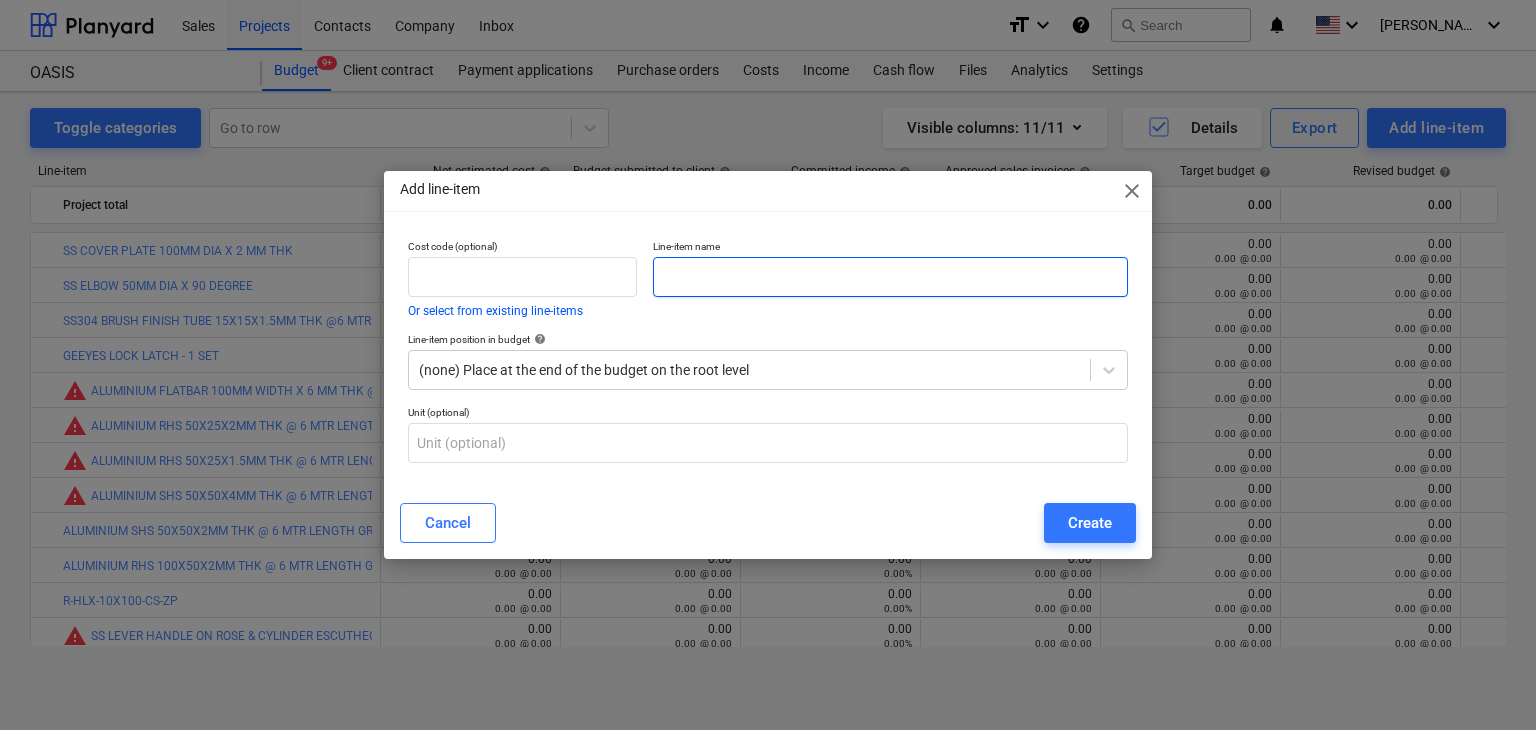click at bounding box center (890, 277) 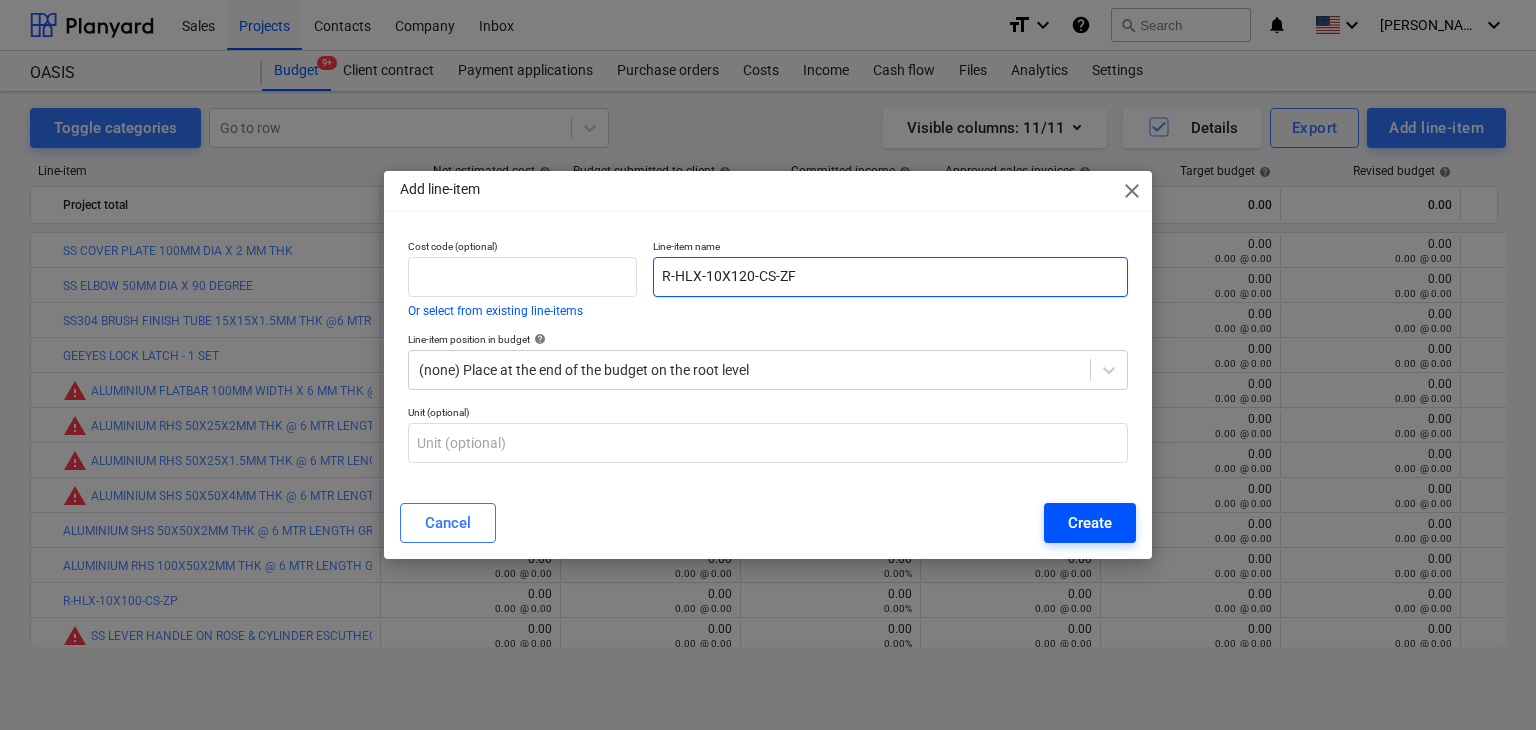 type on "R-HLX-10X120-CS-ZF" 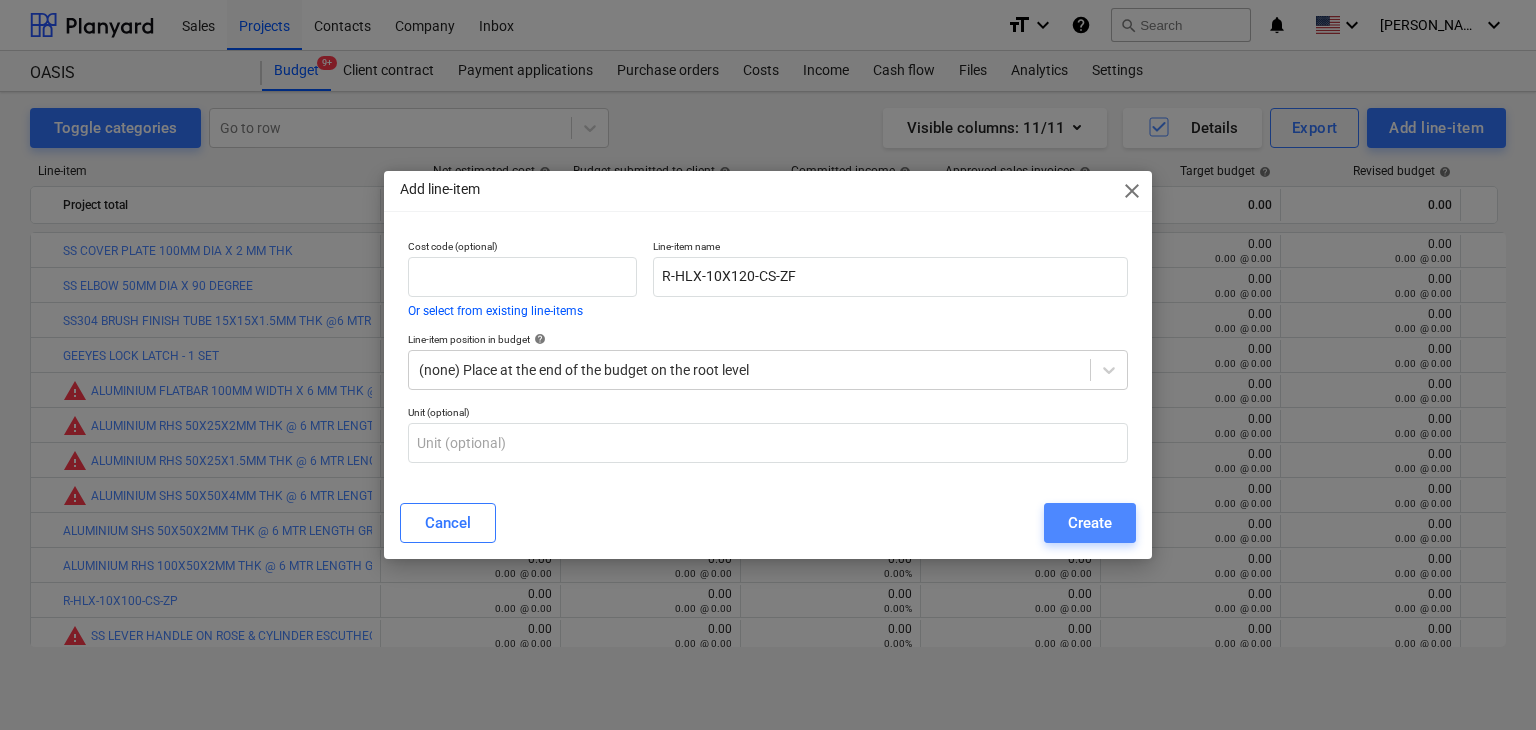 click on "Create" at bounding box center [1090, 523] 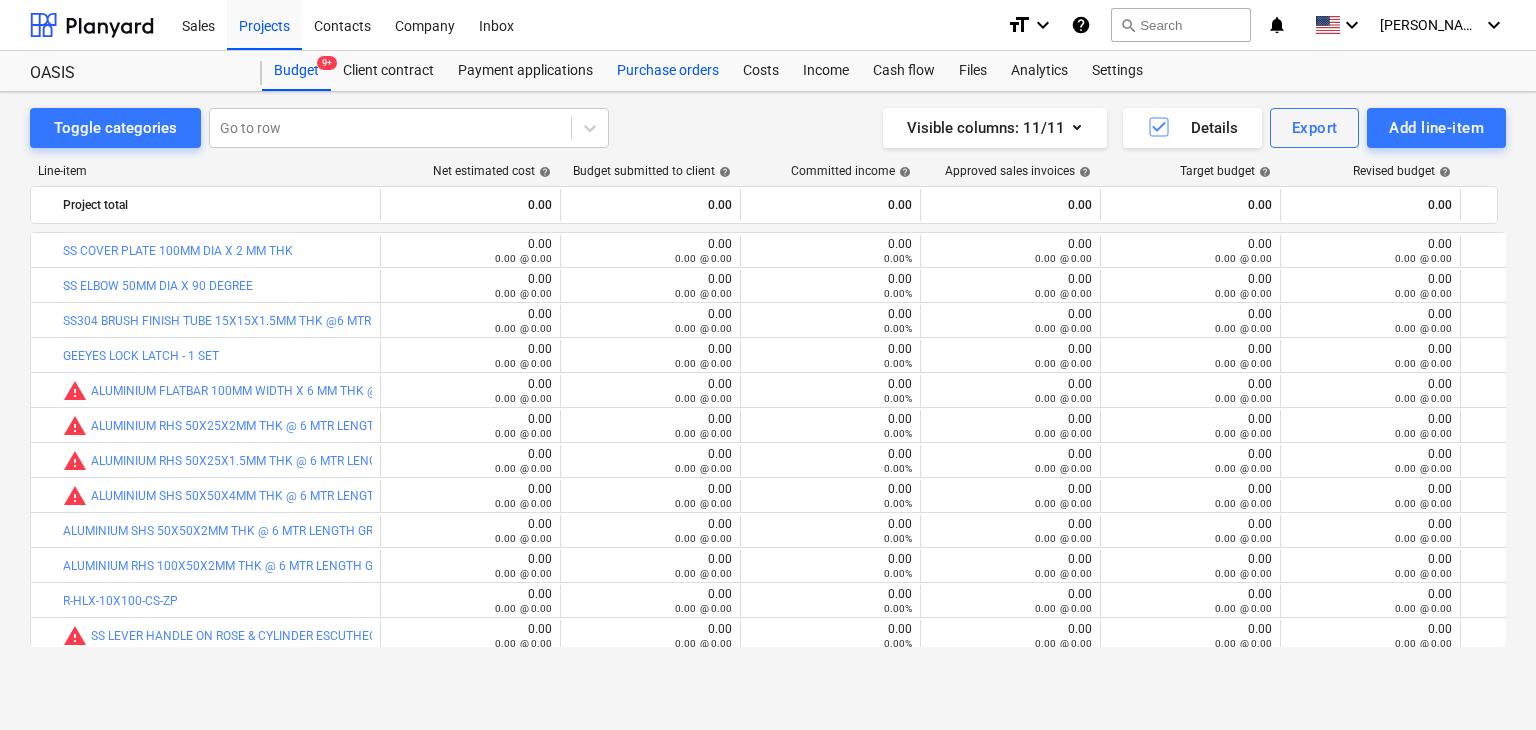 click on "Purchase orders" at bounding box center (668, 71) 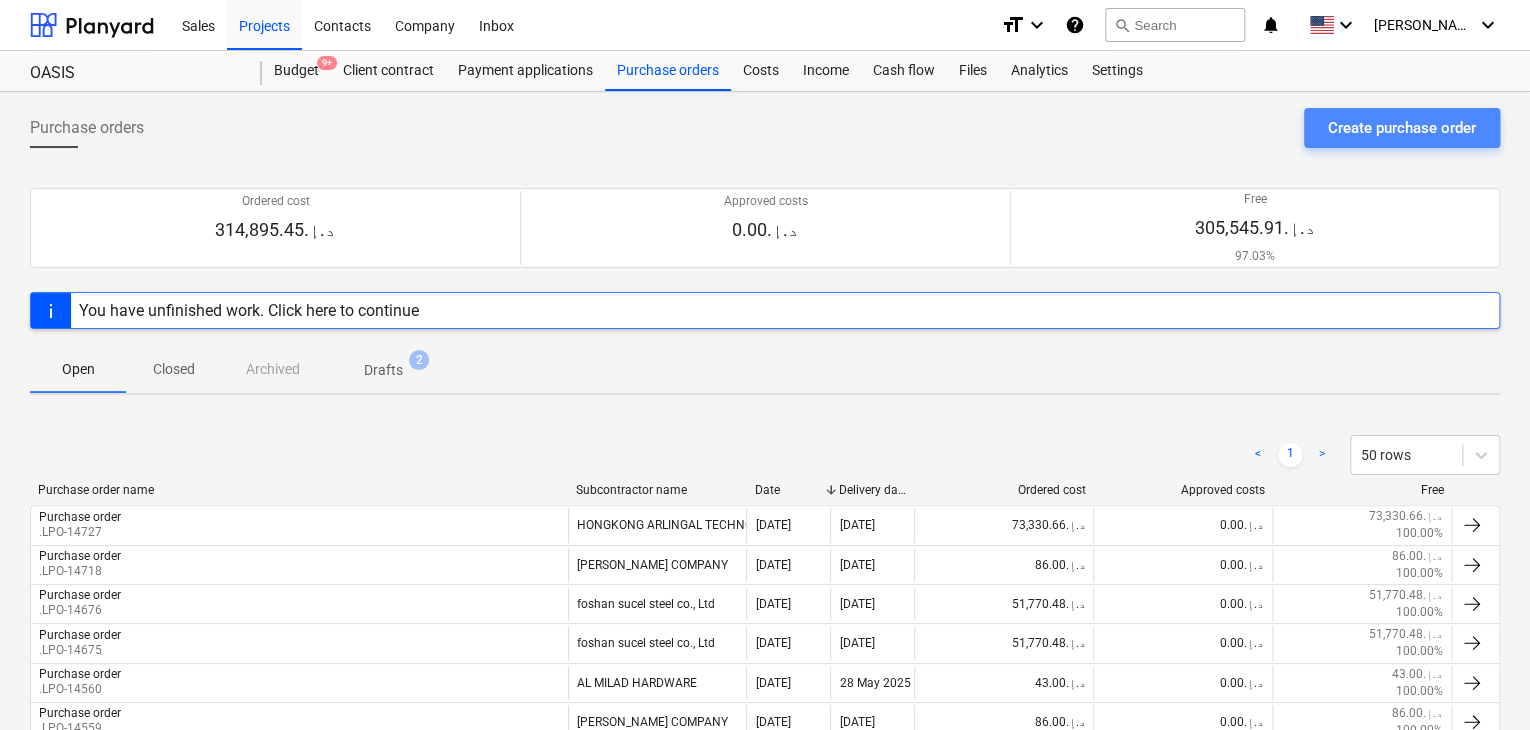 click on "Create purchase order" at bounding box center (1402, 128) 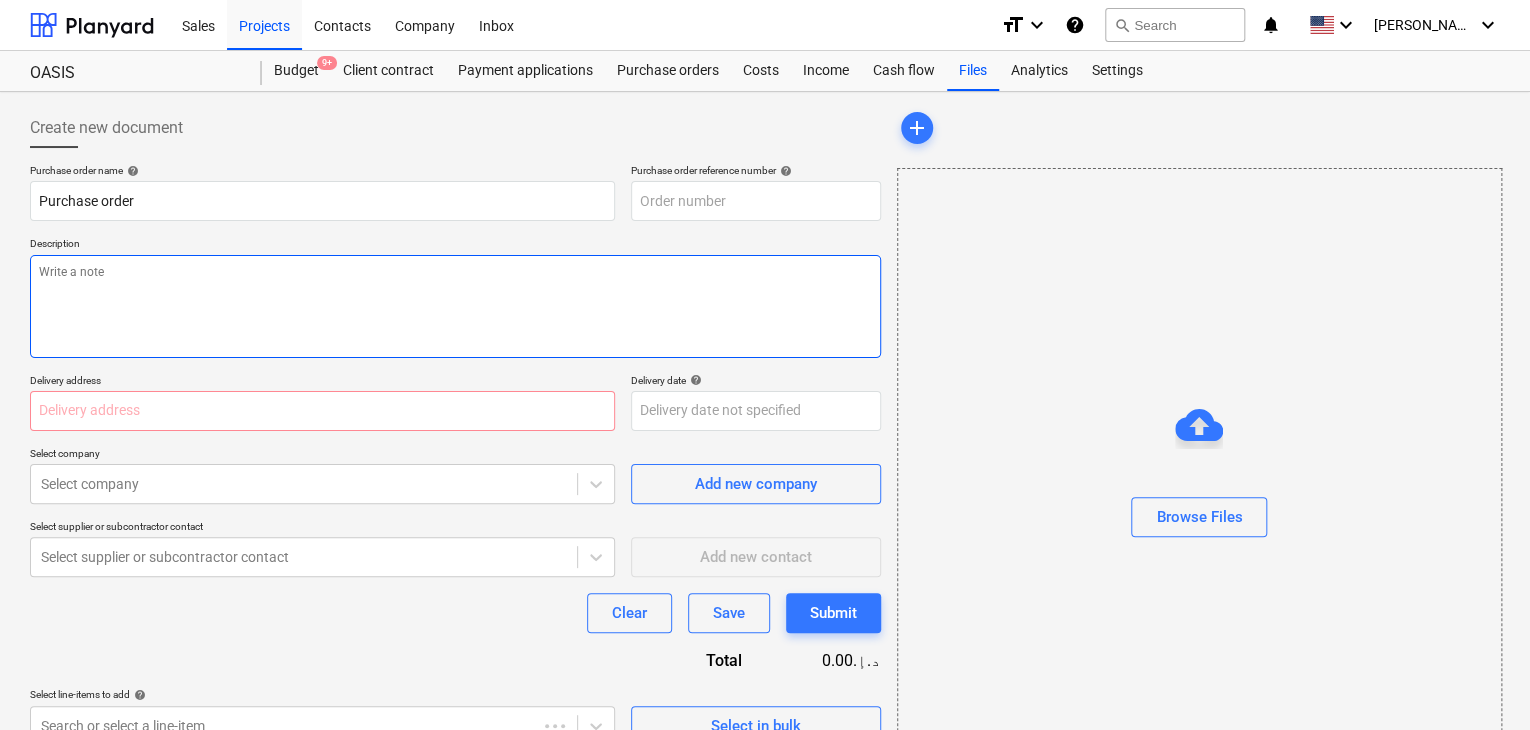 type on "x" 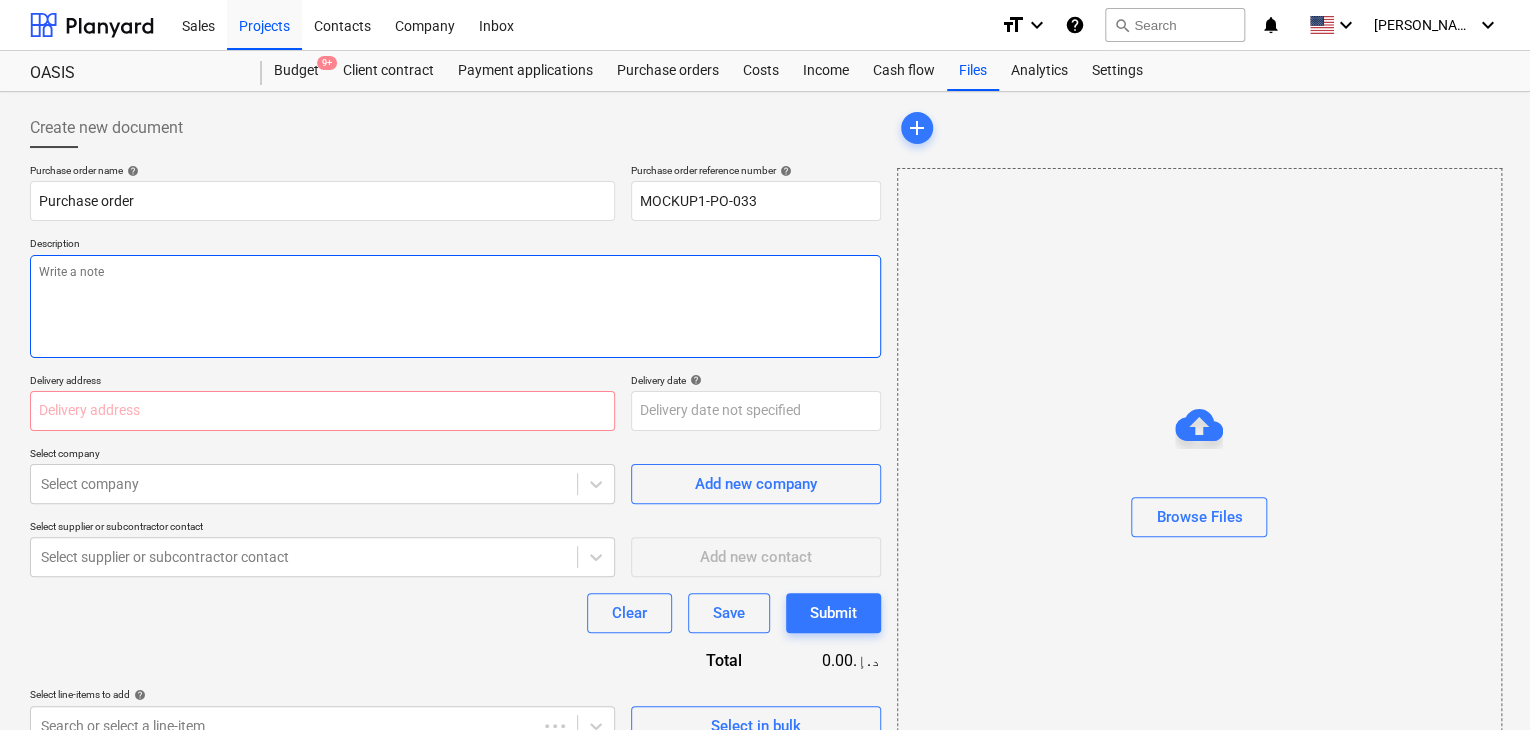 click at bounding box center [455, 306] 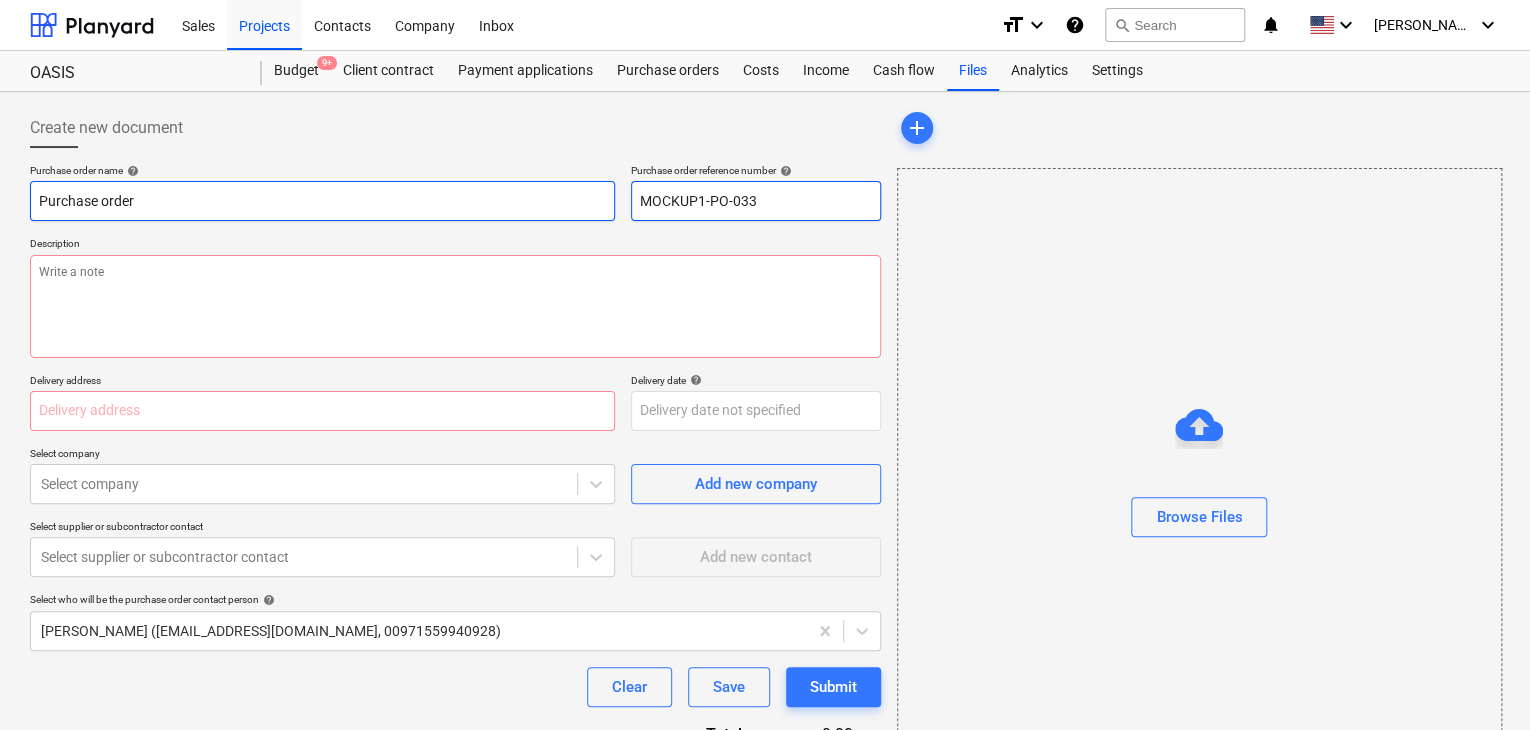 drag, startPoint x: 782, startPoint y: 211, endPoint x: 603, endPoint y: 198, distance: 179.47145 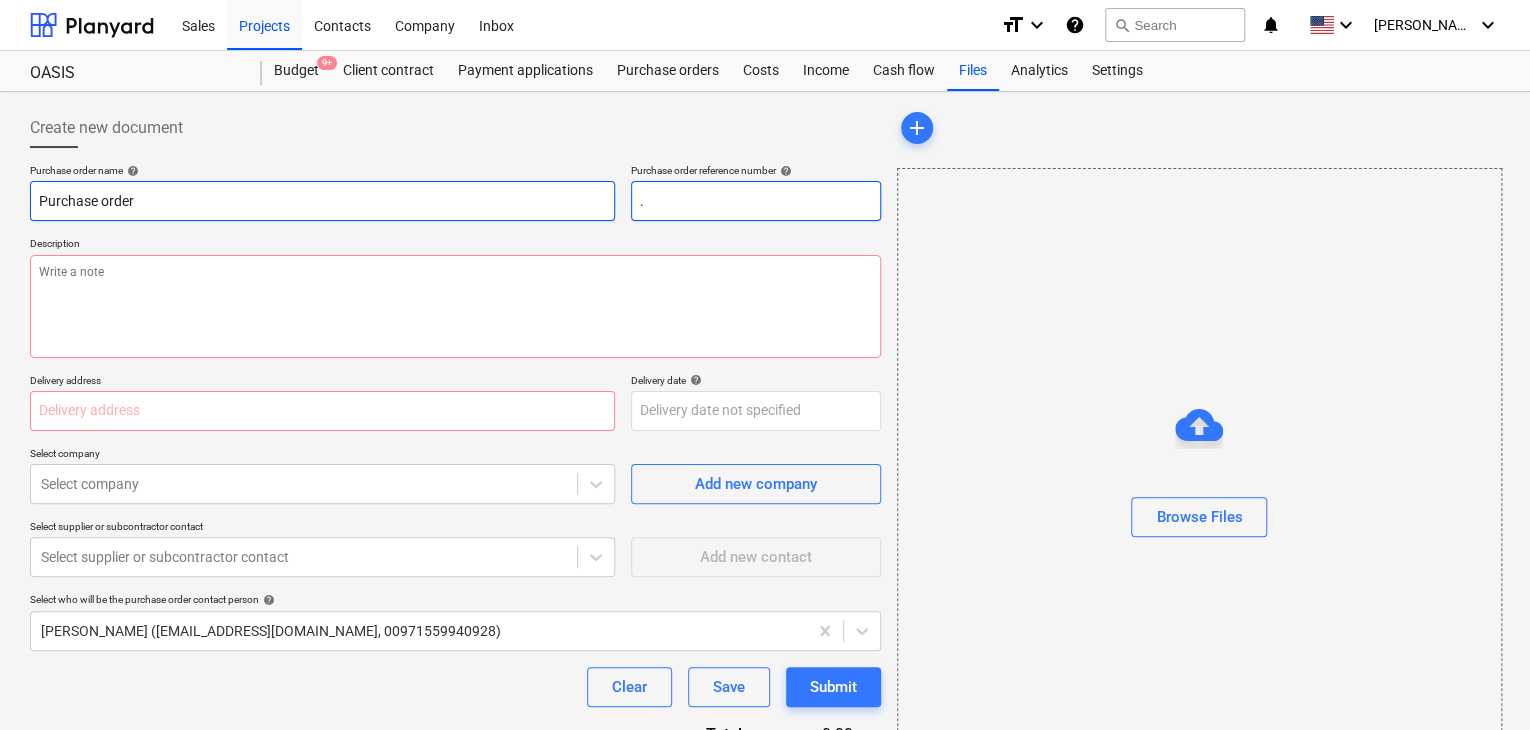 type on "x" 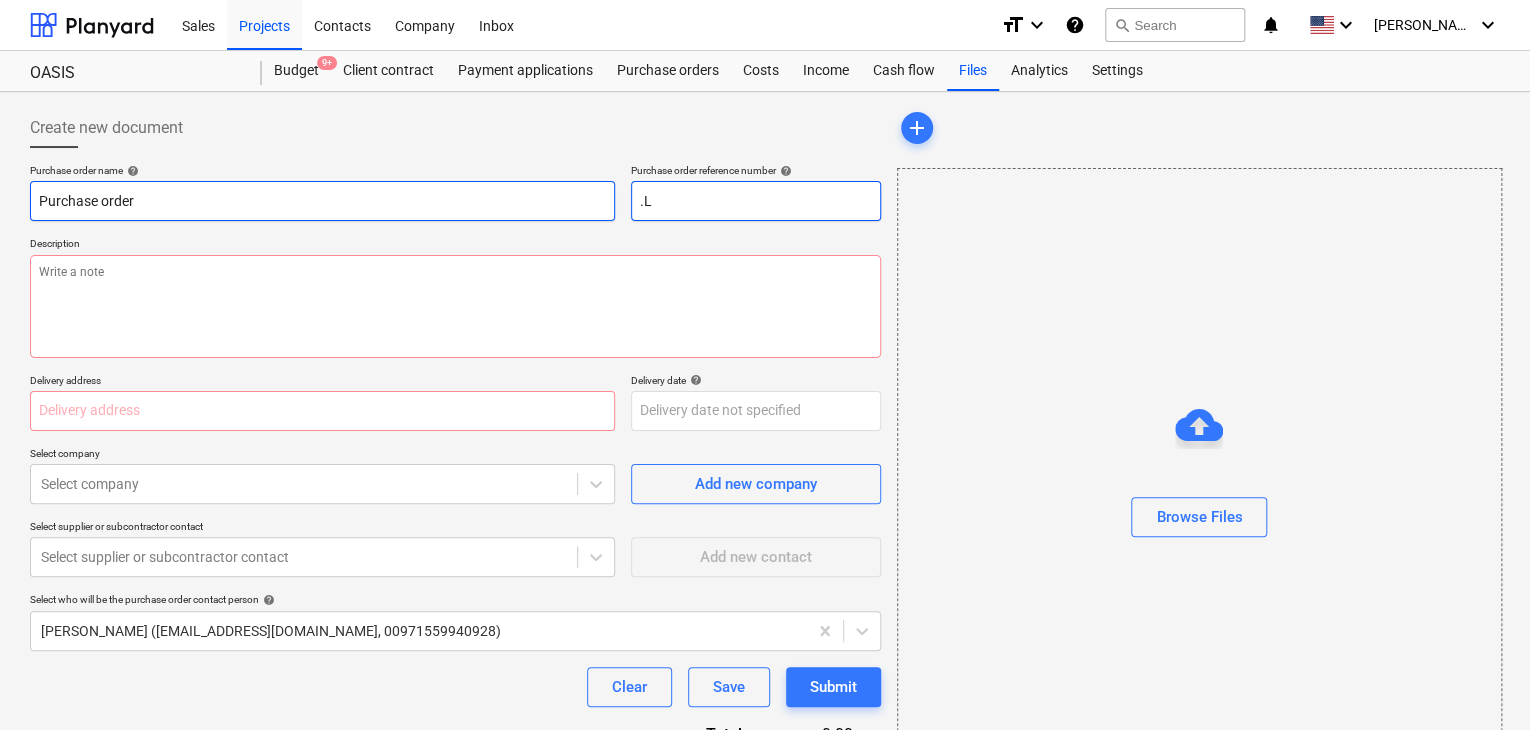 type on "x" 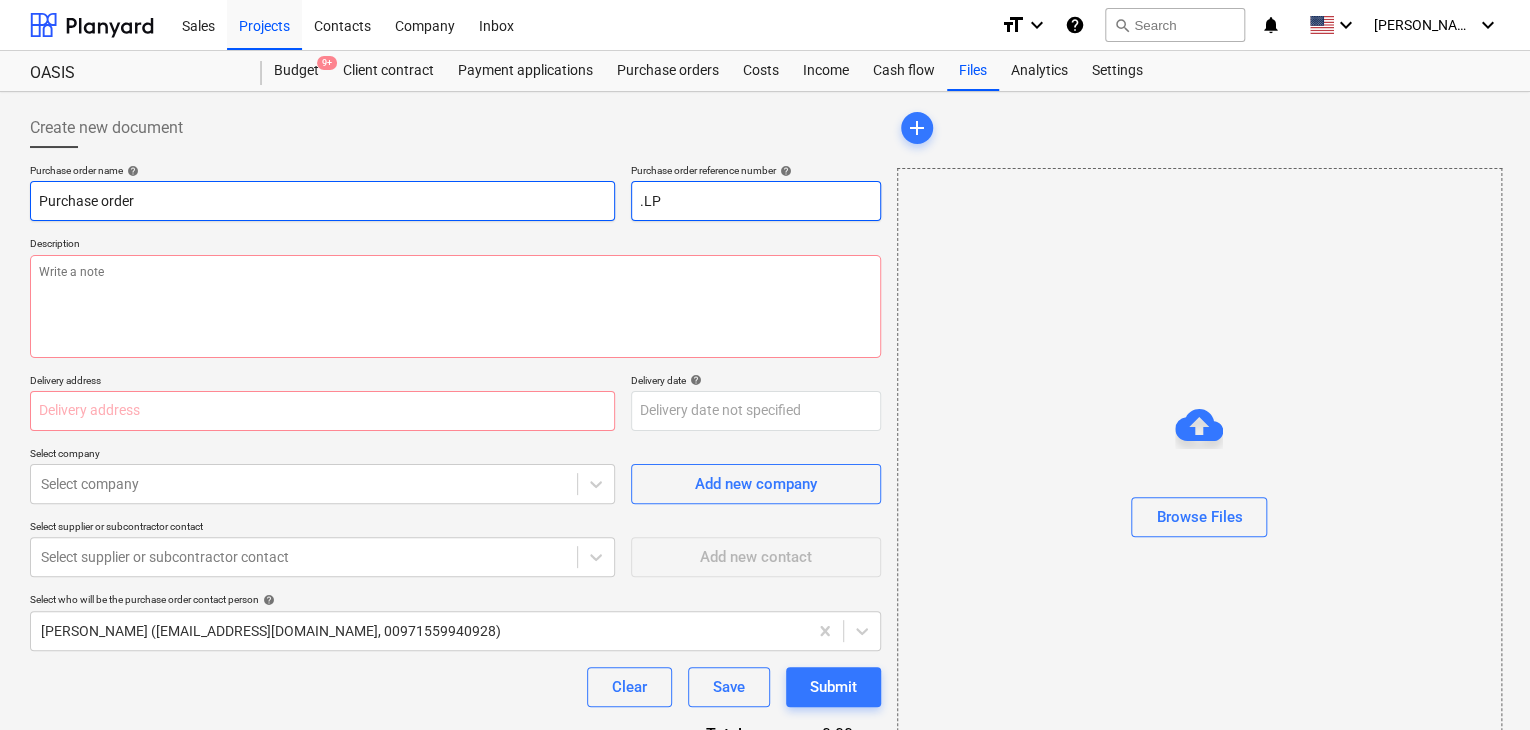 type on "x" 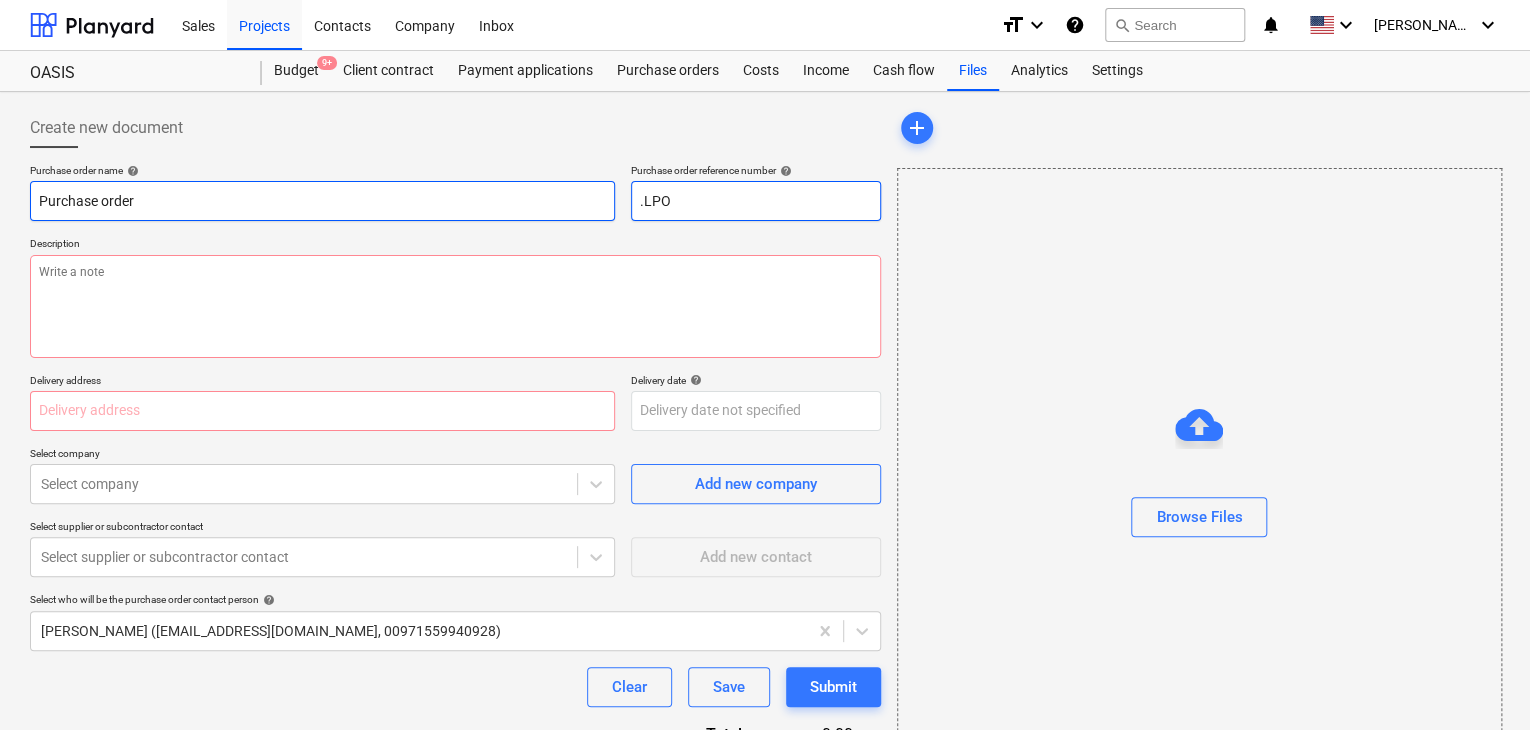 type on "x" 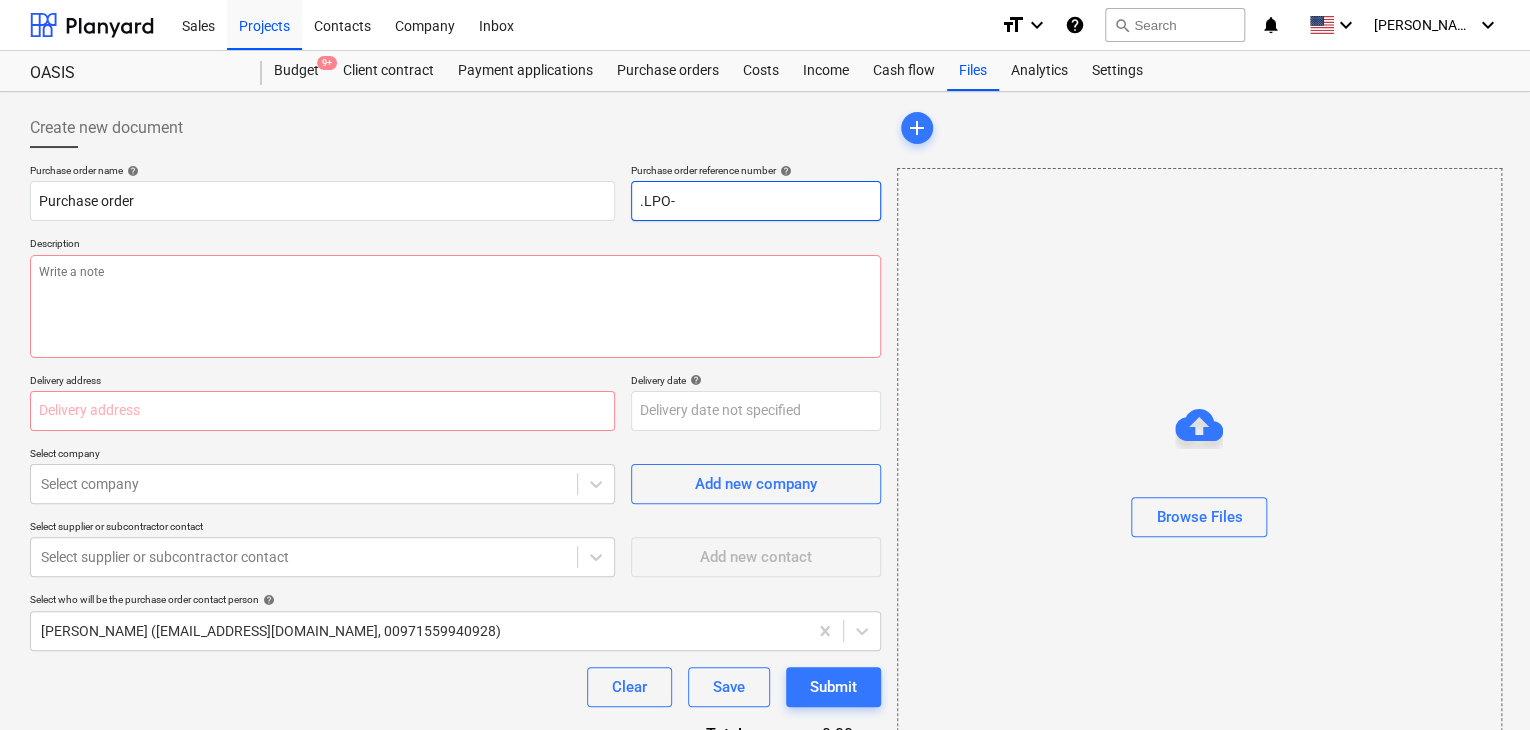 type on ".LPO-" 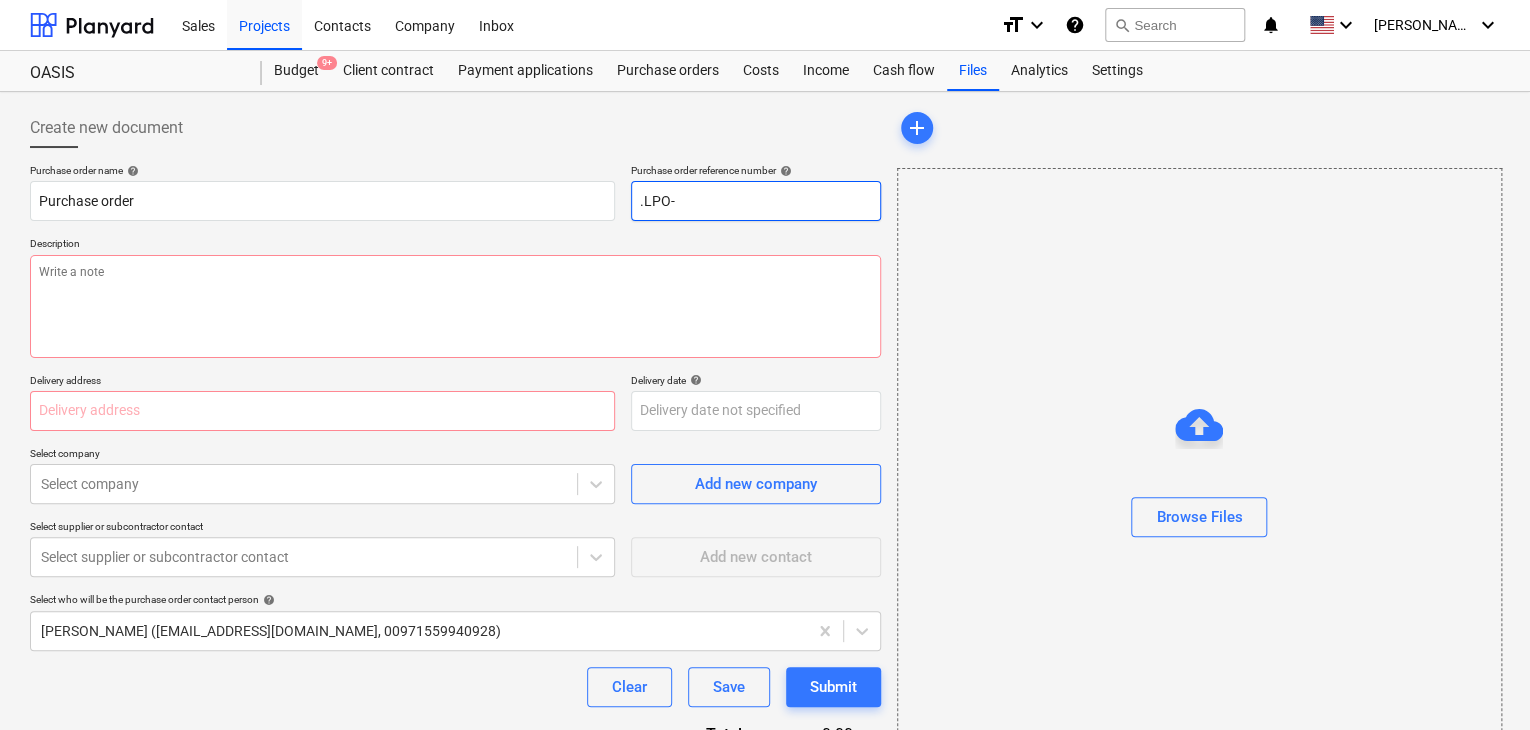 type on "x" 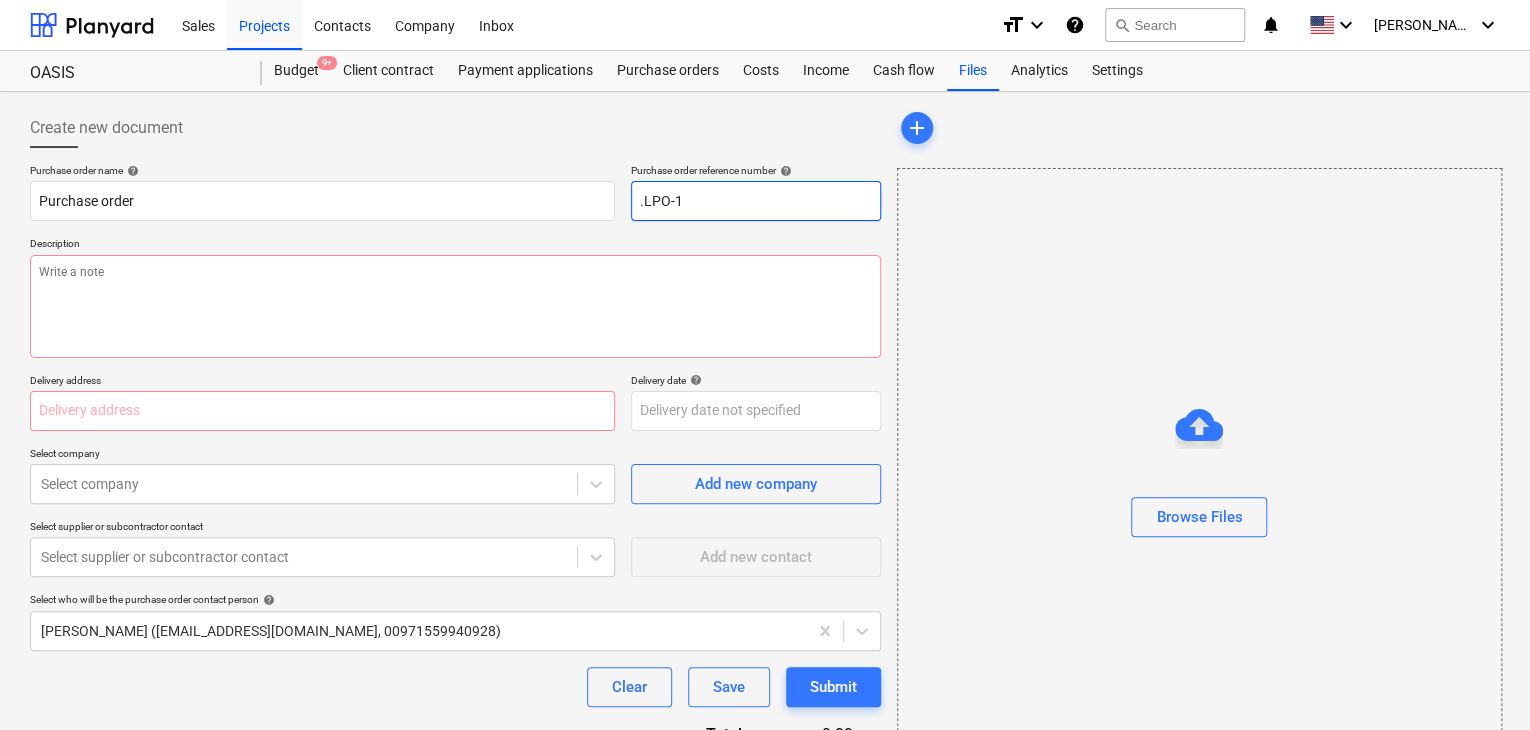 type on "x" 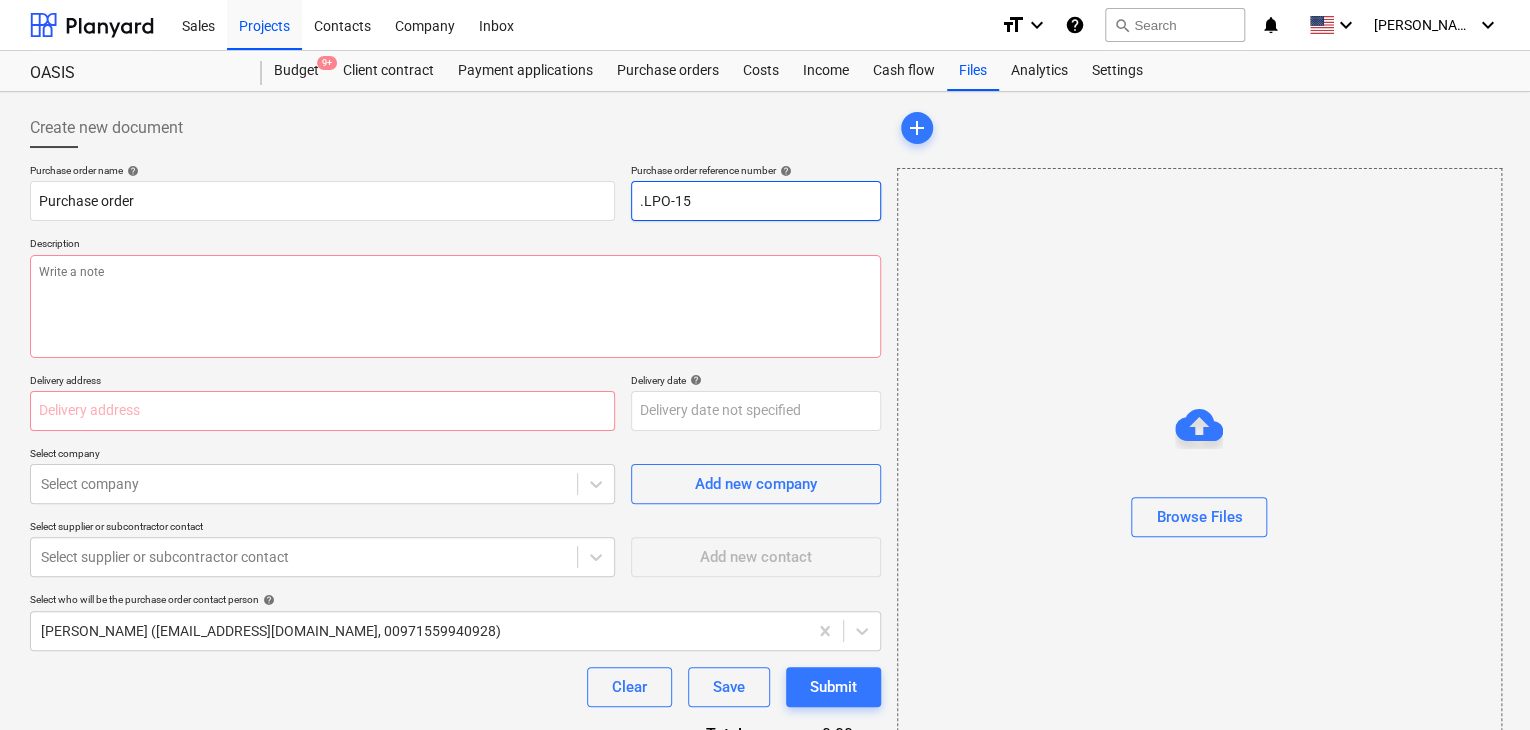 type on "x" 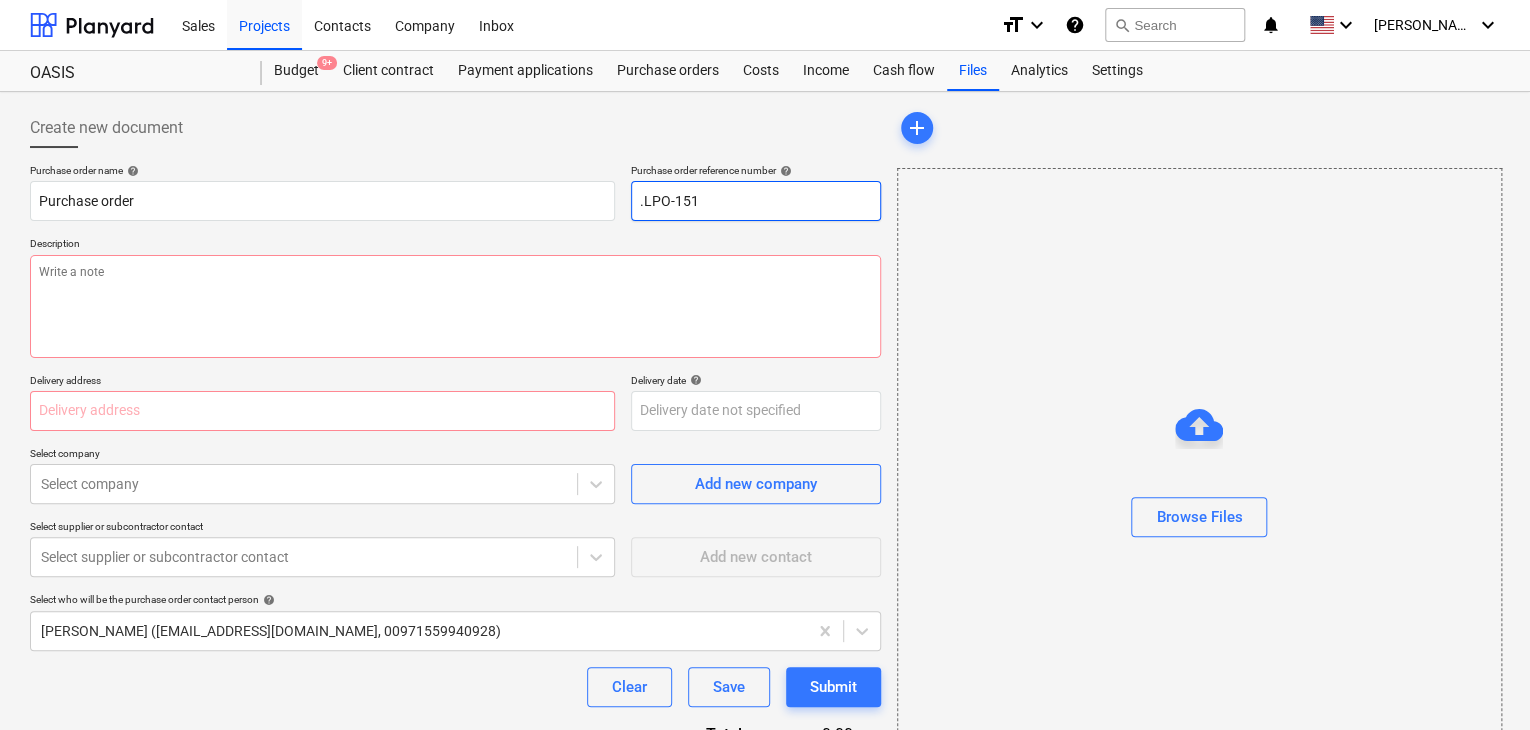type on "x" 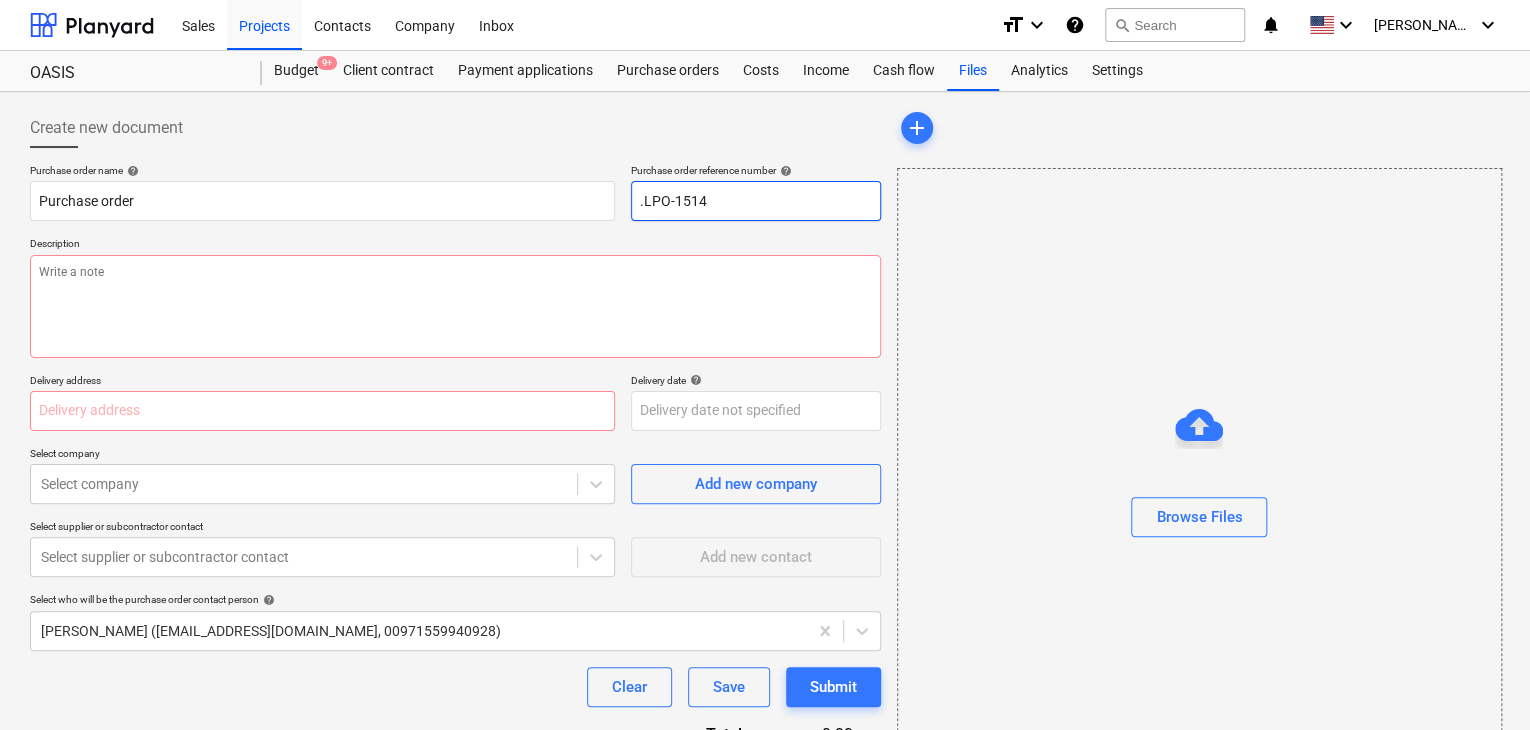 type on "x" 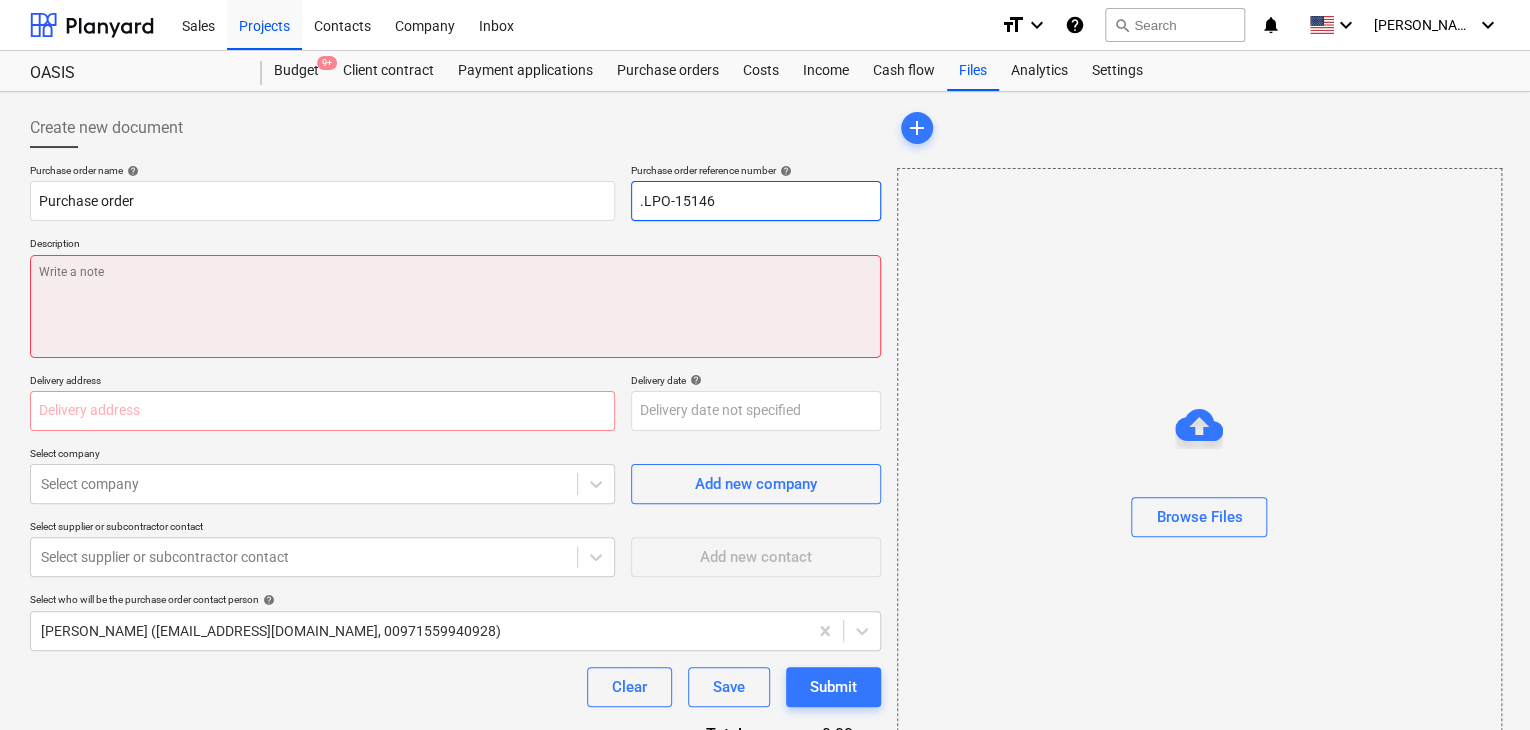 type on ".LPO-15146" 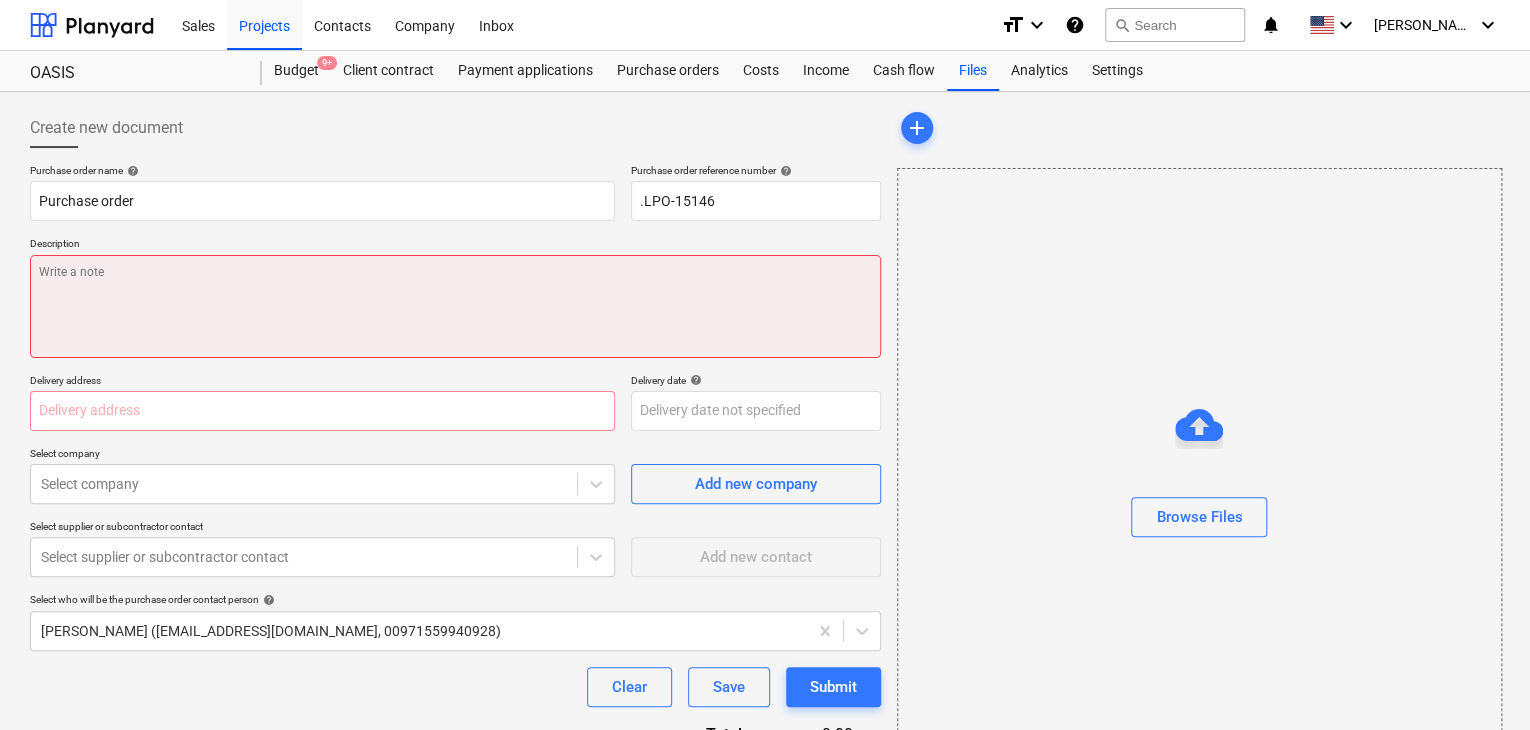 type on "x" 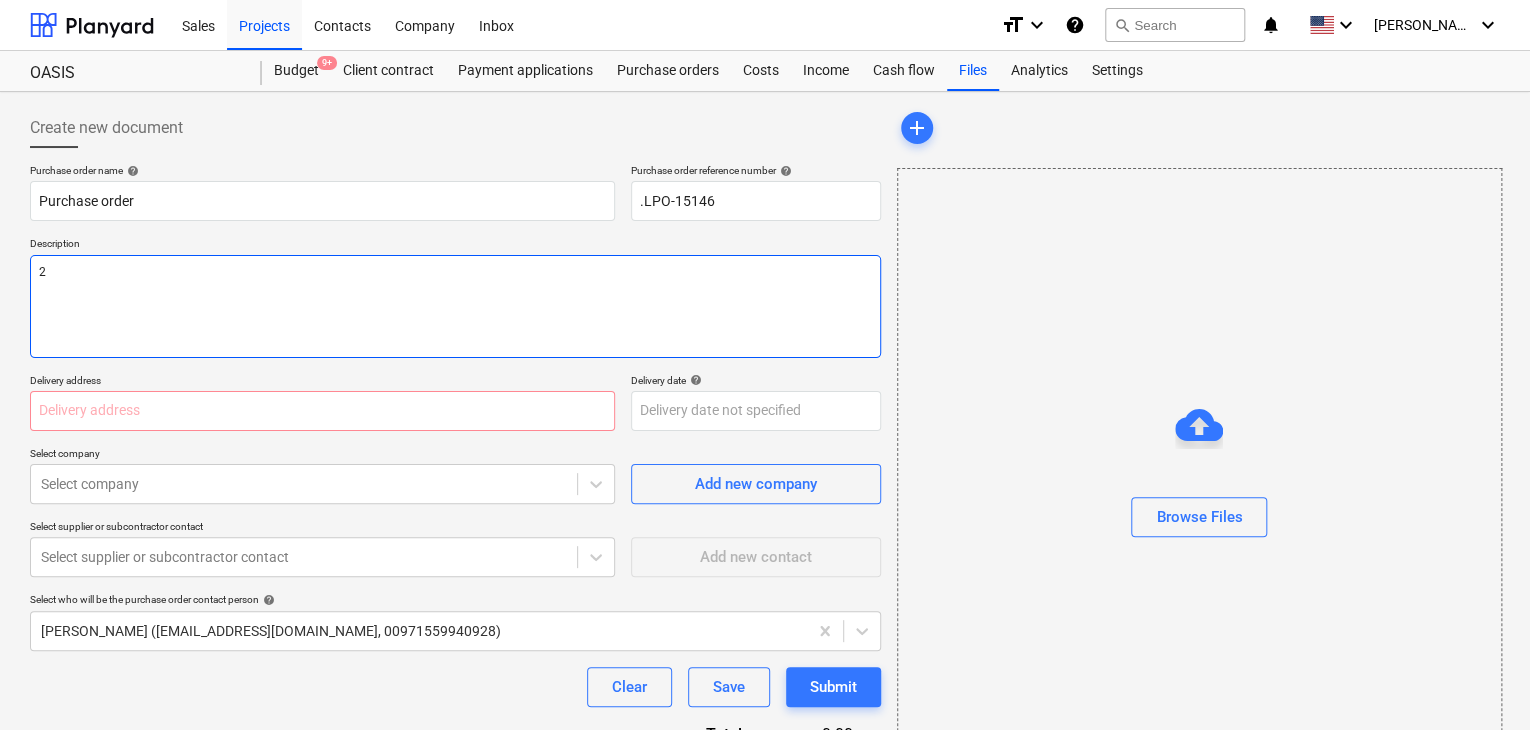 type on "x" 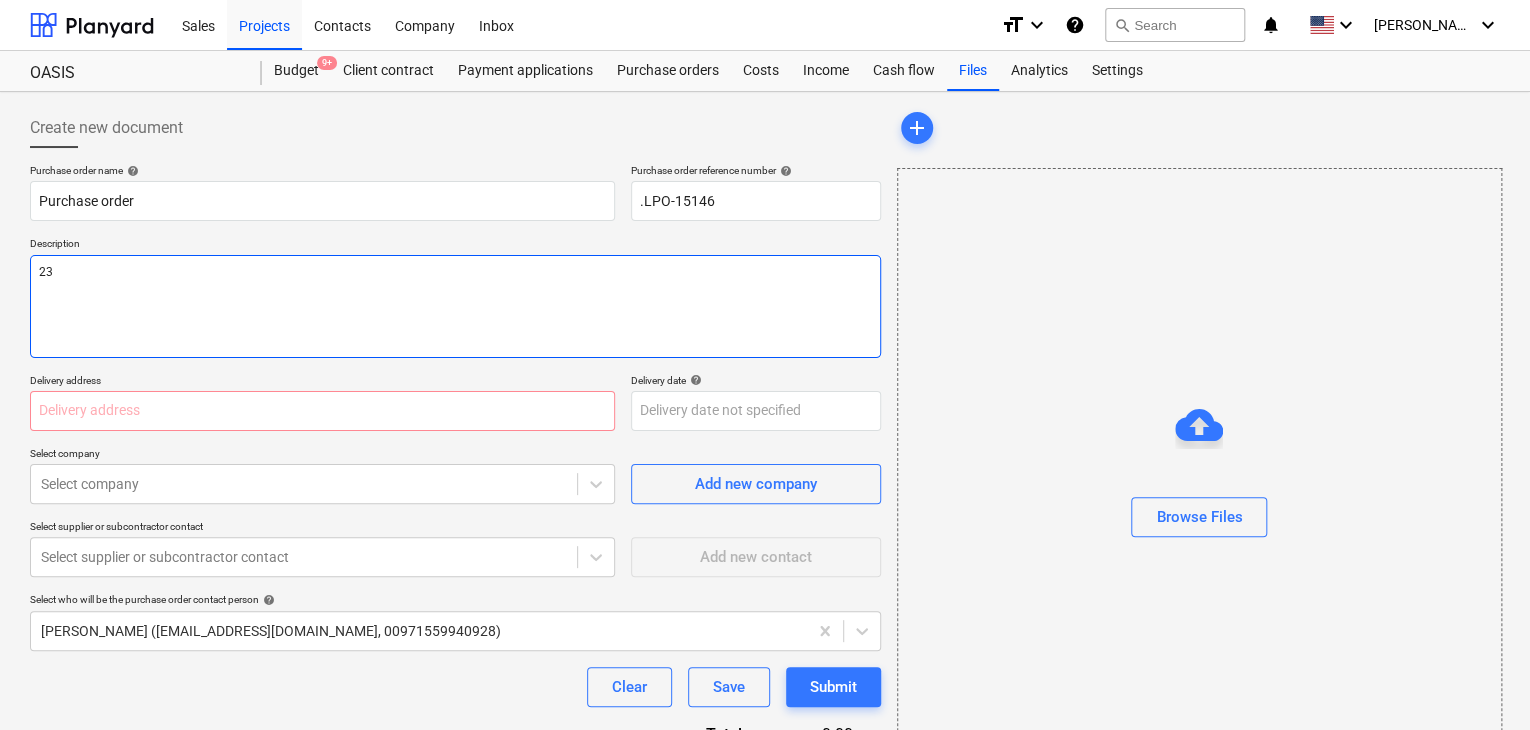 type on "x" 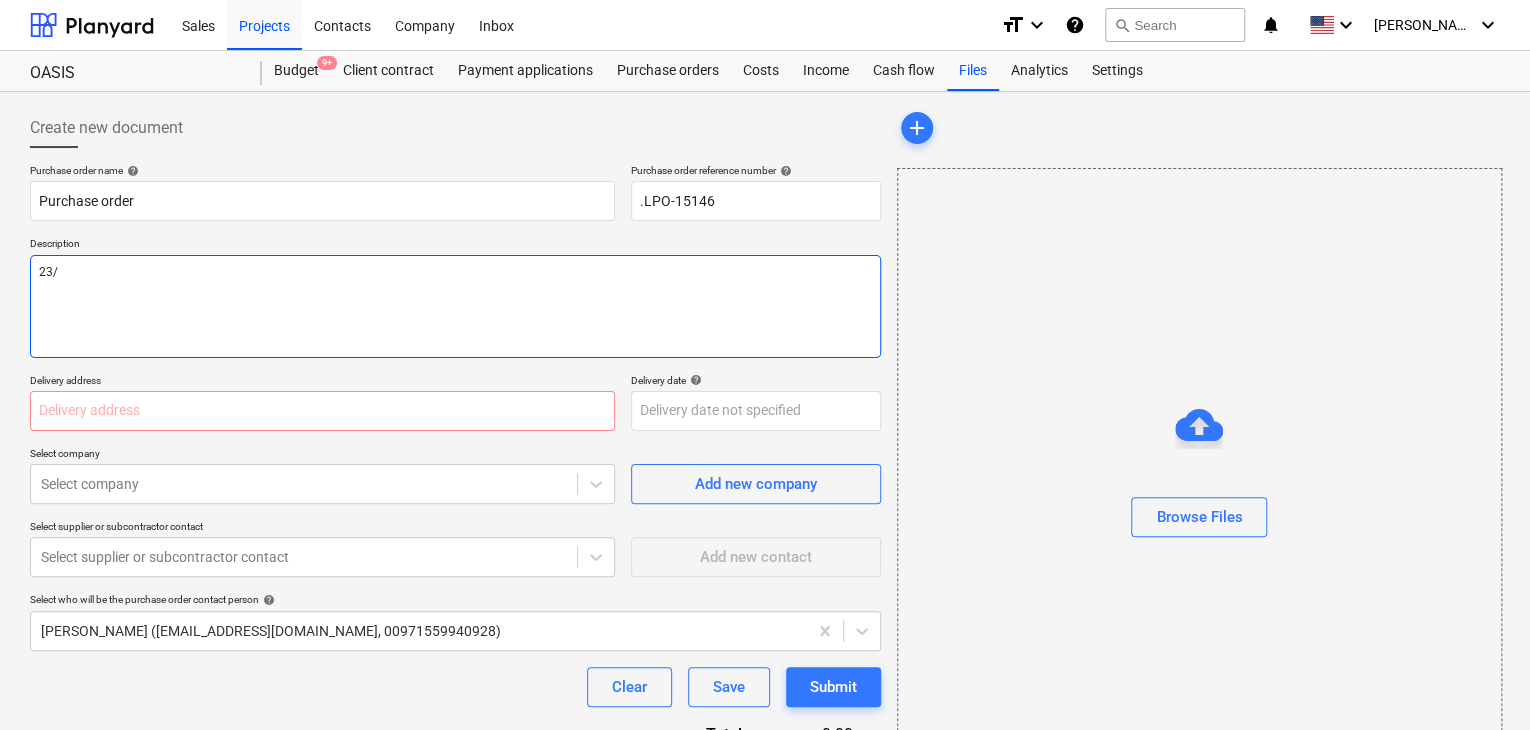 type on "x" 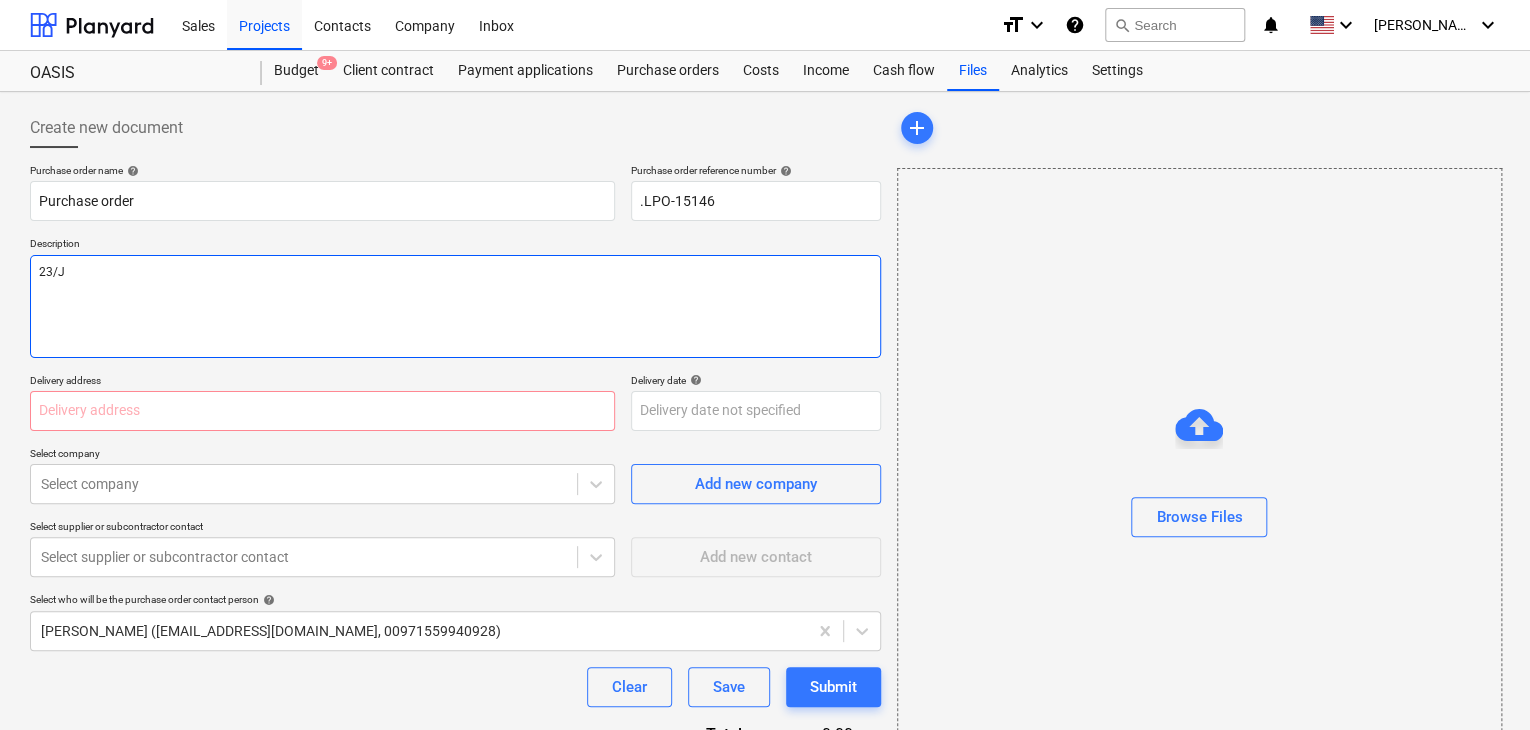 type on "x" 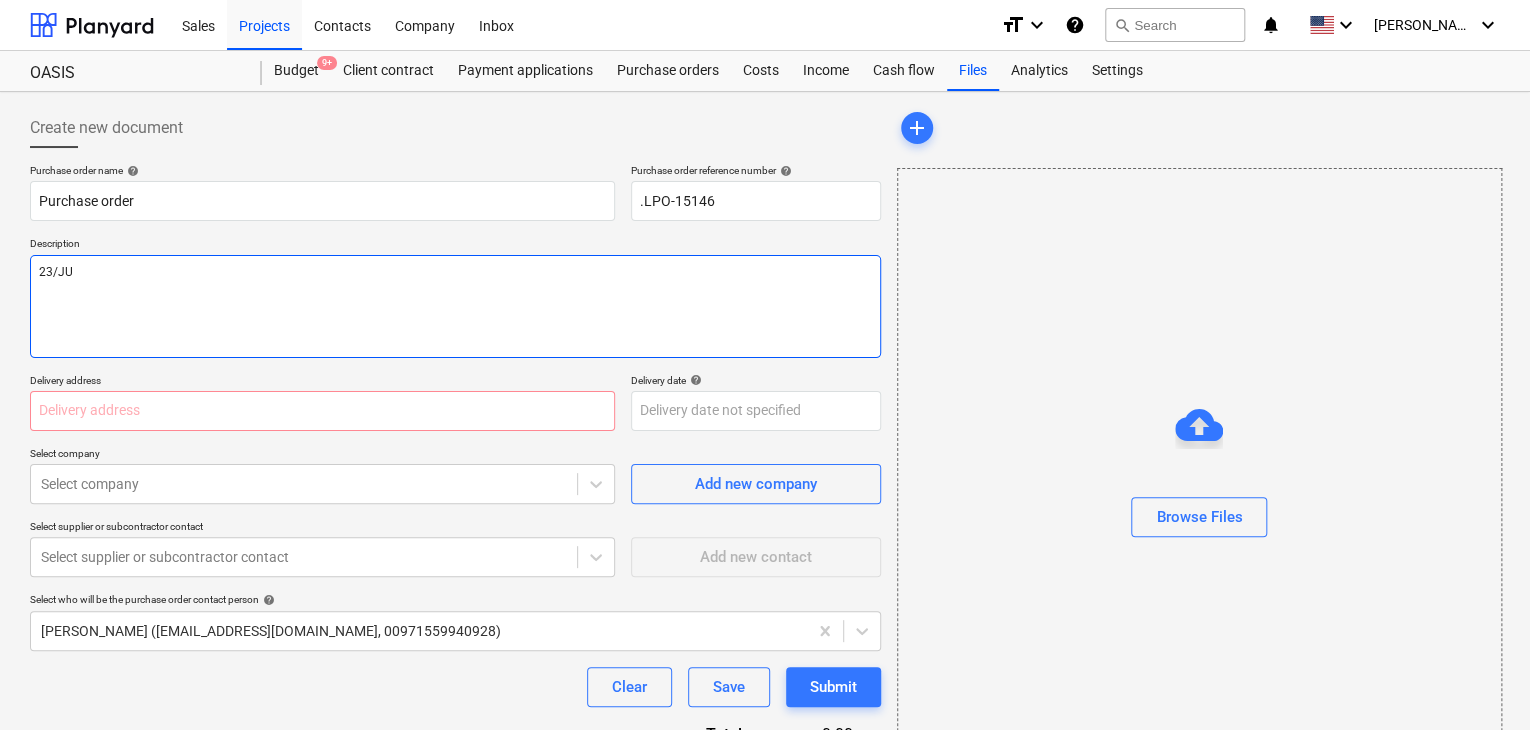 type on "x" 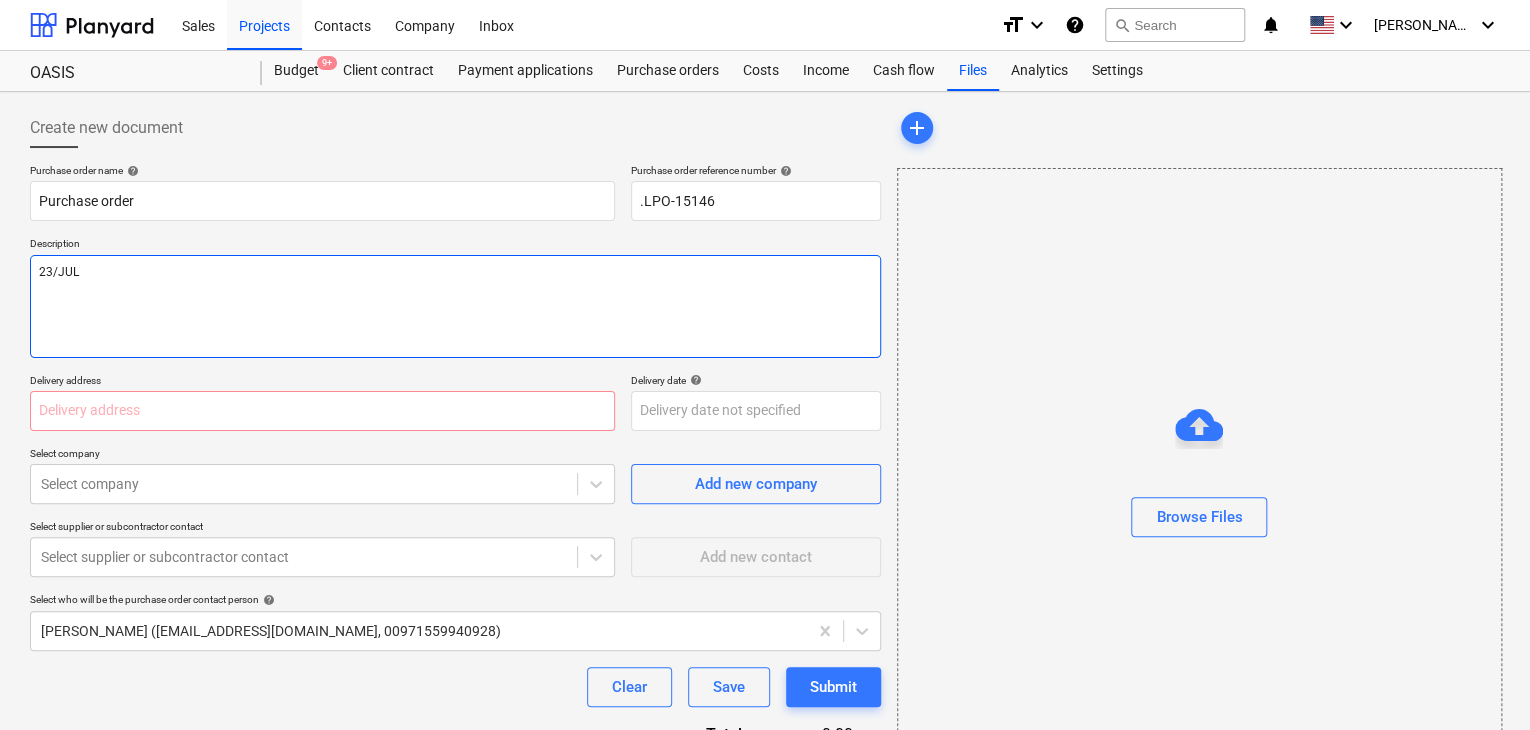 type on "x" 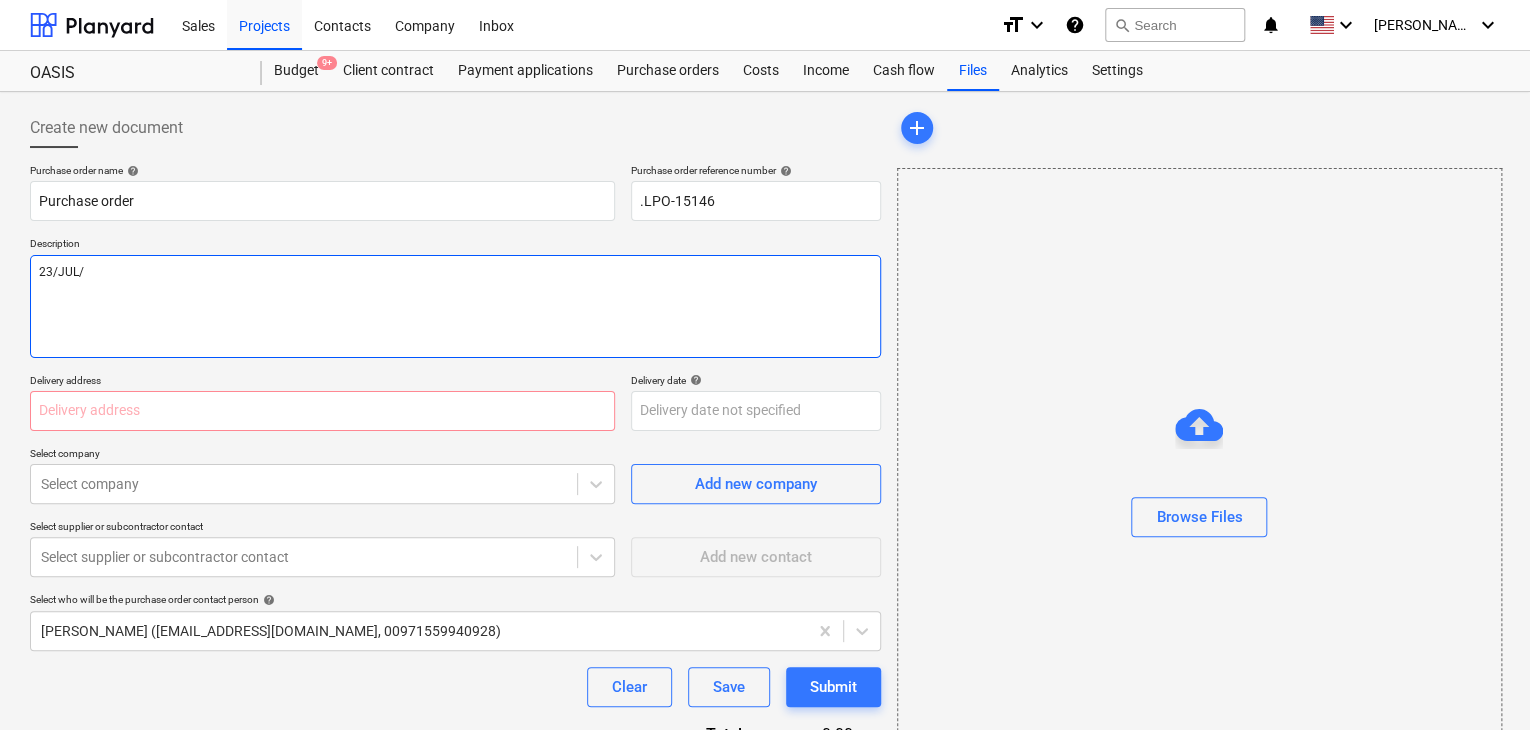 type on "x" 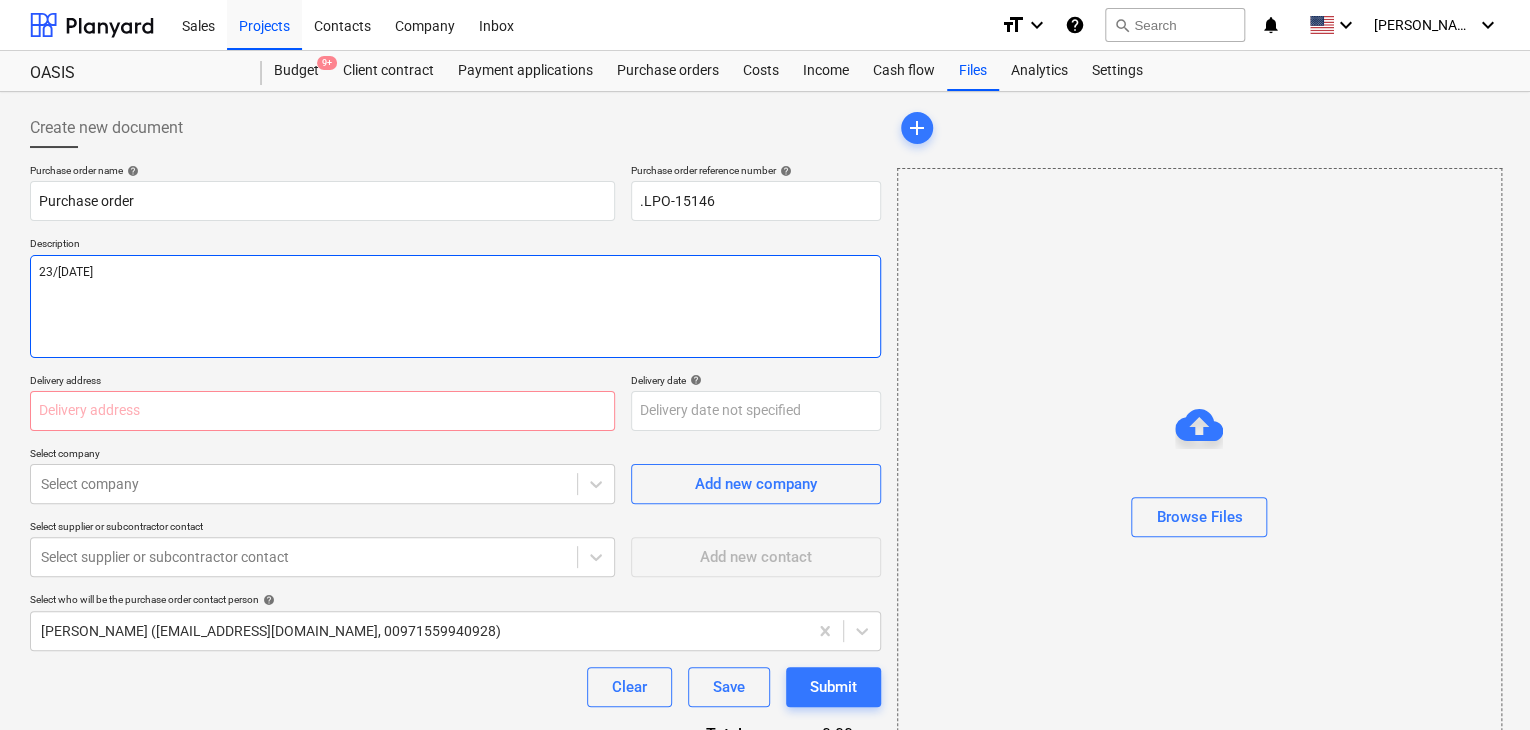 type on "x" 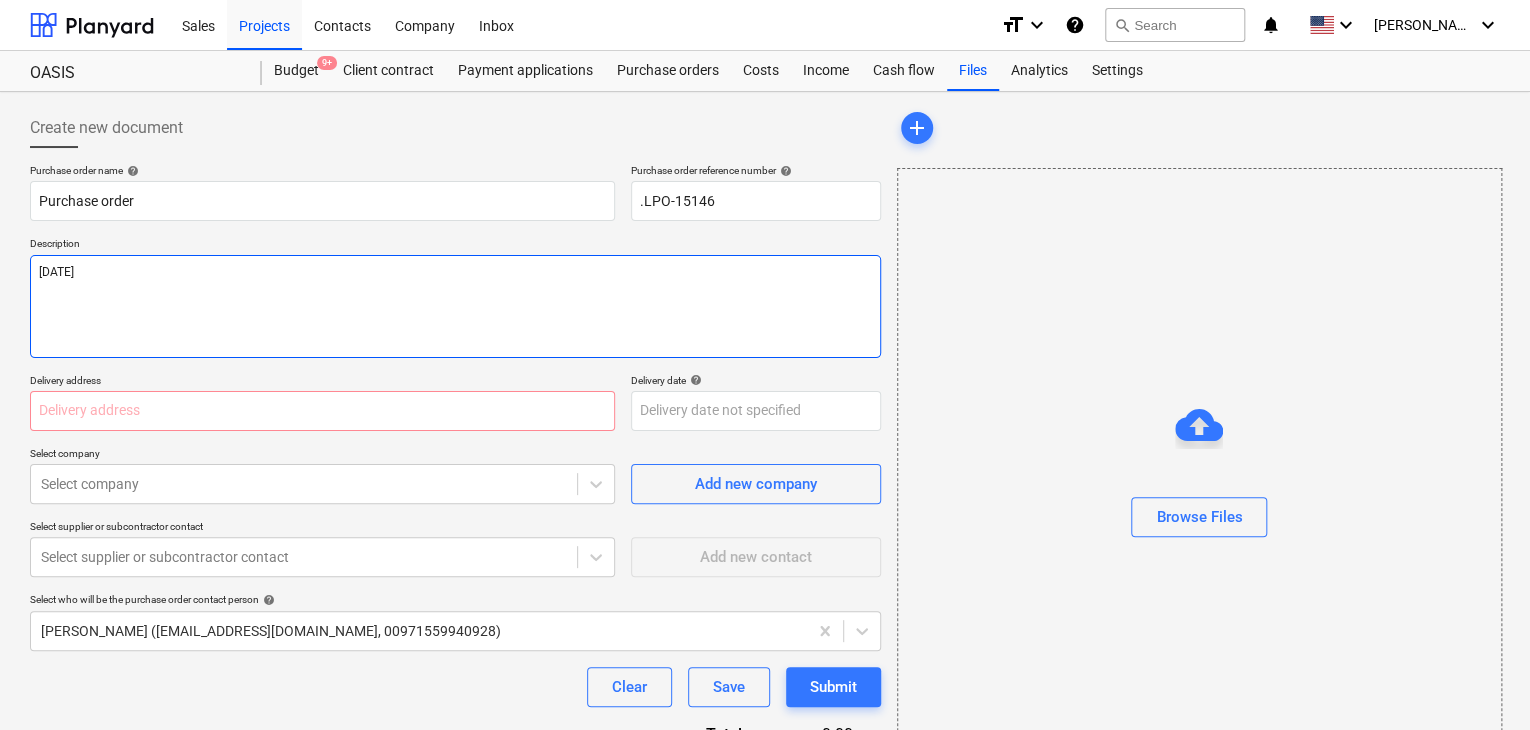 type on "x" 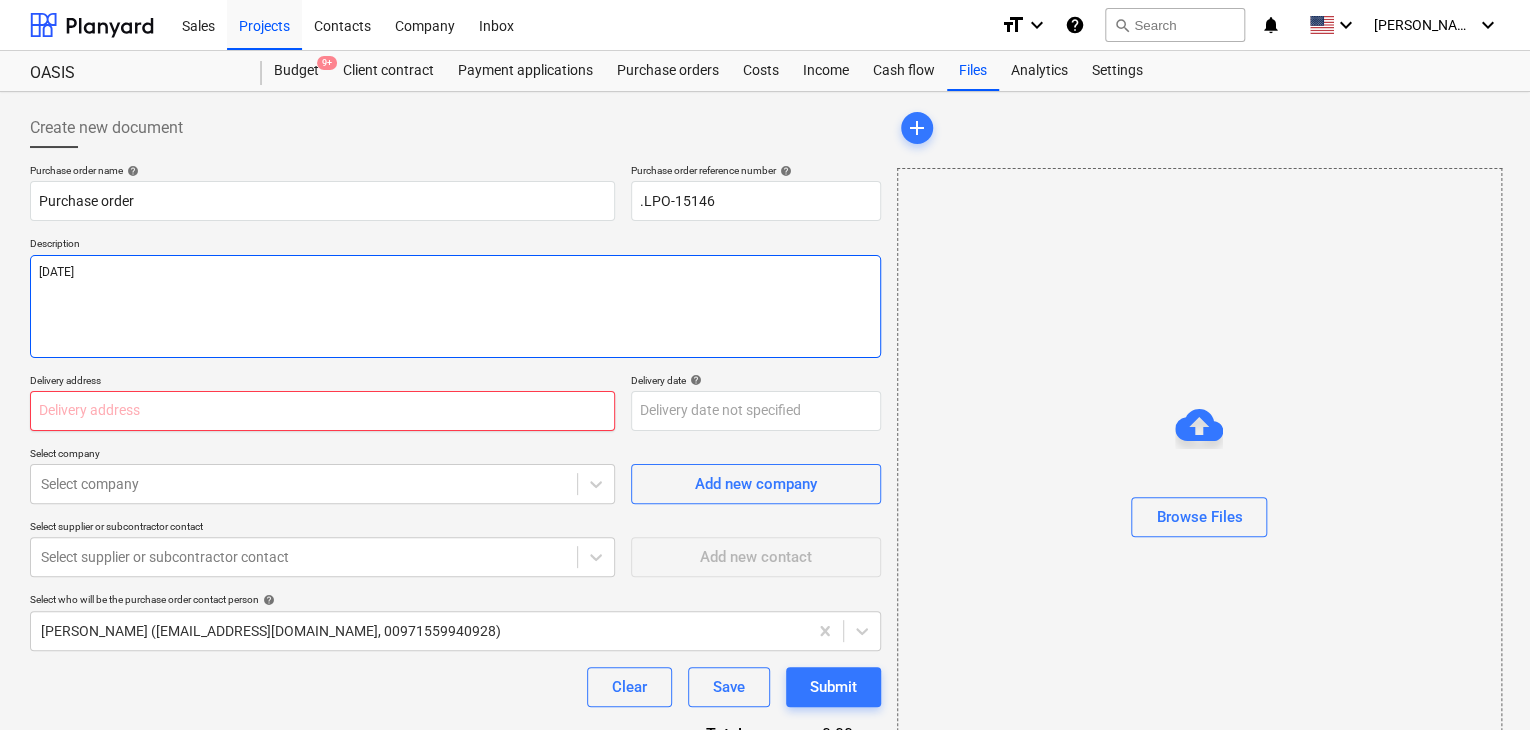 type on "[DATE]" 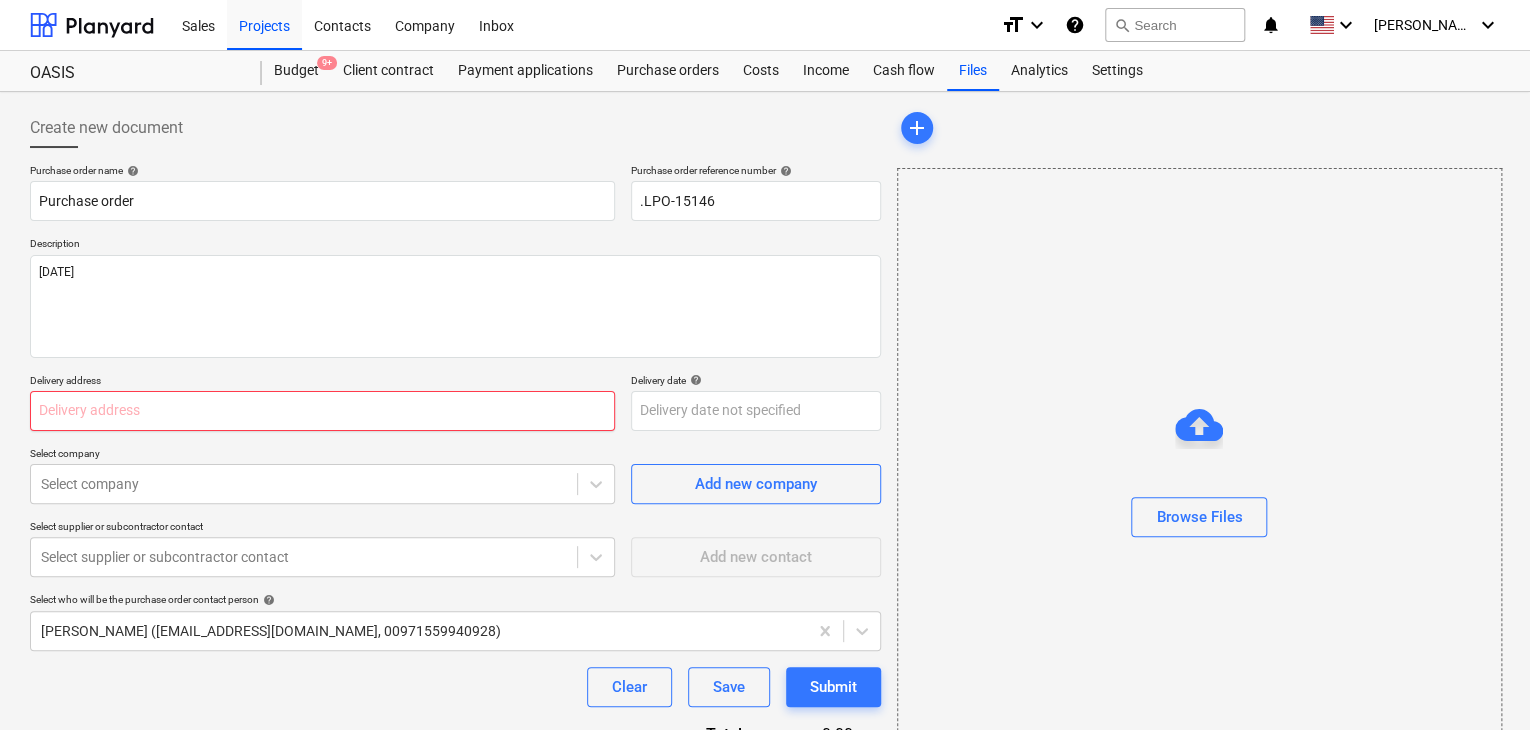click at bounding box center [322, 411] 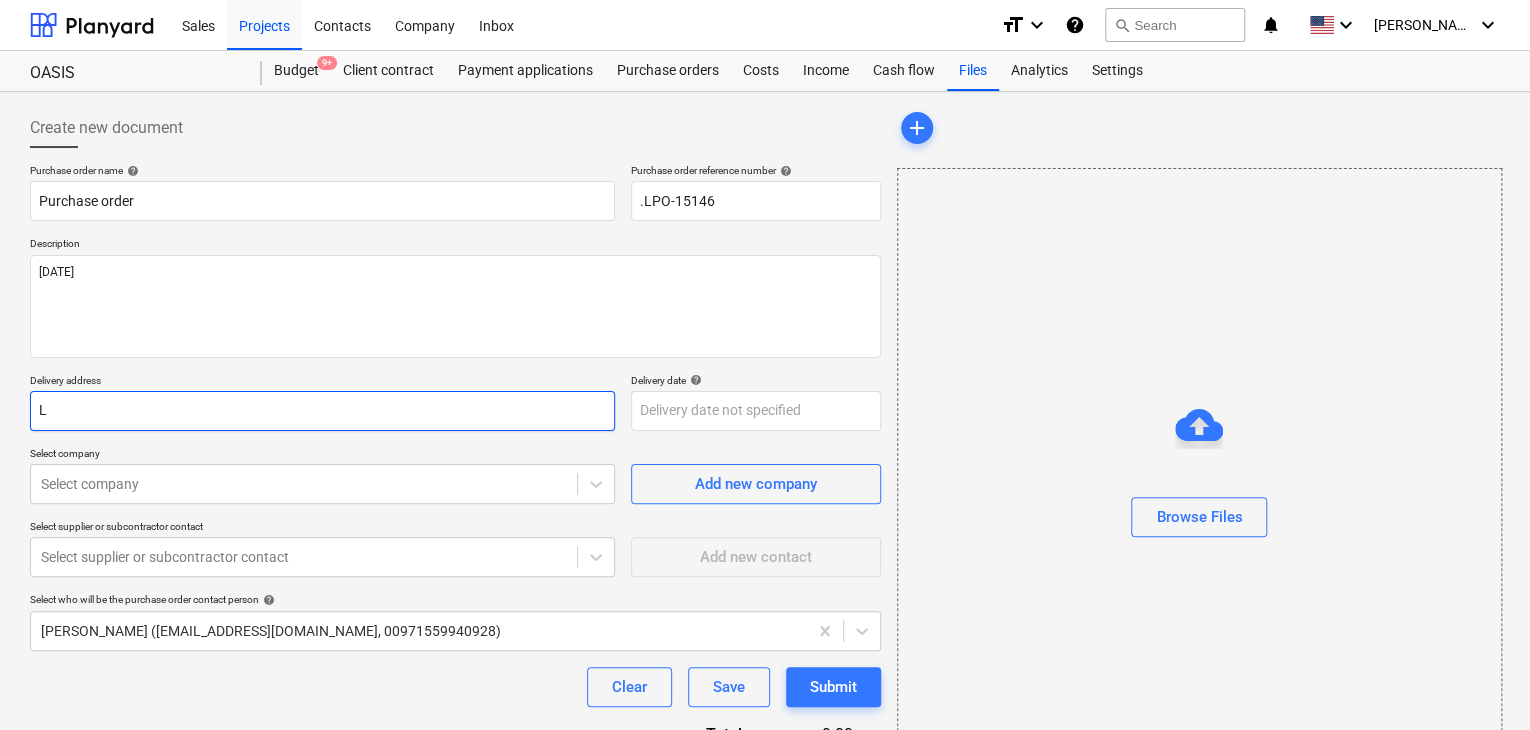 type on "x" 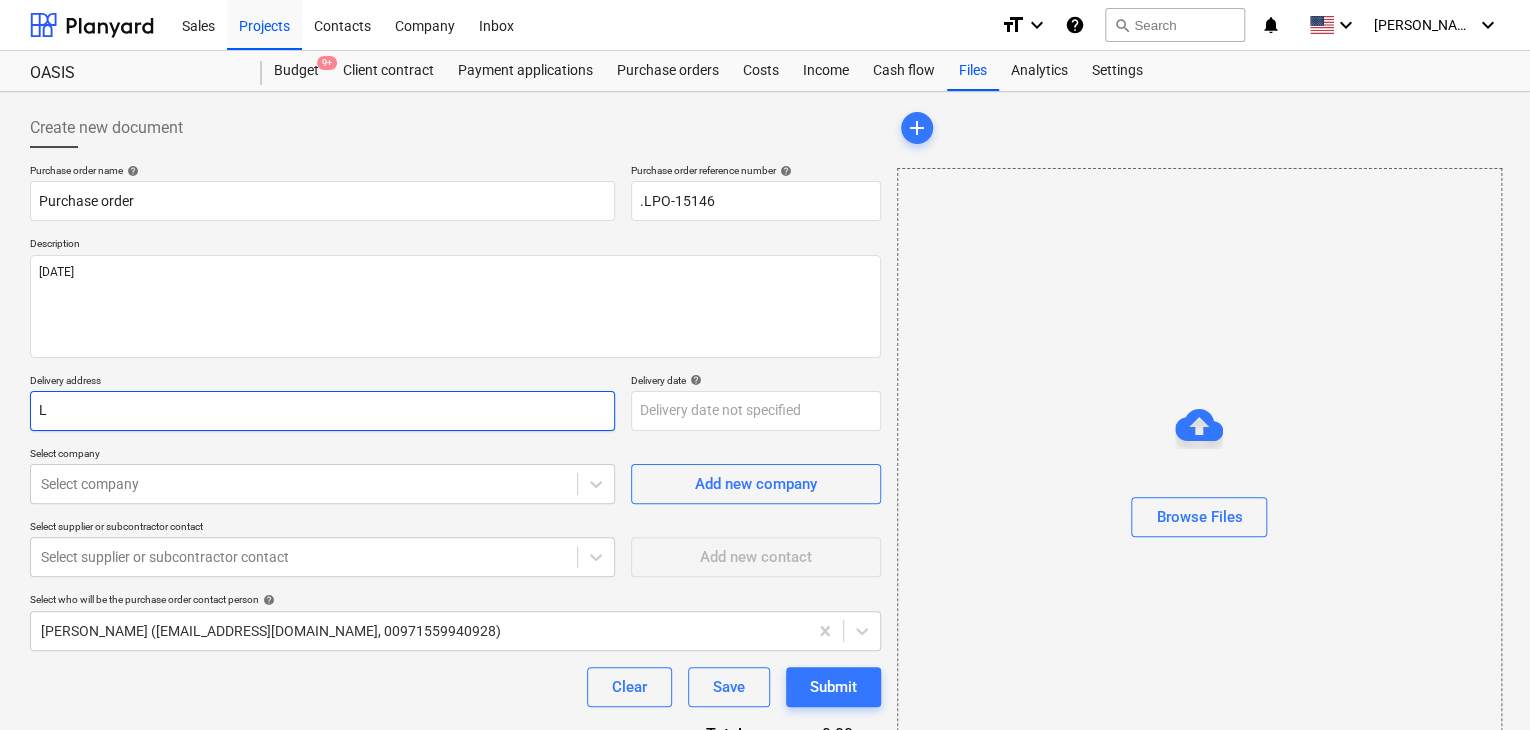 type on "LU" 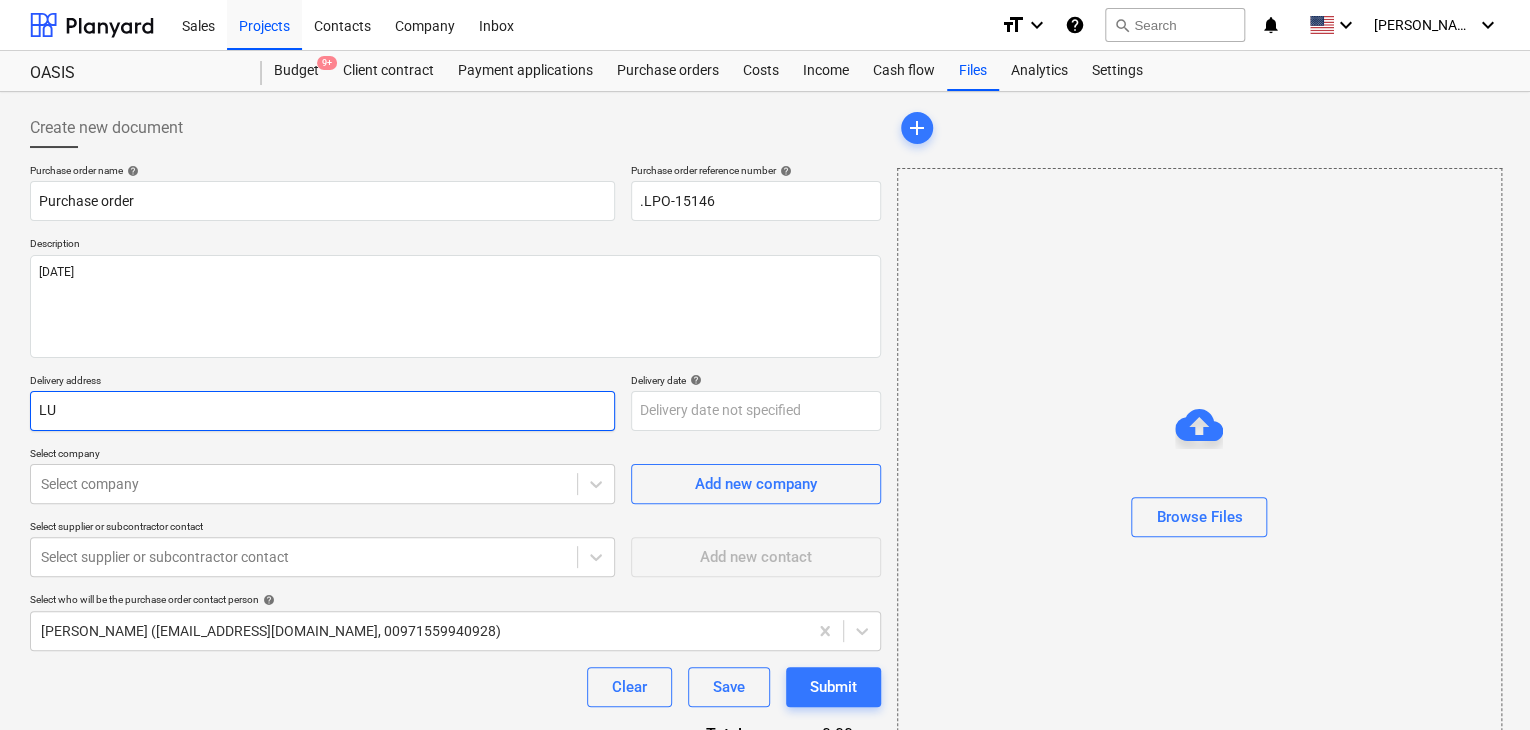 type on "x" 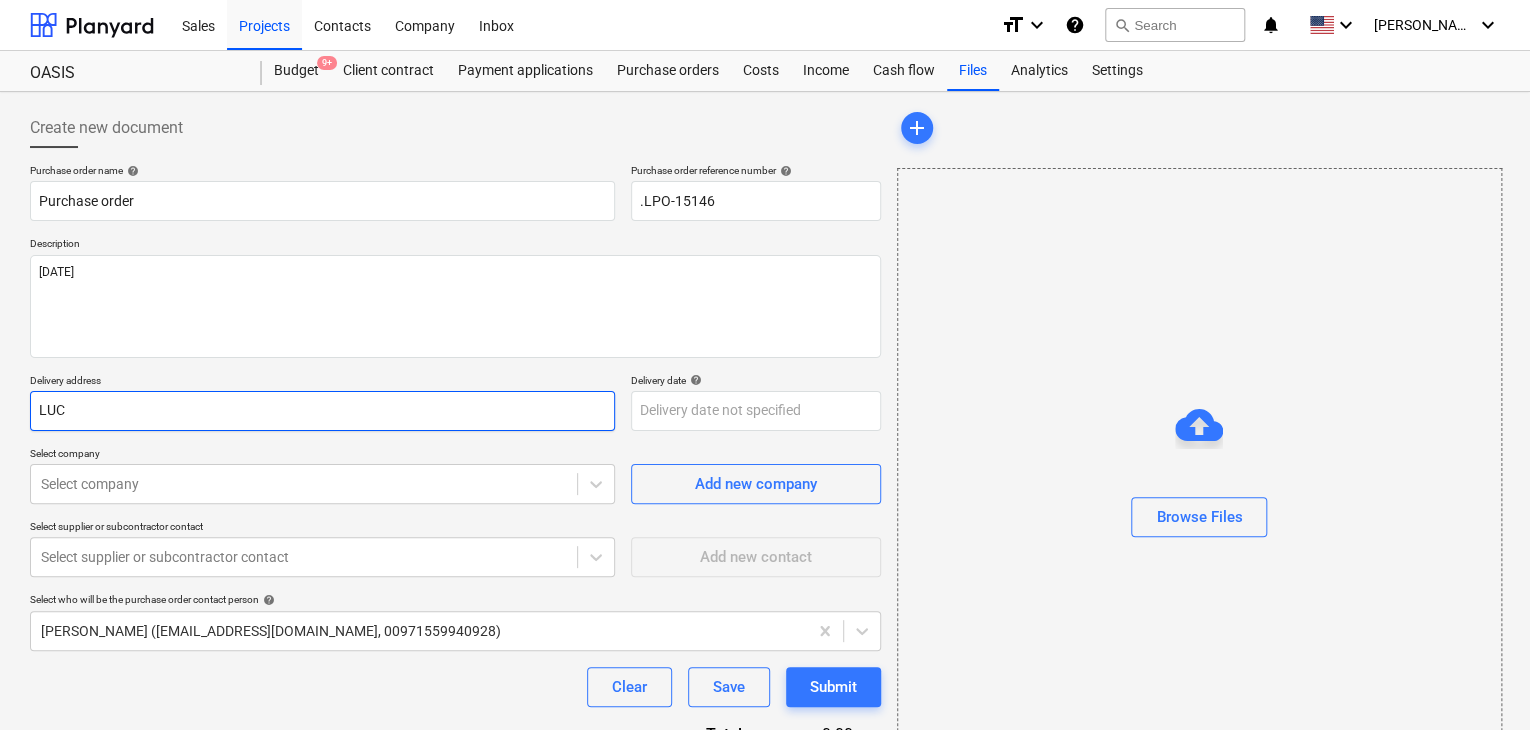type on "x" 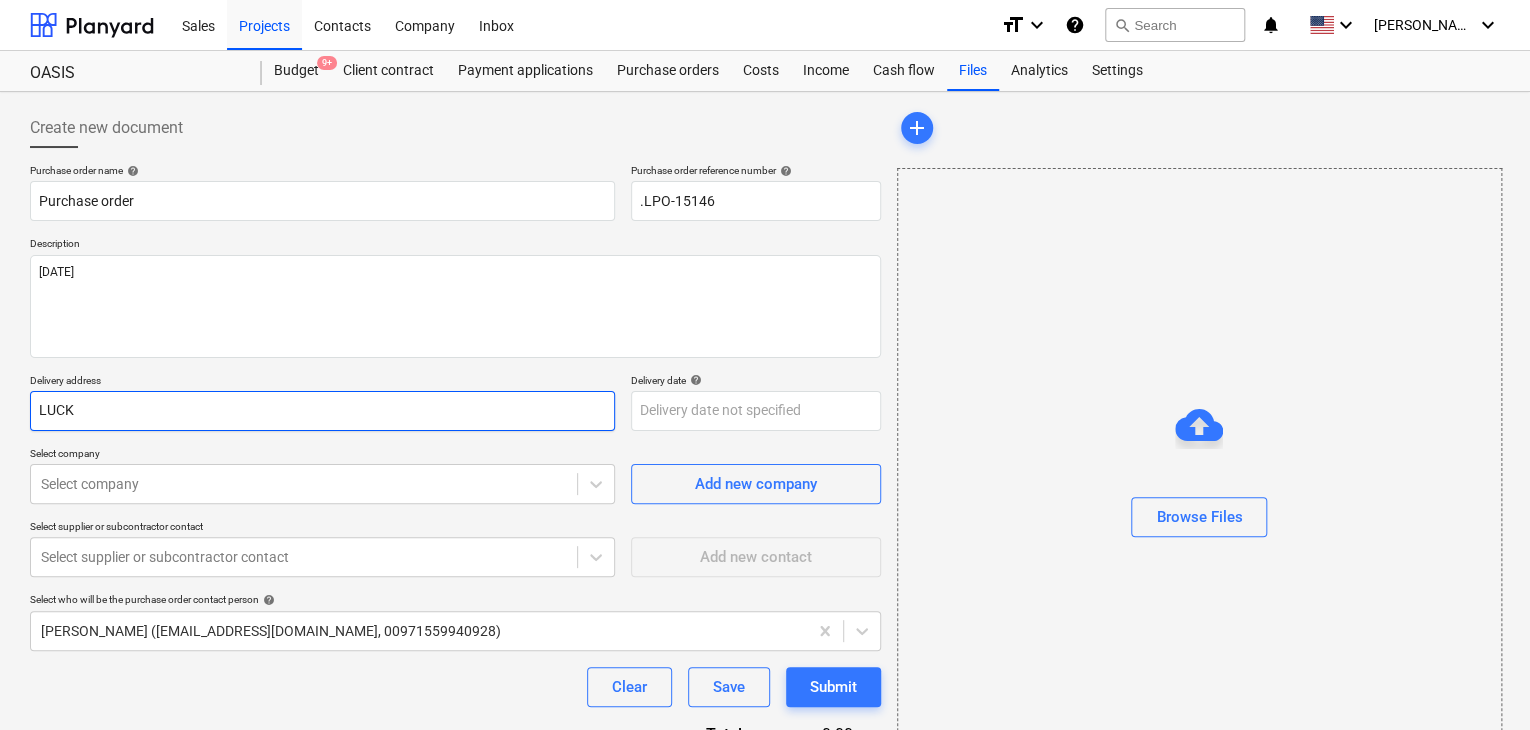 type on "x" 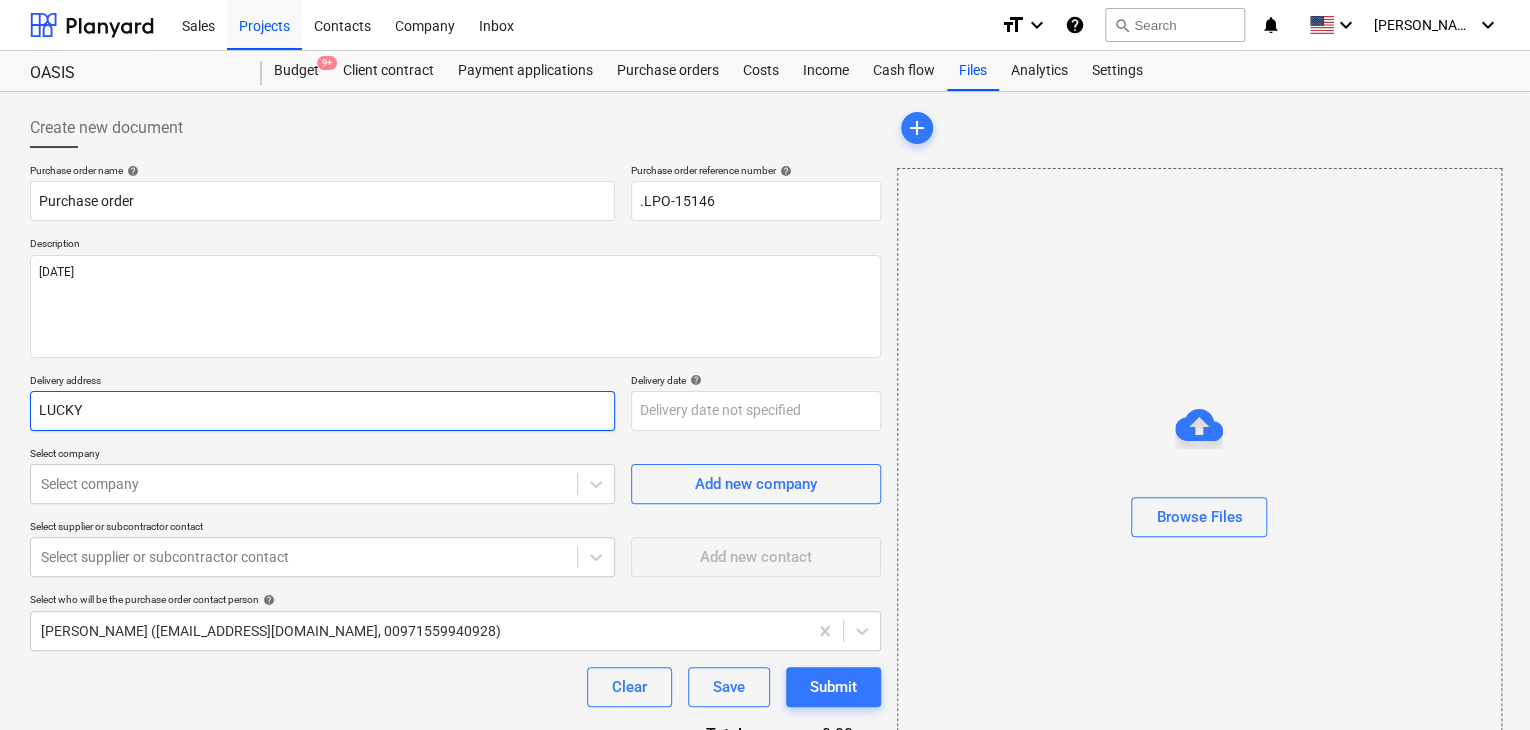 type on "x" 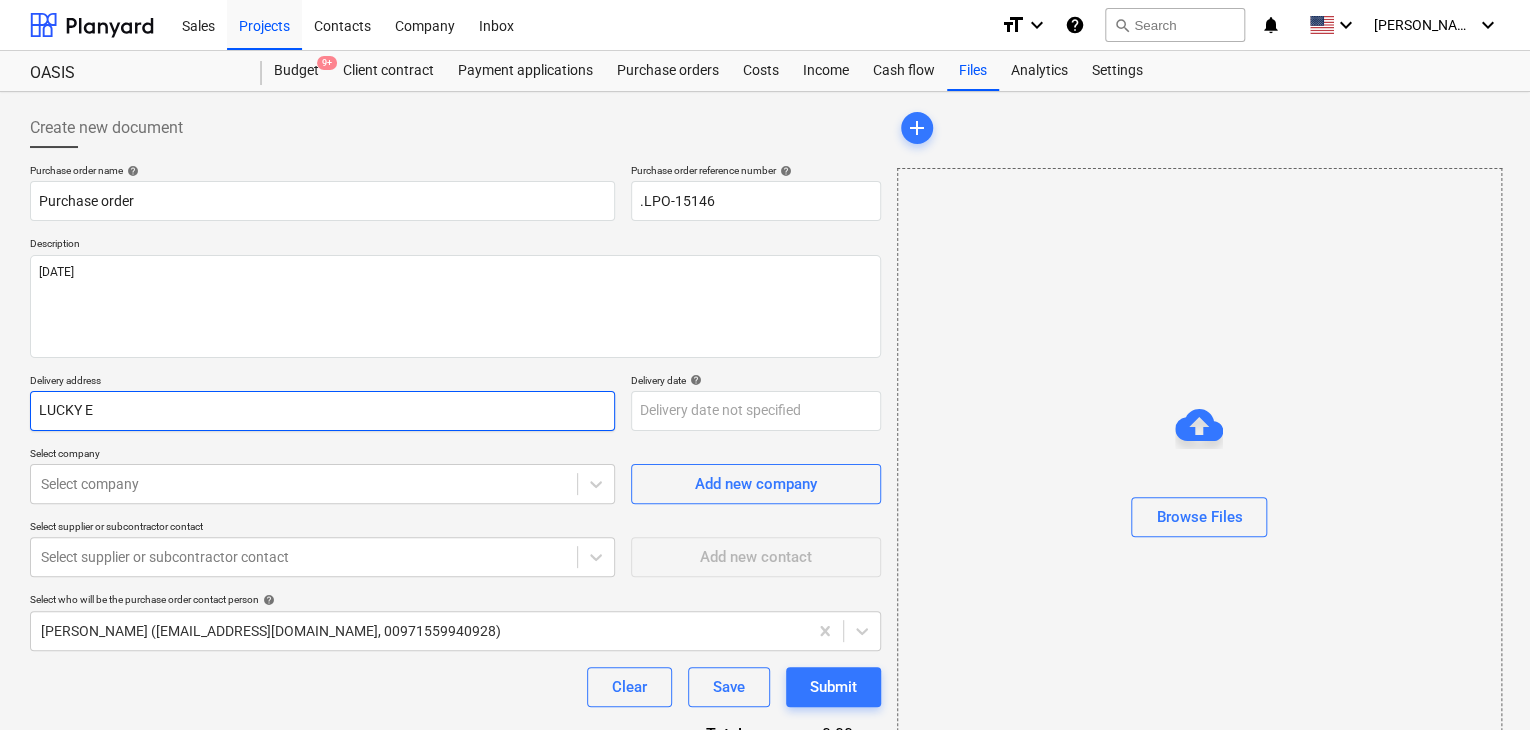 type on "x" 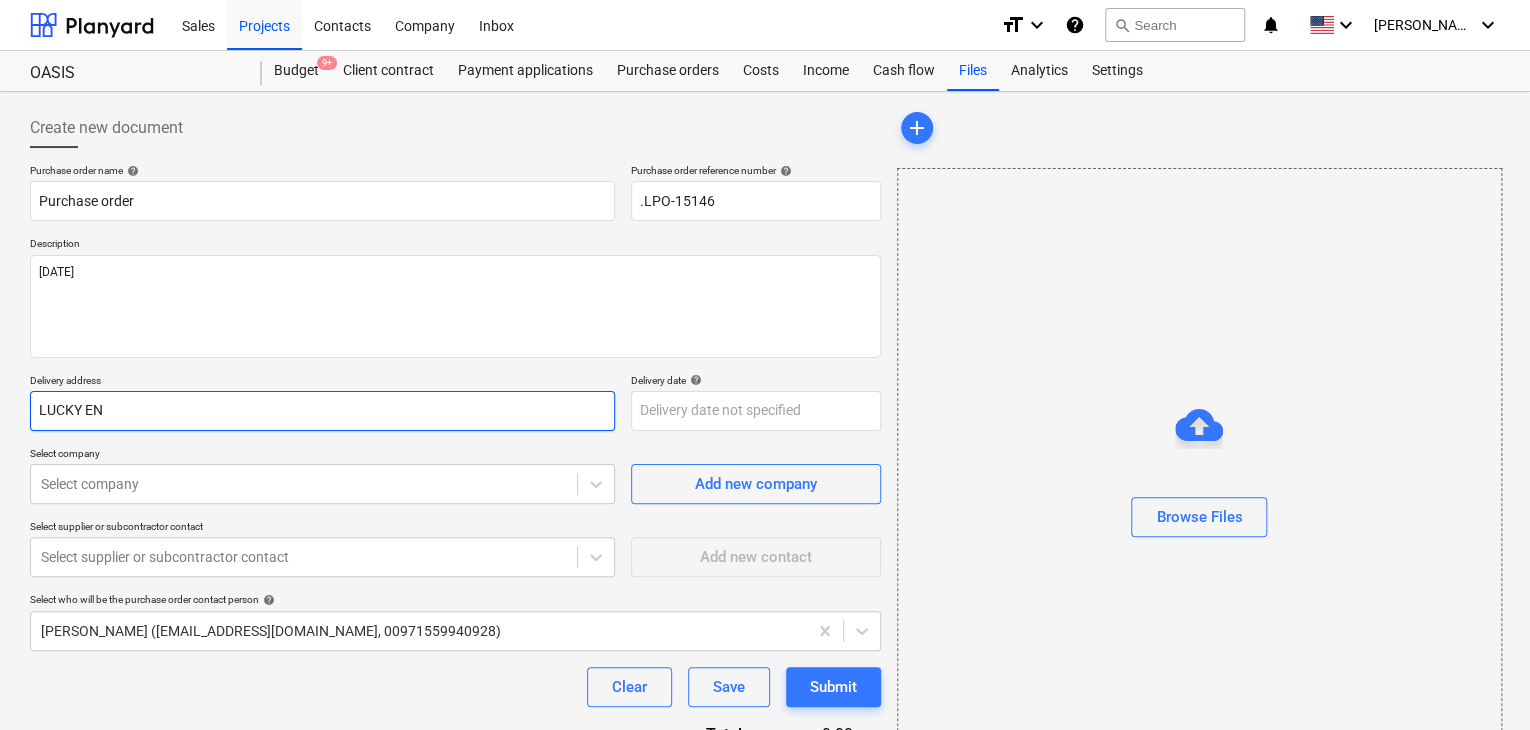 type on "x" 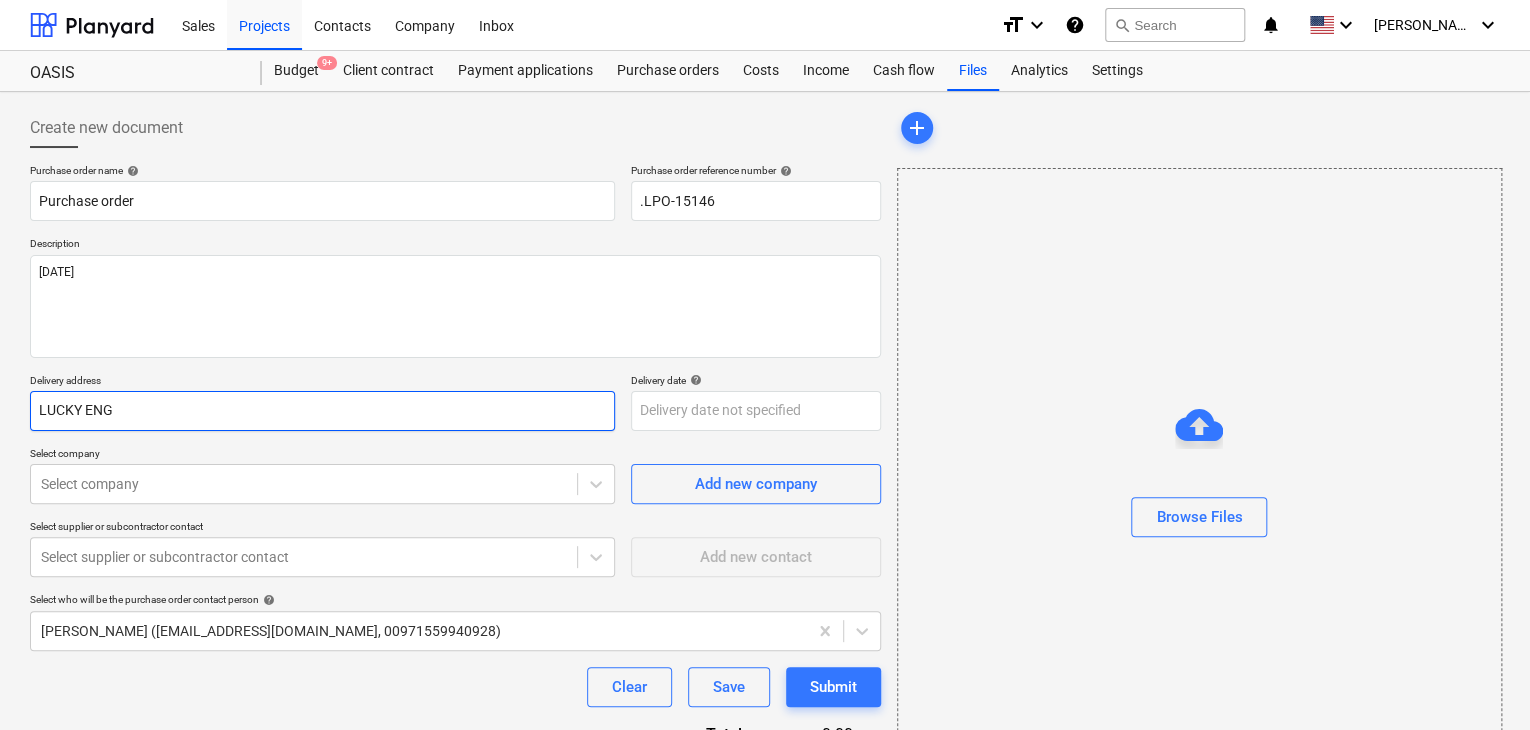 type on "x" 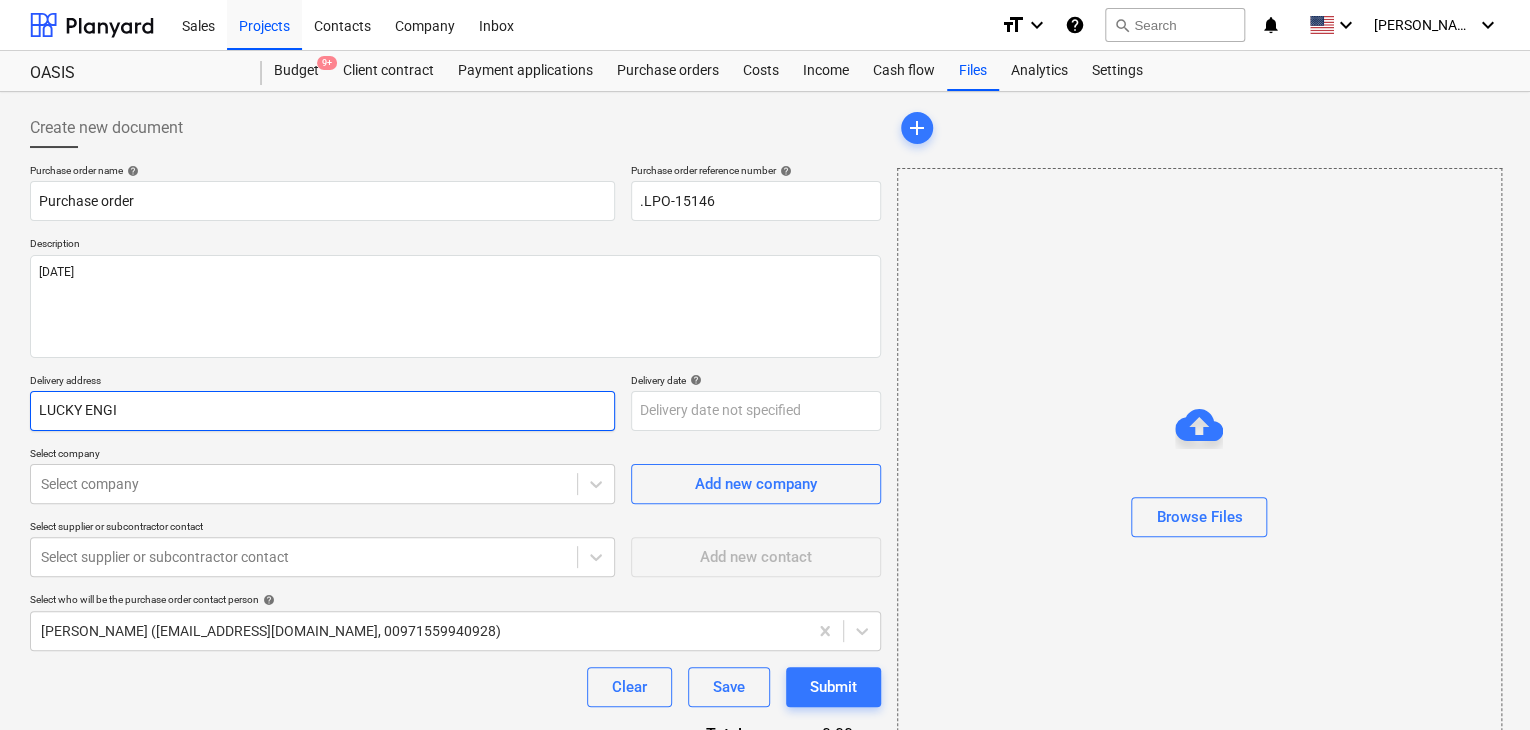 type on "x" 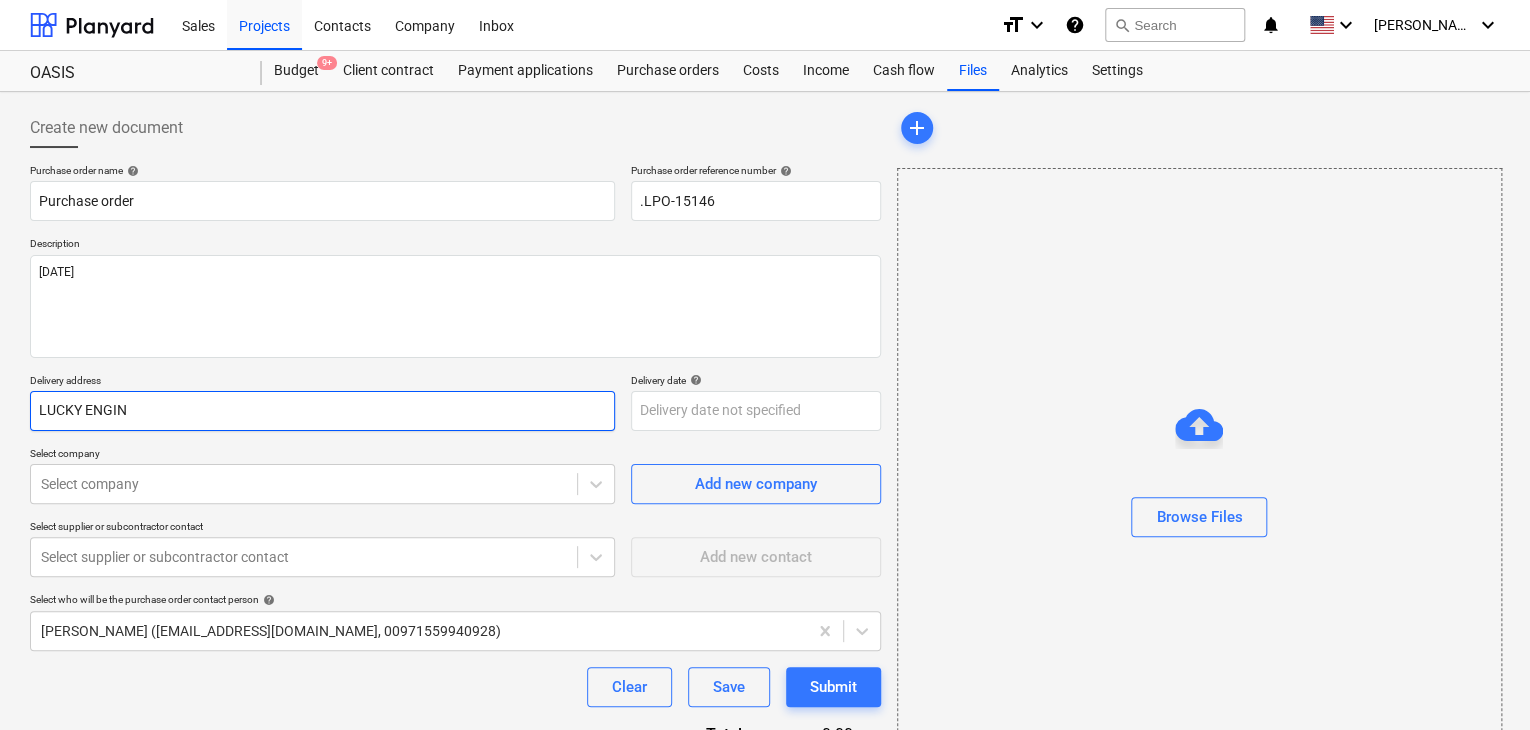 type on "x" 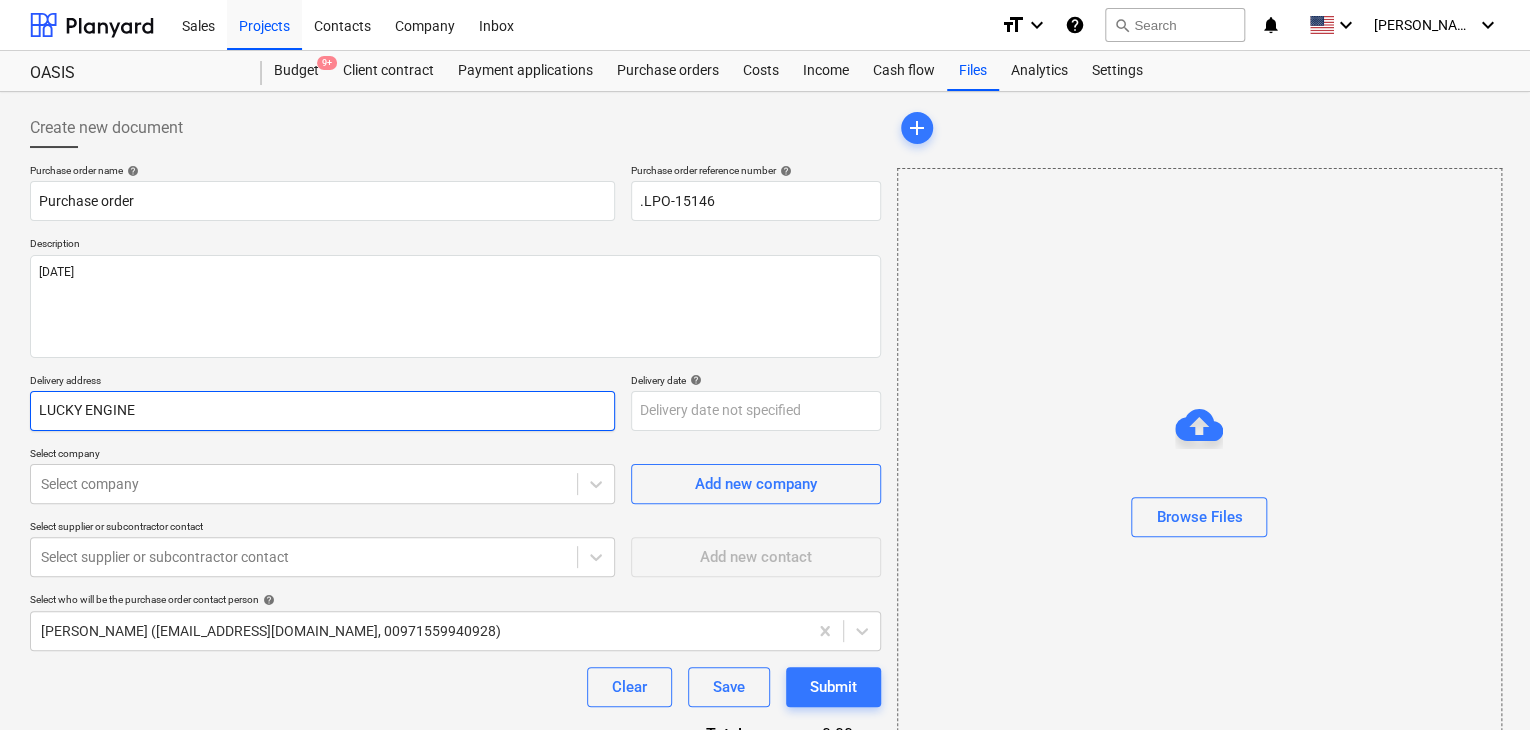 type on "x" 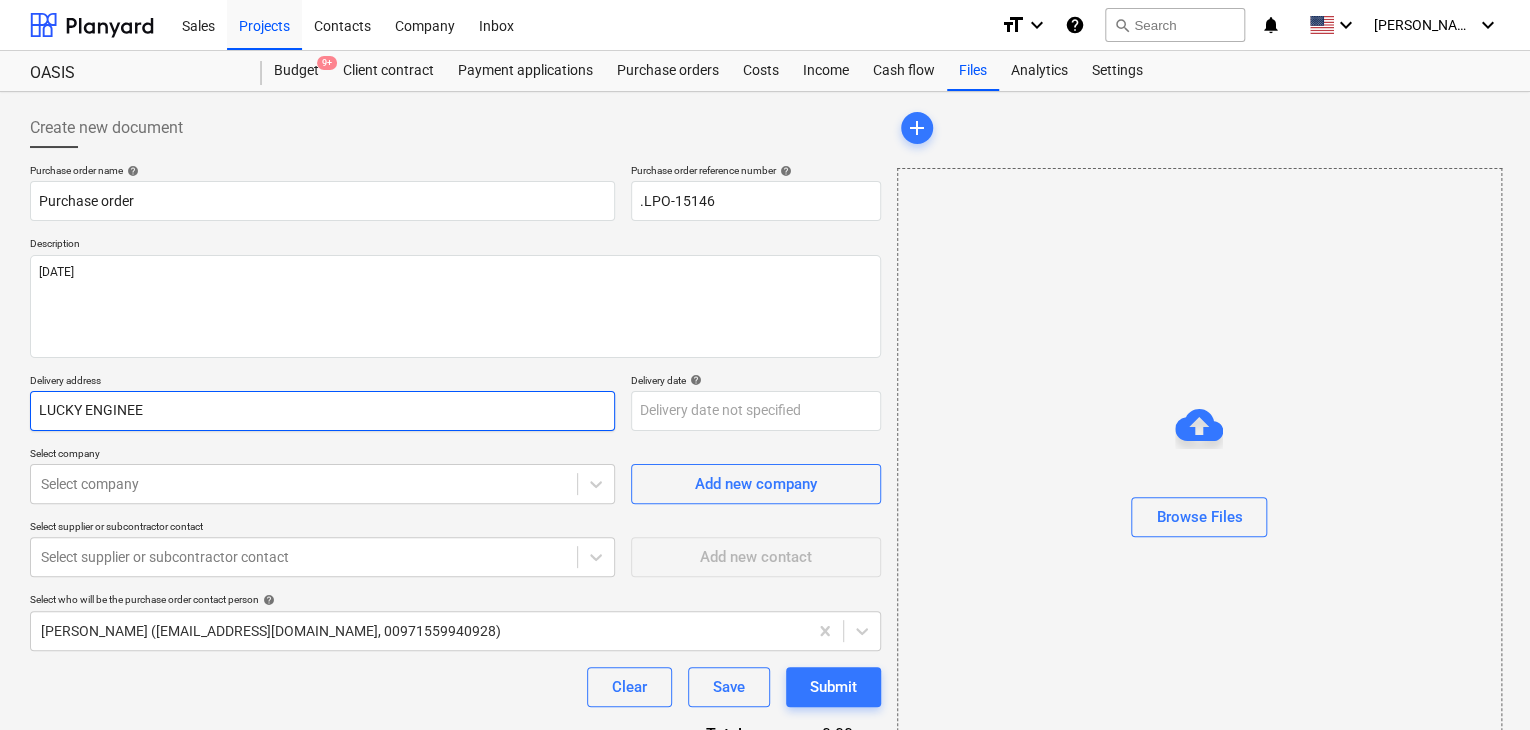 type on "x" 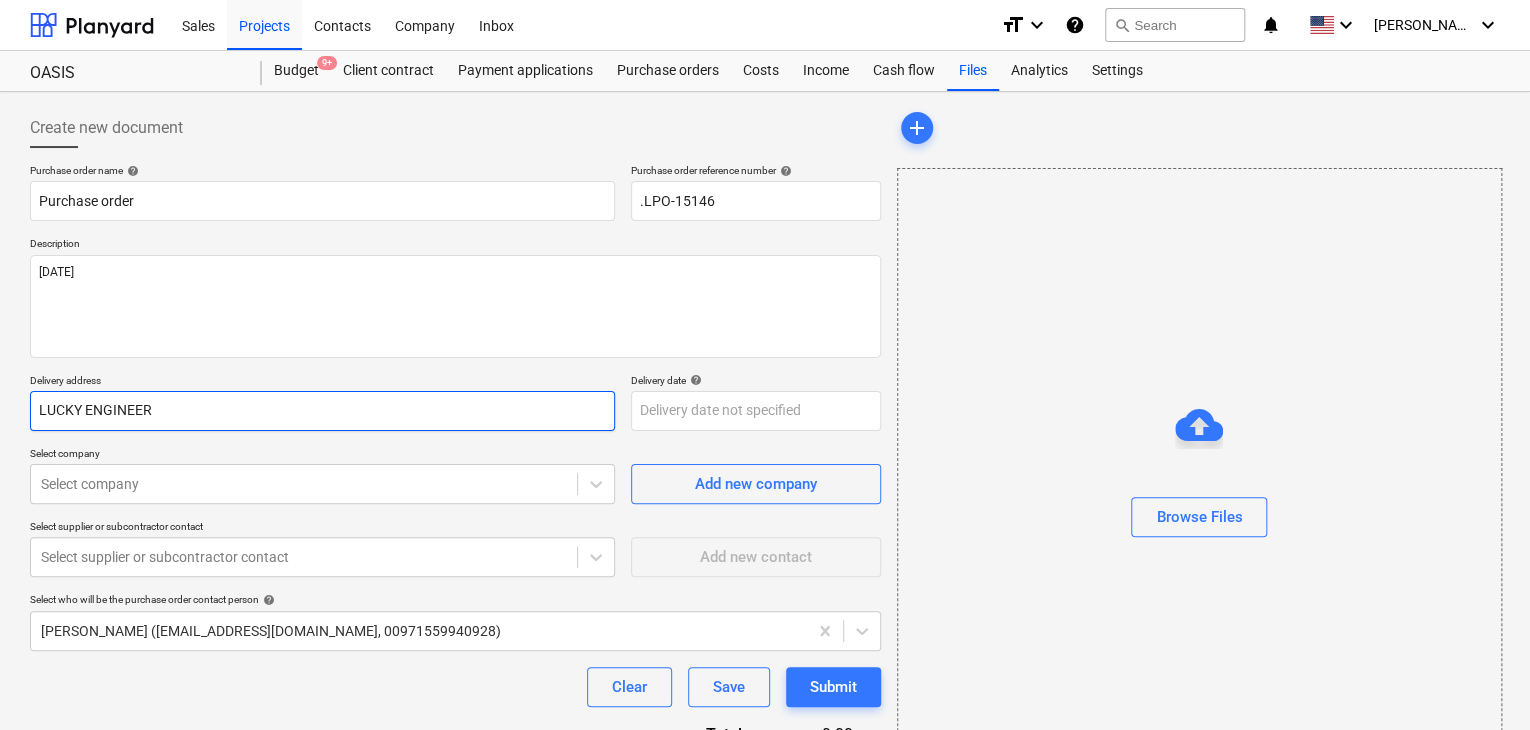 type on "x" 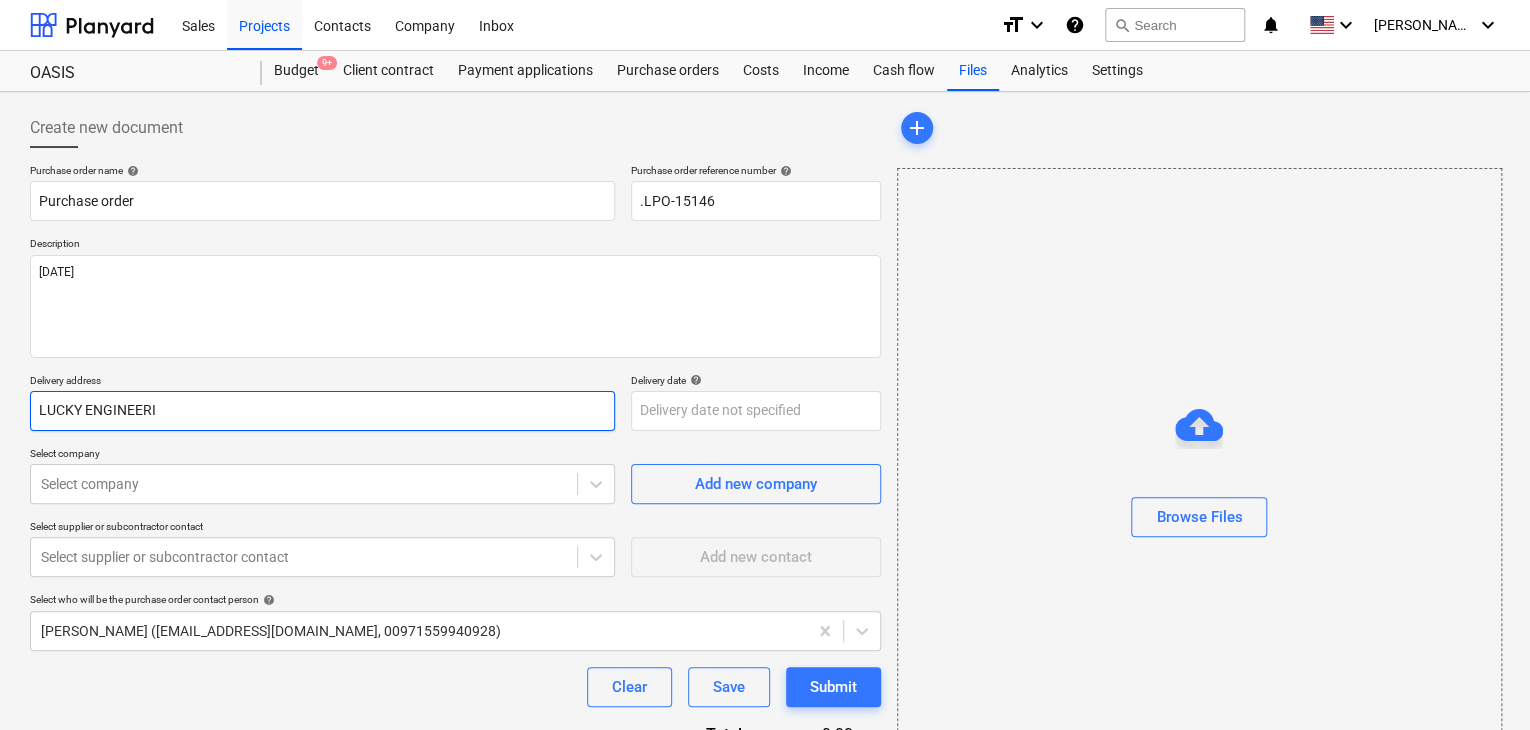 type on "x" 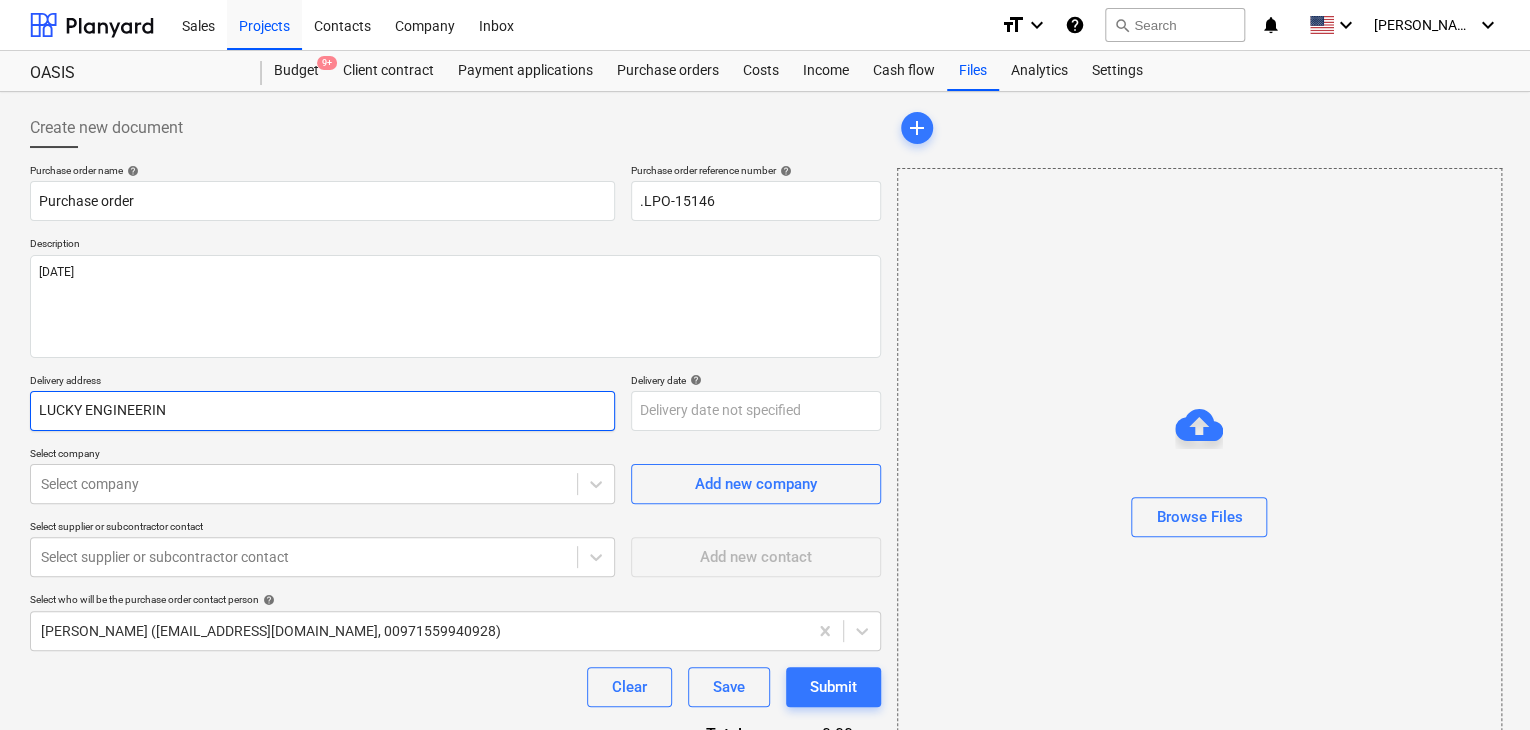 type on "x" 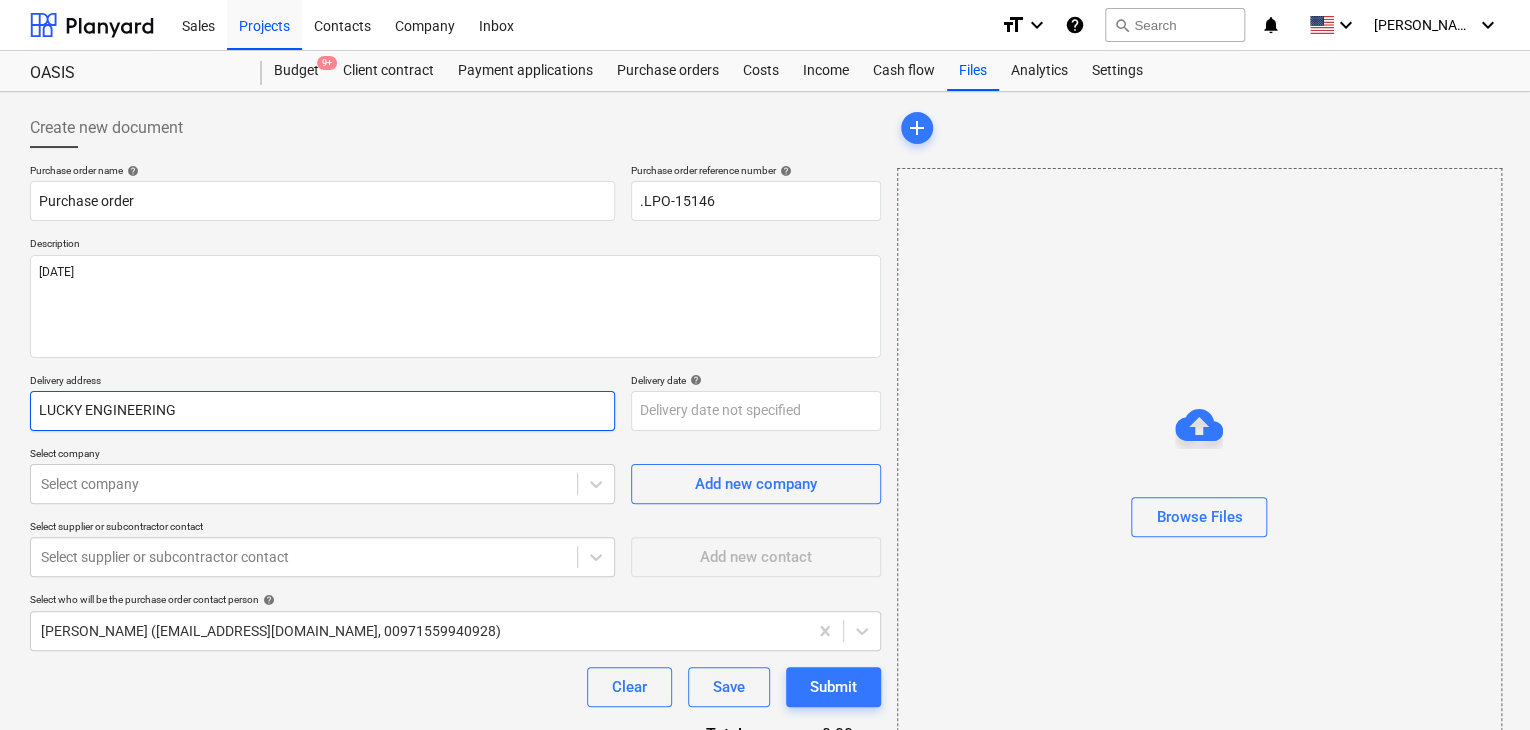 type on "x" 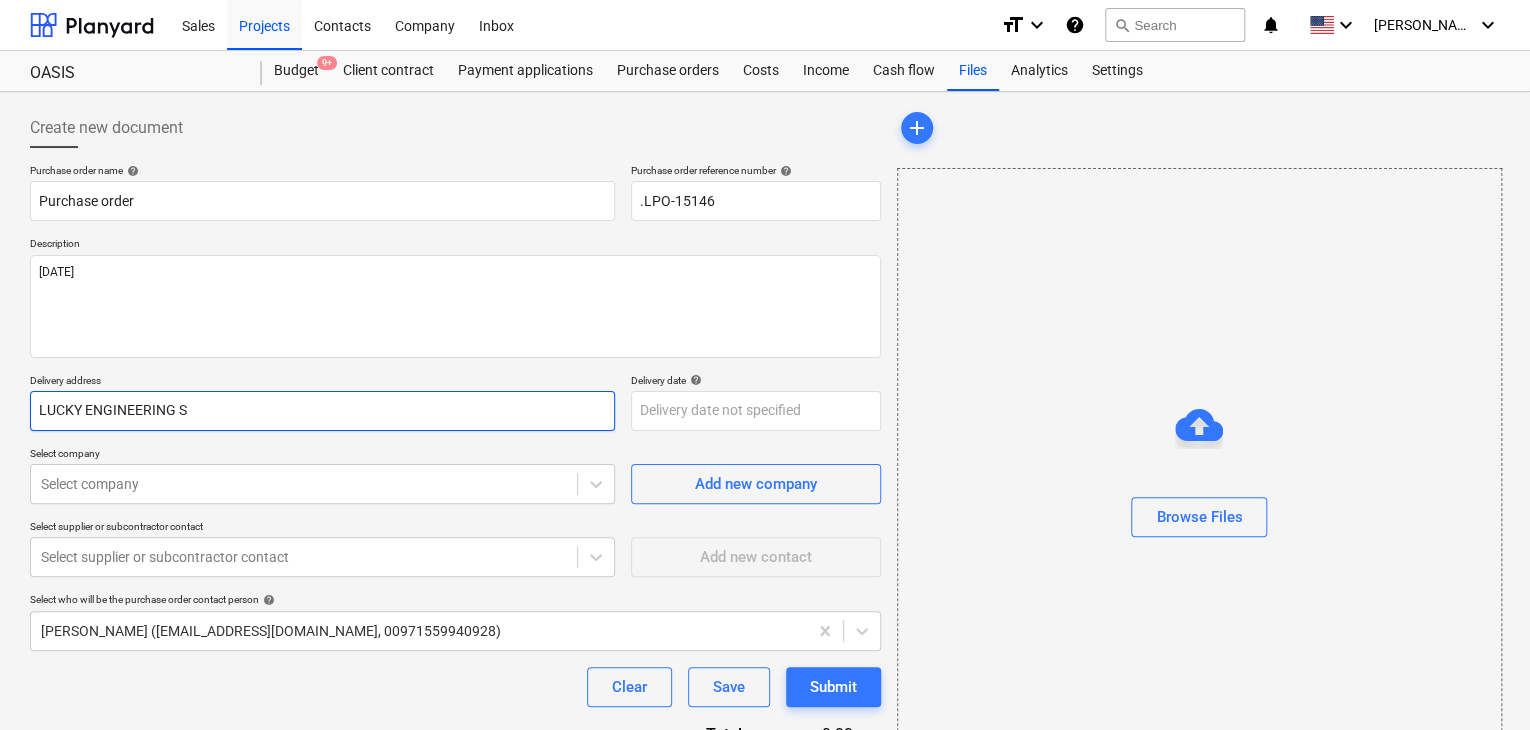 type on "x" 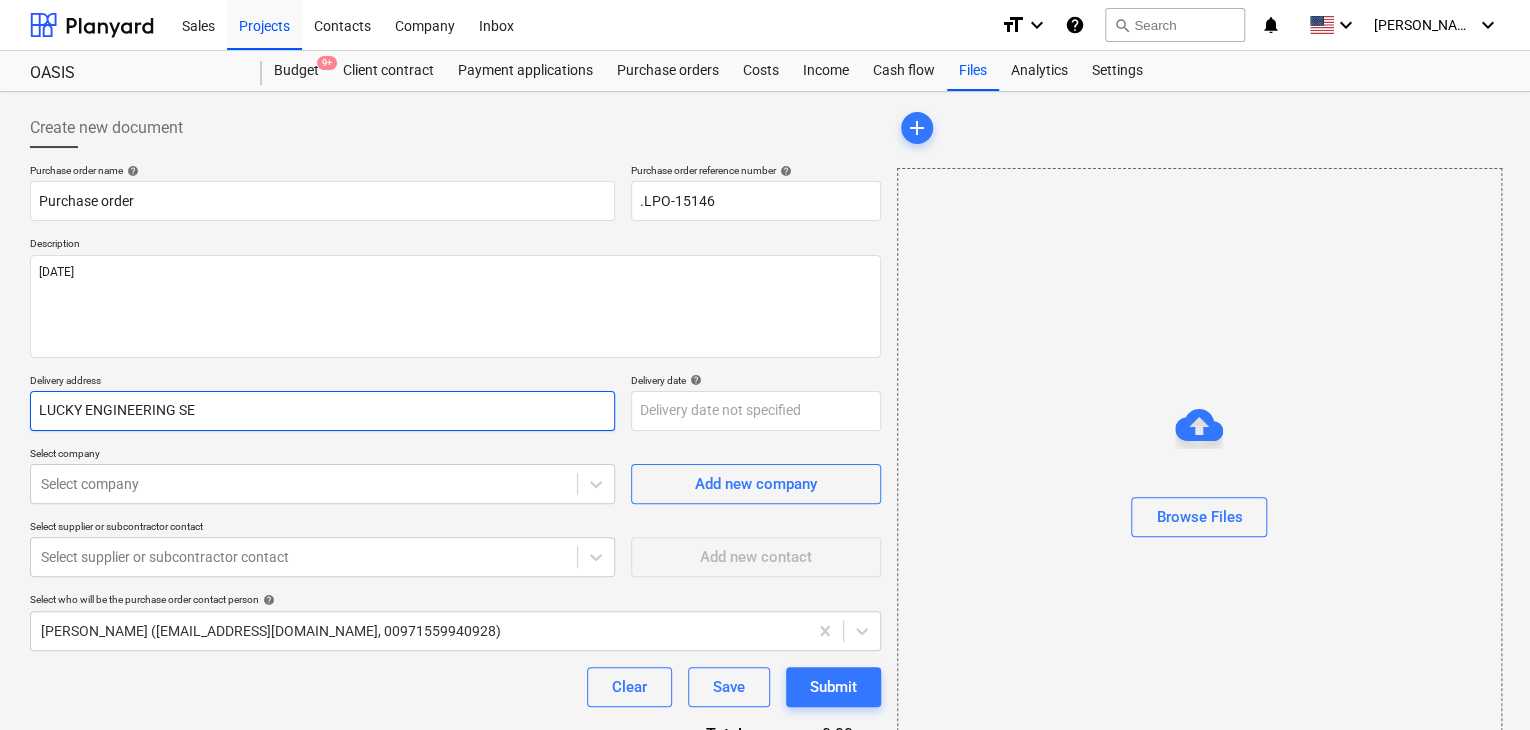 type on "x" 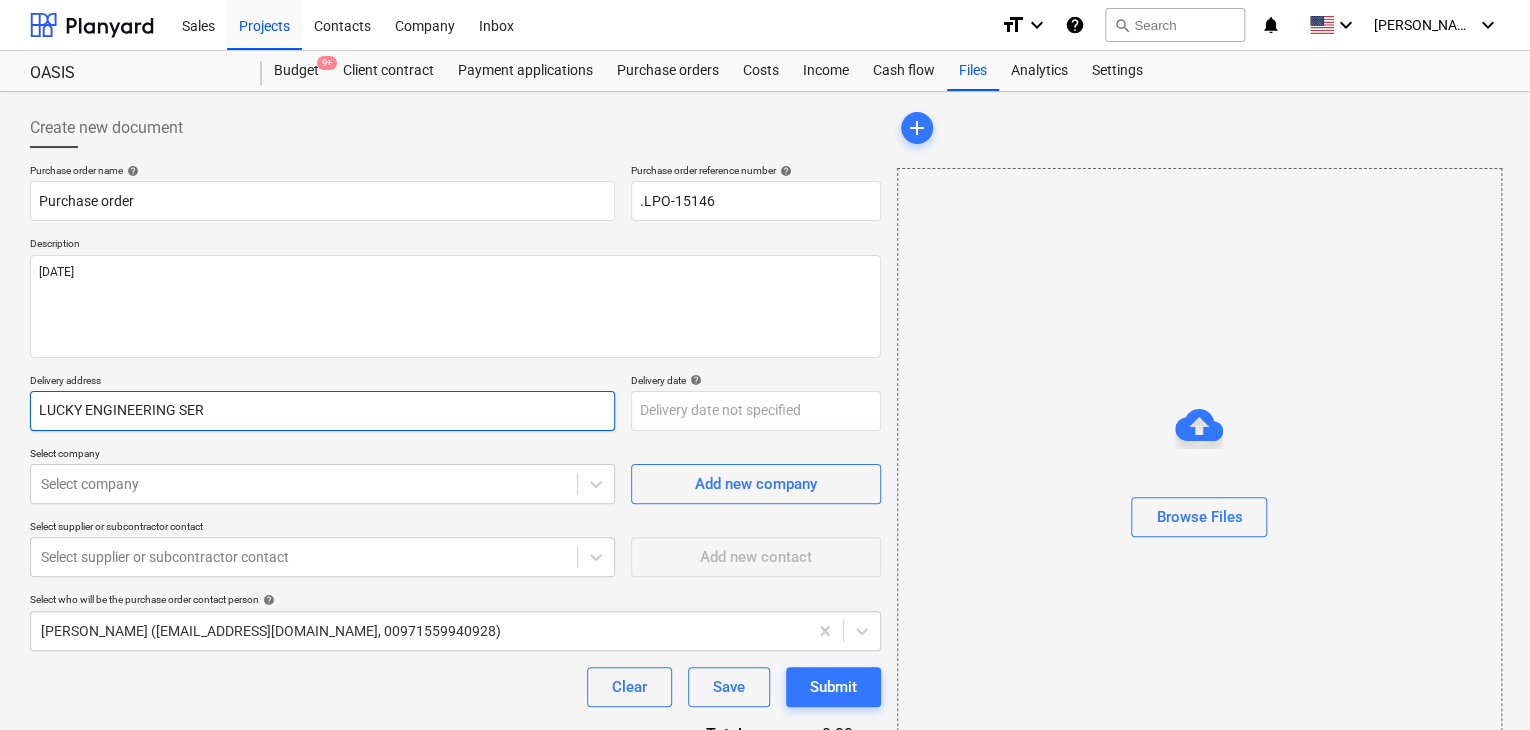 type on "x" 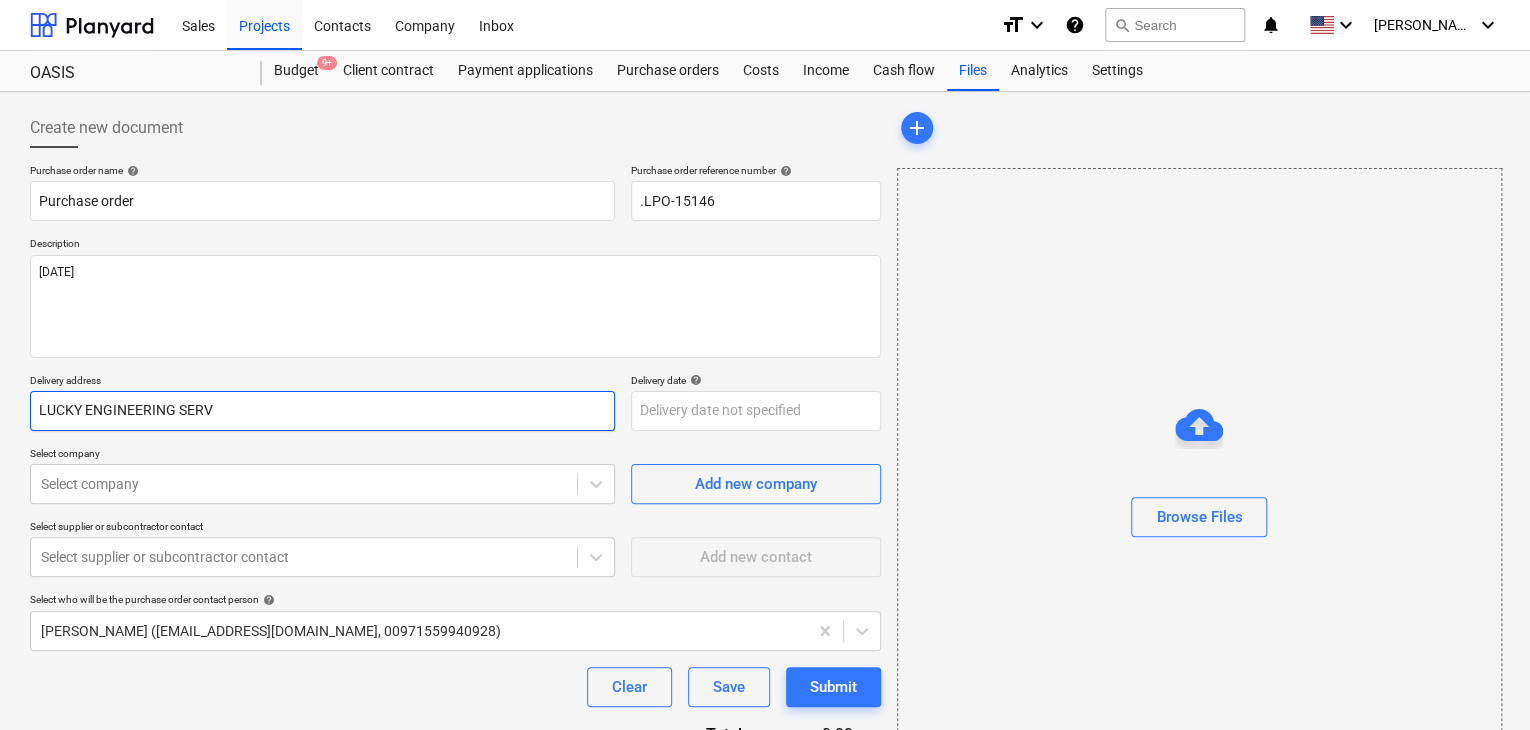 type on "x" 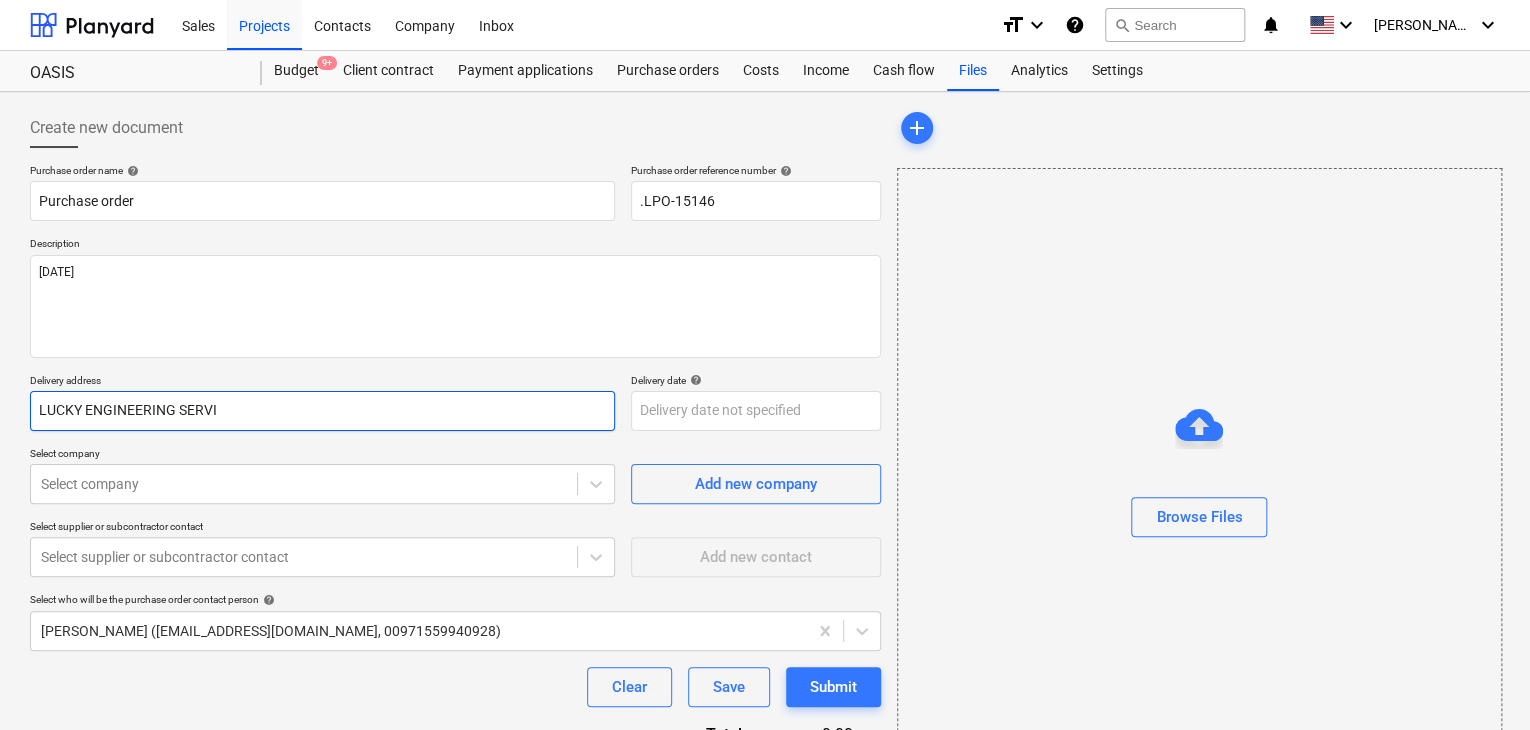 type on "x" 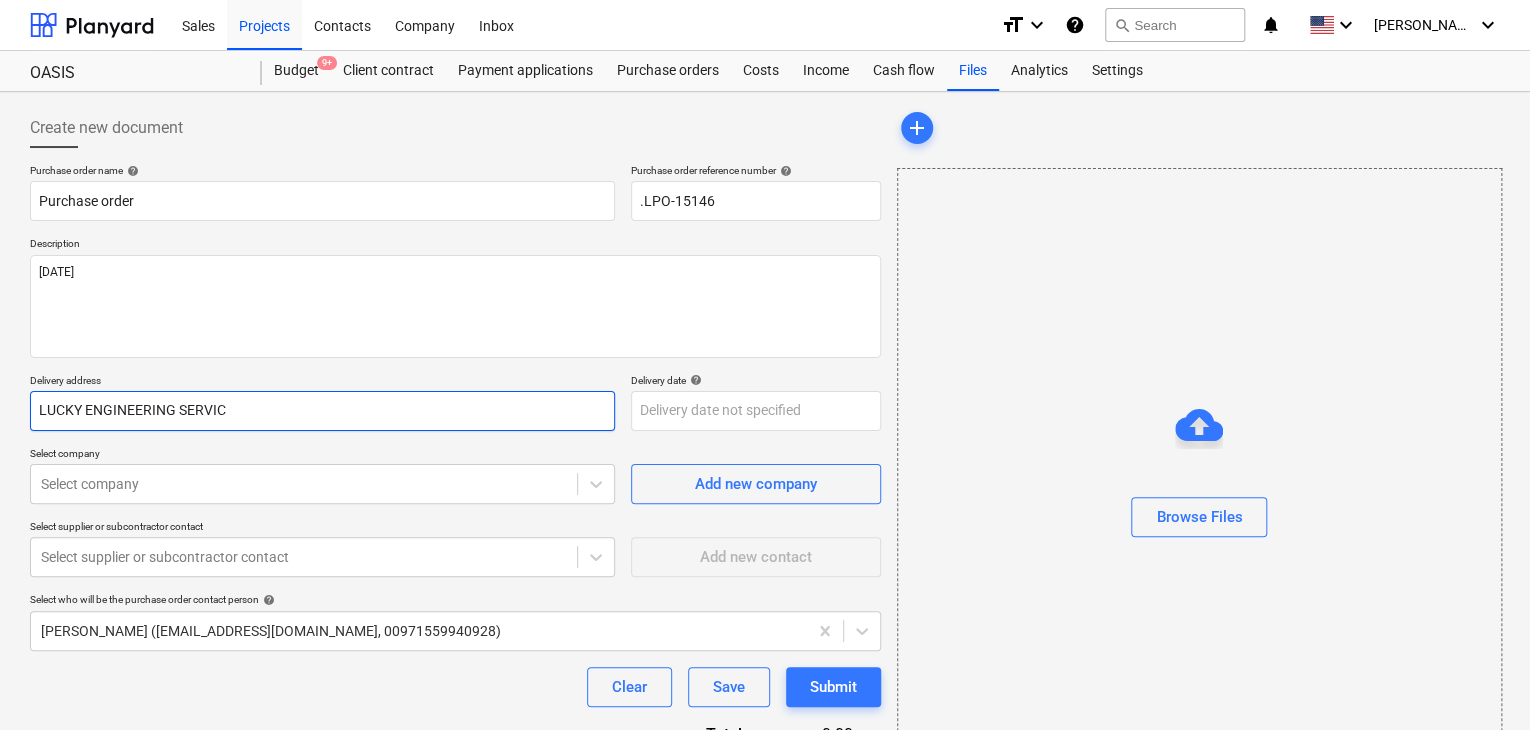 type on "x" 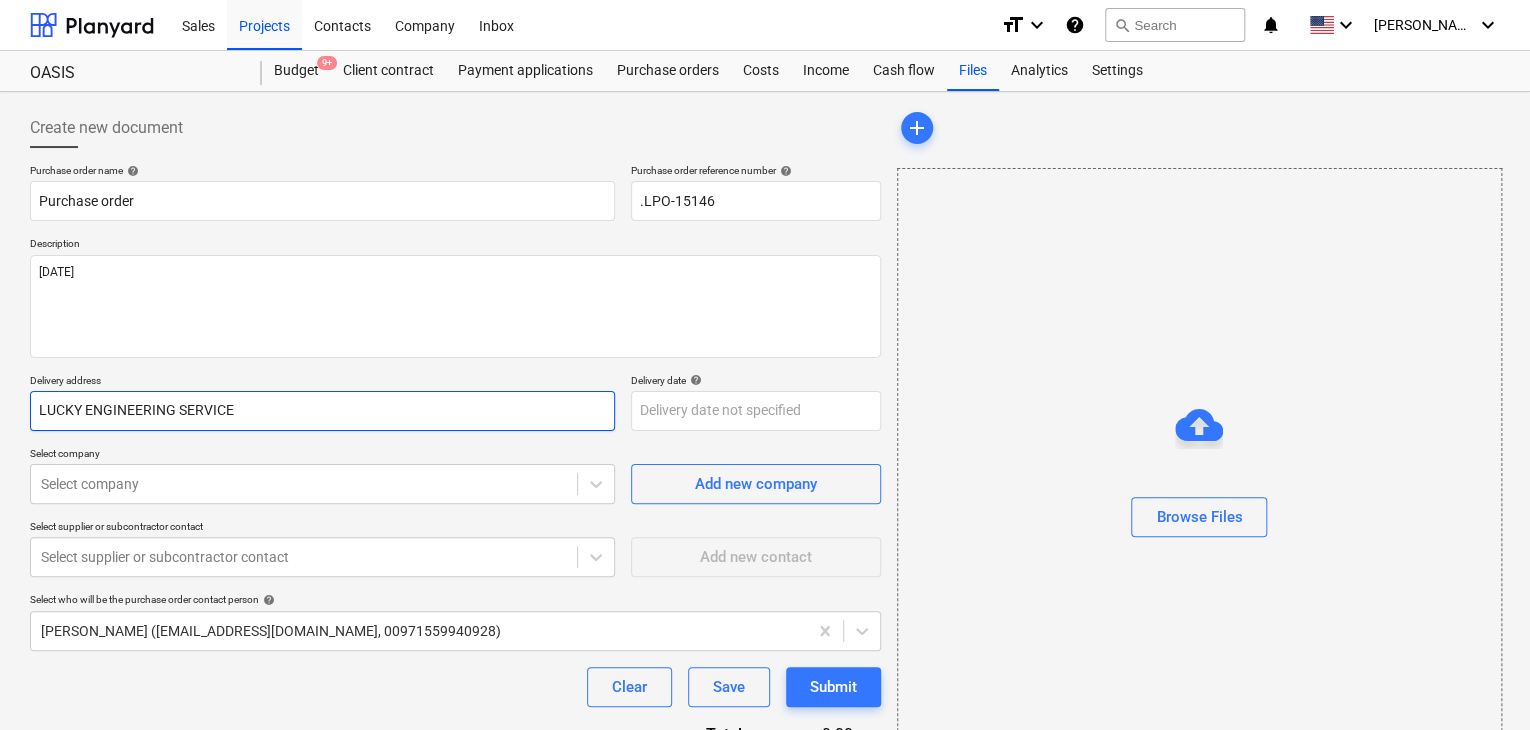 type on "x" 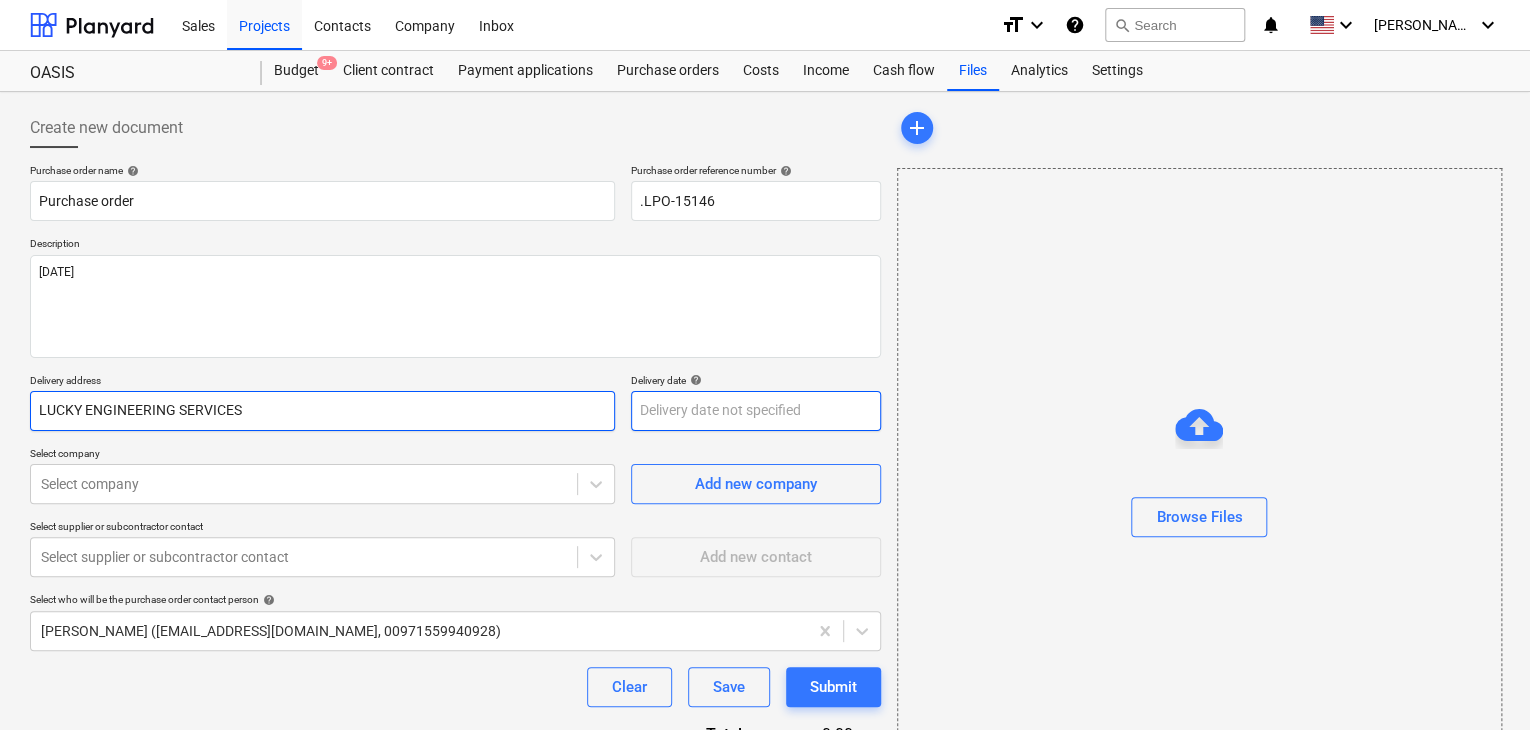 type on "LUCKY ENGINEERING SERVICES" 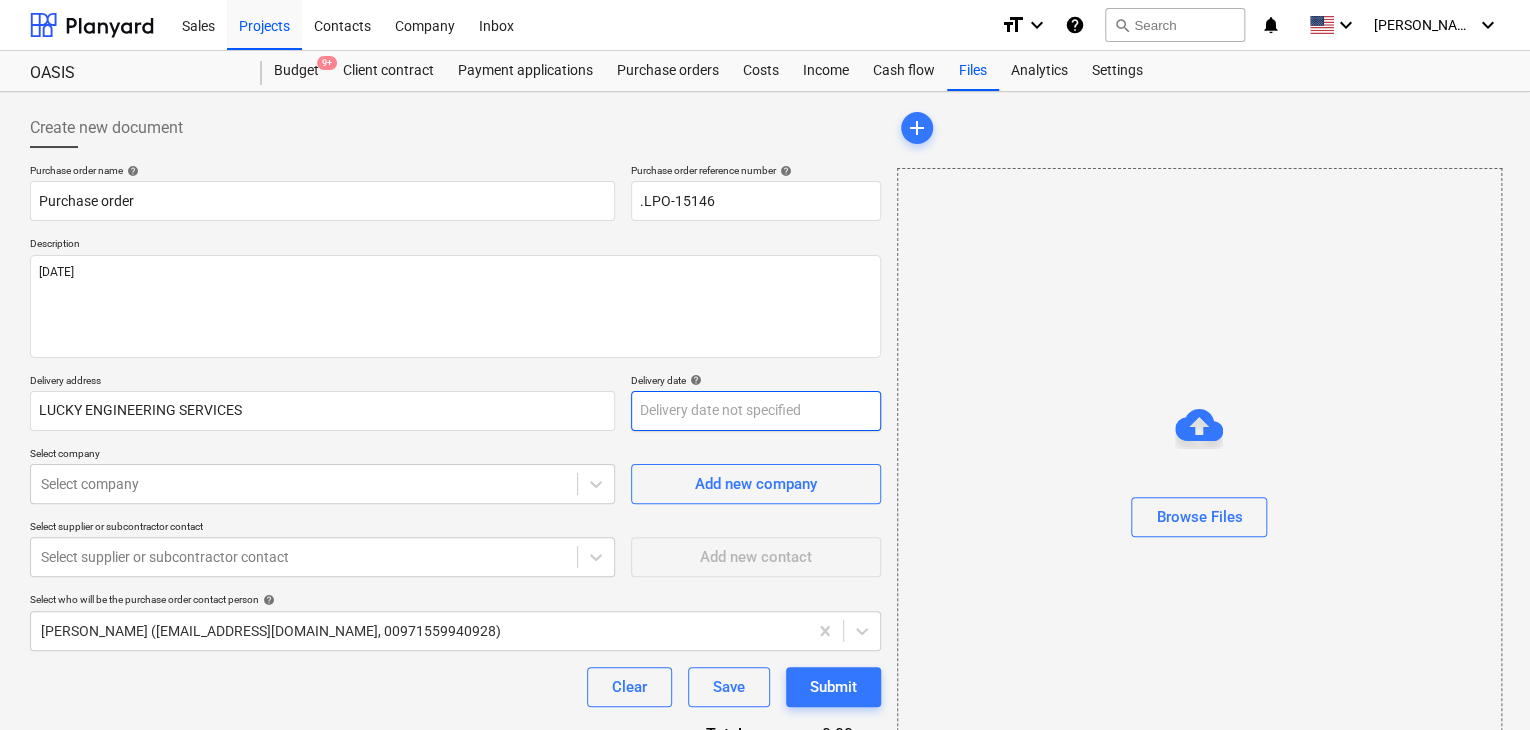 click on "Sales Projects Contacts Company Inbox format_size keyboard_arrow_down help search Search notifications 0 keyboard_arrow_down [PERSON_NAME] keyboard_arrow_down OASIS Budget 9+ Client contract Payment applications Purchase orders Costs Income Cash flow Files Analytics Settings Create new document Purchase order name help Purchase order Purchase order reference number help .LPO-15146 Description [DATE] Delivery address LUCKY ENGINEERING SERVICES Delivery date help Press the down arrow key to interact with the calendar and
select a date. Press the question mark key to get the keyboard shortcuts for changing dates. Select company Select company Add new company Select supplier or subcontractor contact Select supplier or subcontractor contact Add new contact Select who will be the purchase order contact person help [PERSON_NAME] ([EMAIL_ADDRESS][DOMAIN_NAME], 00971559940928) Clear Save Submit Total 0.00د.إ.‏ Select line-items to add help Search or select a line-item Select in bulk add Browse Files
x" at bounding box center [765, 365] 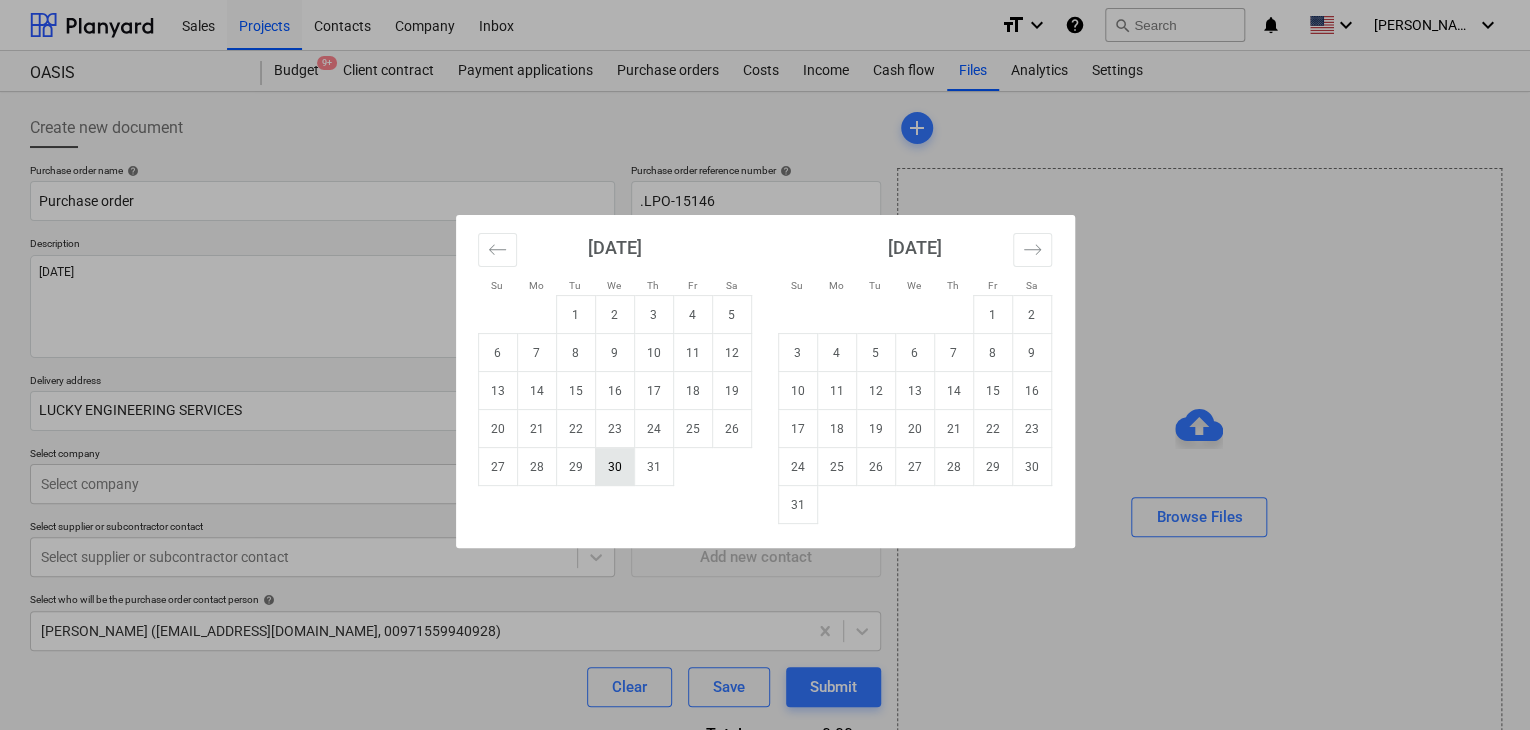click on "30" at bounding box center [614, 467] 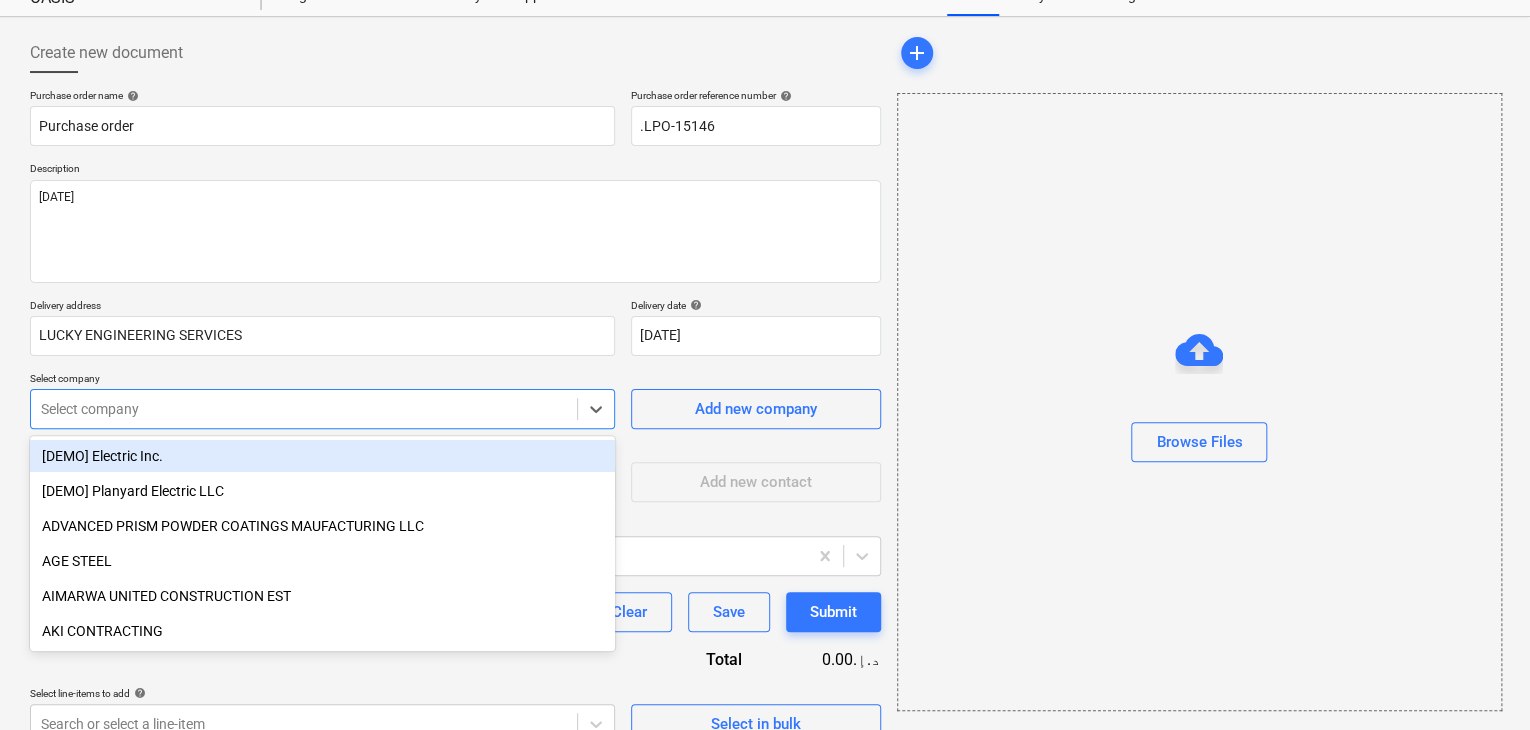 click on "Sales Projects Contacts Company Inbox format_size keyboard_arrow_down help search Search notifications 0 keyboard_arrow_down [PERSON_NAME] keyboard_arrow_down OASIS Budget 9+ Client contract Payment applications Purchase orders Costs Income Cash flow Files Analytics Settings Create new document Purchase order name help Purchase order Purchase order reference number help .LPO-15146 Description [DATE] Delivery address LUCKY ENGINEERING SERVICES Delivery date help [DATE] [DATE] Press the down arrow key to interact with the calendar and
select a date. Press the question mark key to get the keyboard shortcuts for changing dates. Select company option [DEMO] Electric Inc.   focused, 1 of 203. 203 results available. Use Up and Down to choose options, press Enter to select the currently focused option, press Escape to exit the menu, press Tab to select the option and exit the menu. Select company Add new company Select supplier or subcontractor contact Select supplier or subcontractor contact help" at bounding box center (765, 290) 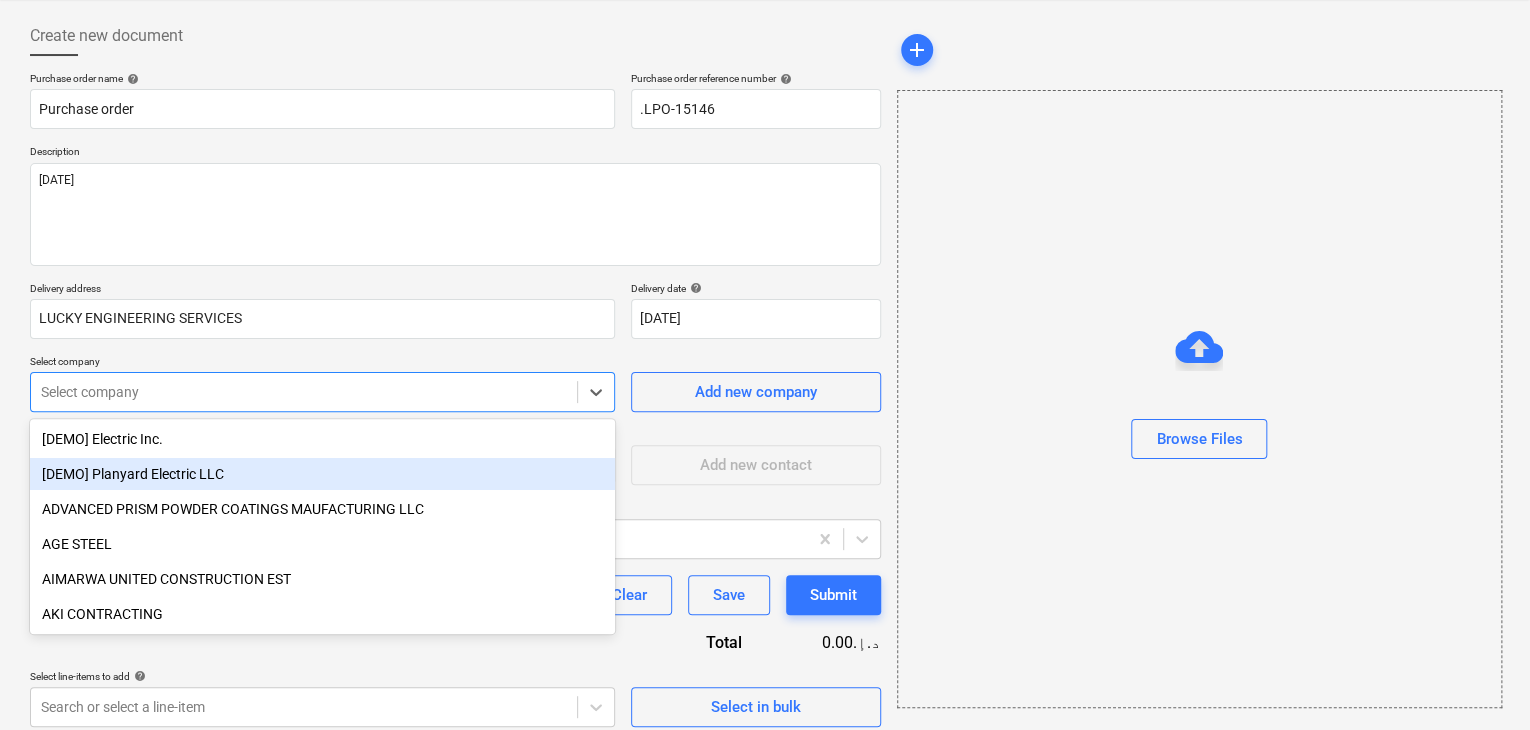 scroll, scrollTop: 93, scrollLeft: 0, axis: vertical 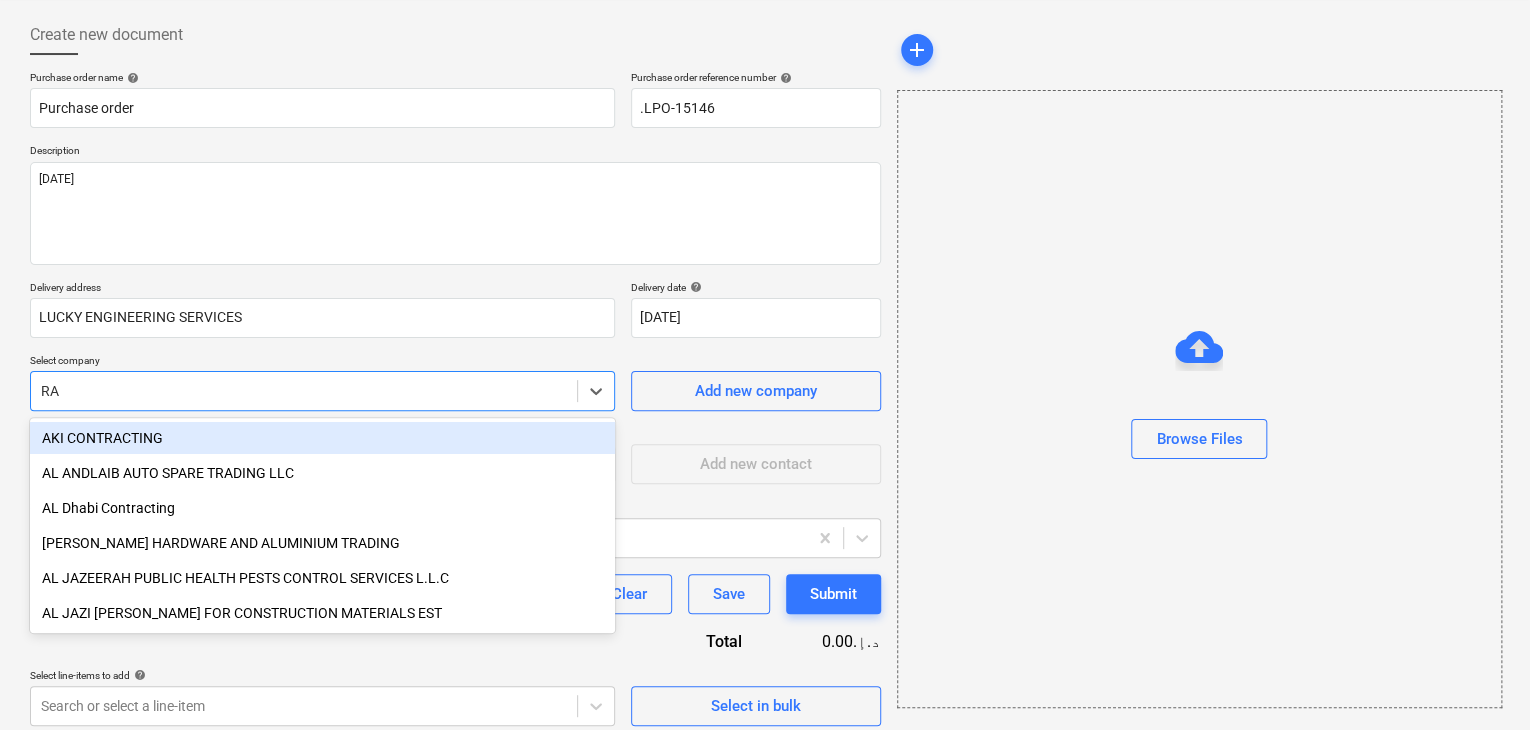type on "RAW" 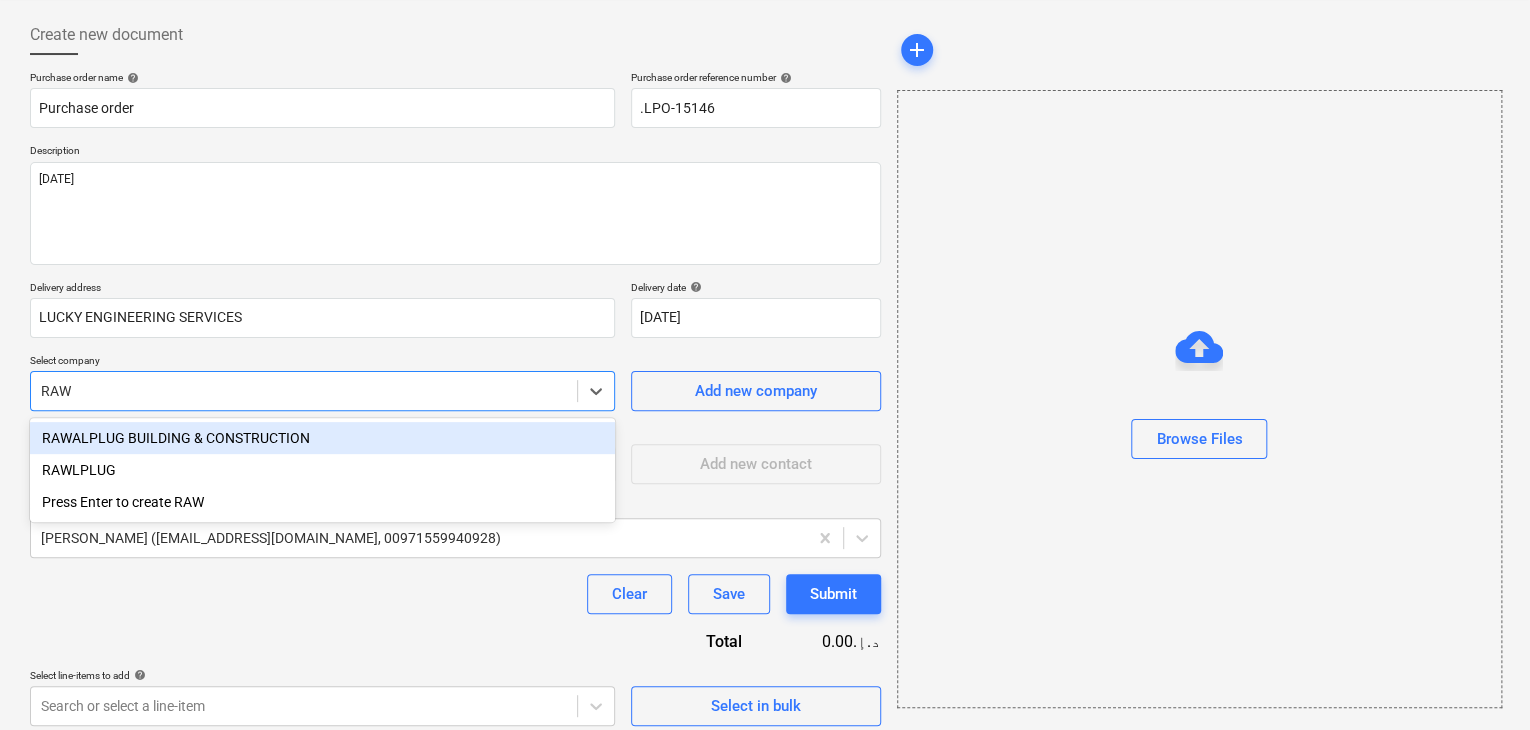 click on "RAWLPLUG" at bounding box center [322, 470] 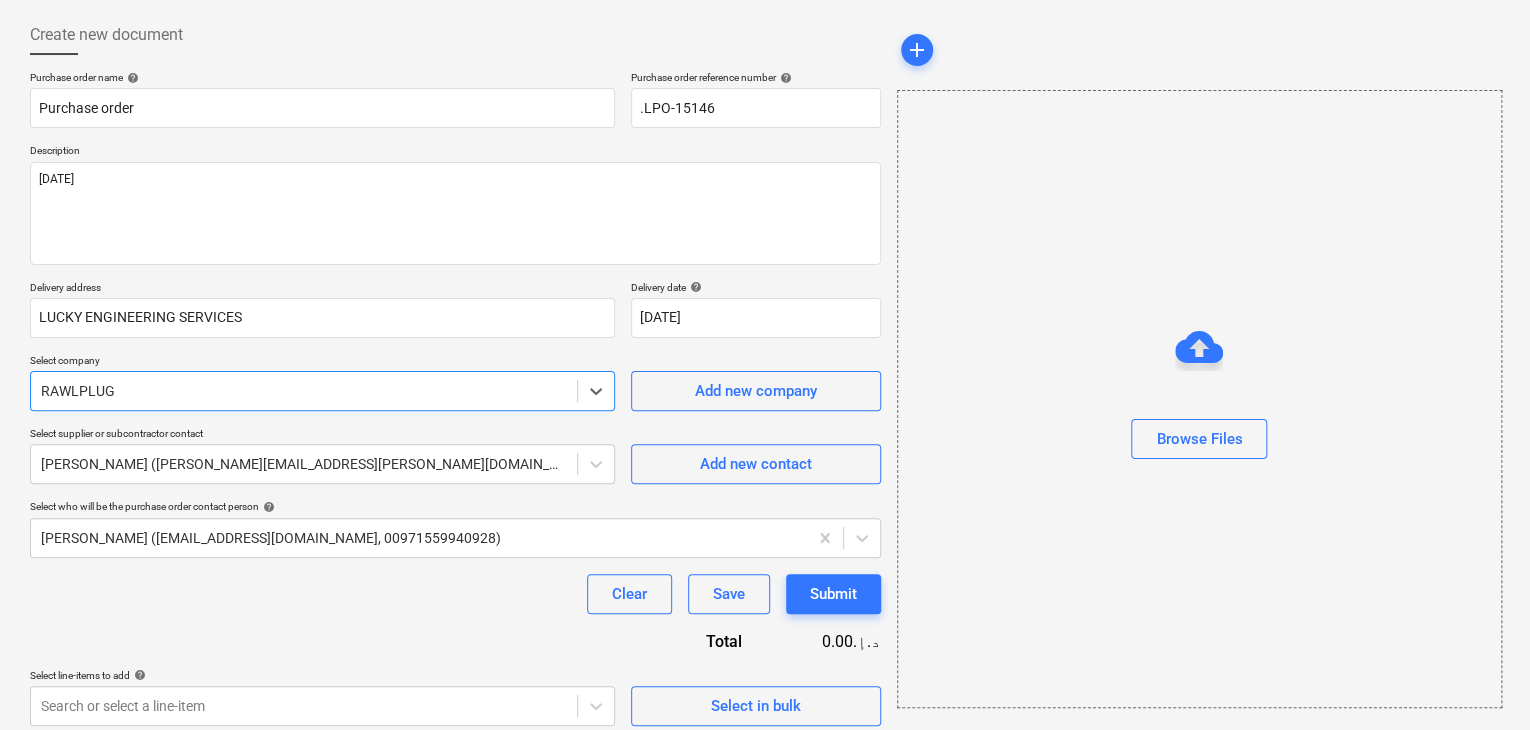 type on "x" 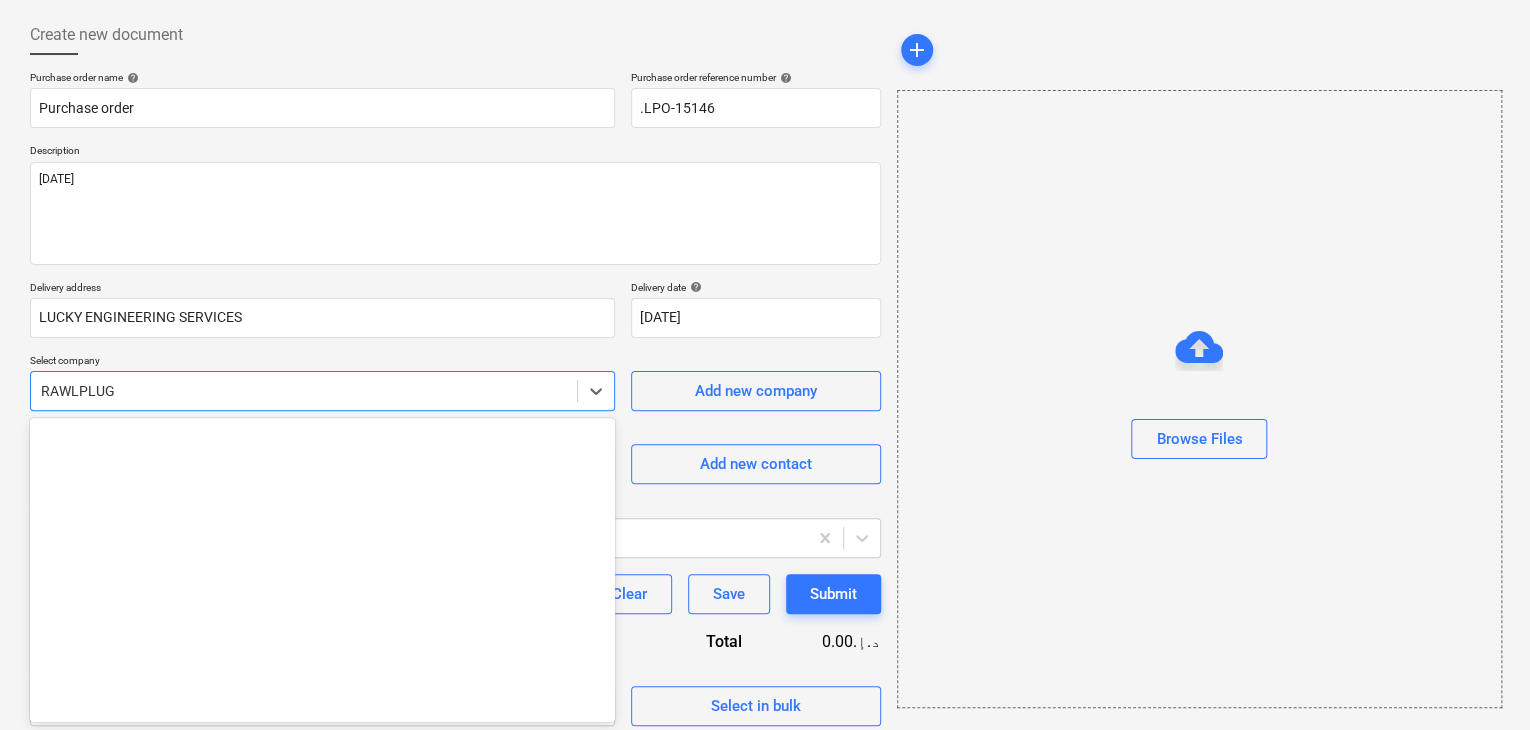 scroll, scrollTop: 5284, scrollLeft: 0, axis: vertical 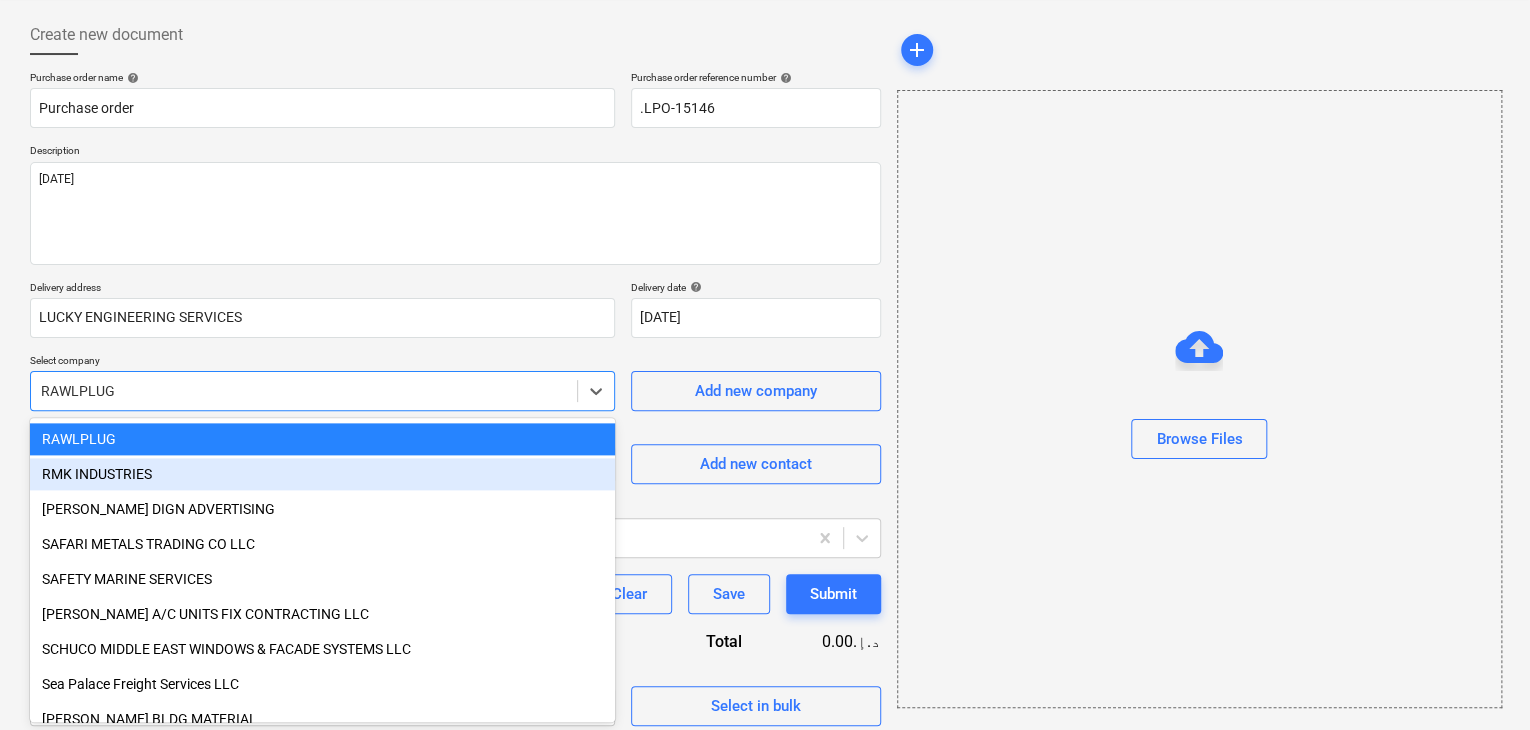click at bounding box center (304, 391) 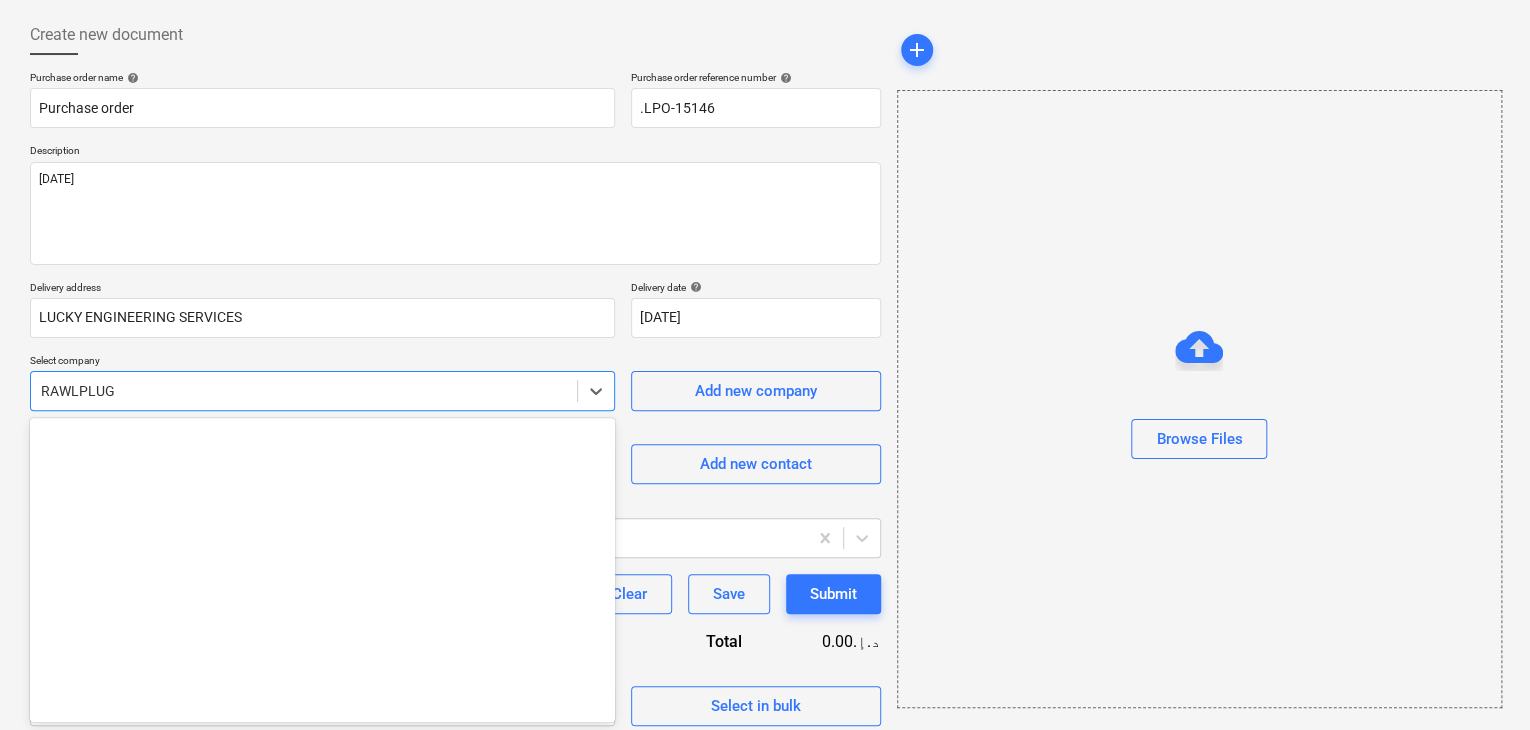 click at bounding box center [304, 391] 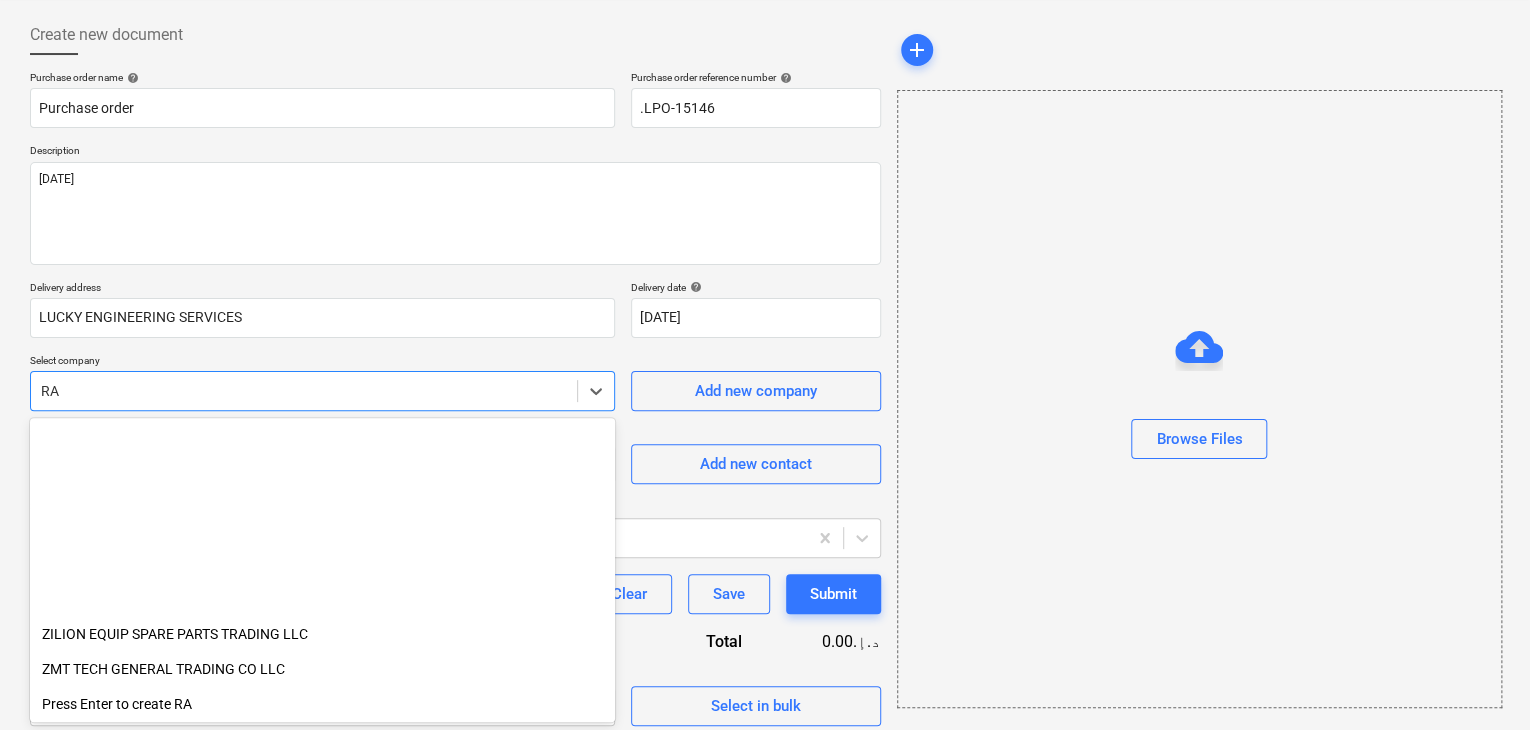 scroll, scrollTop: 1835, scrollLeft: 0, axis: vertical 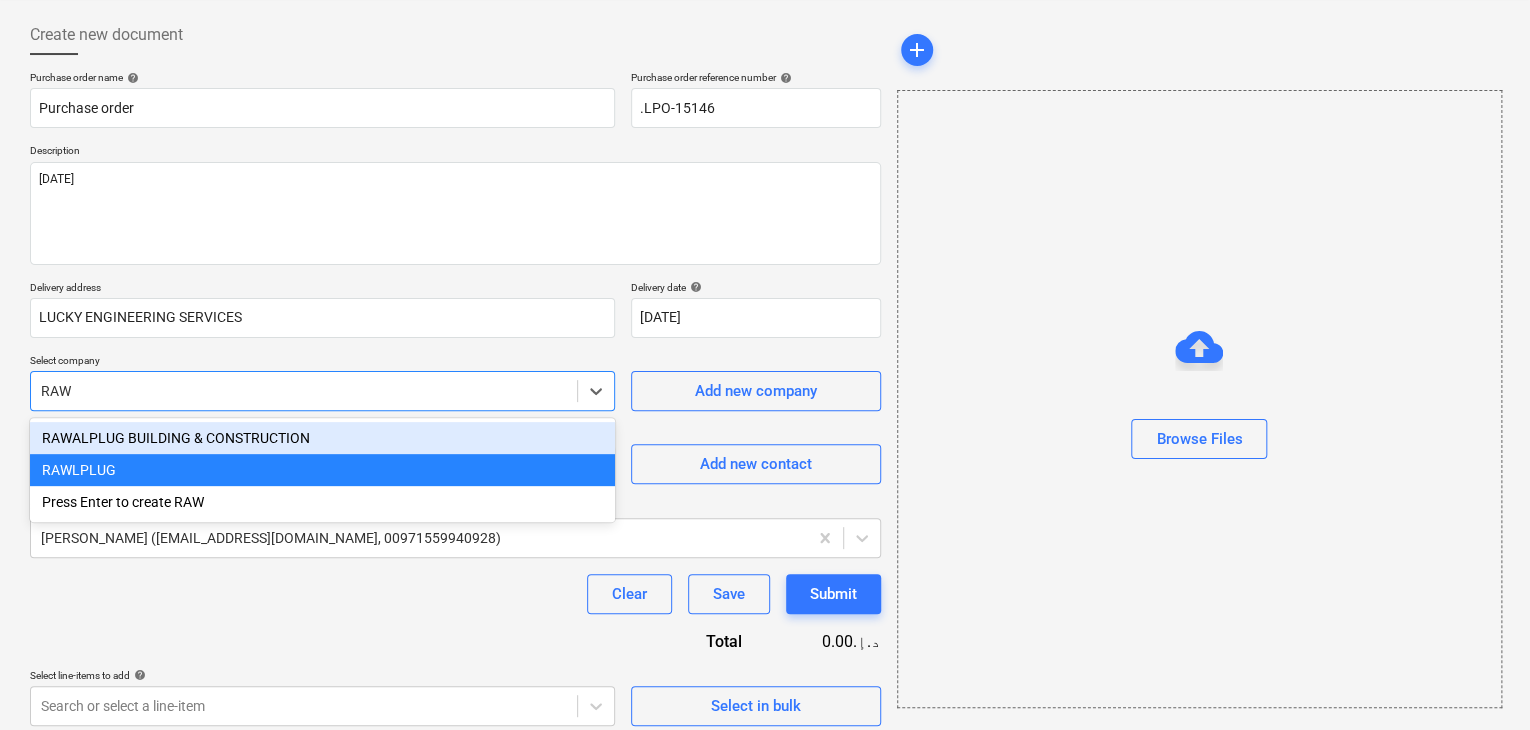 click on "RAWALPLUG BUILDING & CONSTRUCTION" at bounding box center (322, 438) 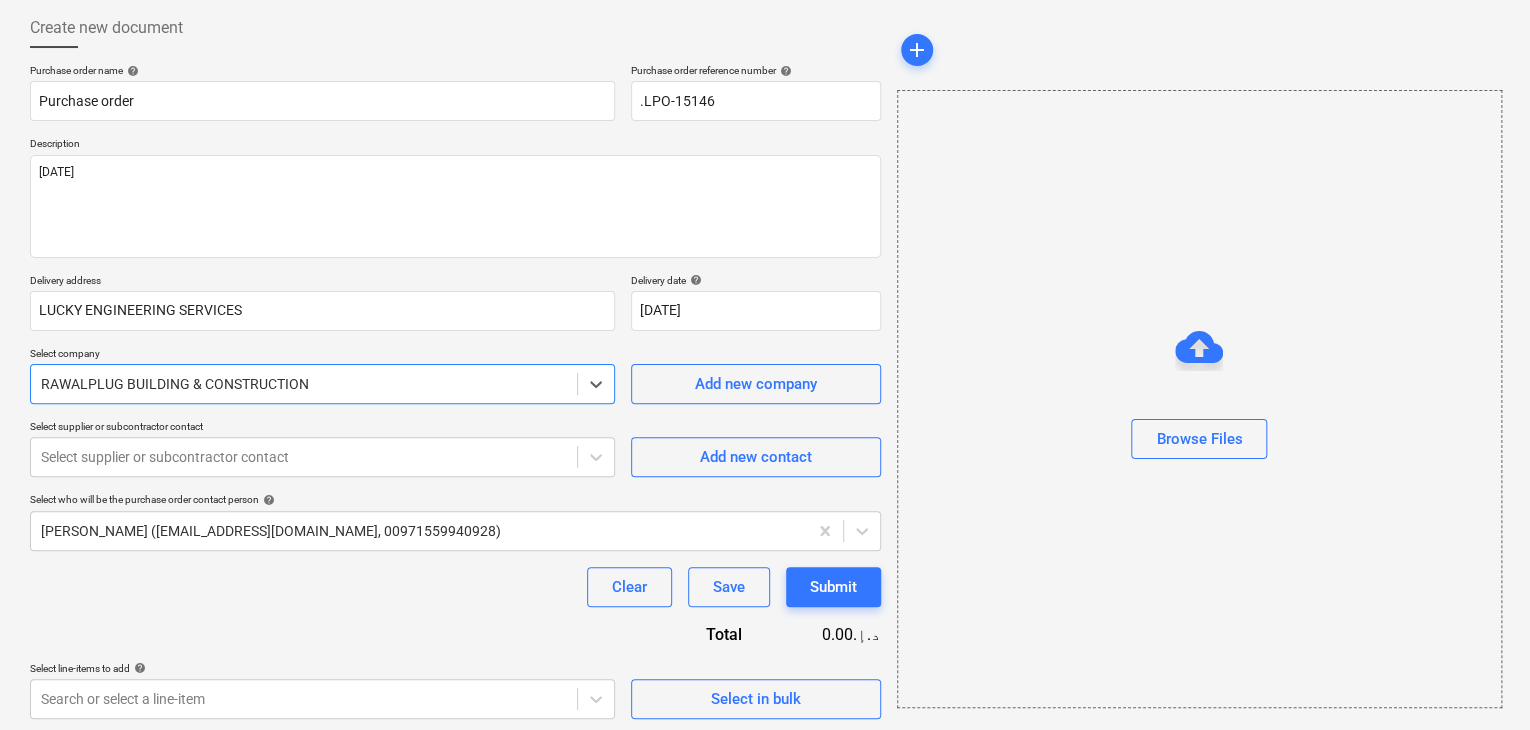 scroll, scrollTop: 104, scrollLeft: 0, axis: vertical 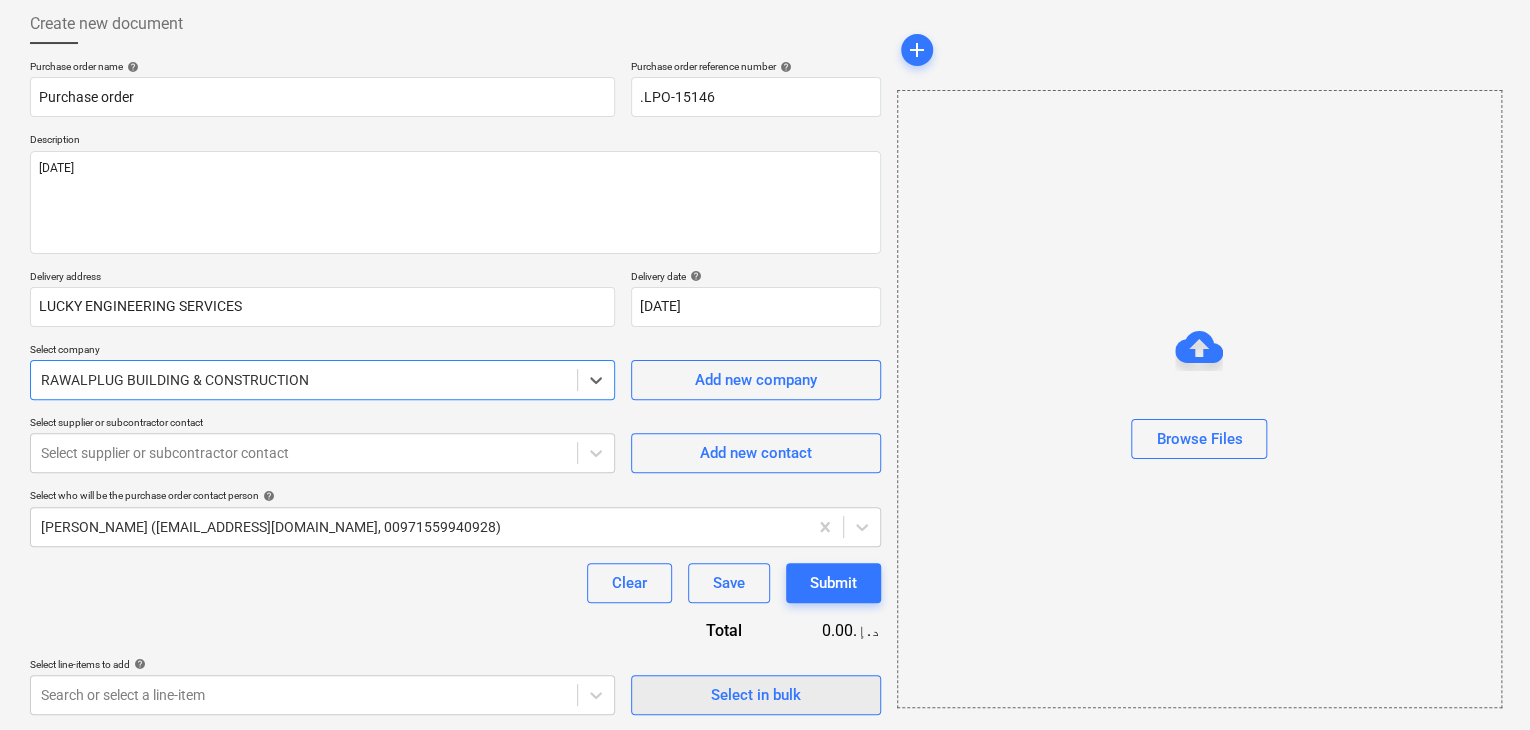 click on "Select in bulk" at bounding box center [756, 695] 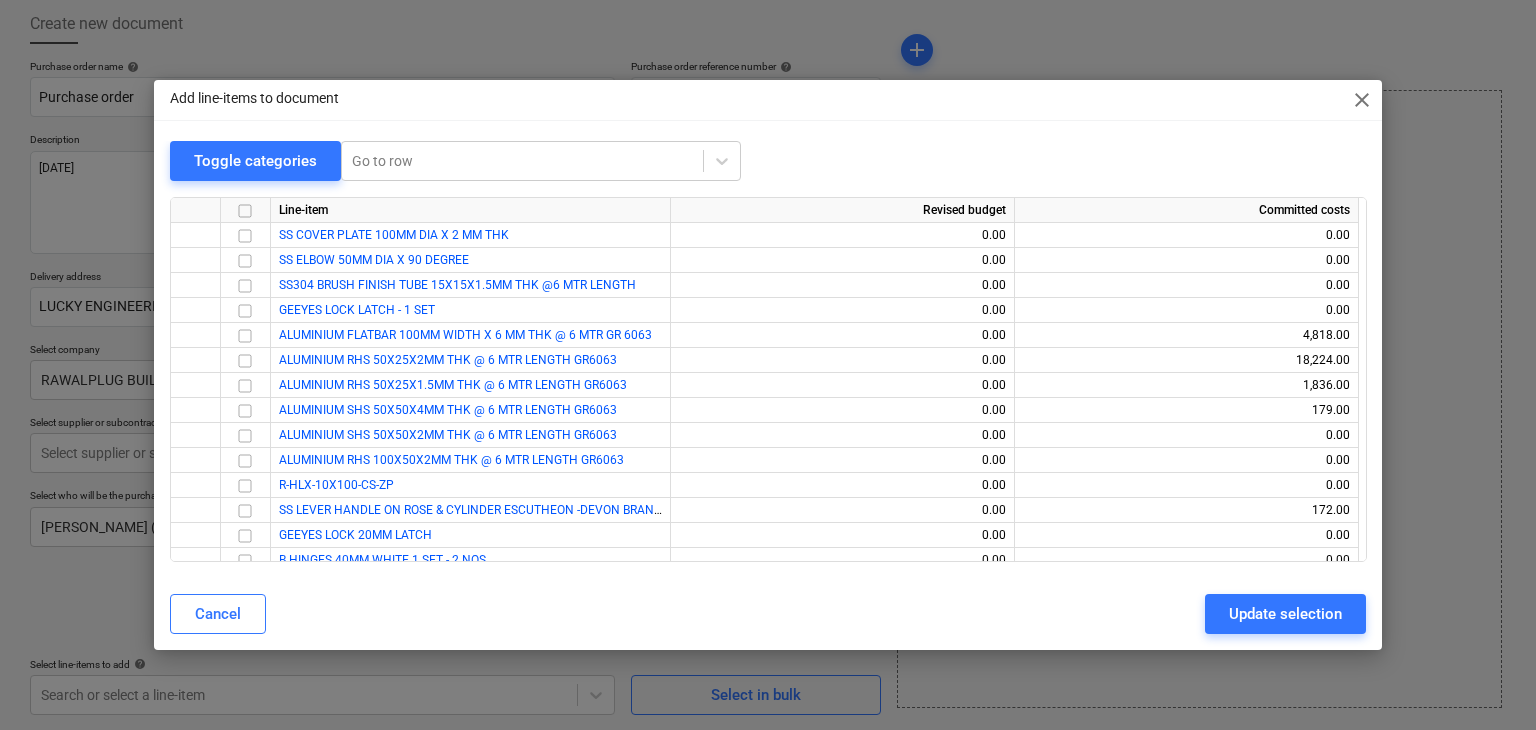 click on "close" at bounding box center (1362, 100) 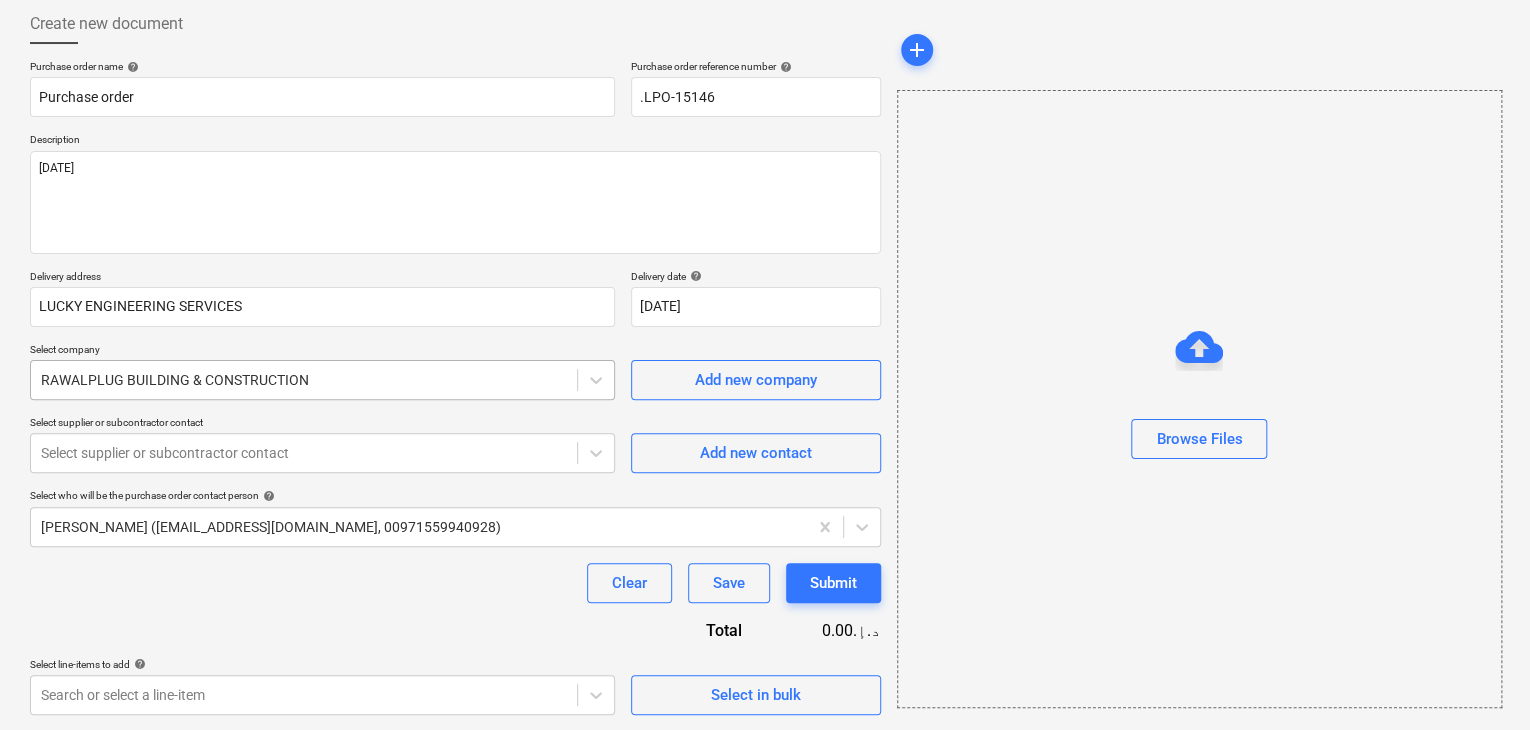 click at bounding box center [304, 380] 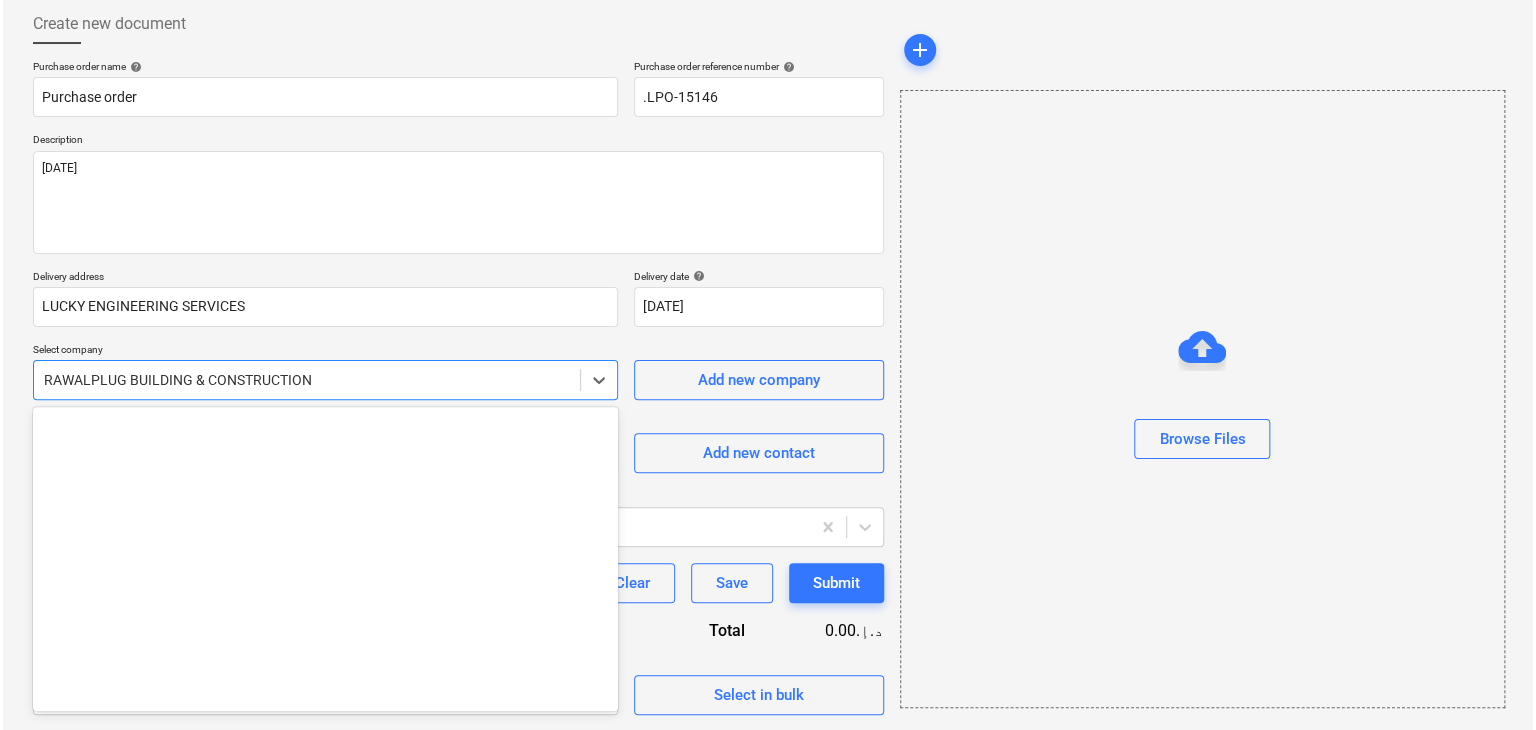 scroll, scrollTop: 5250, scrollLeft: 0, axis: vertical 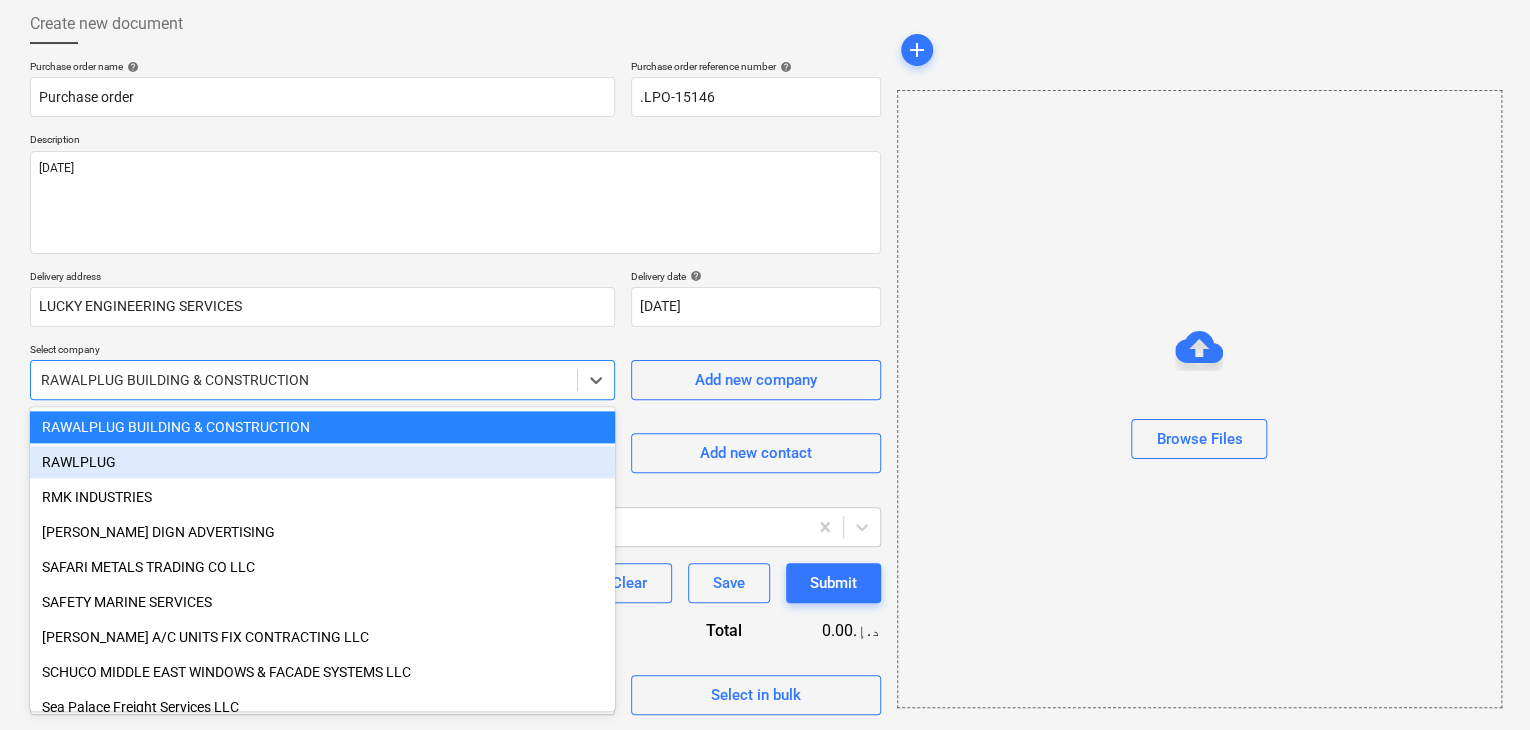 click on "RAWLPLUG" at bounding box center (322, 462) 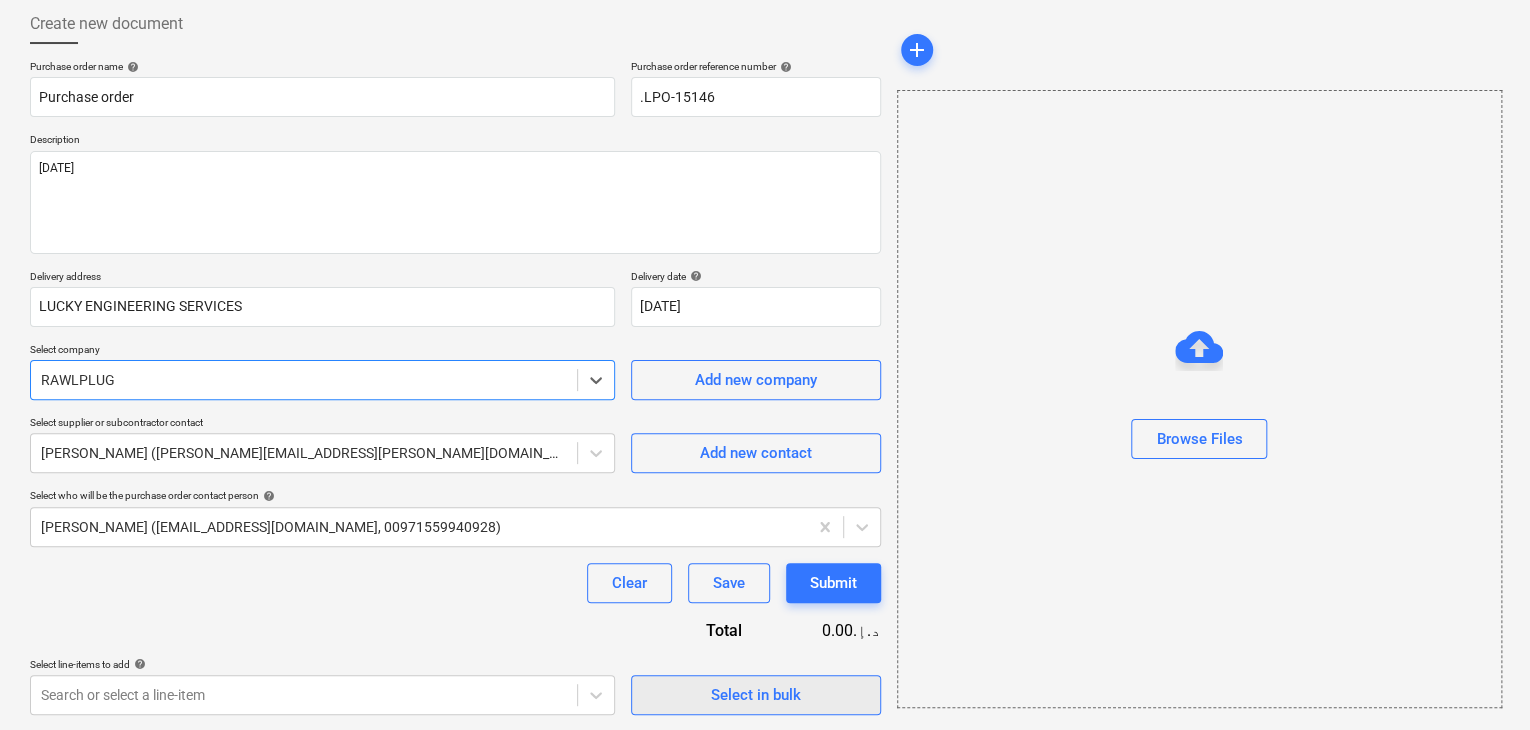click on "Select in bulk" at bounding box center [756, 695] 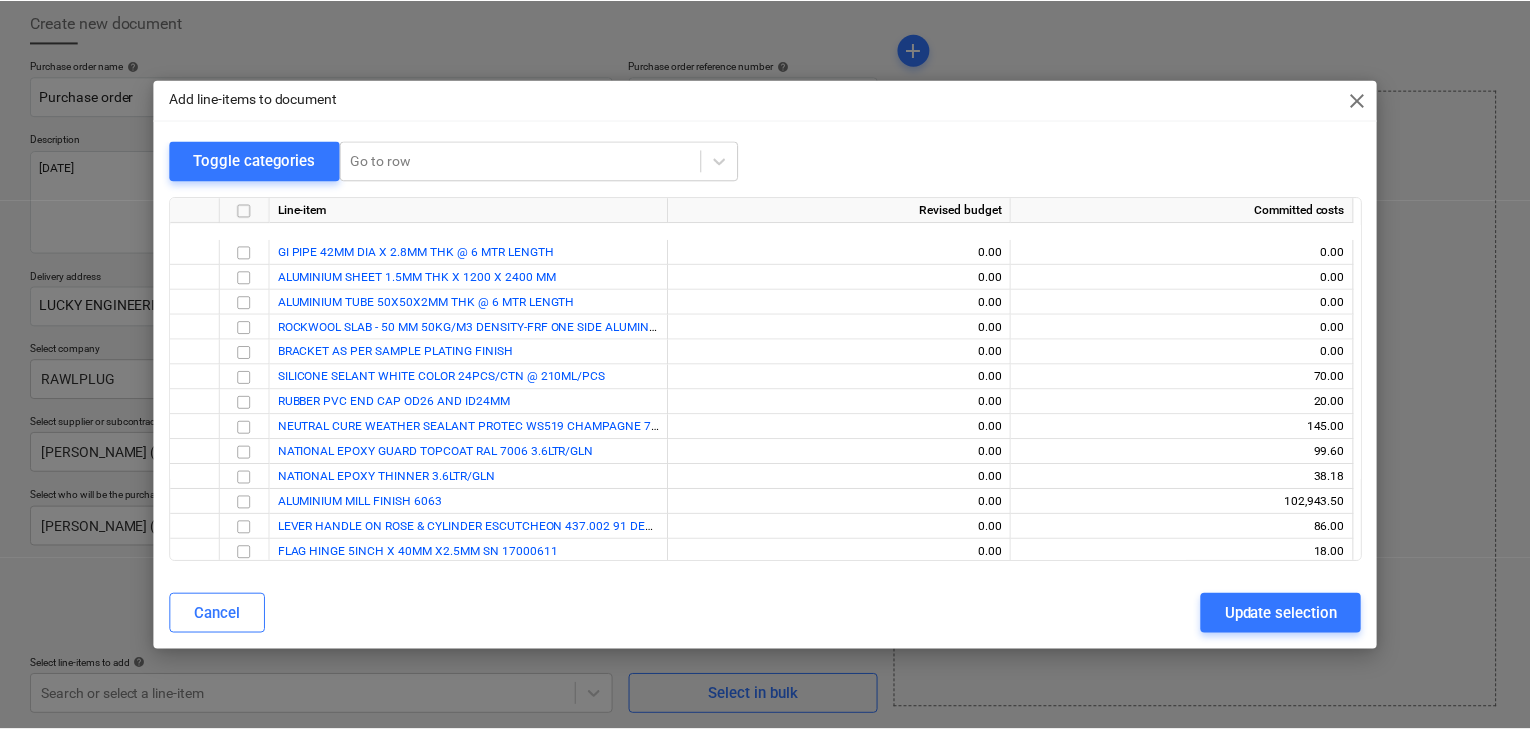 scroll, scrollTop: 612, scrollLeft: 0, axis: vertical 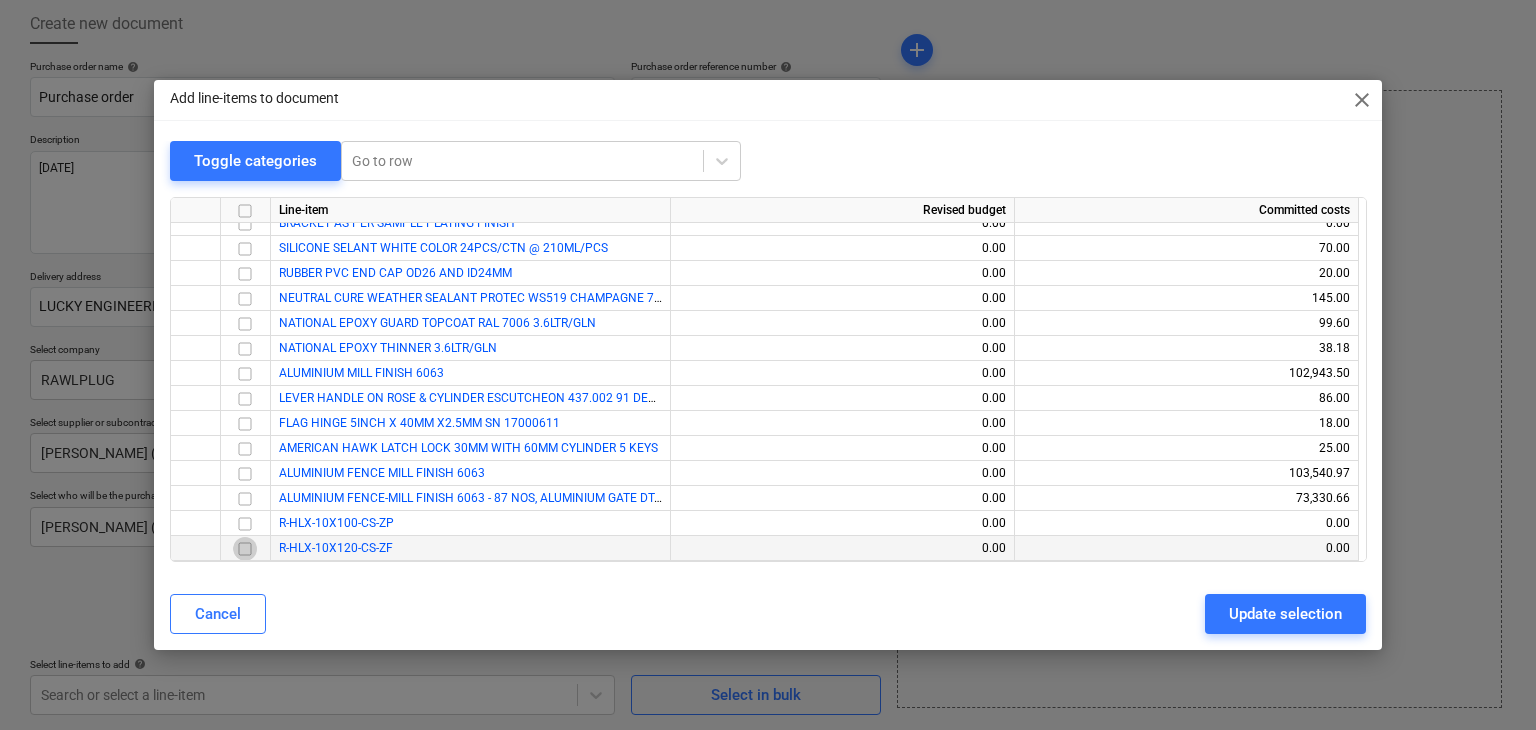 click at bounding box center [245, 549] 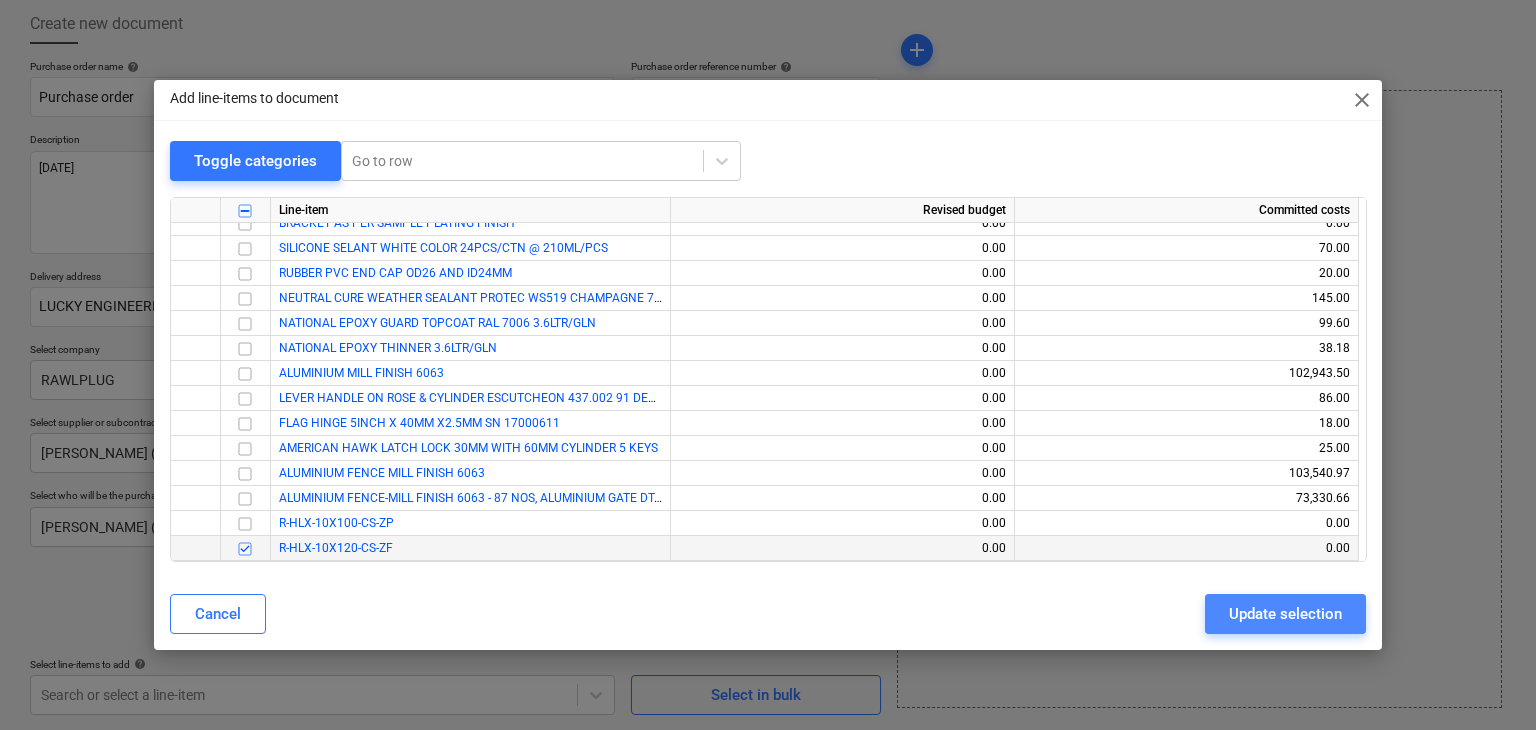 click on "Update selection" at bounding box center [1285, 614] 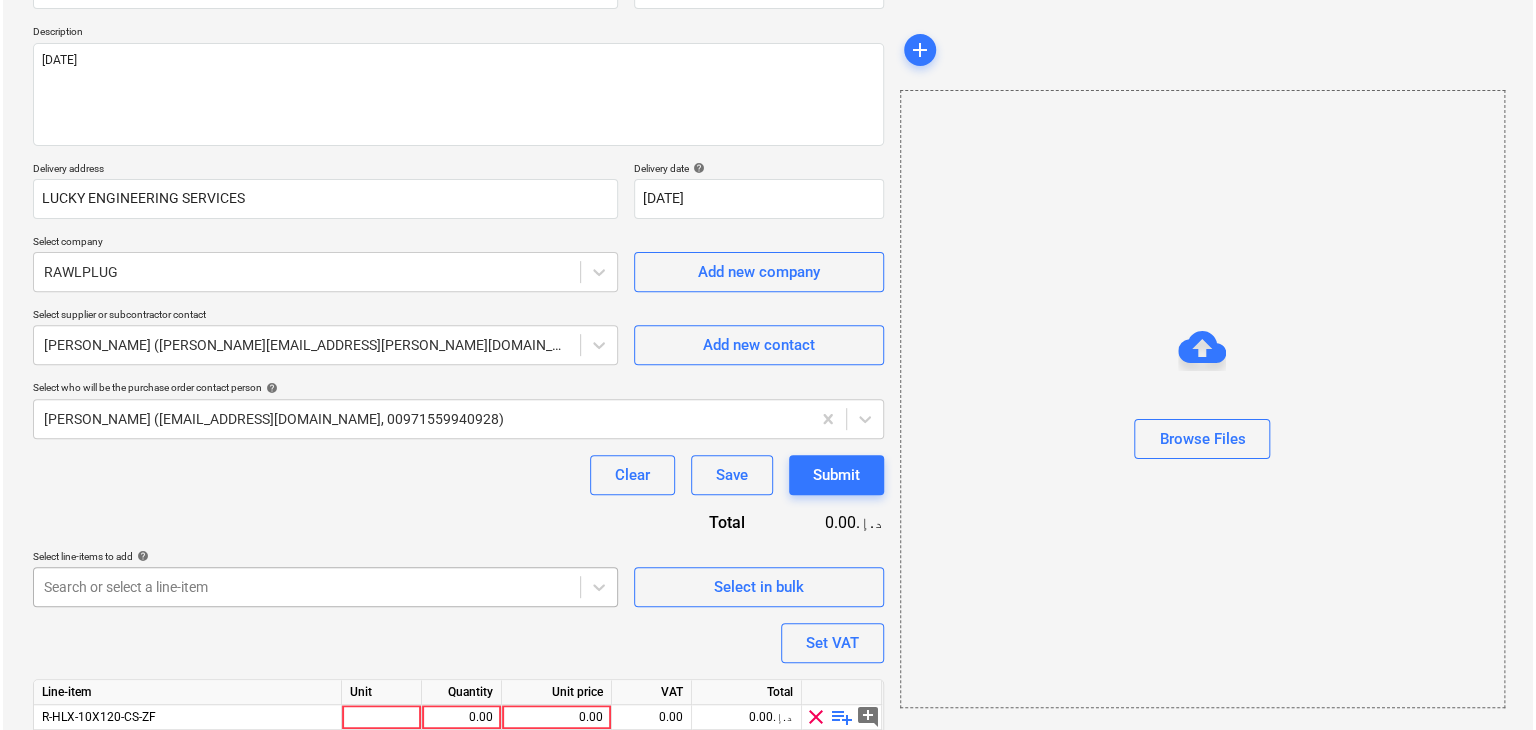 scroll, scrollTop: 292, scrollLeft: 0, axis: vertical 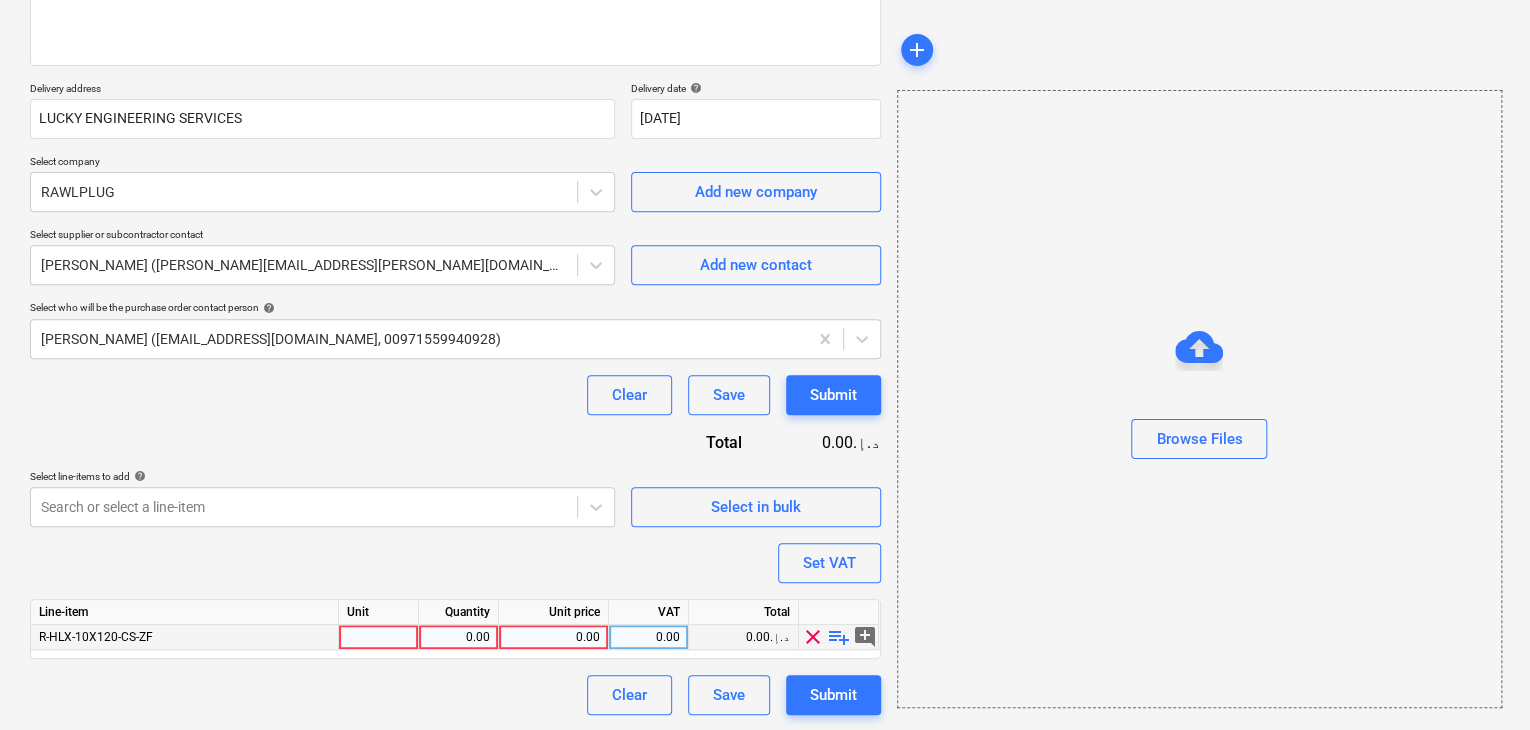 click at bounding box center [379, 637] 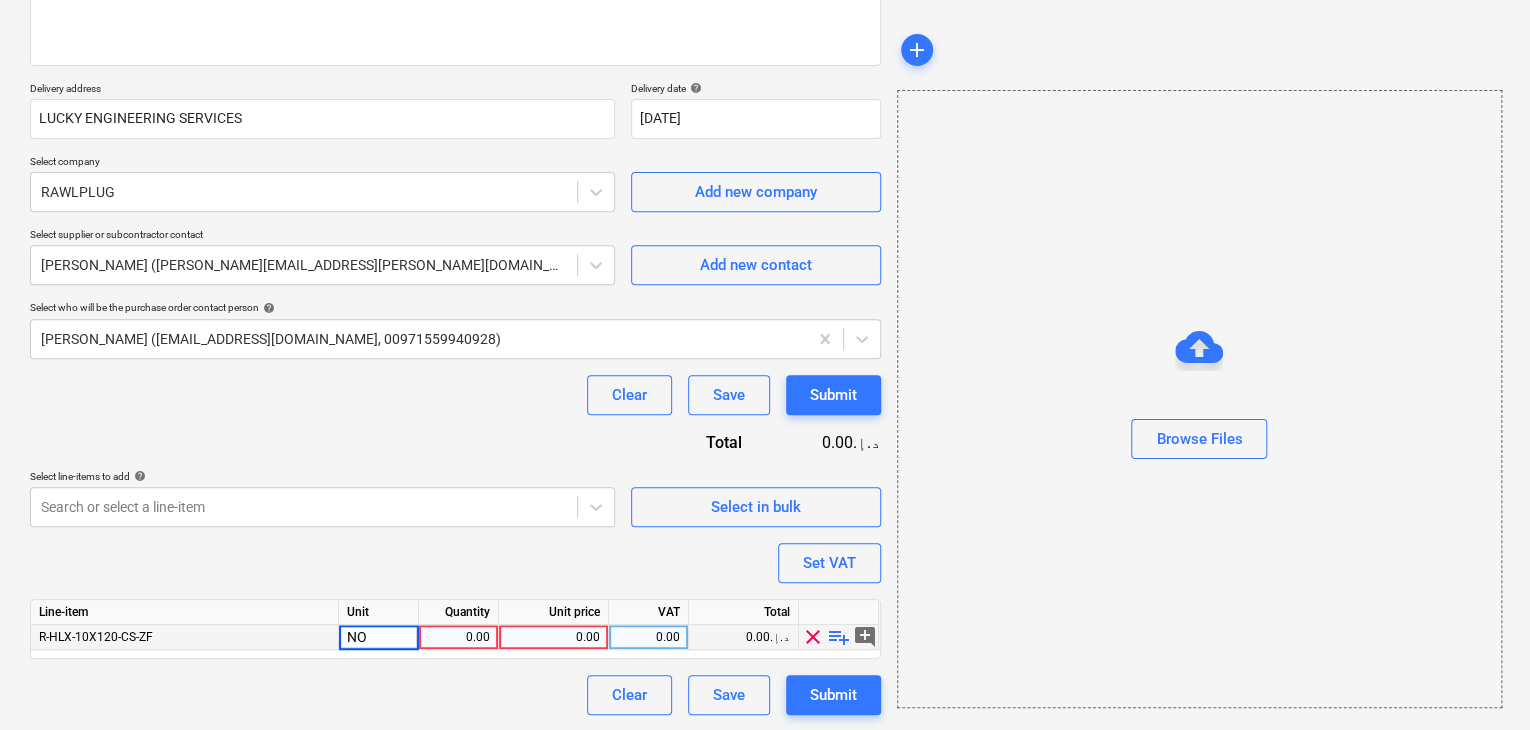 type on "NOS" 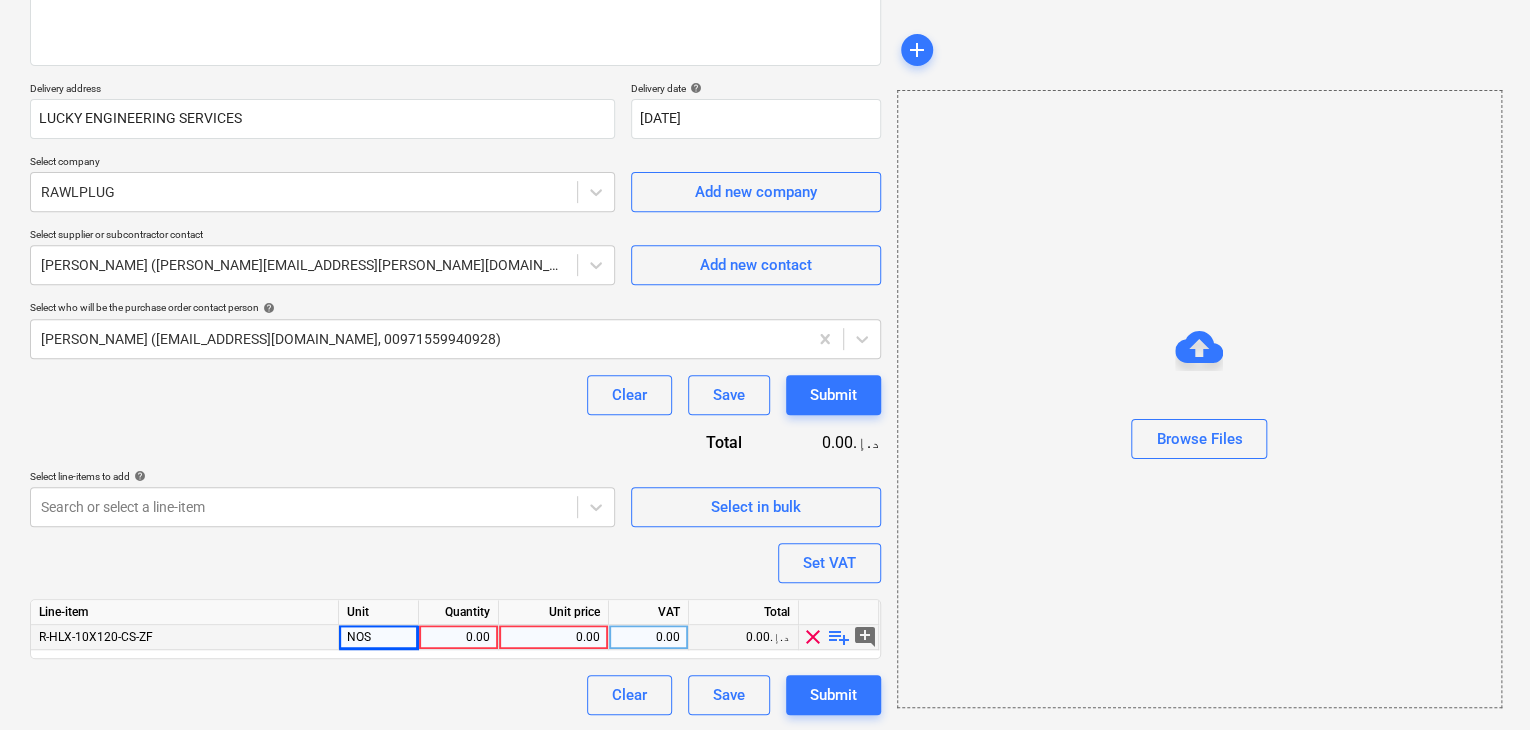 type on "x" 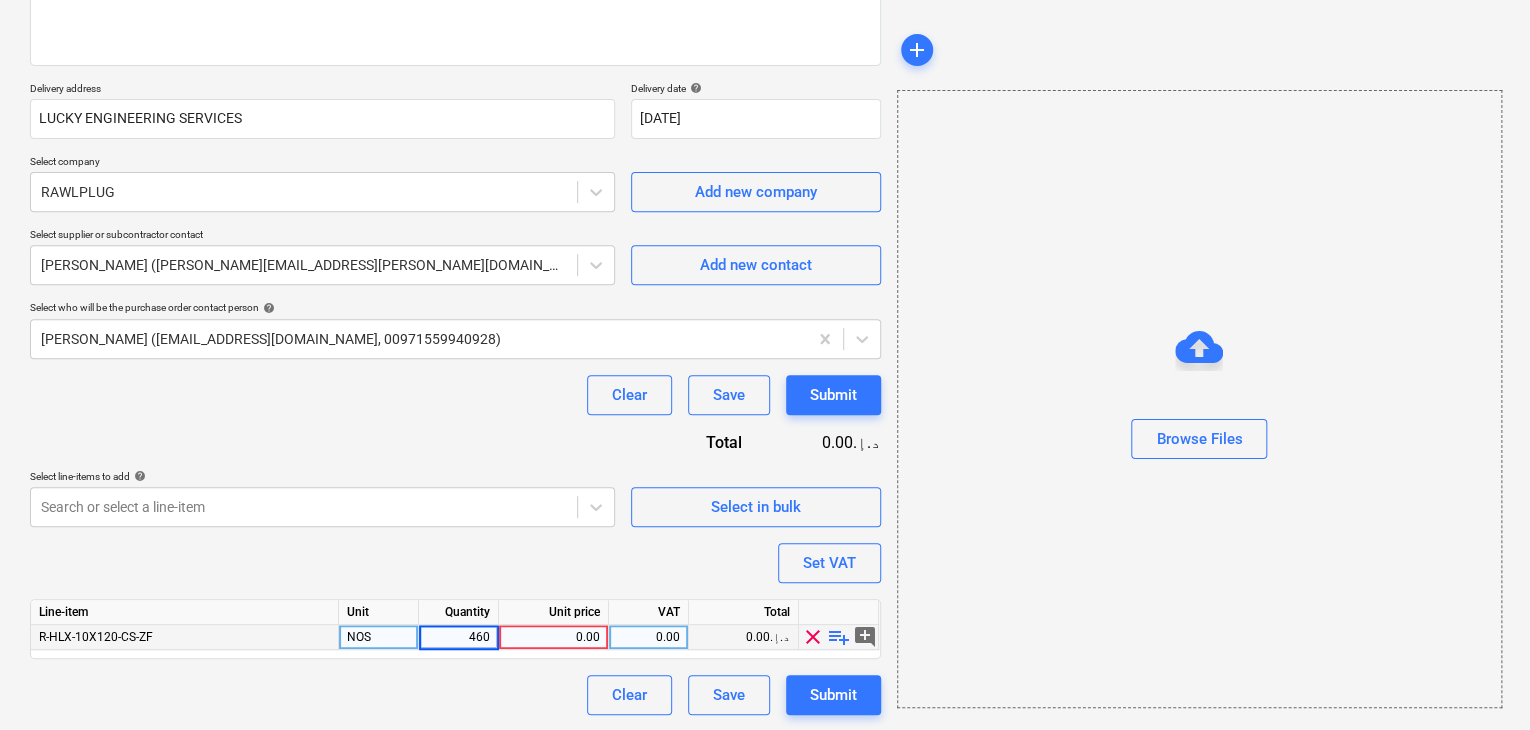 type on "4600" 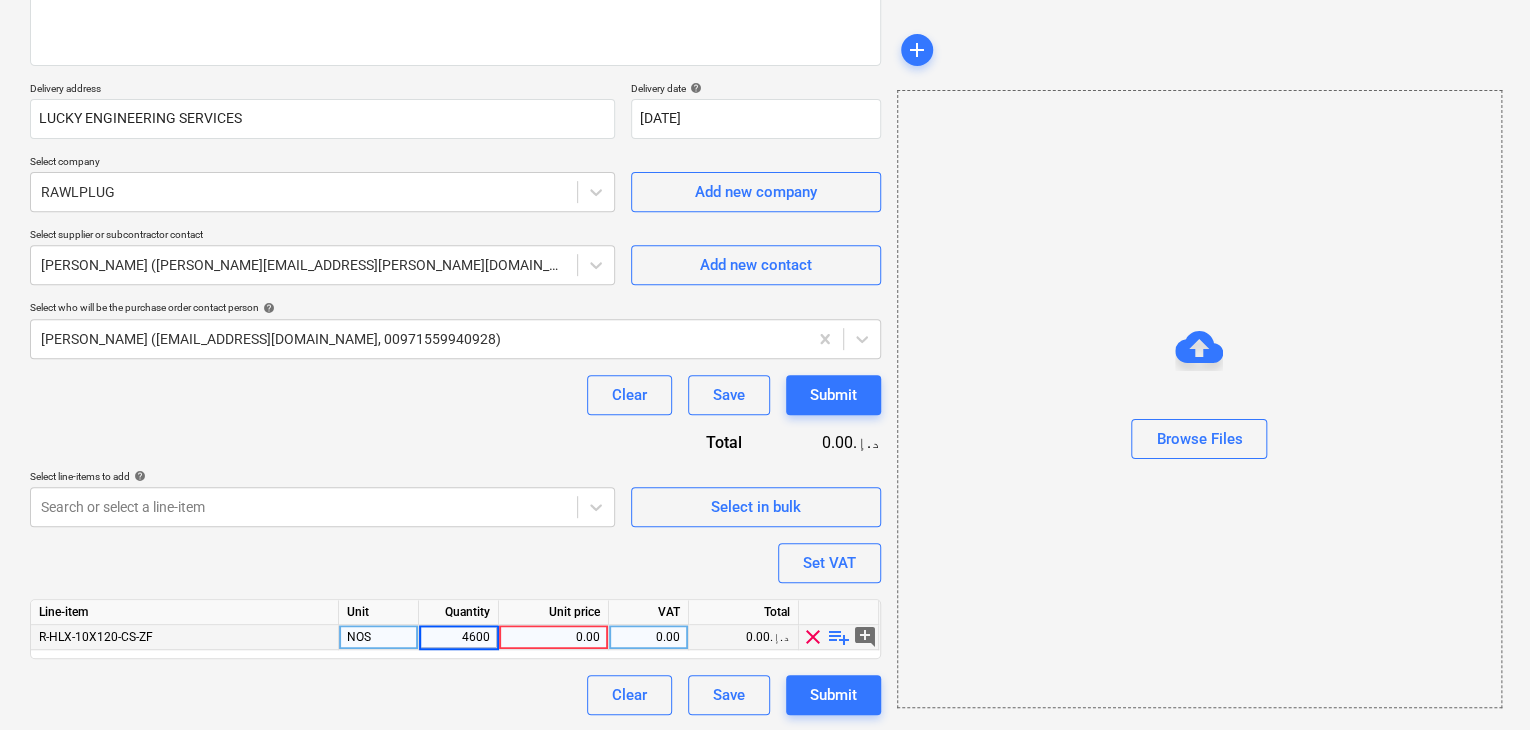 type on "x" 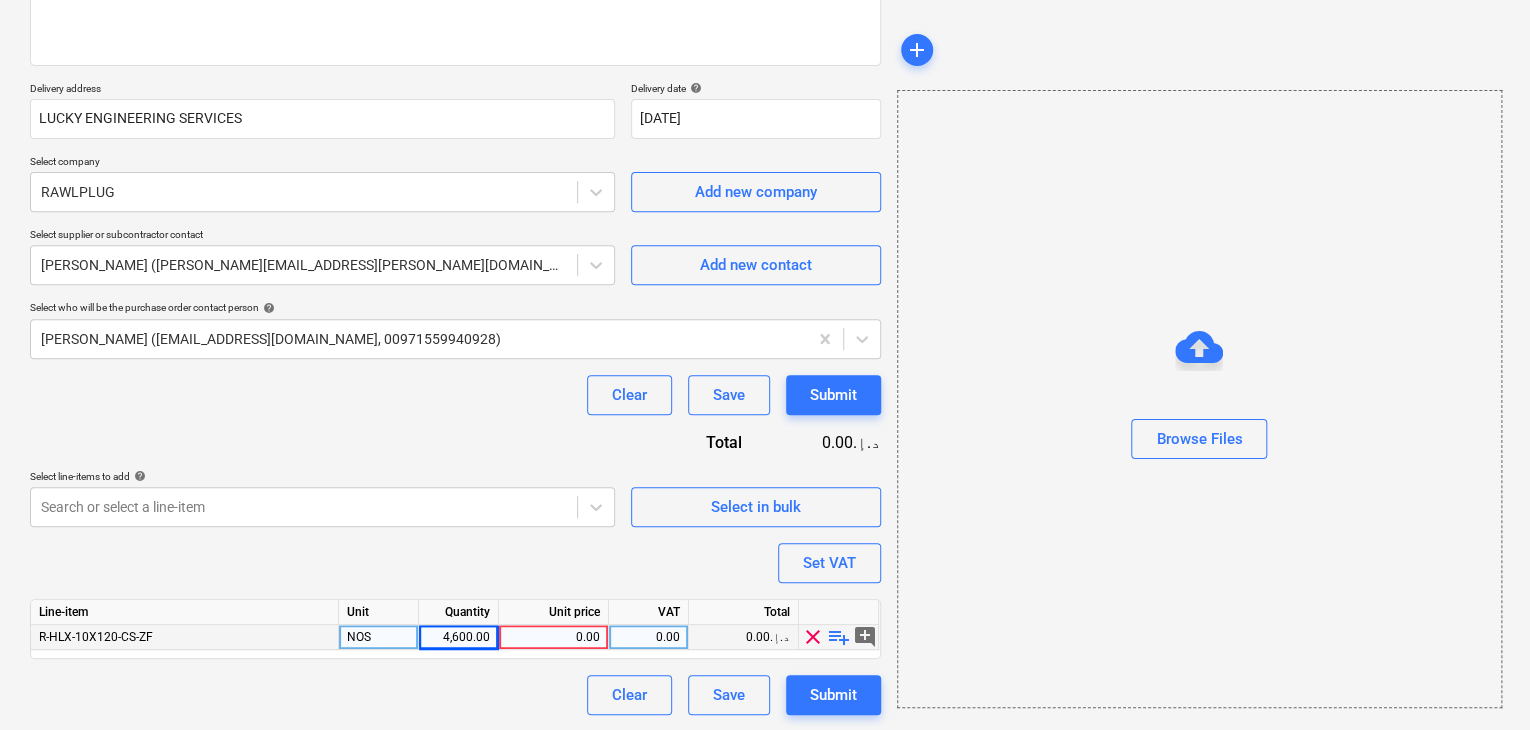 click on "0.00" at bounding box center [553, 637] 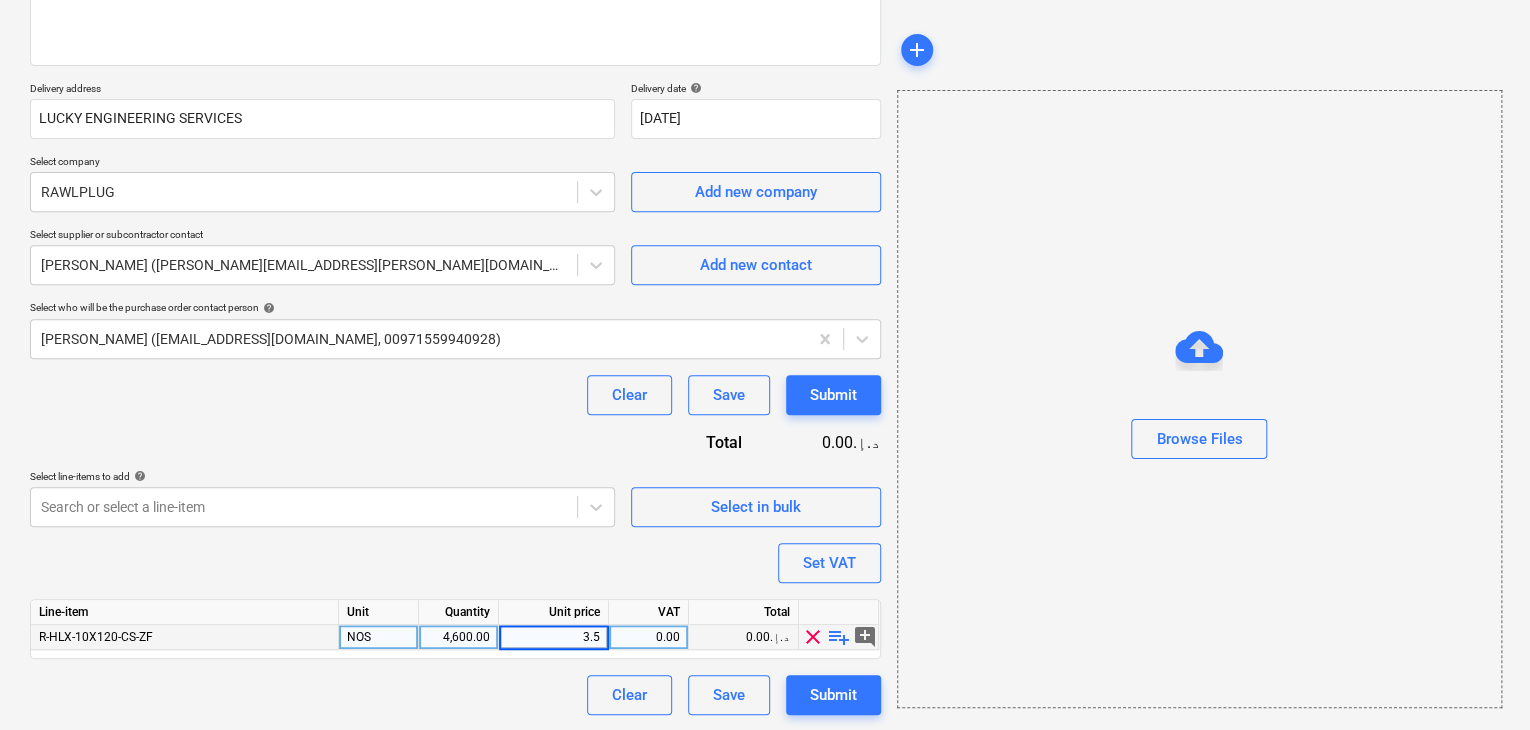 type on "3.57" 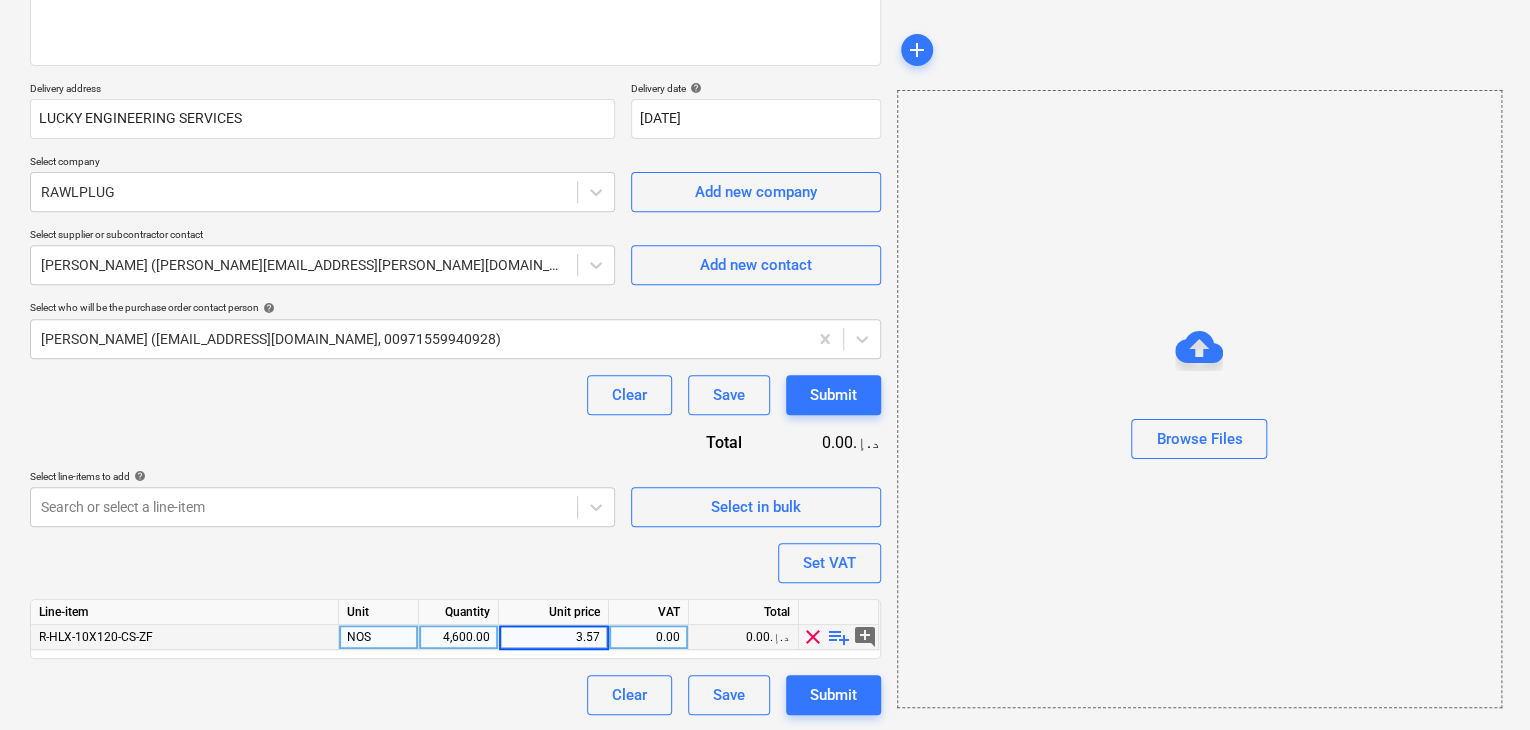 type on "x" 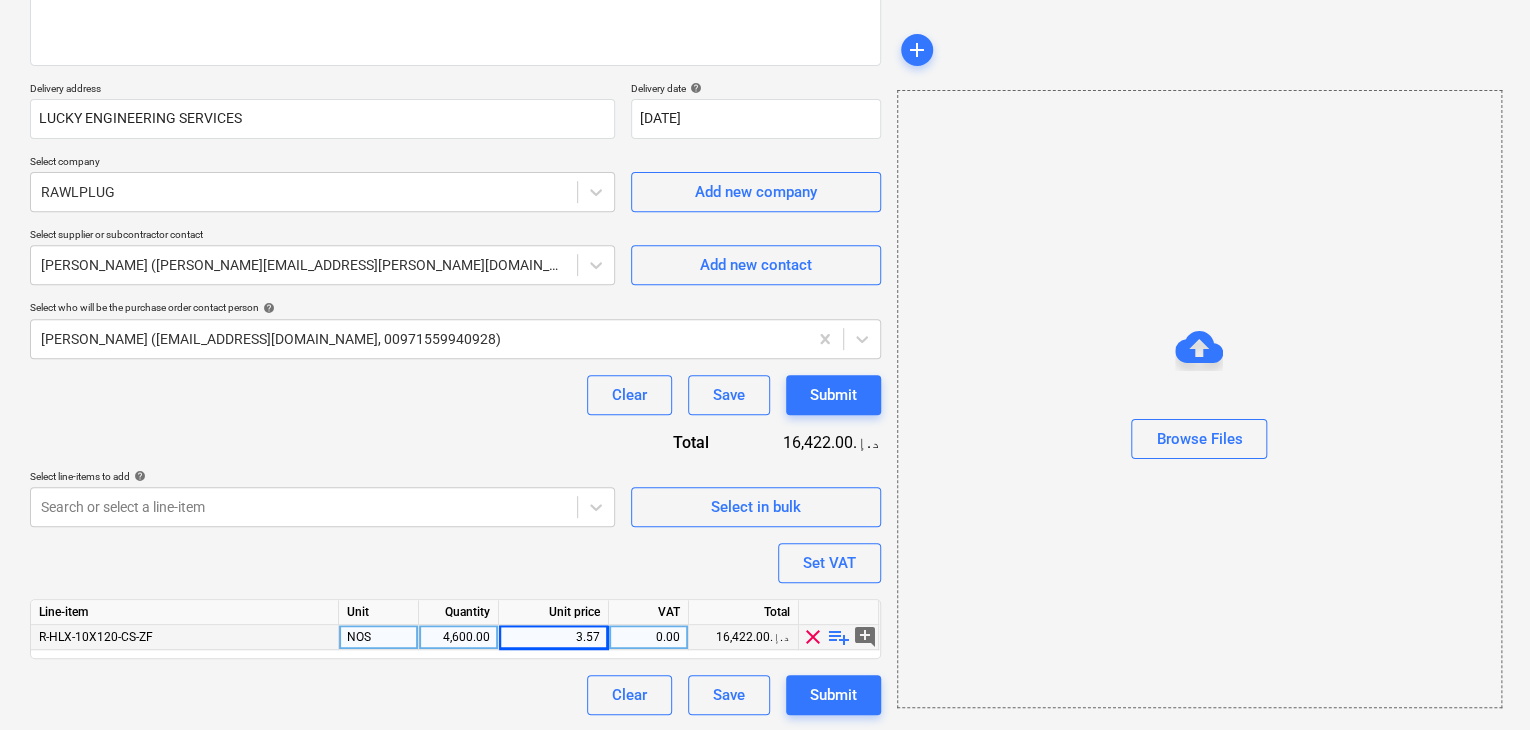 click on "Browse Files" at bounding box center (1199, 399) 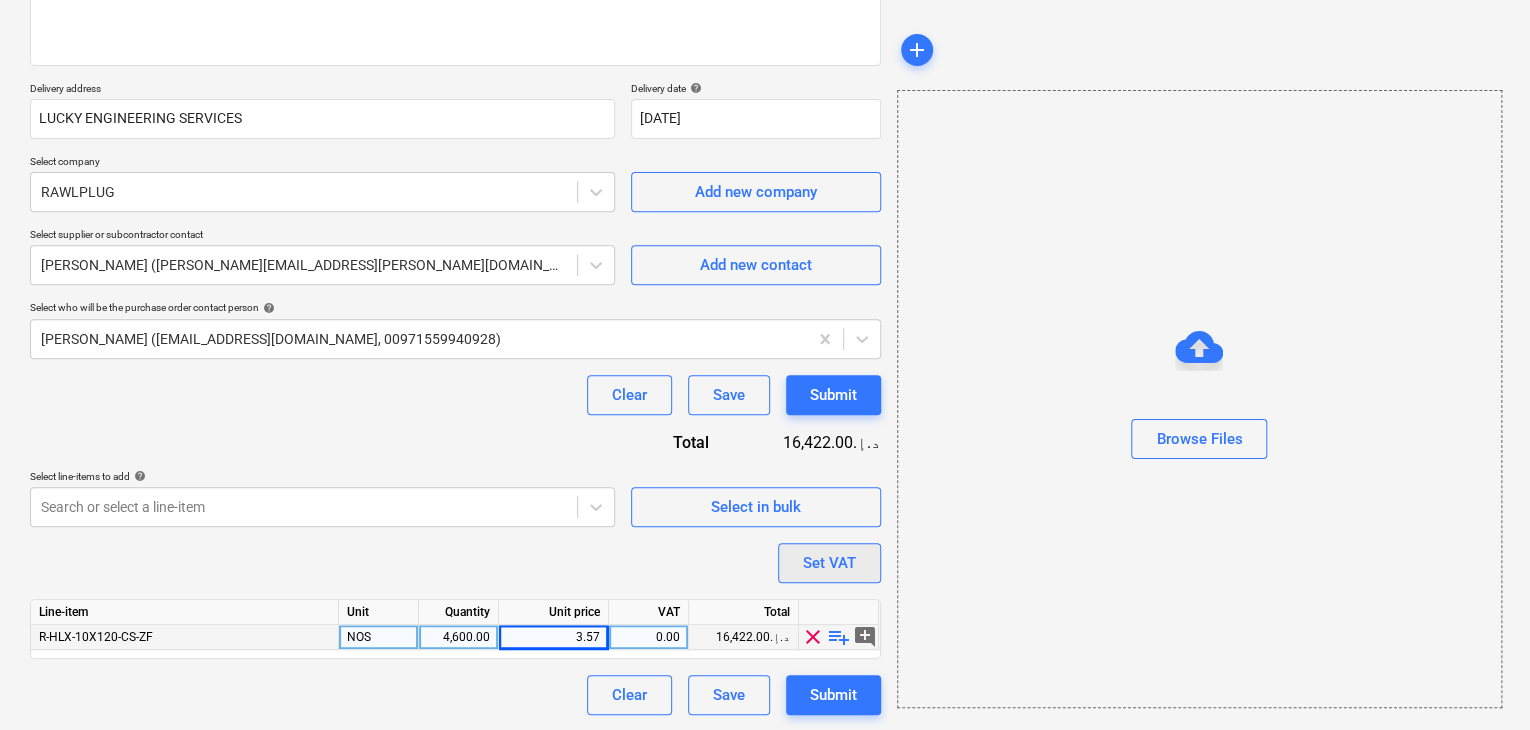 click on "Set VAT" at bounding box center [829, 563] 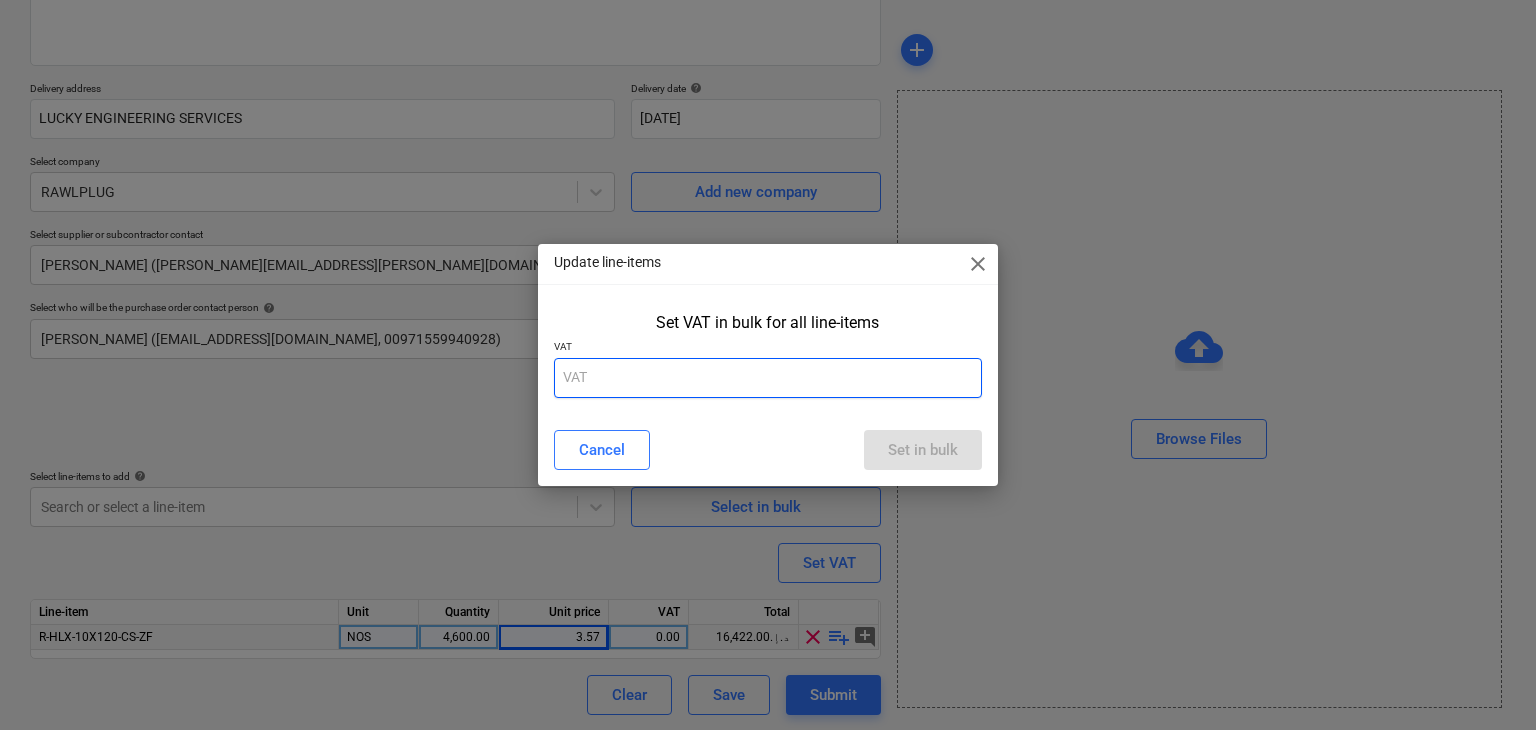 click at bounding box center [768, 378] 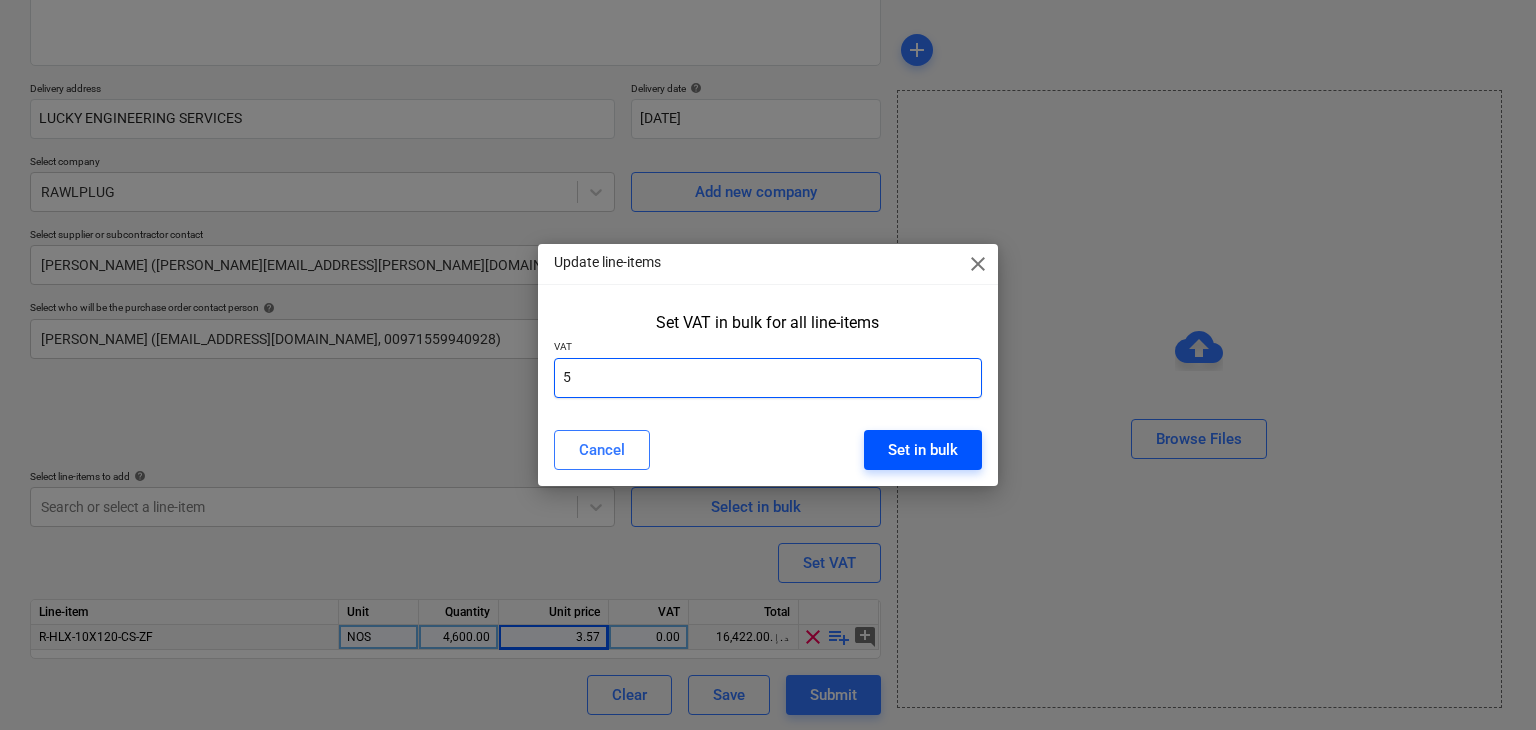 type on "5" 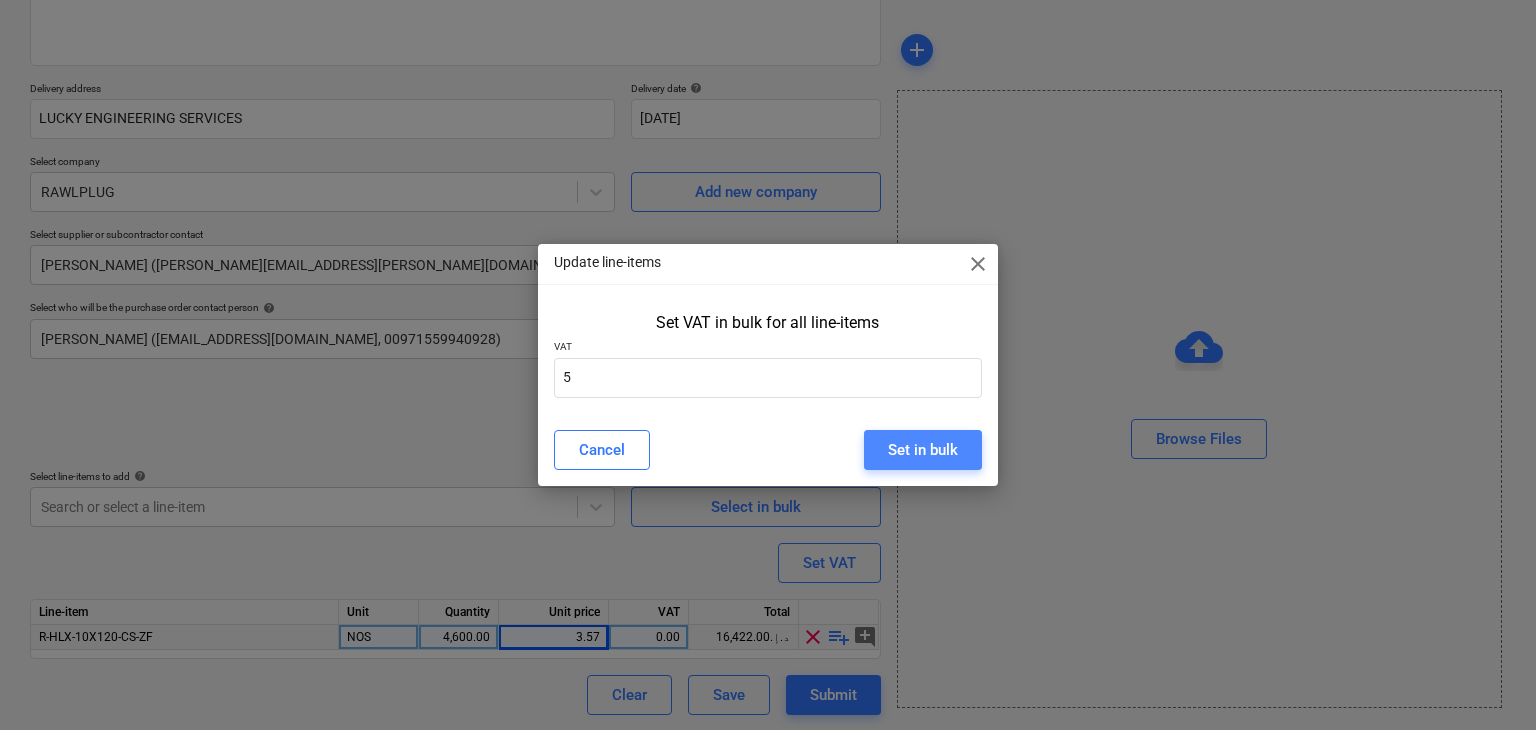click on "Set in bulk" at bounding box center [923, 450] 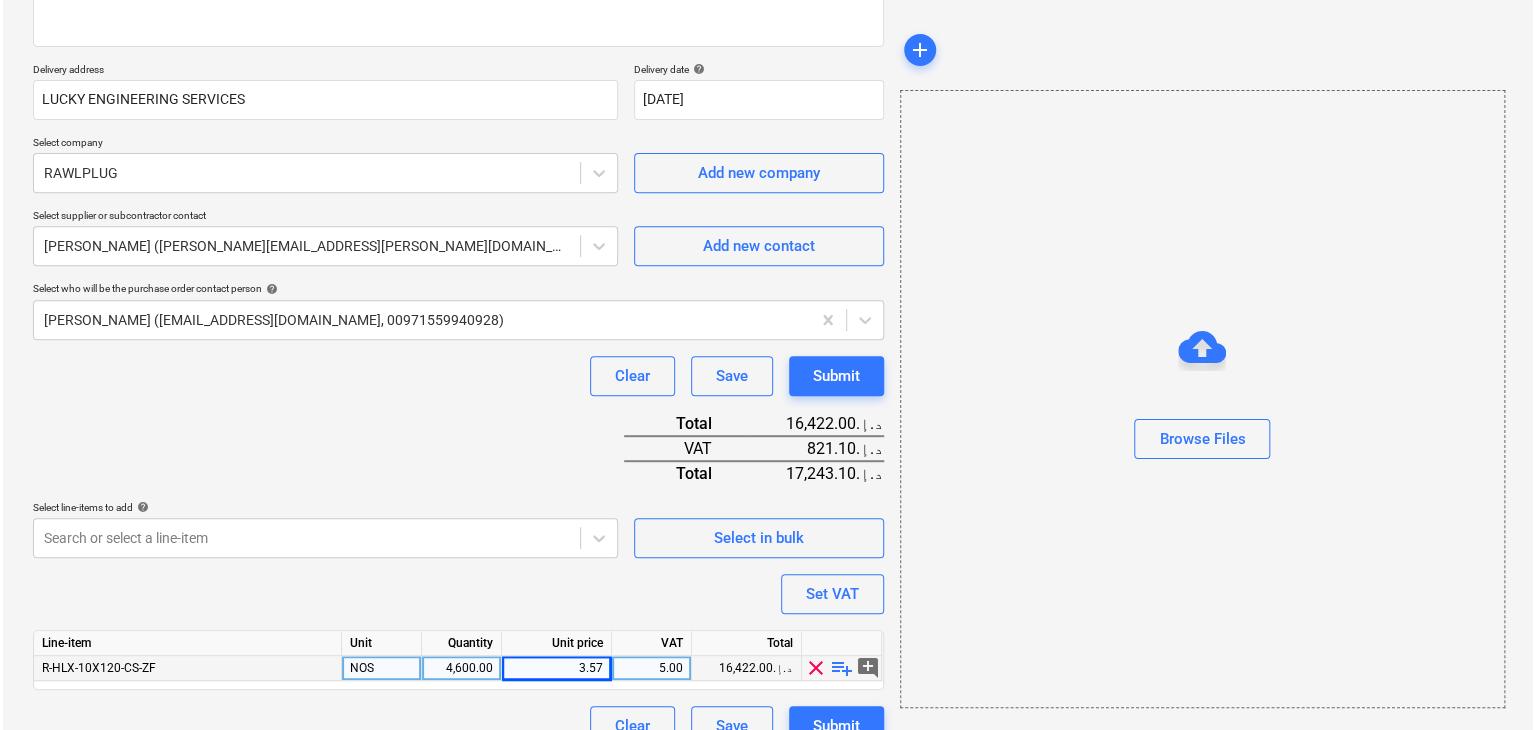 scroll, scrollTop: 342, scrollLeft: 0, axis: vertical 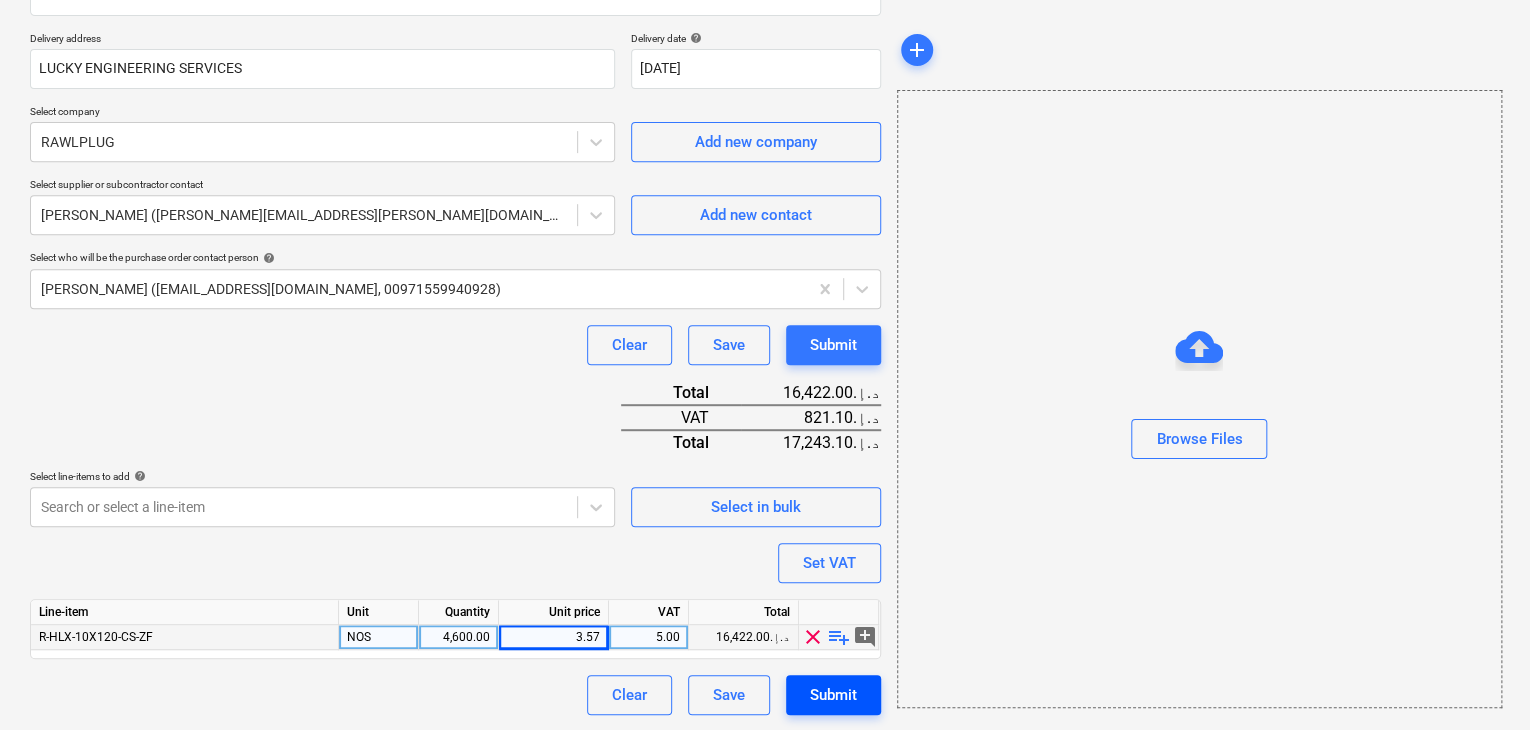 click on "Submit" at bounding box center [833, 695] 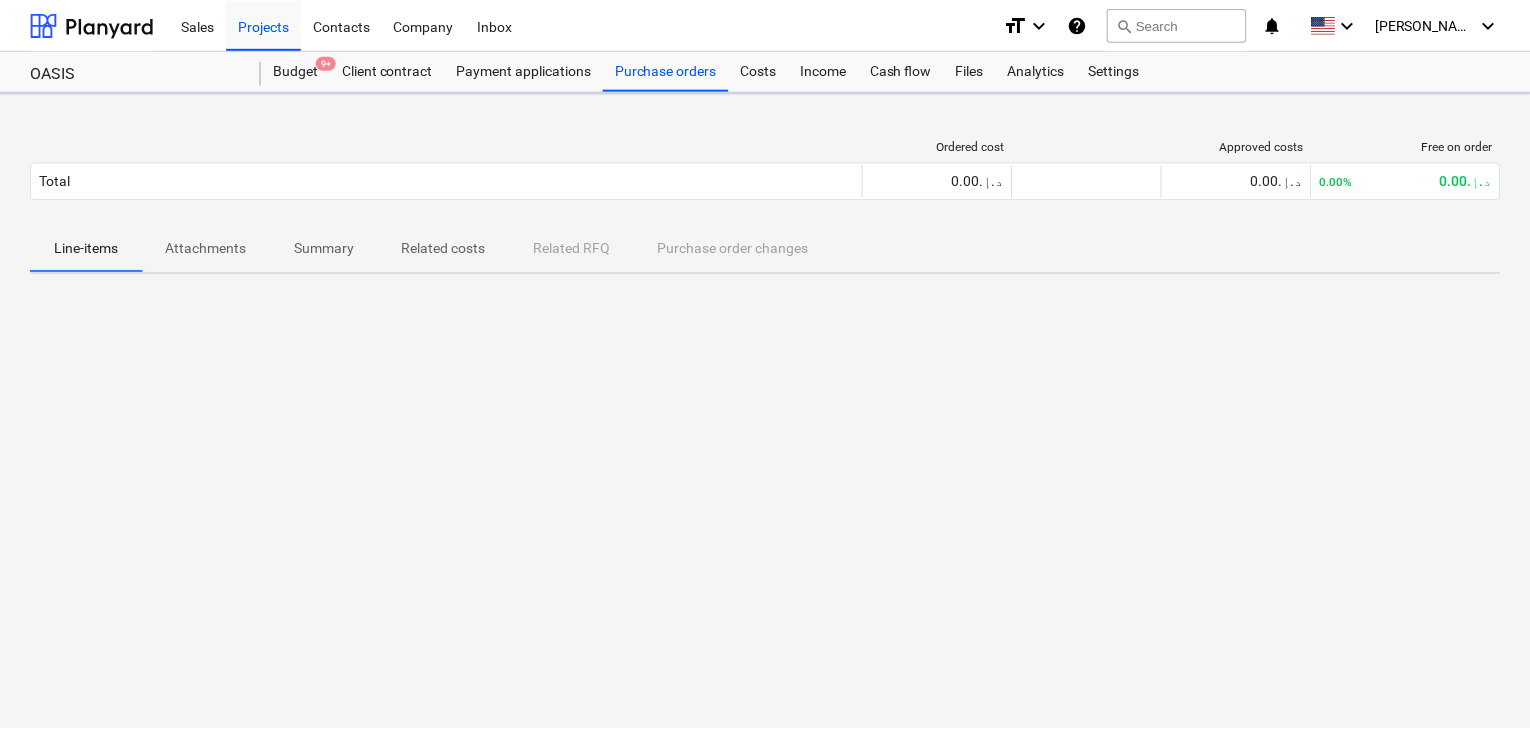 scroll, scrollTop: 0, scrollLeft: 0, axis: both 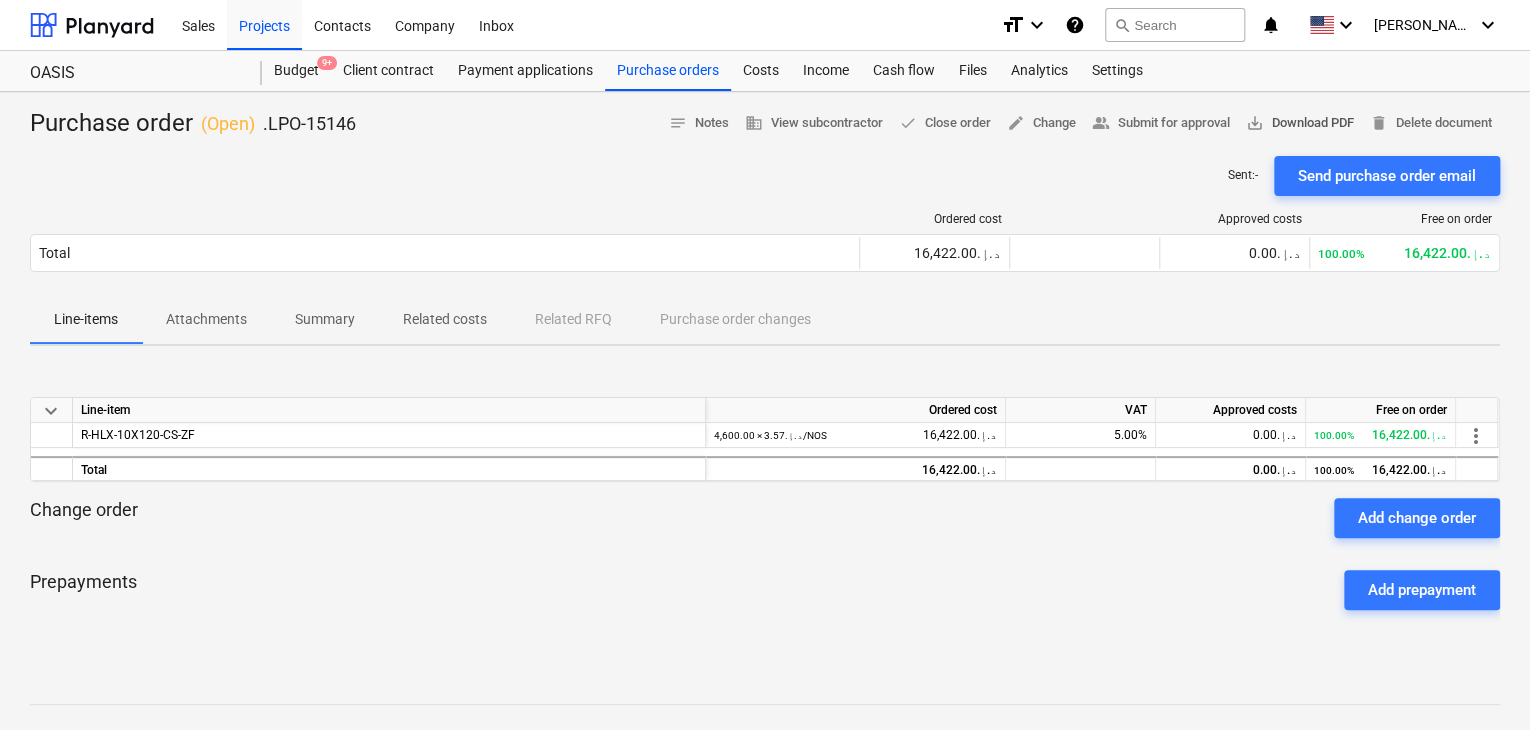 click on "save_alt Download PDF" at bounding box center [1300, 123] 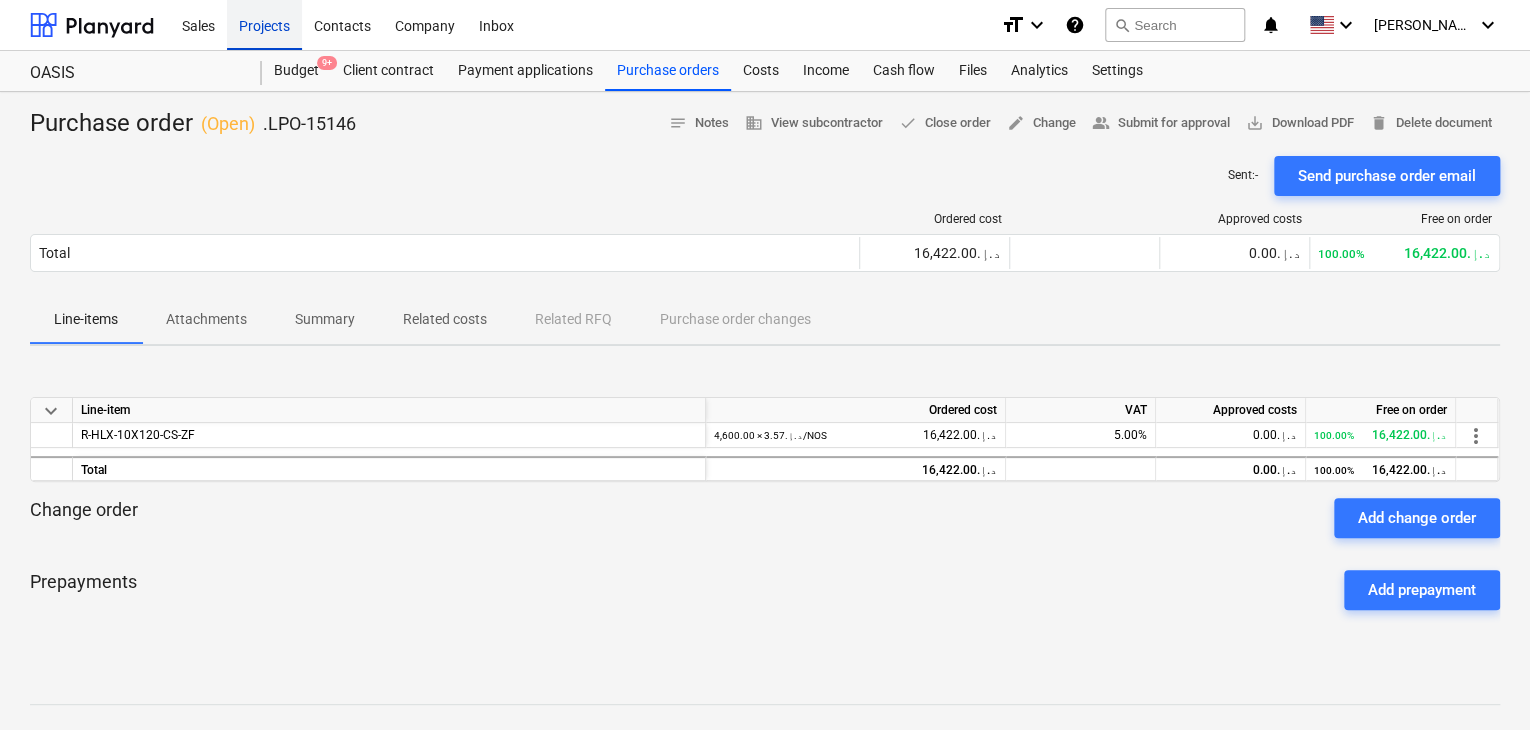 click on "Projects" at bounding box center (264, 24) 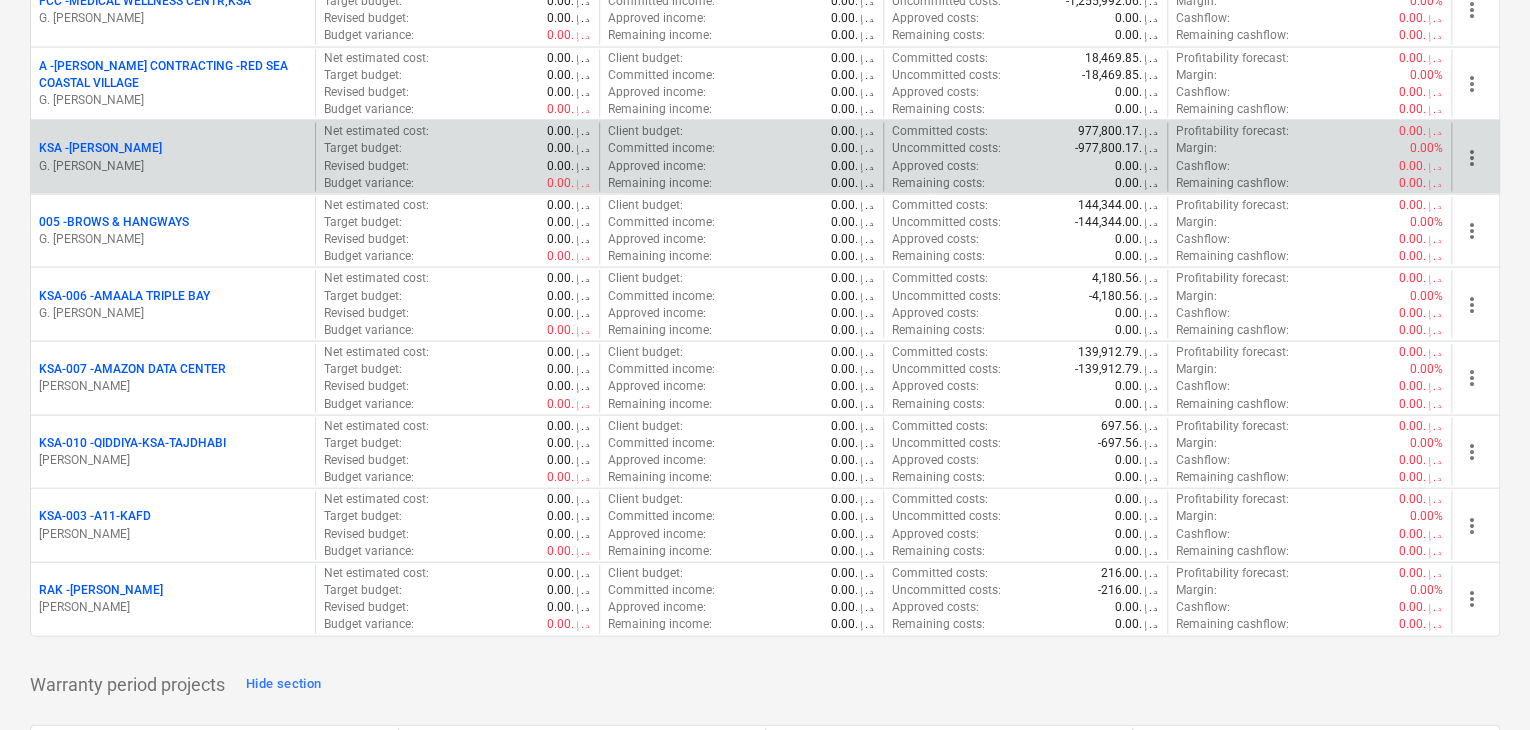 scroll, scrollTop: 2100, scrollLeft: 0, axis: vertical 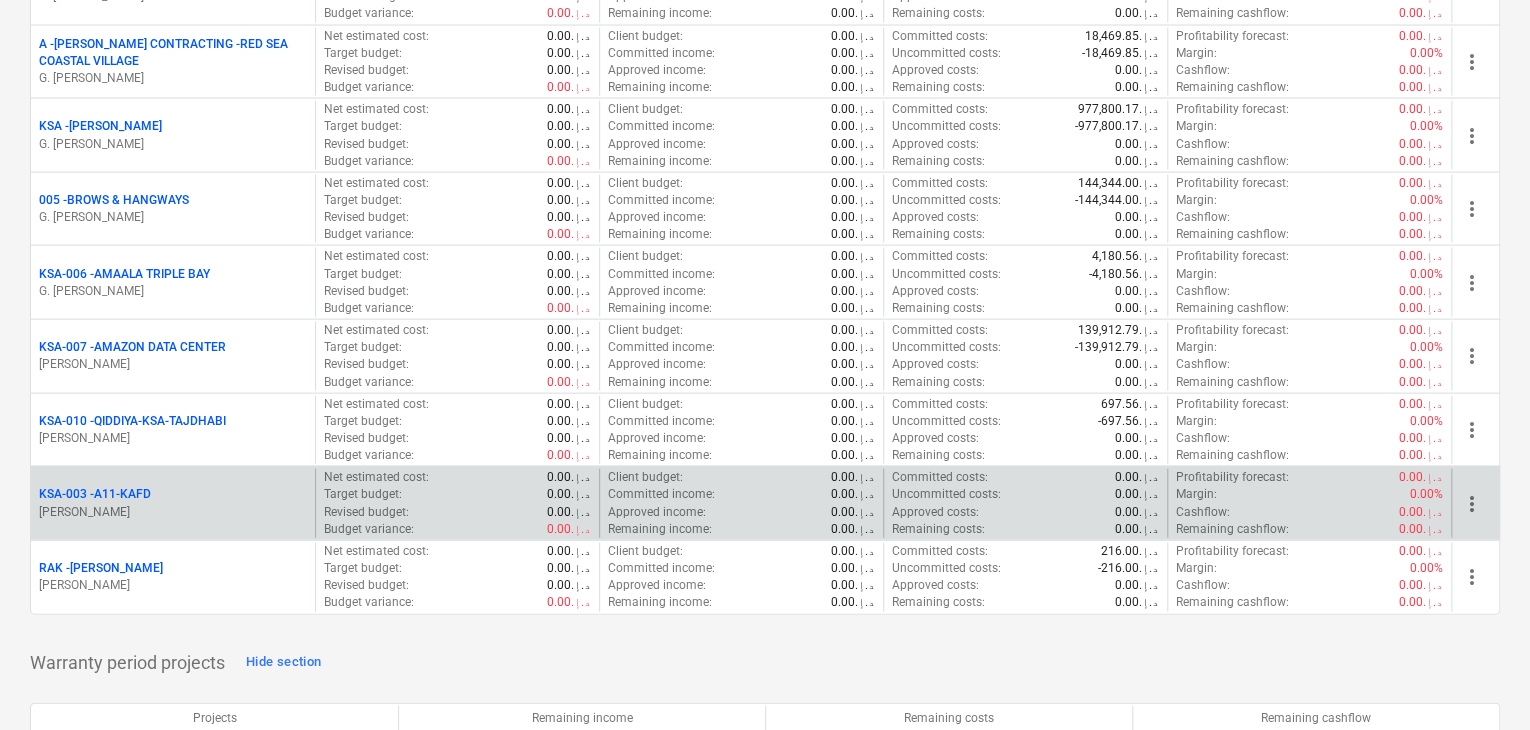 click on "KSA-003 -  A11-KAFD" at bounding box center (173, 494) 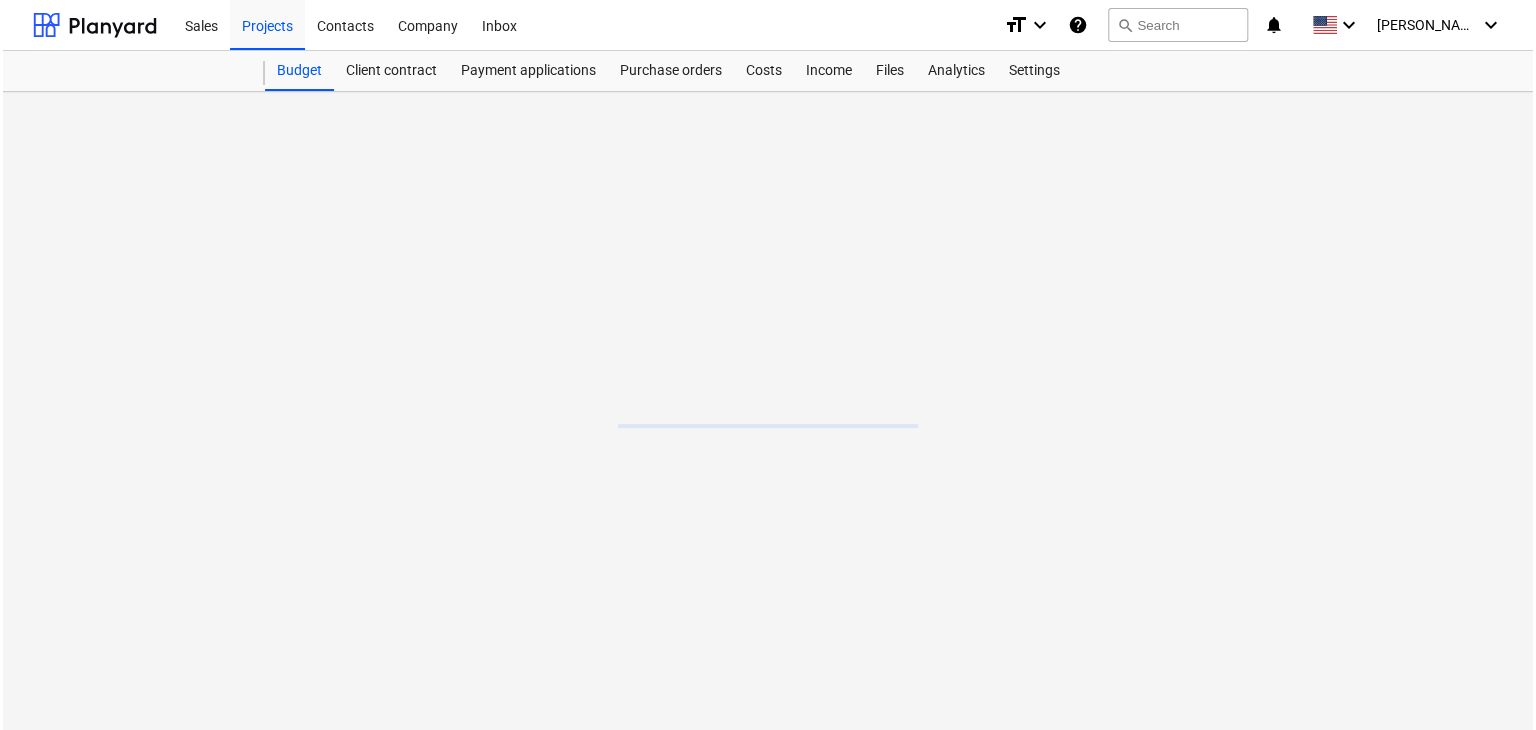 scroll, scrollTop: 0, scrollLeft: 0, axis: both 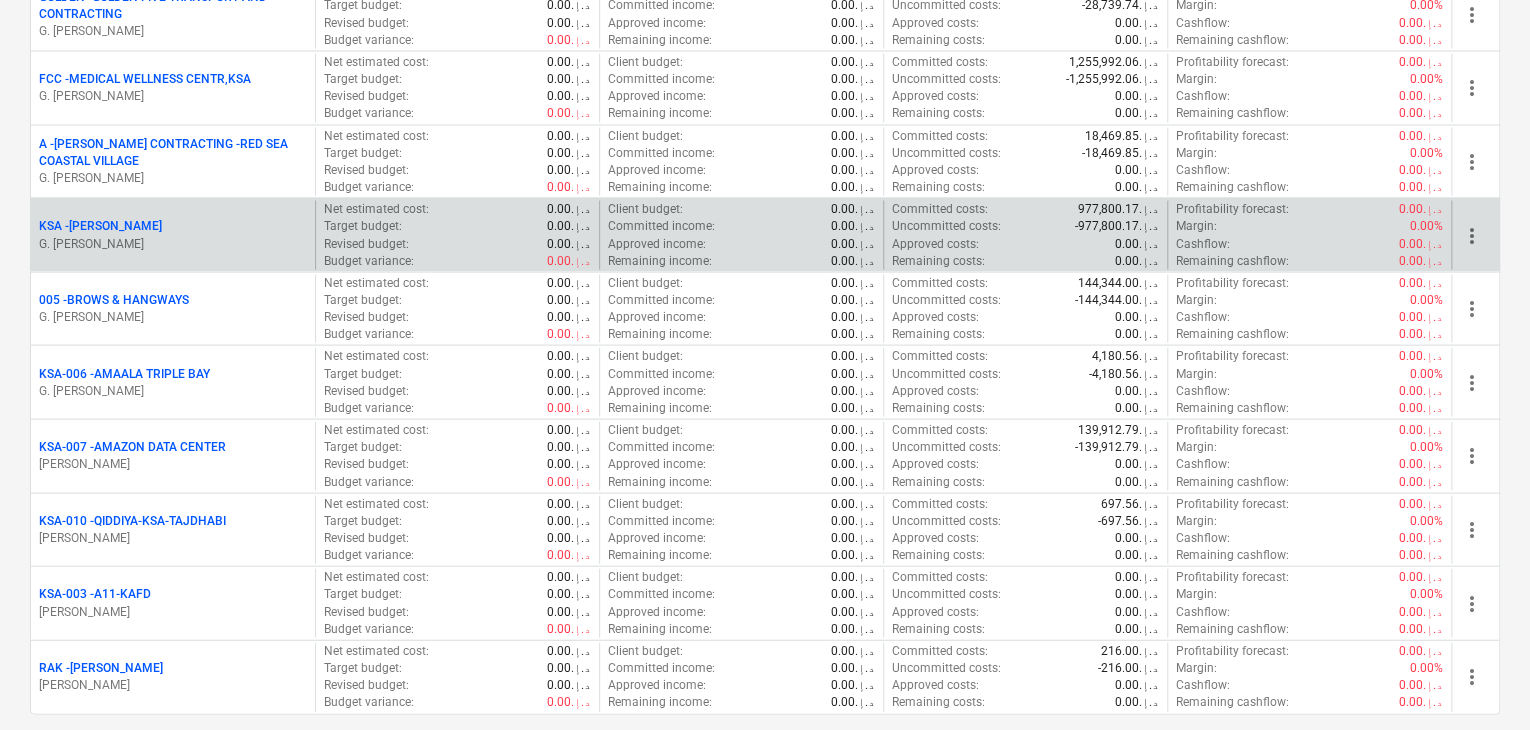 click on "G. [PERSON_NAME]" at bounding box center (173, 244) 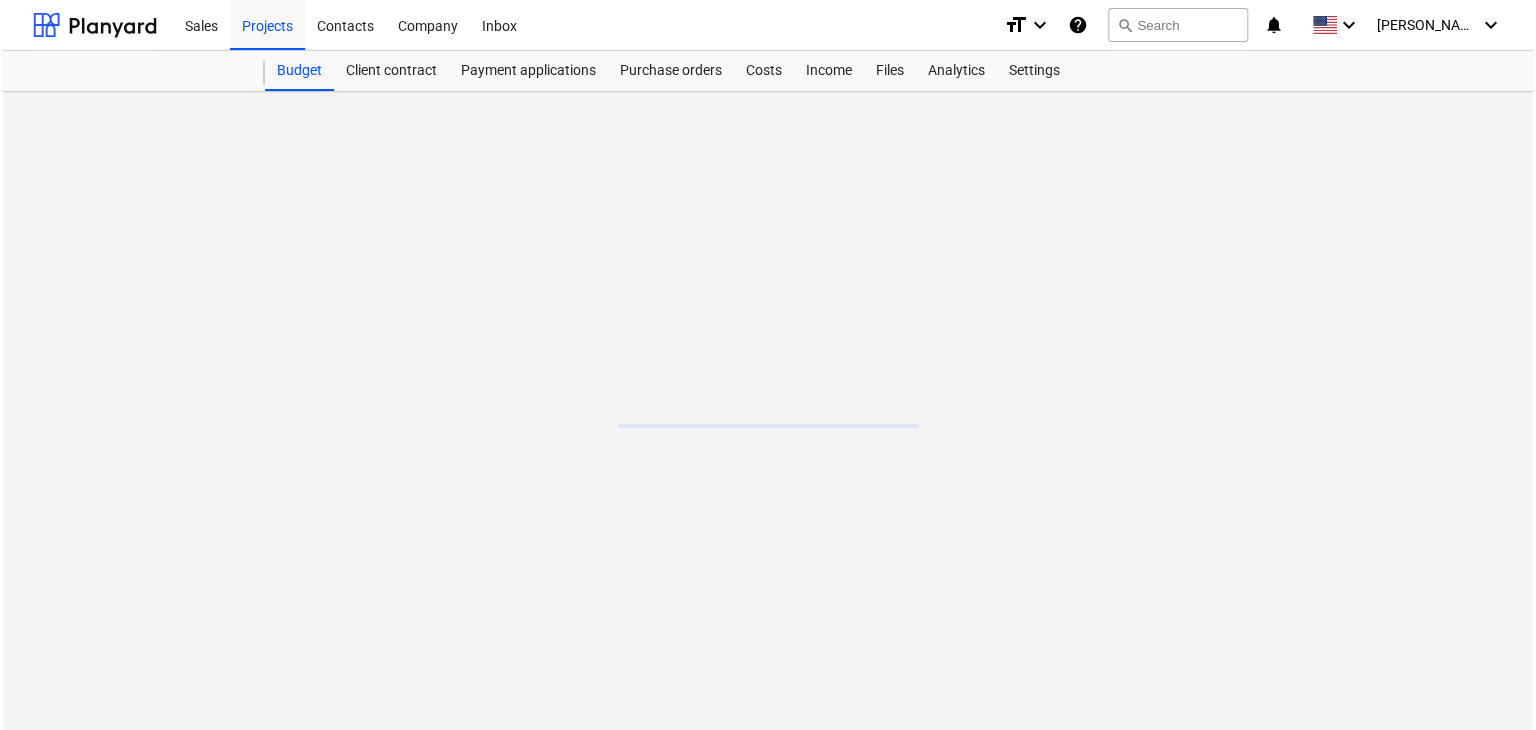 scroll, scrollTop: 0, scrollLeft: 0, axis: both 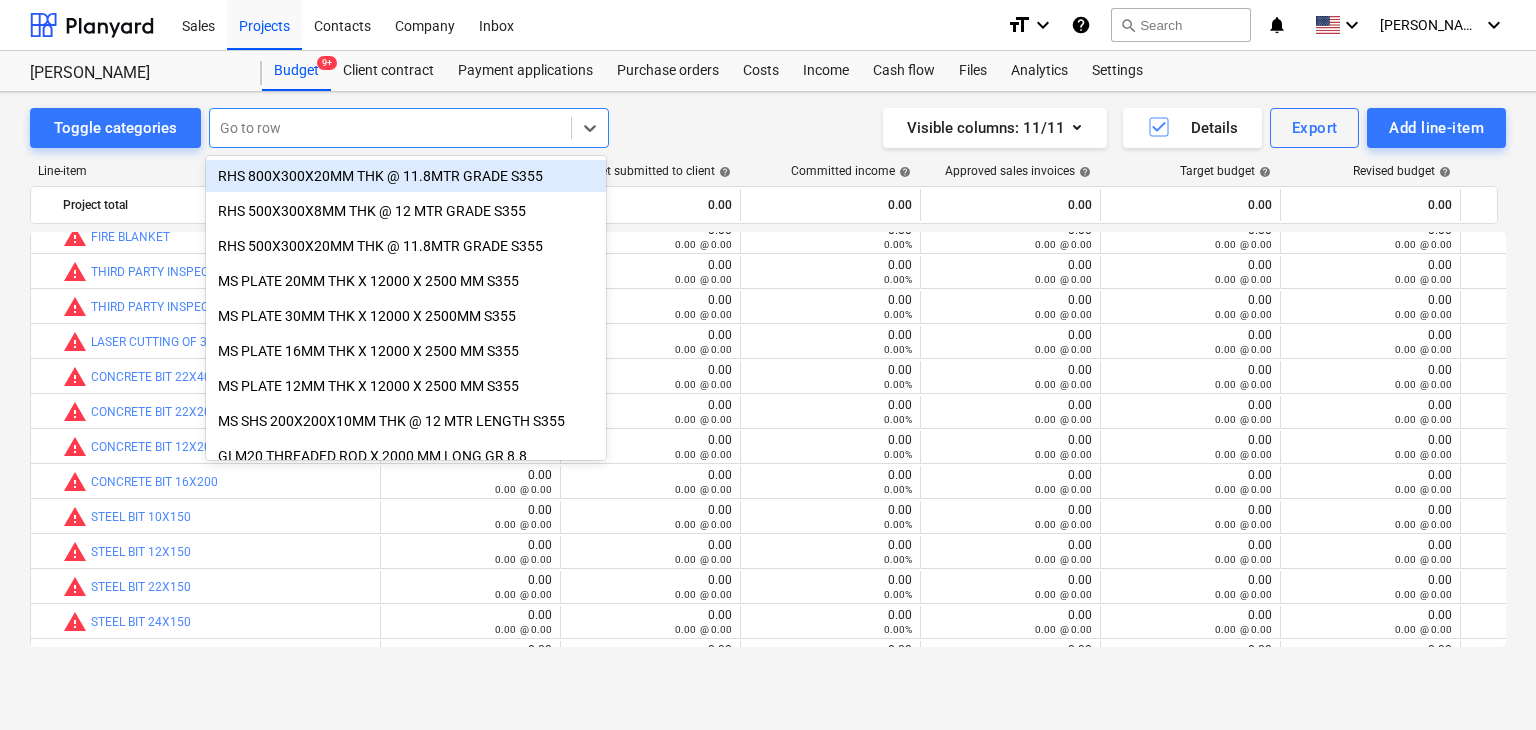 click at bounding box center [390, 128] 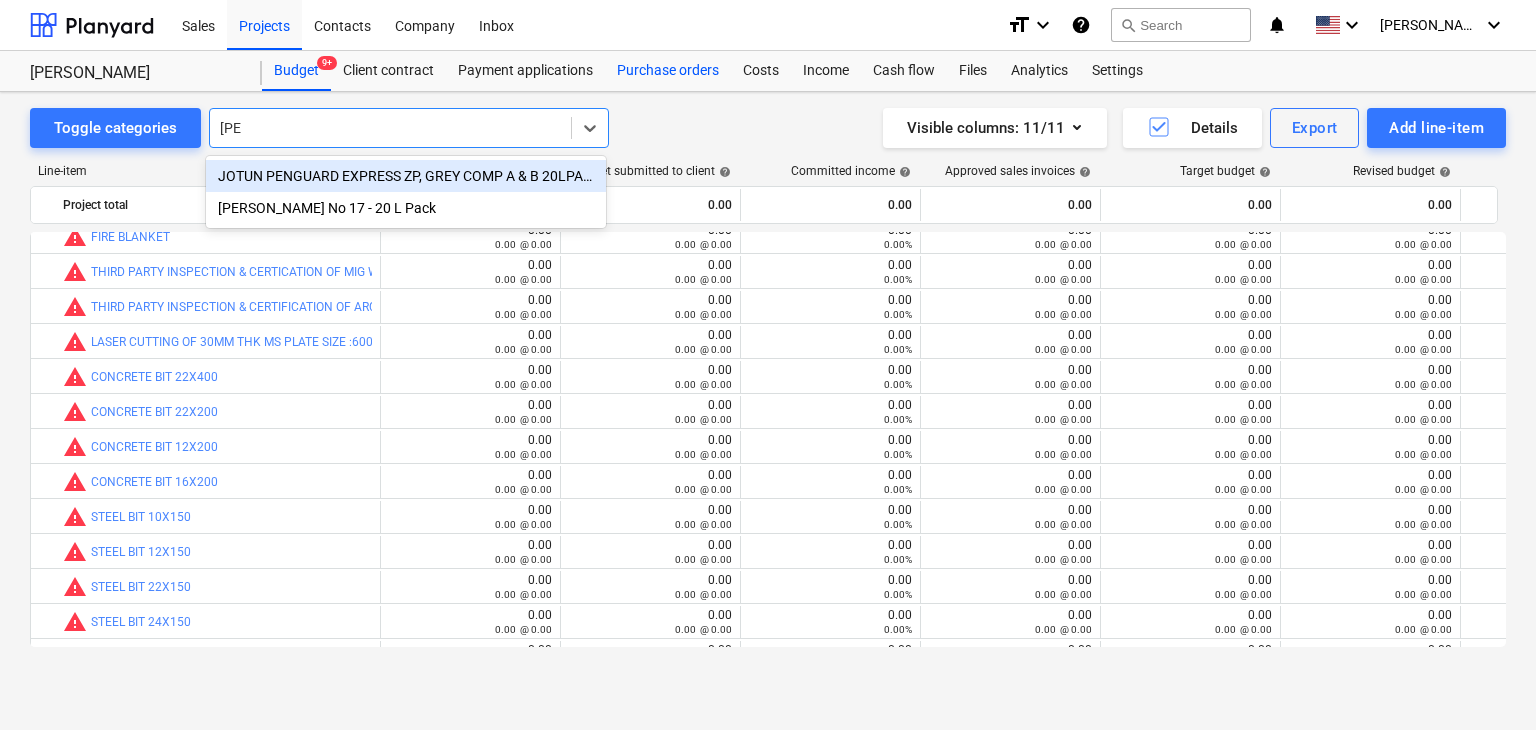 type on "[PERSON_NAME]" 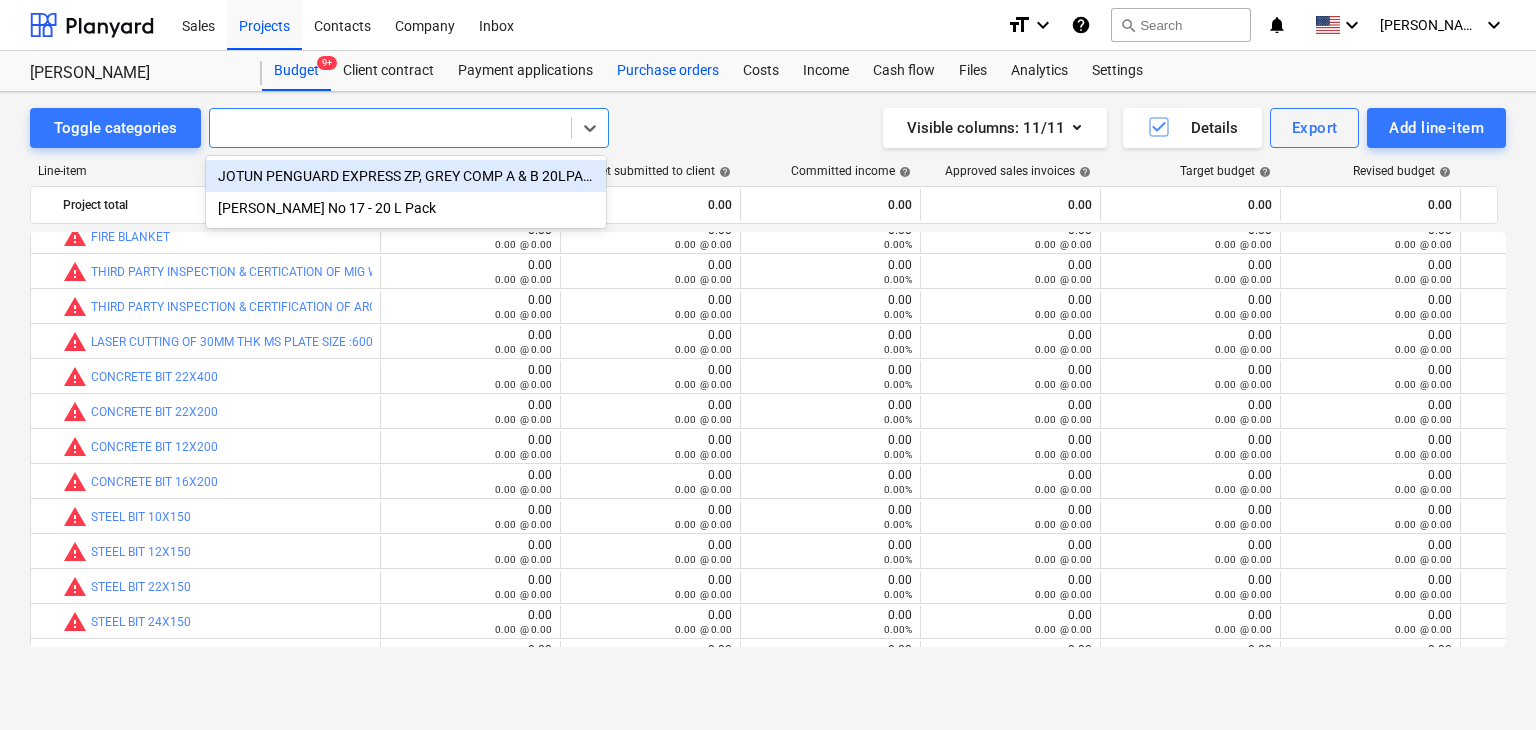 click on "Purchase orders" at bounding box center [668, 71] 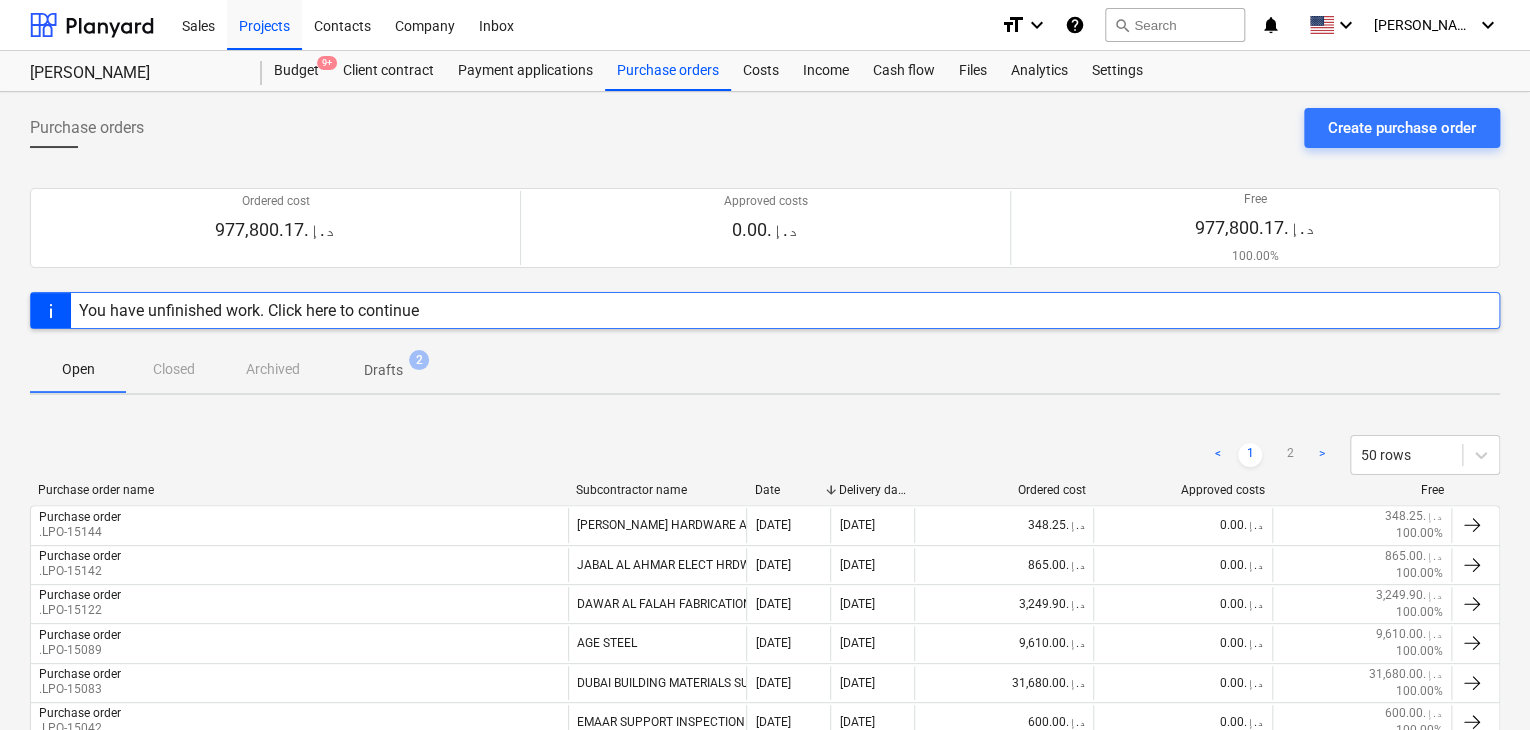 click on "Create purchase order" at bounding box center [1402, 128] 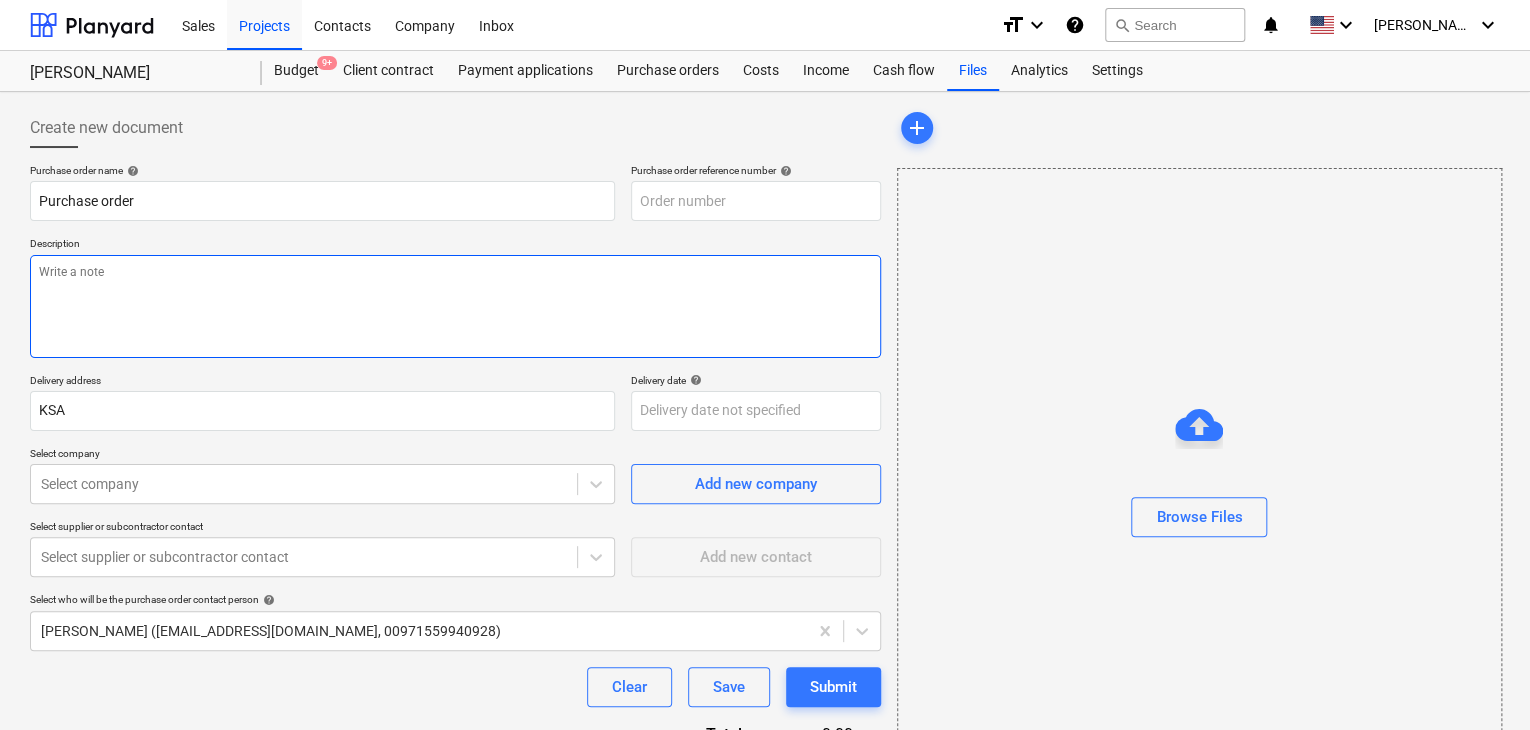click at bounding box center [455, 306] 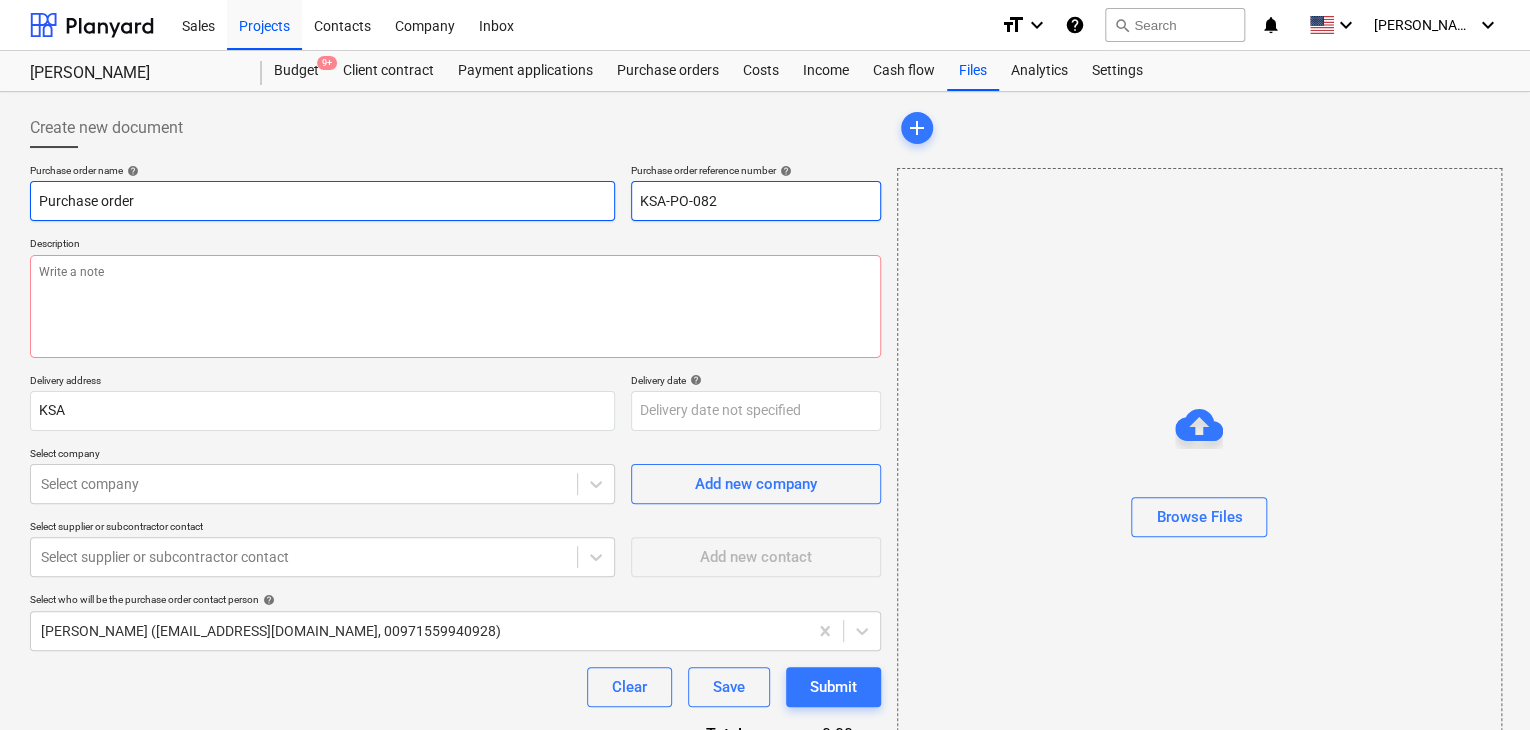 drag, startPoint x: 752, startPoint y: 201, endPoint x: 604, endPoint y: 193, distance: 148.21606 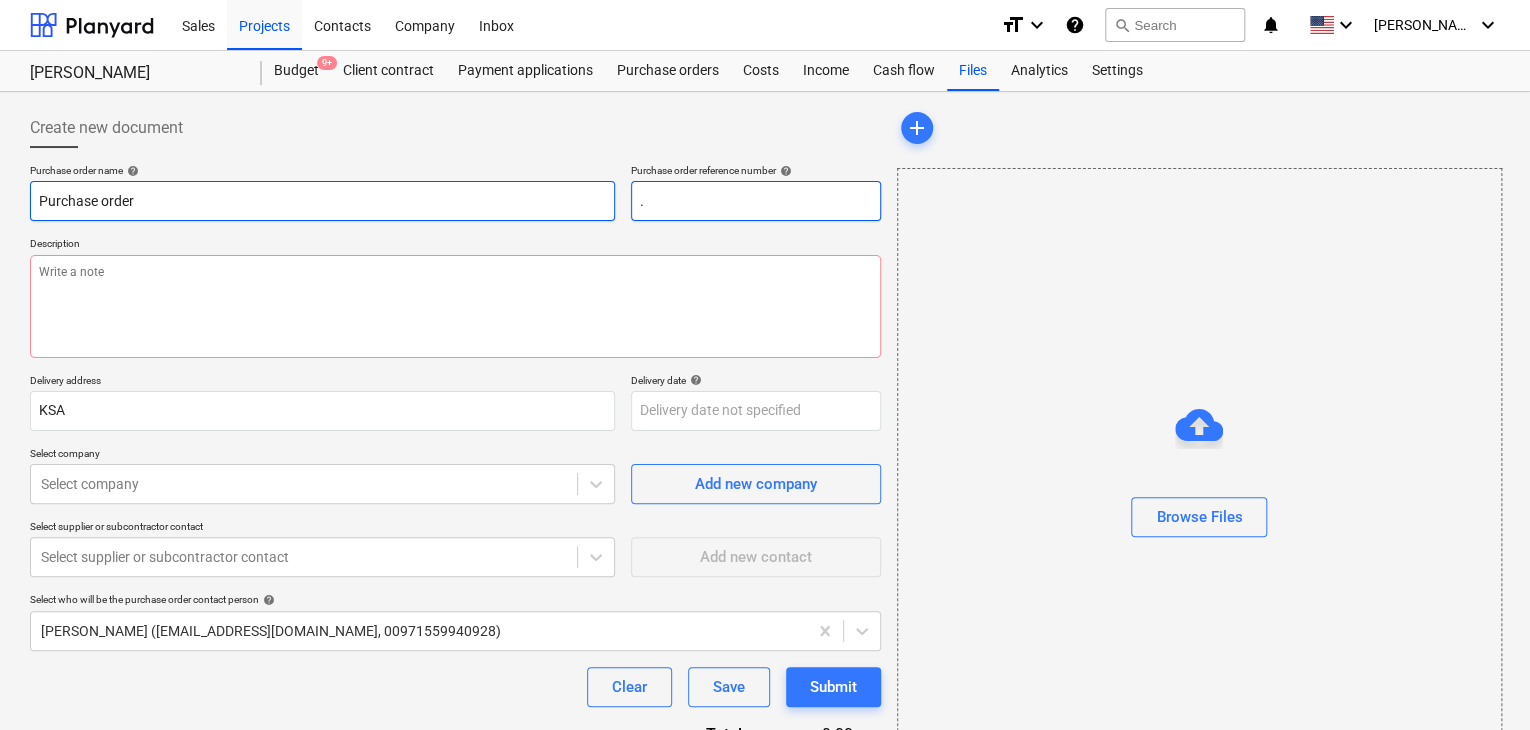 type on "x" 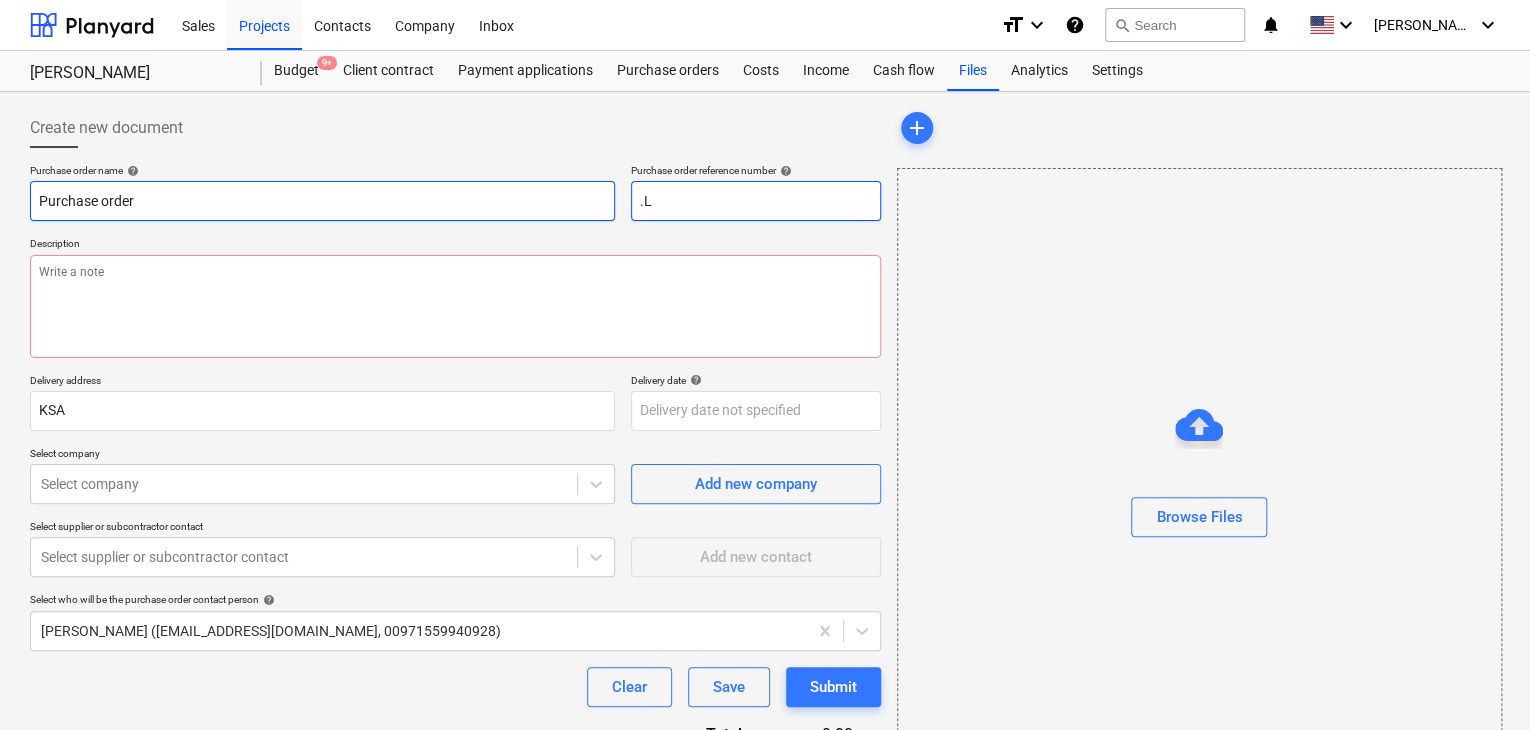 type on "x" 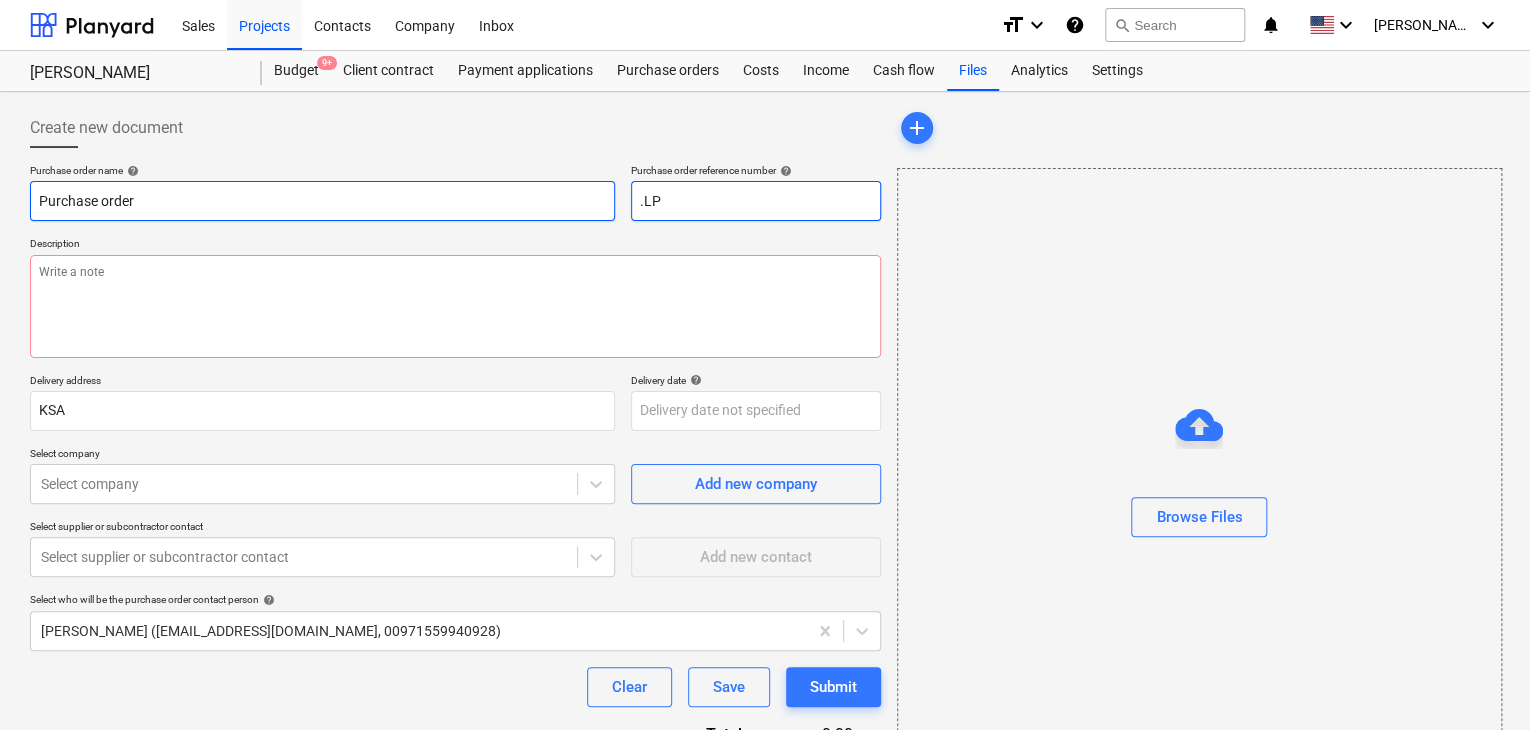 type on "x" 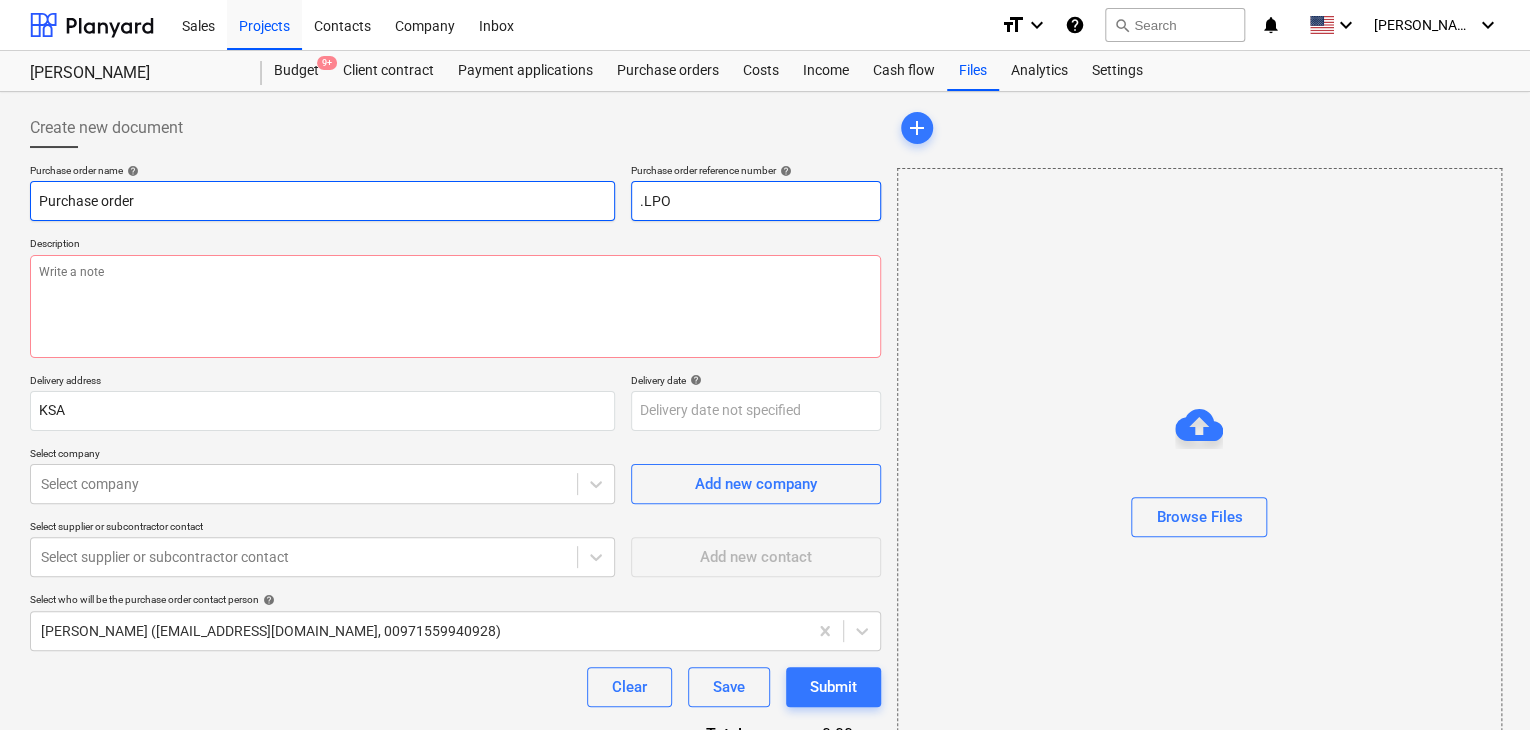 type on "x" 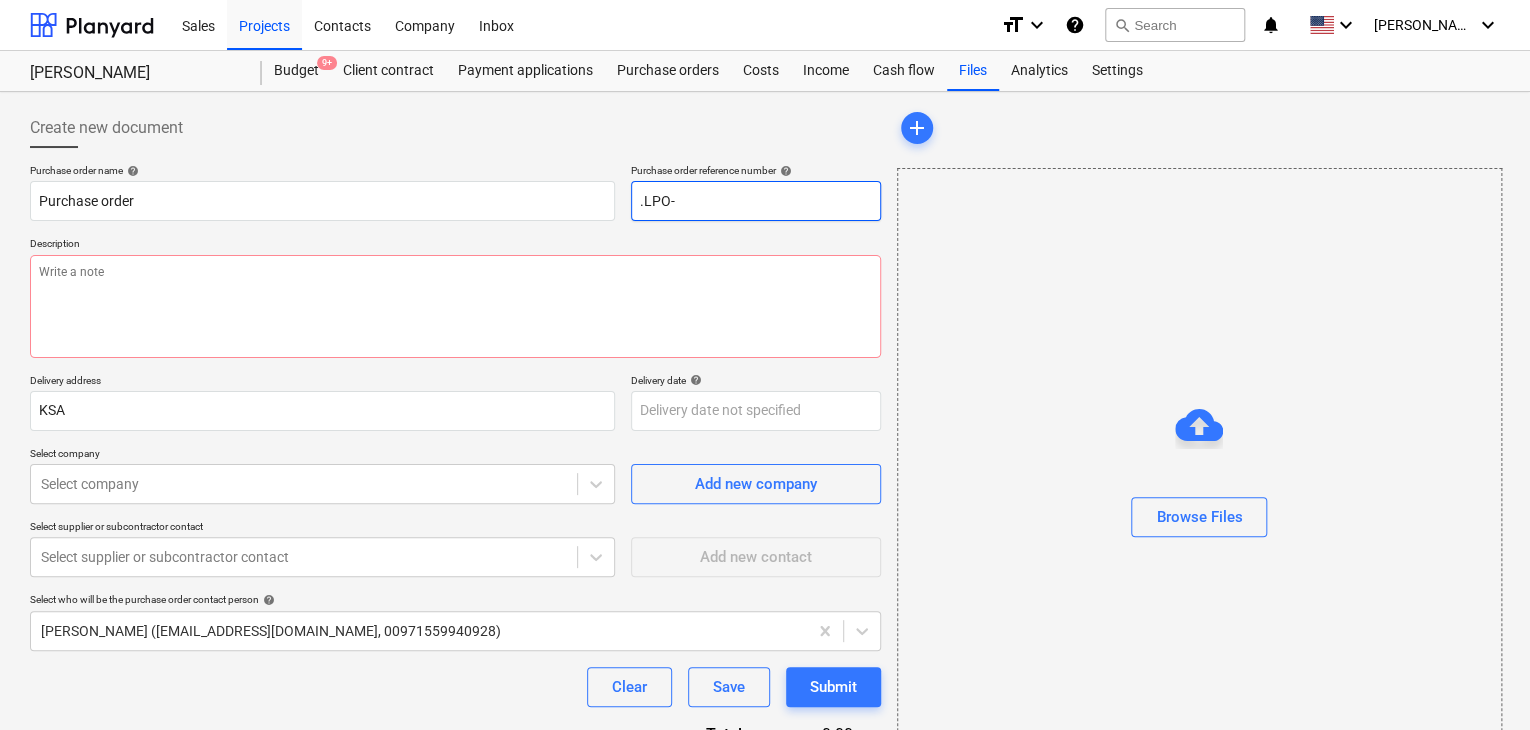 type on ".LPO-" 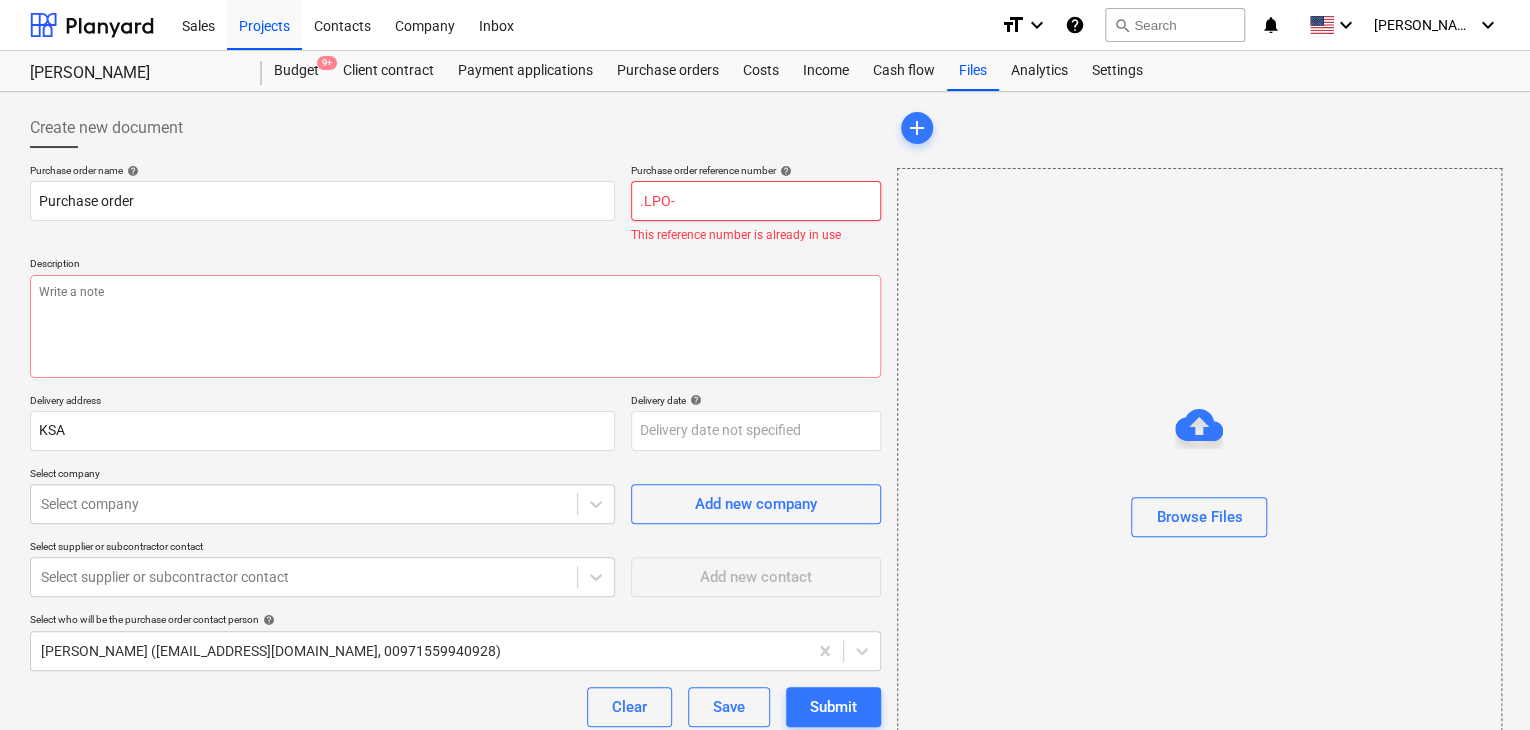 type on "x" 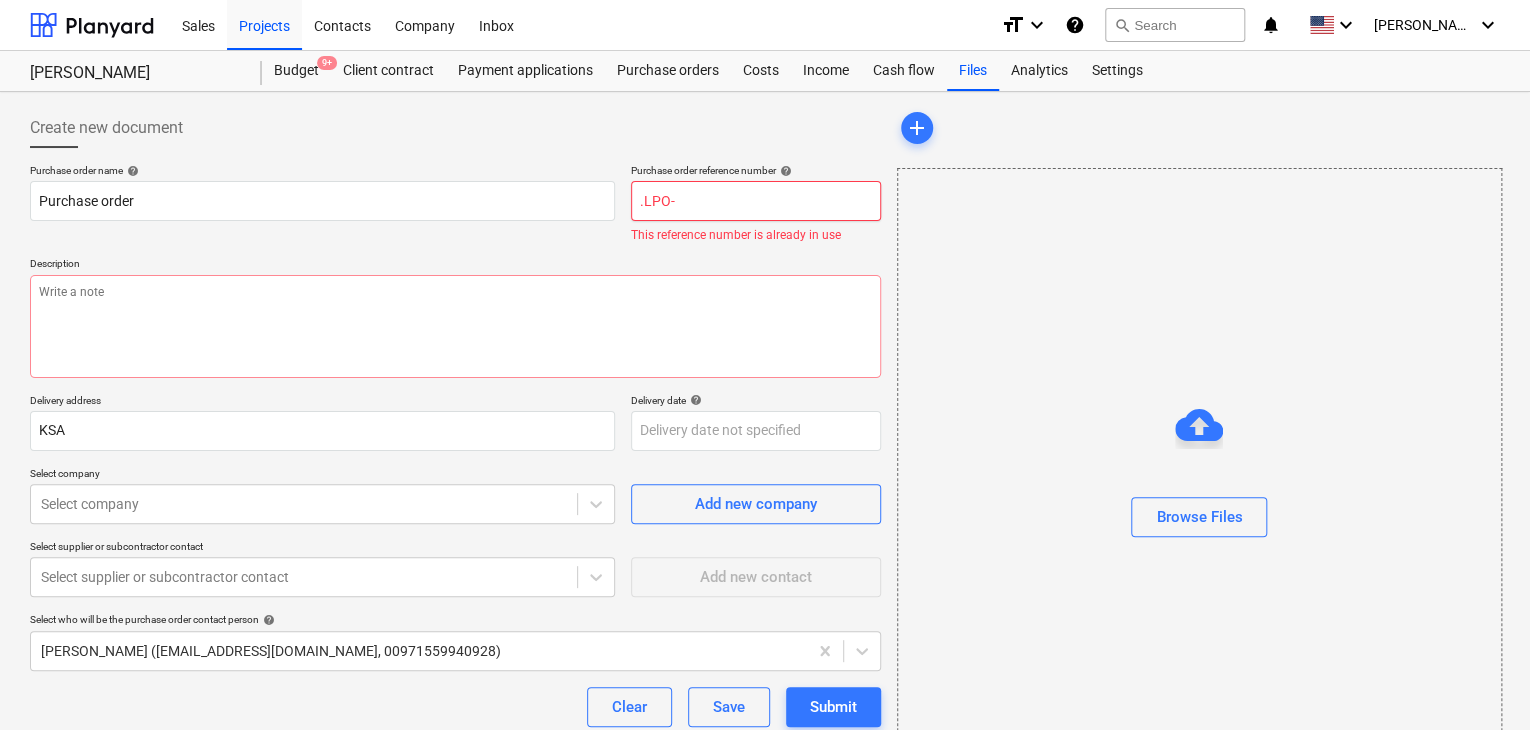 type on ".LPO-1" 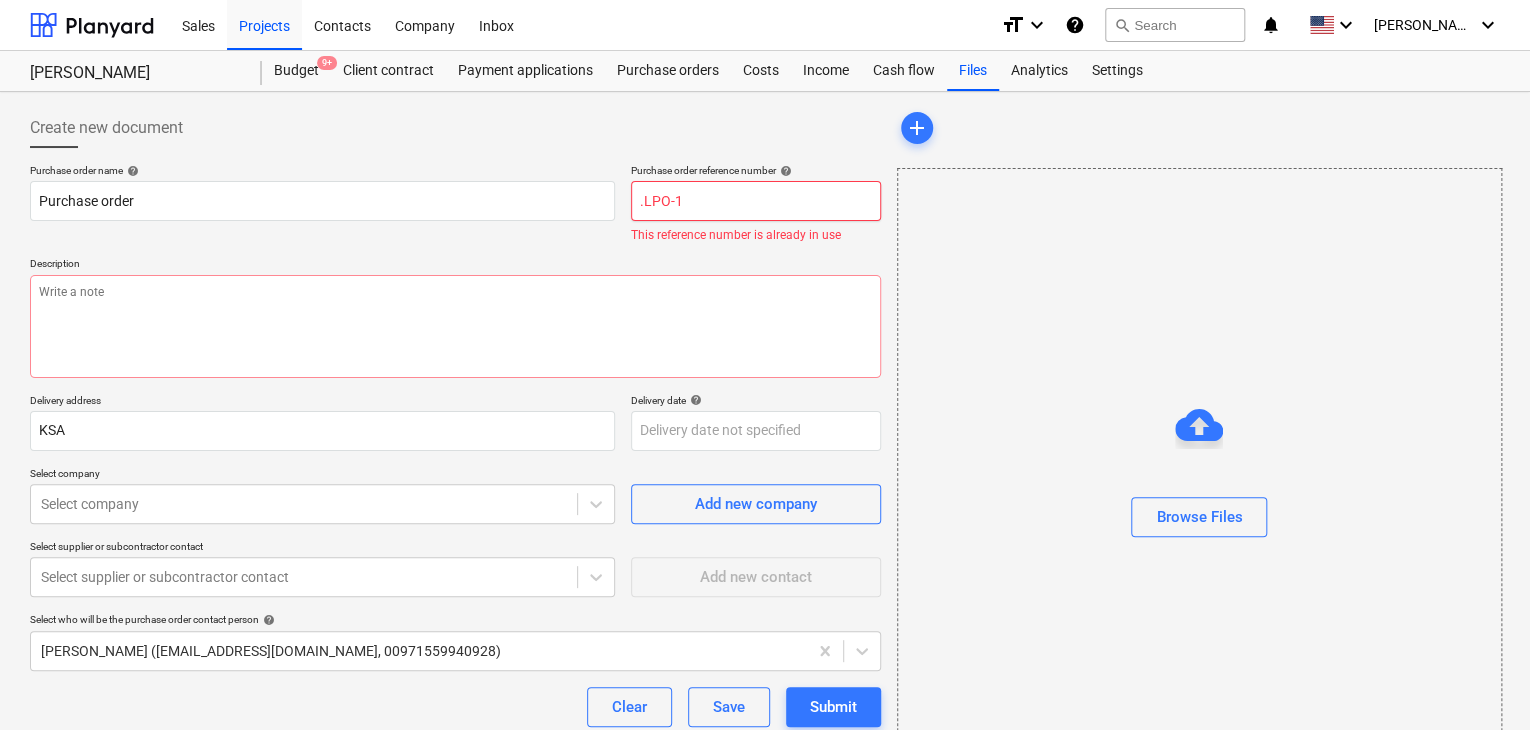 type on "x" 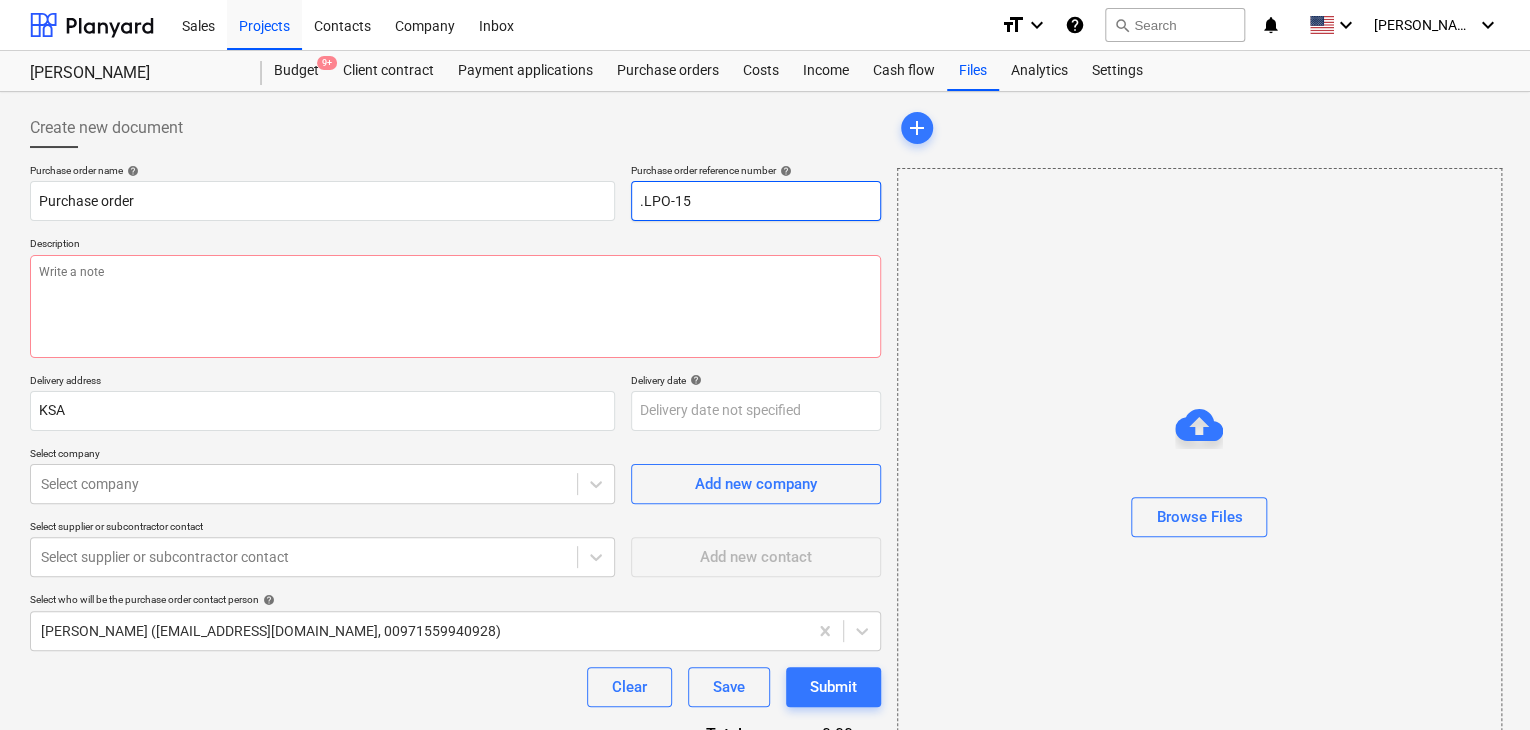 type on "x" 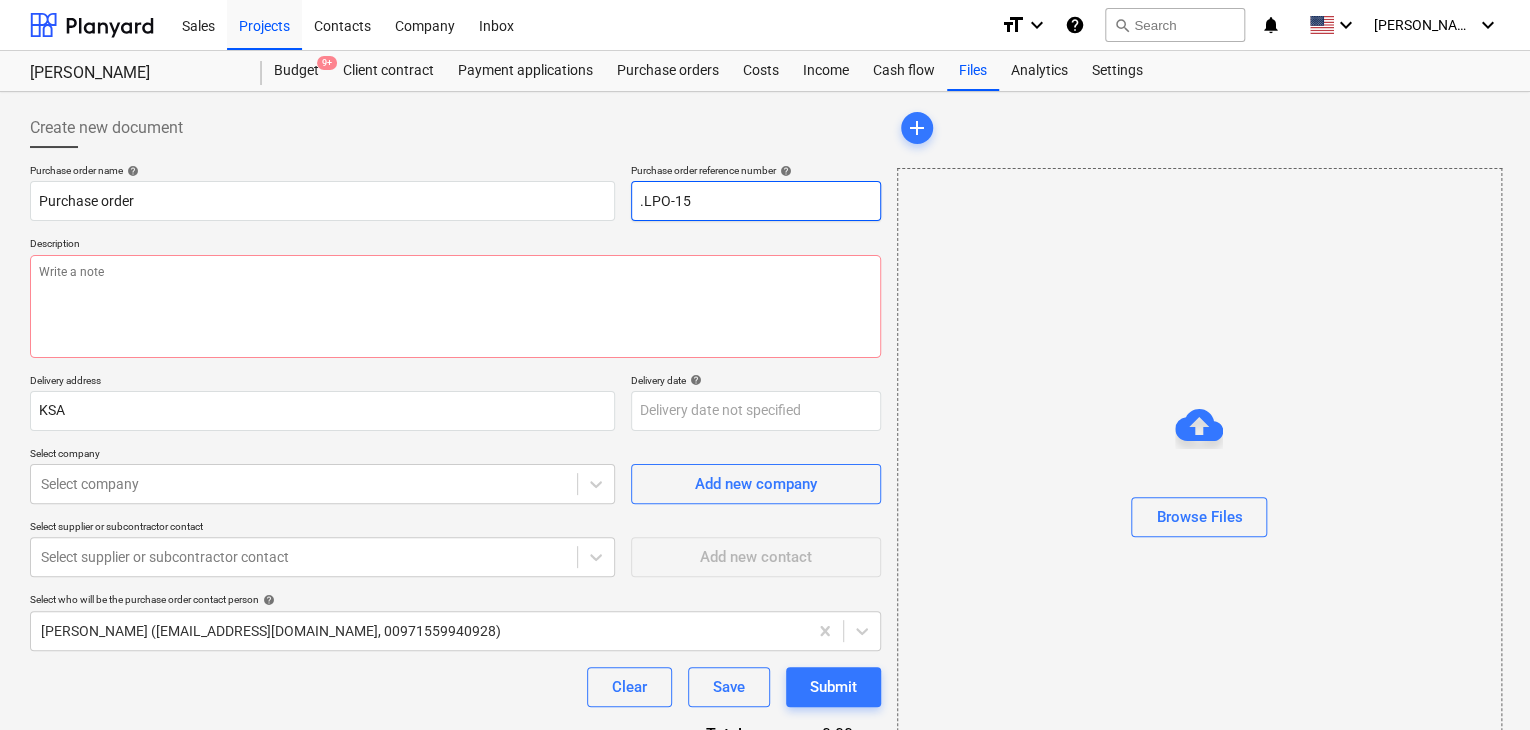 type on ".LPO-151" 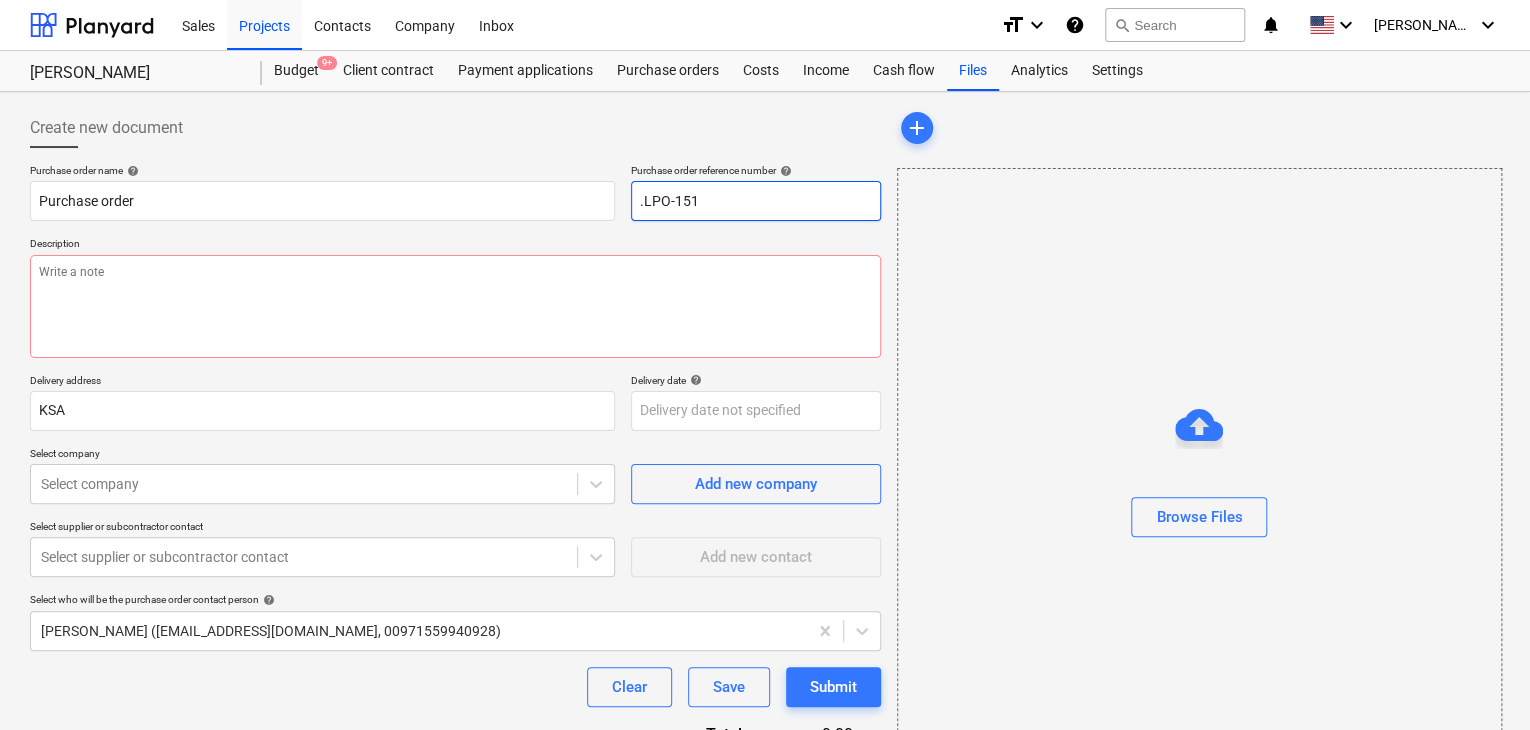 type on "x" 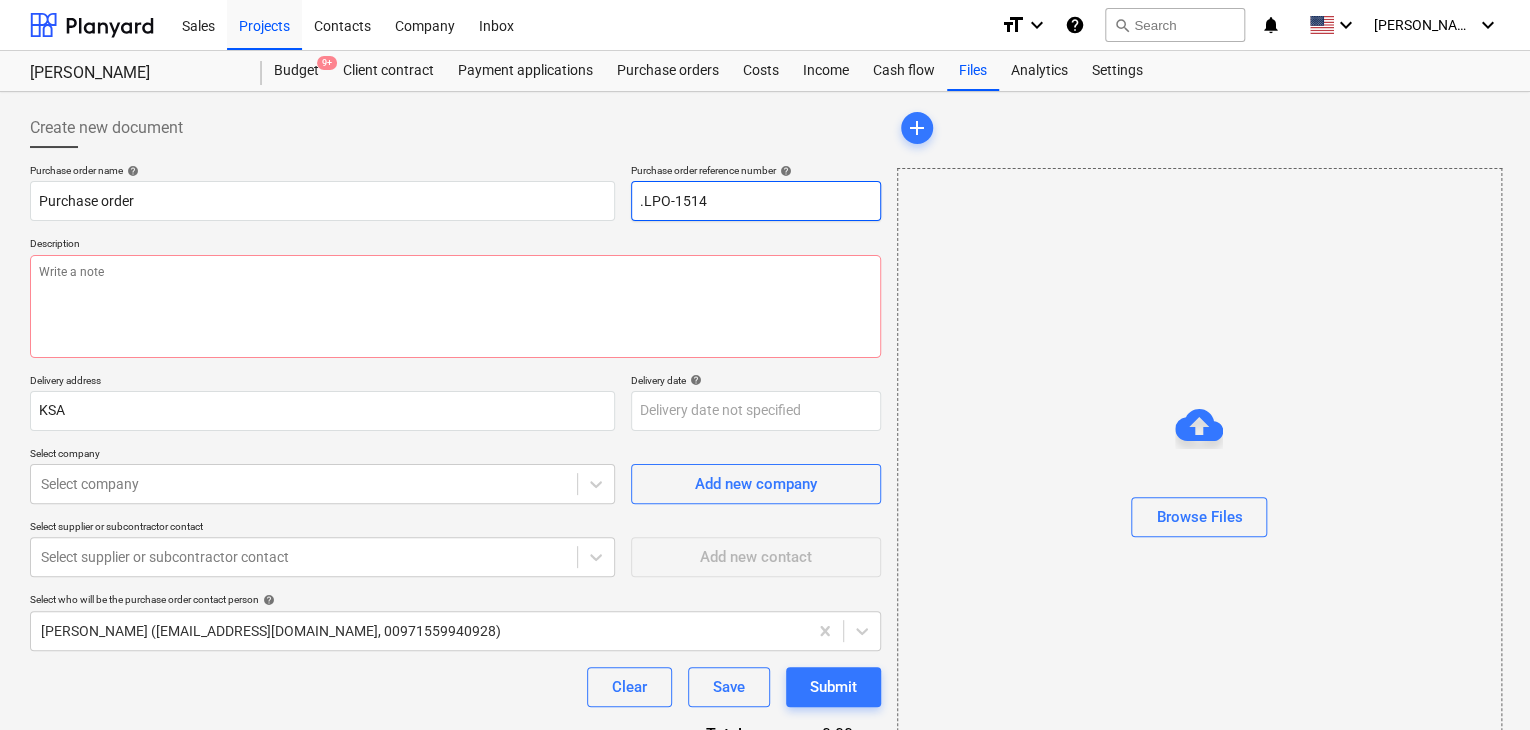 type on "x" 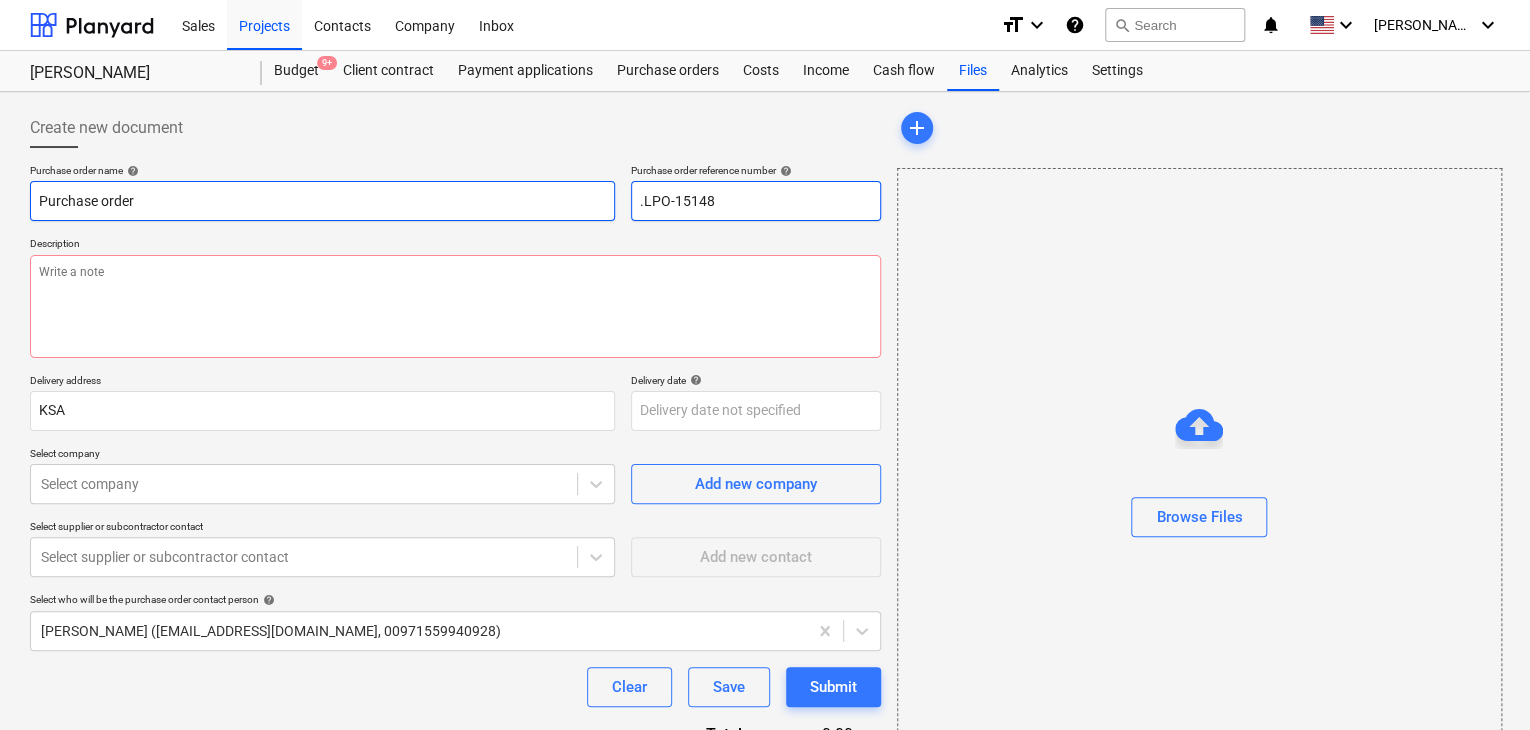 type on ".LPO-15148" 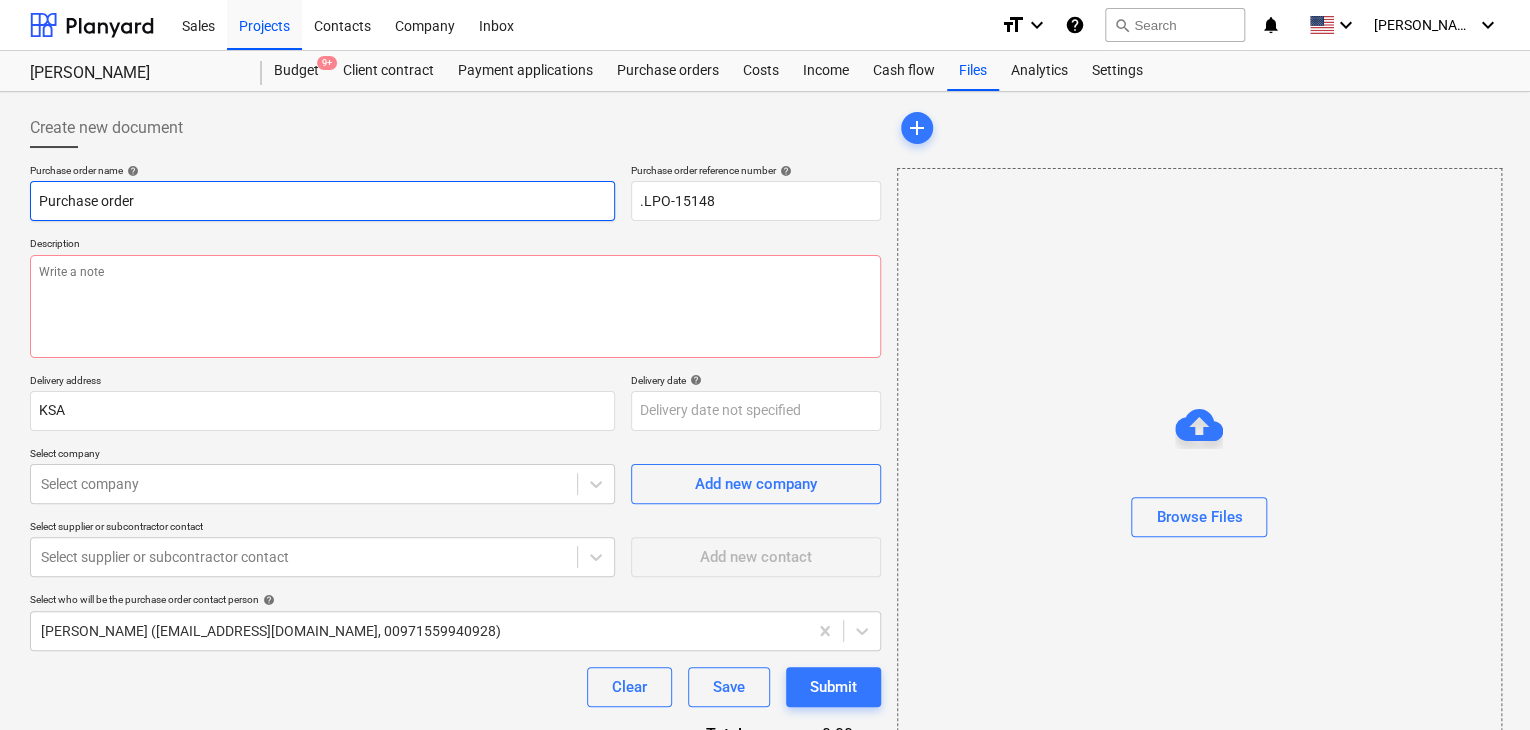 click on "Purchase order" at bounding box center (322, 201) 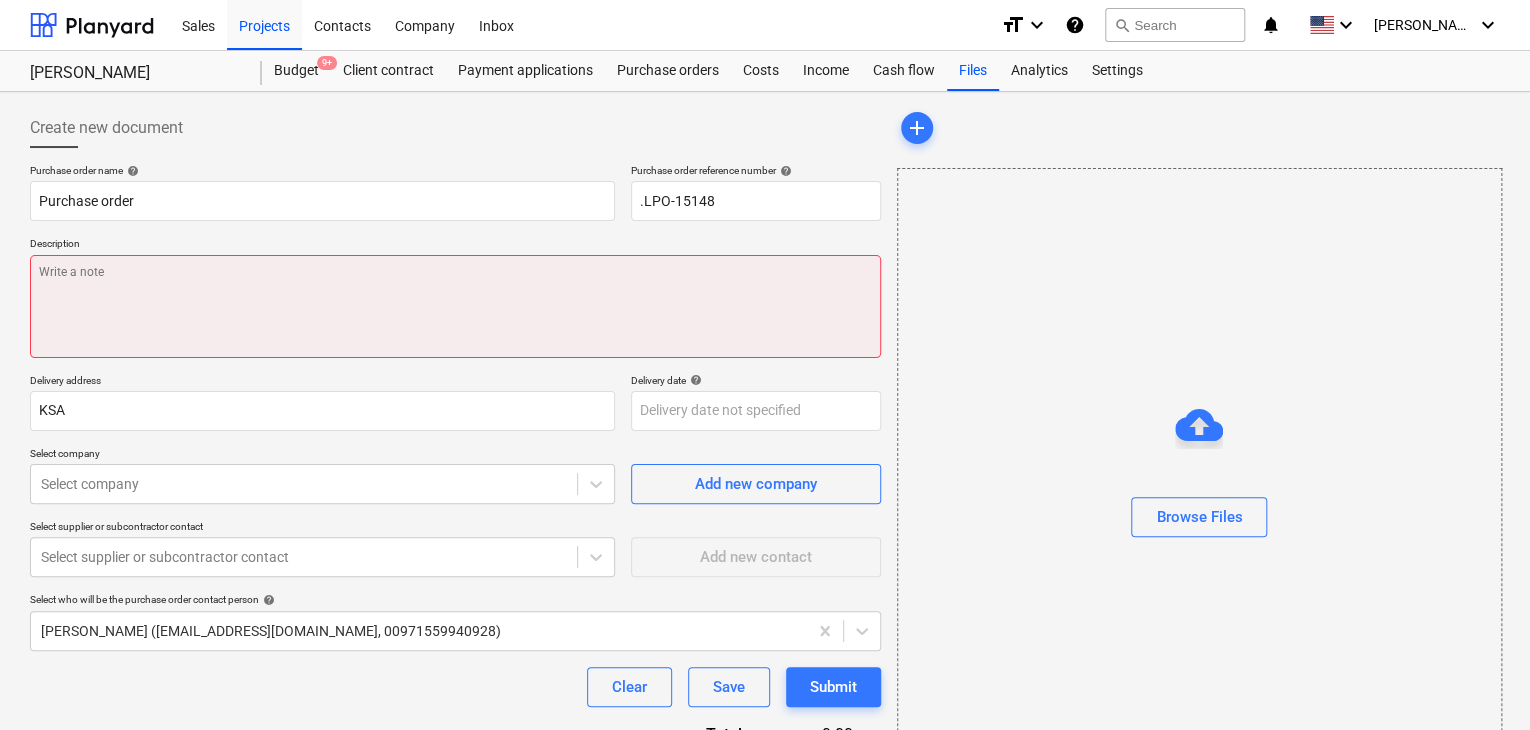 click at bounding box center [455, 306] 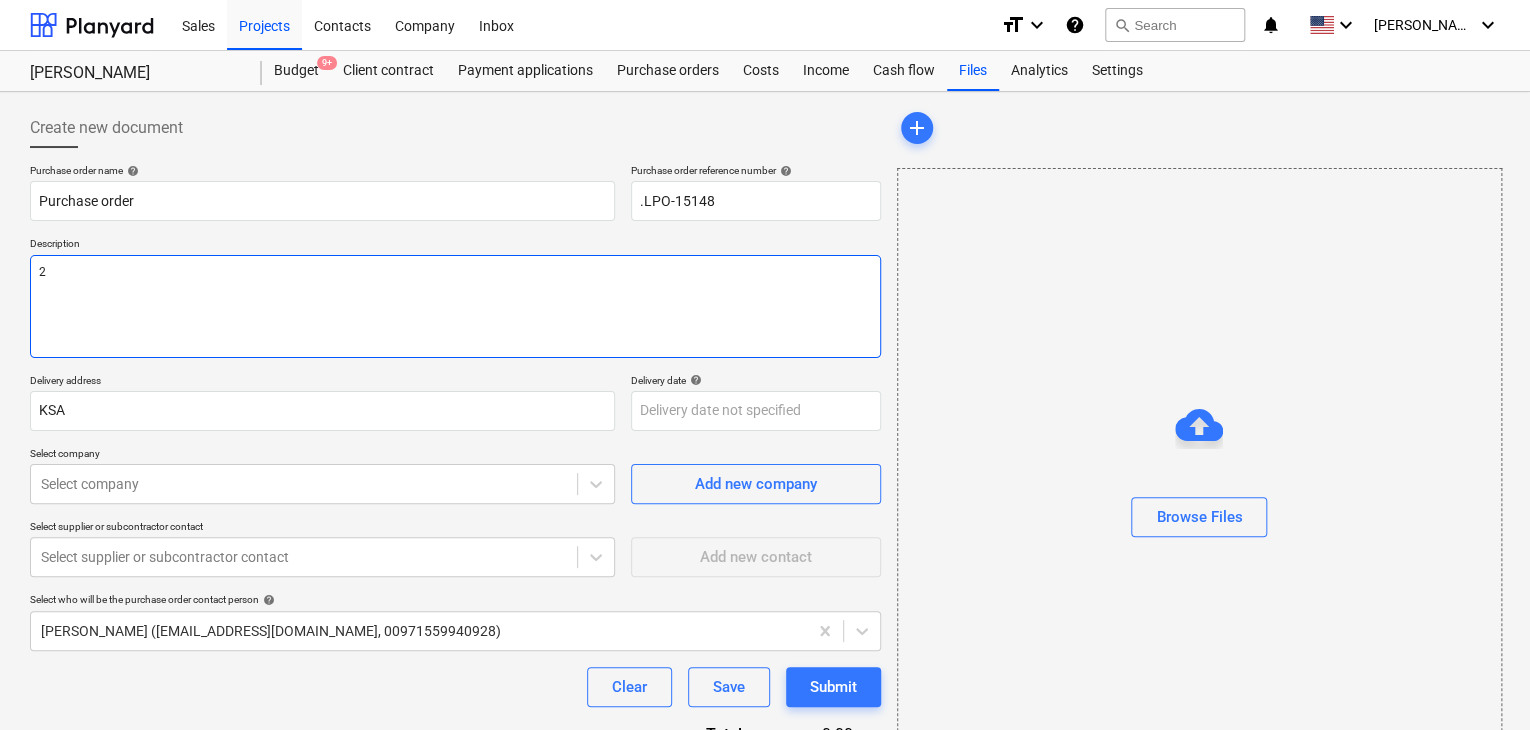 type on "x" 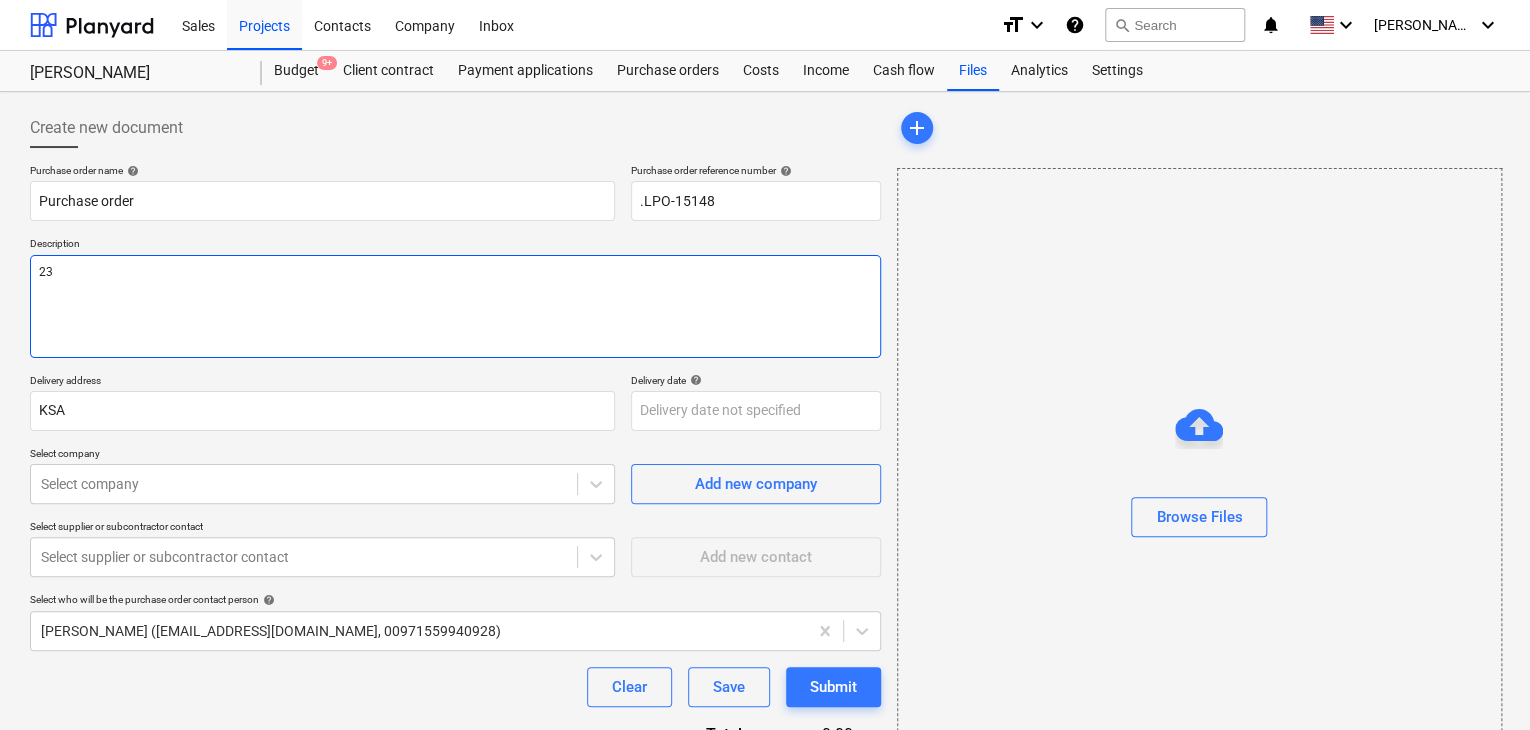 type on "x" 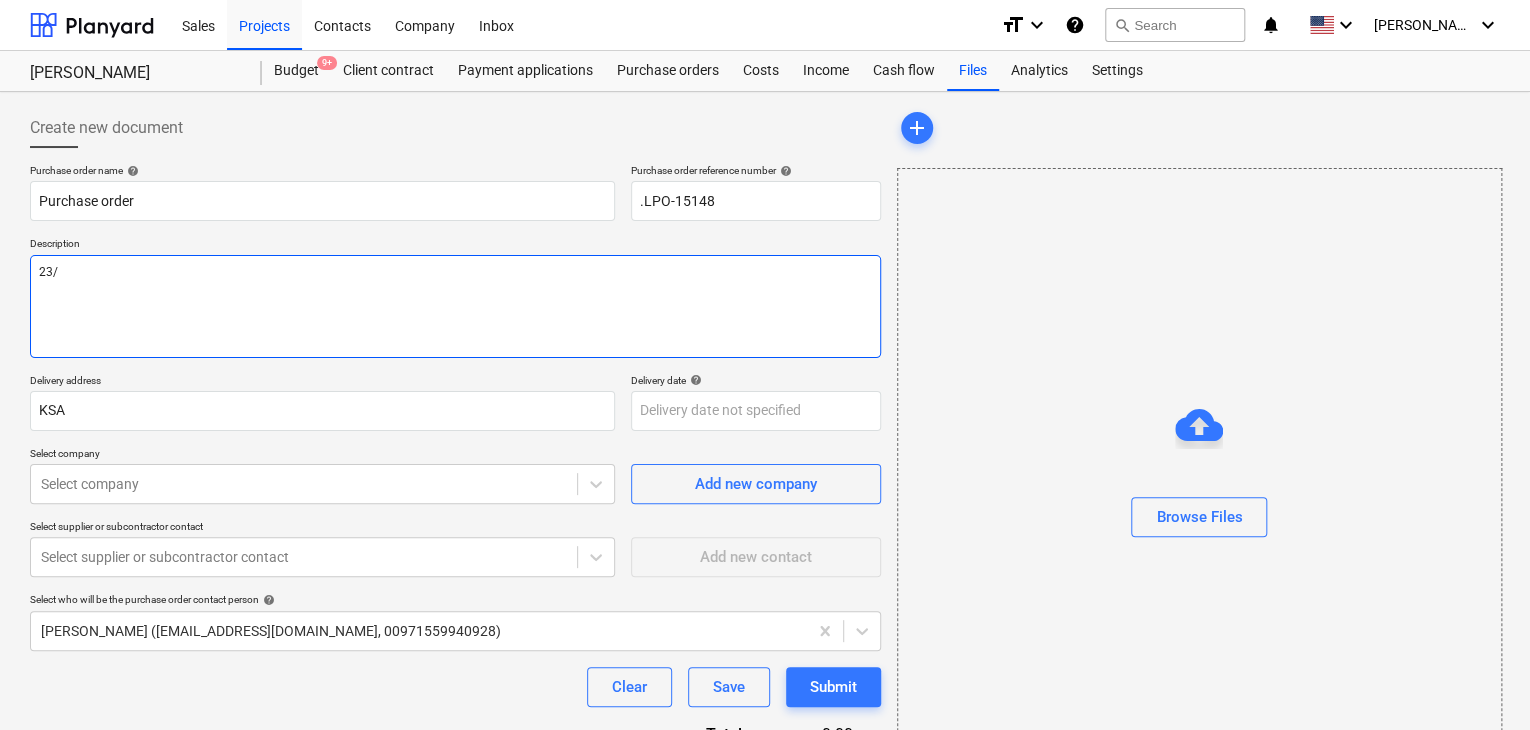 type on "x" 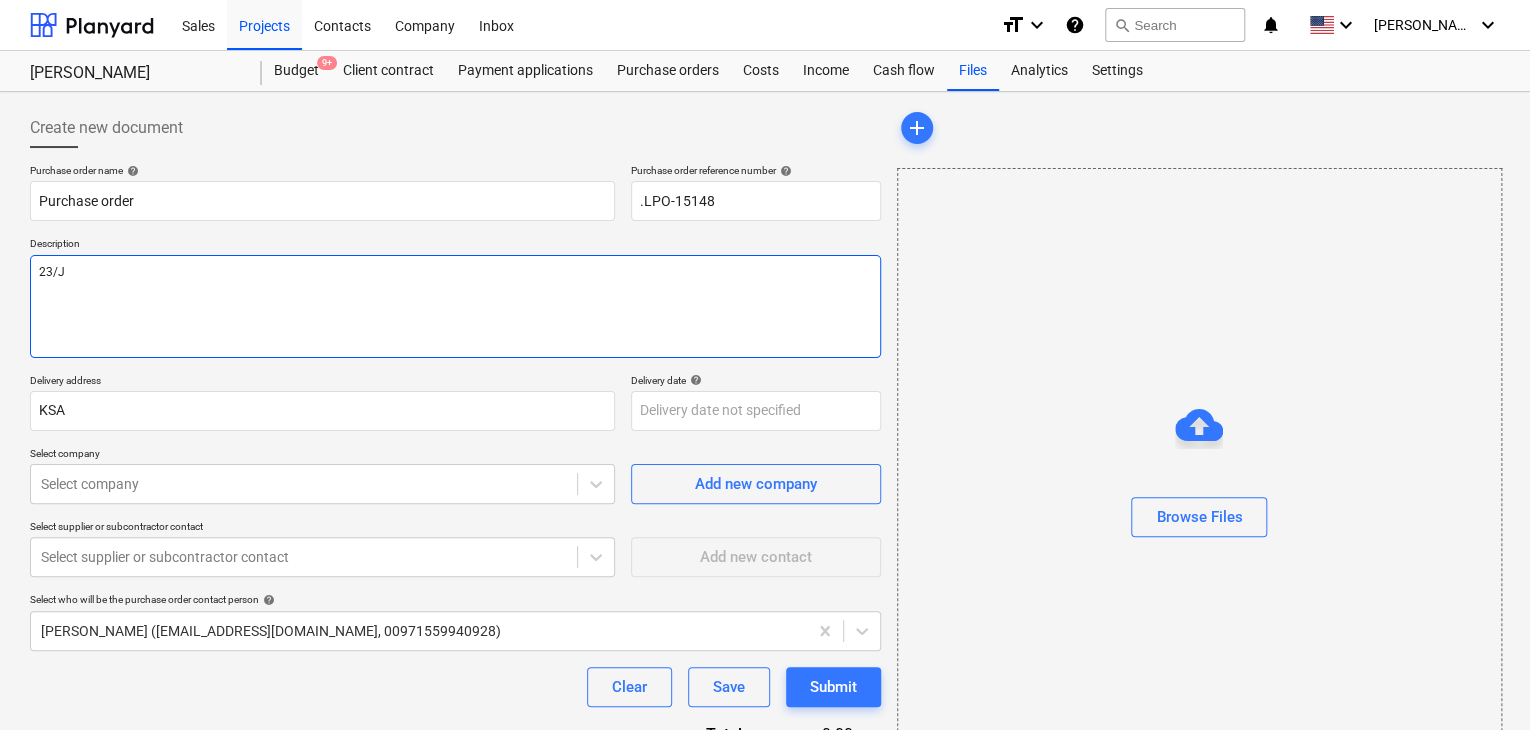 type on "x" 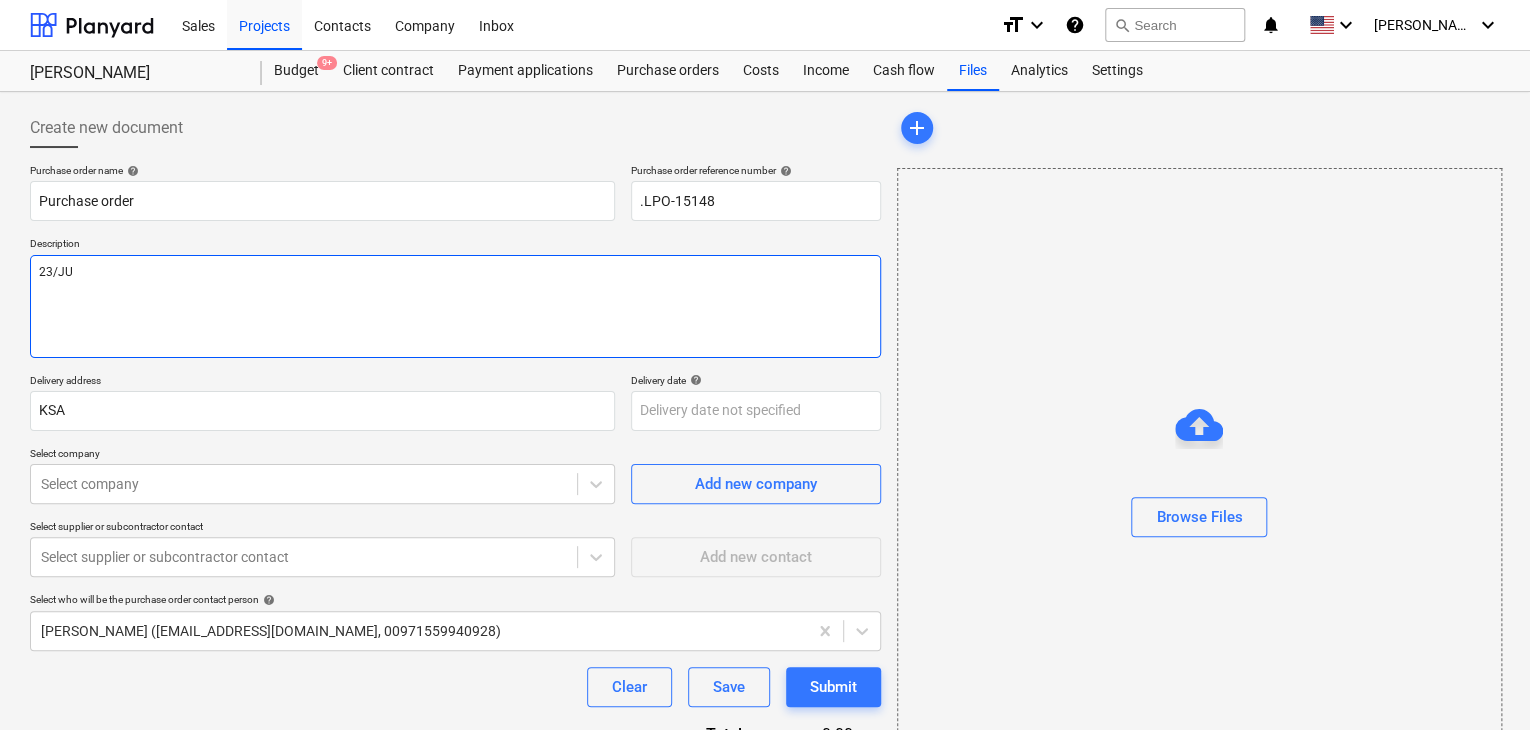 type on "x" 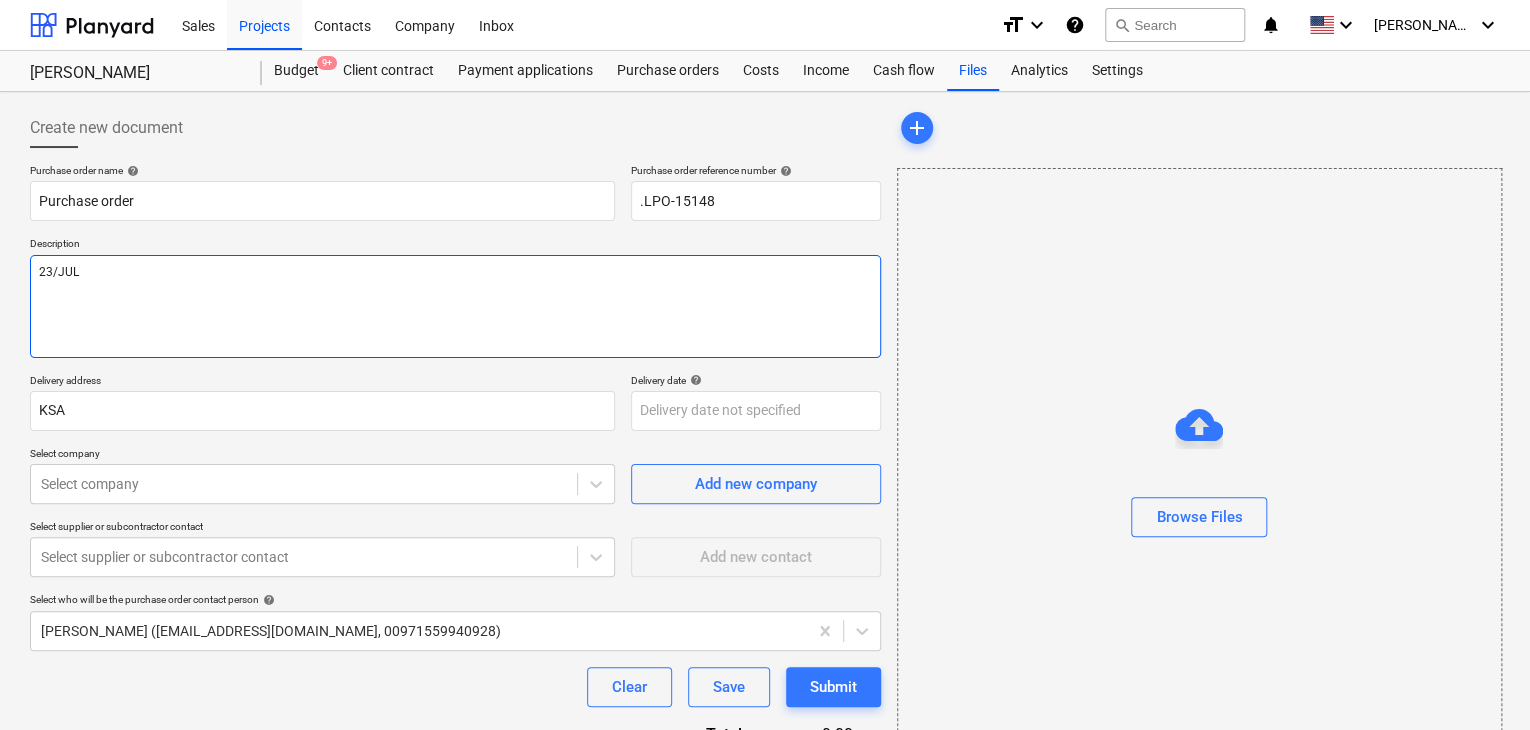 type on "x" 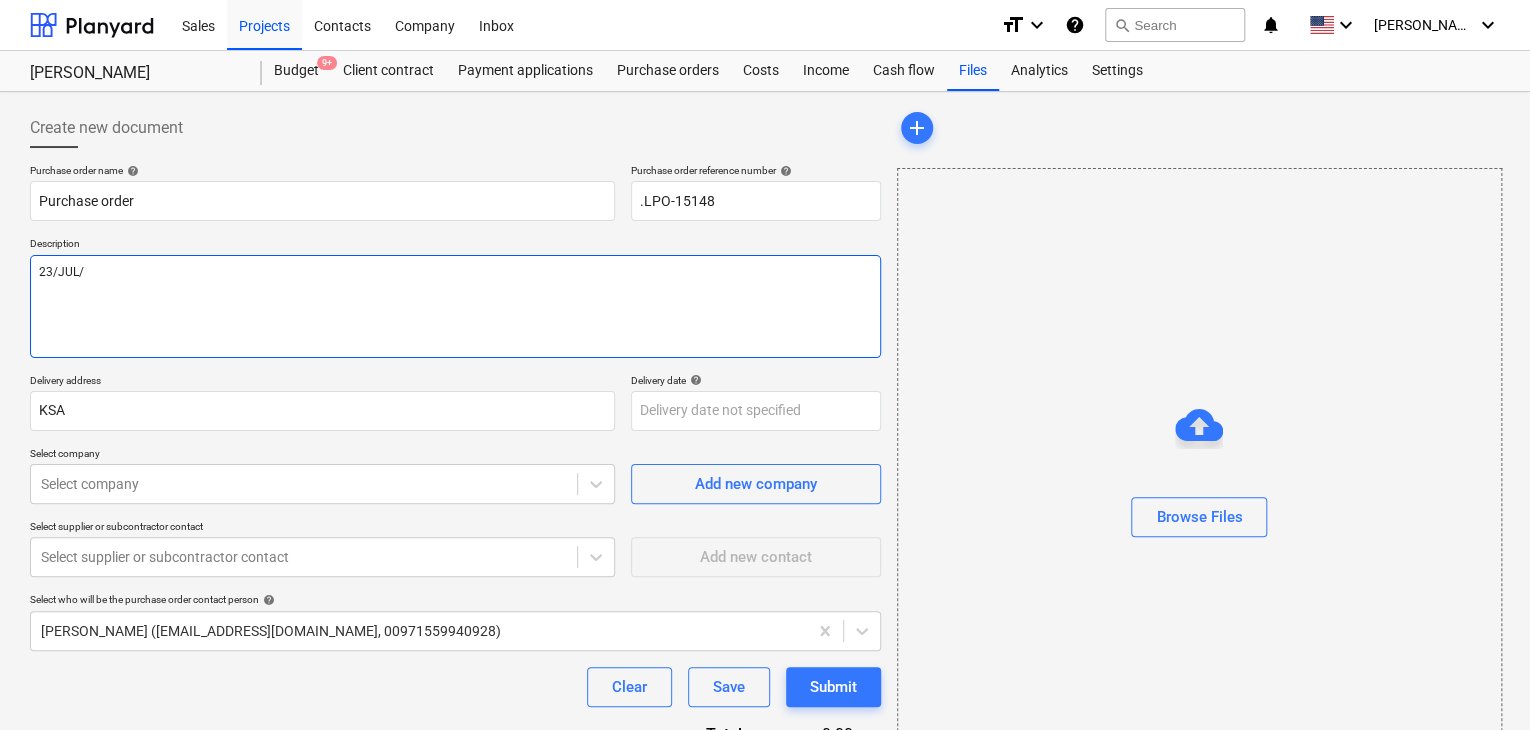 type on "x" 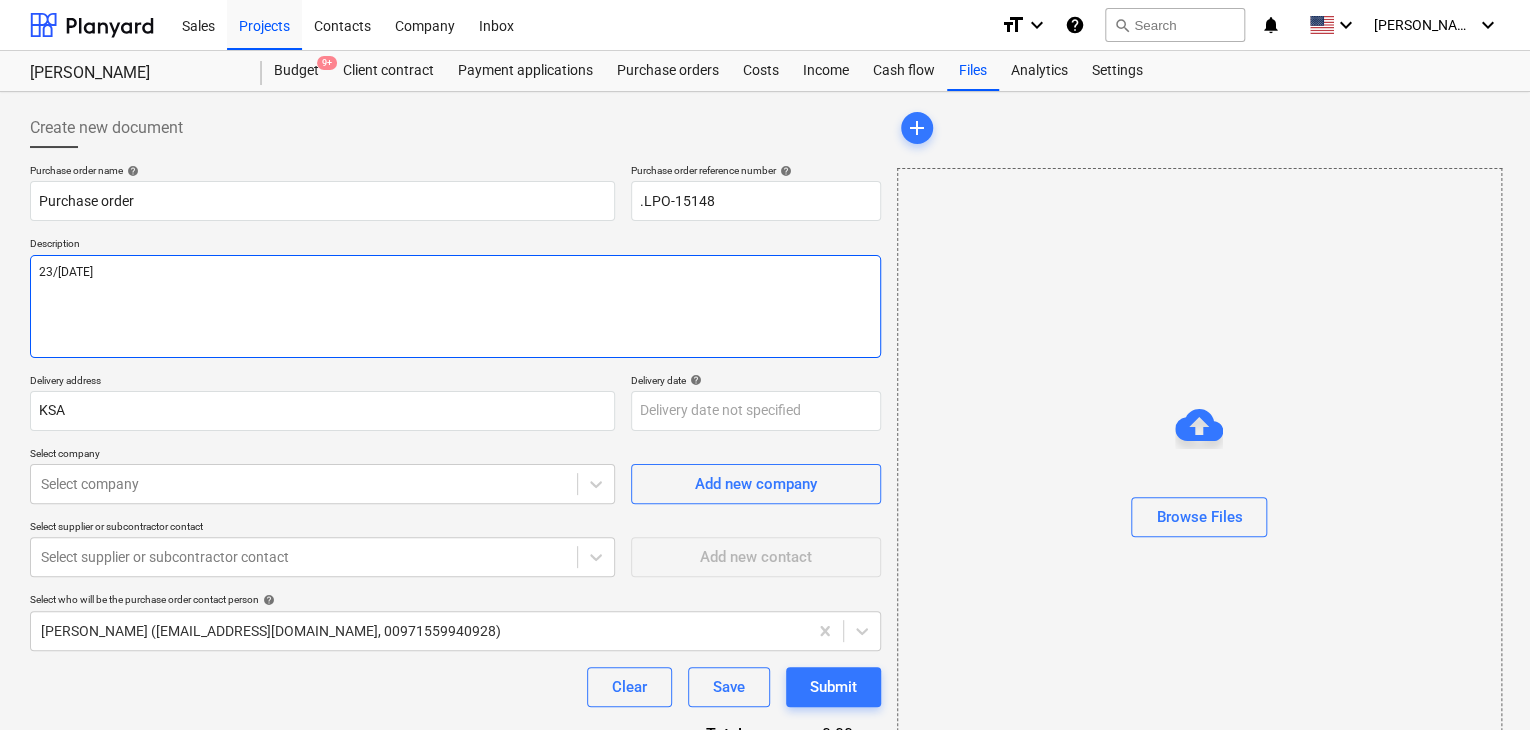 type on "x" 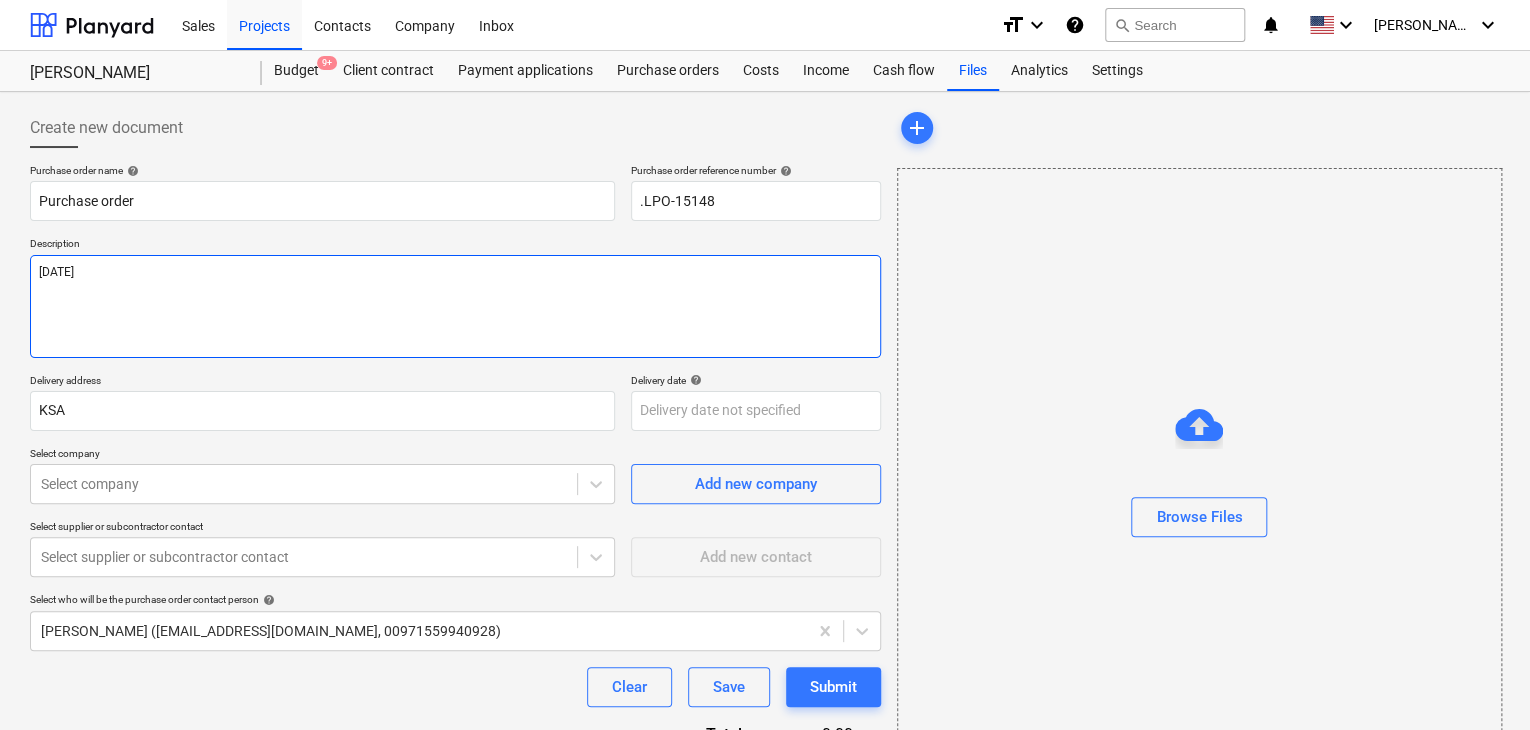 type on "x" 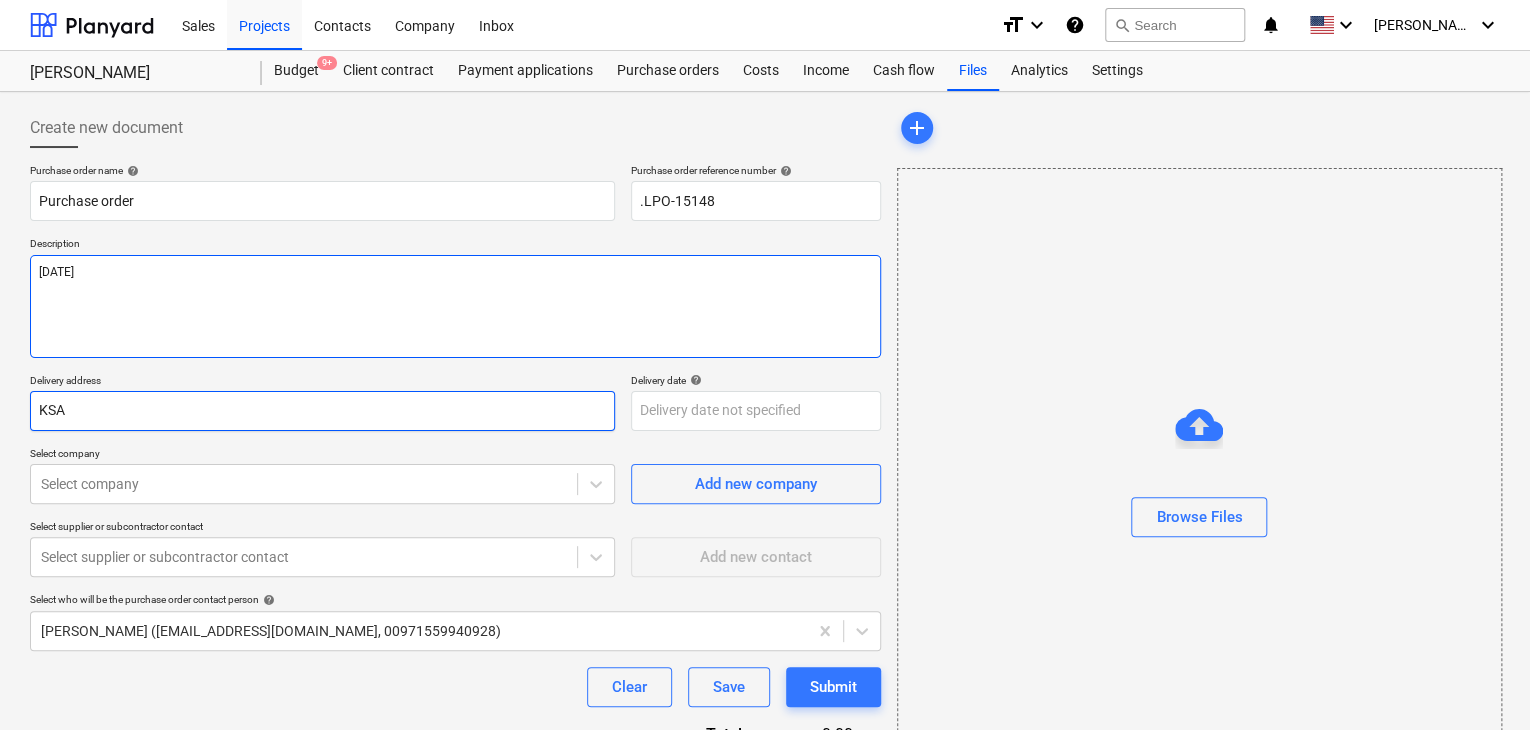type on "[DATE]" 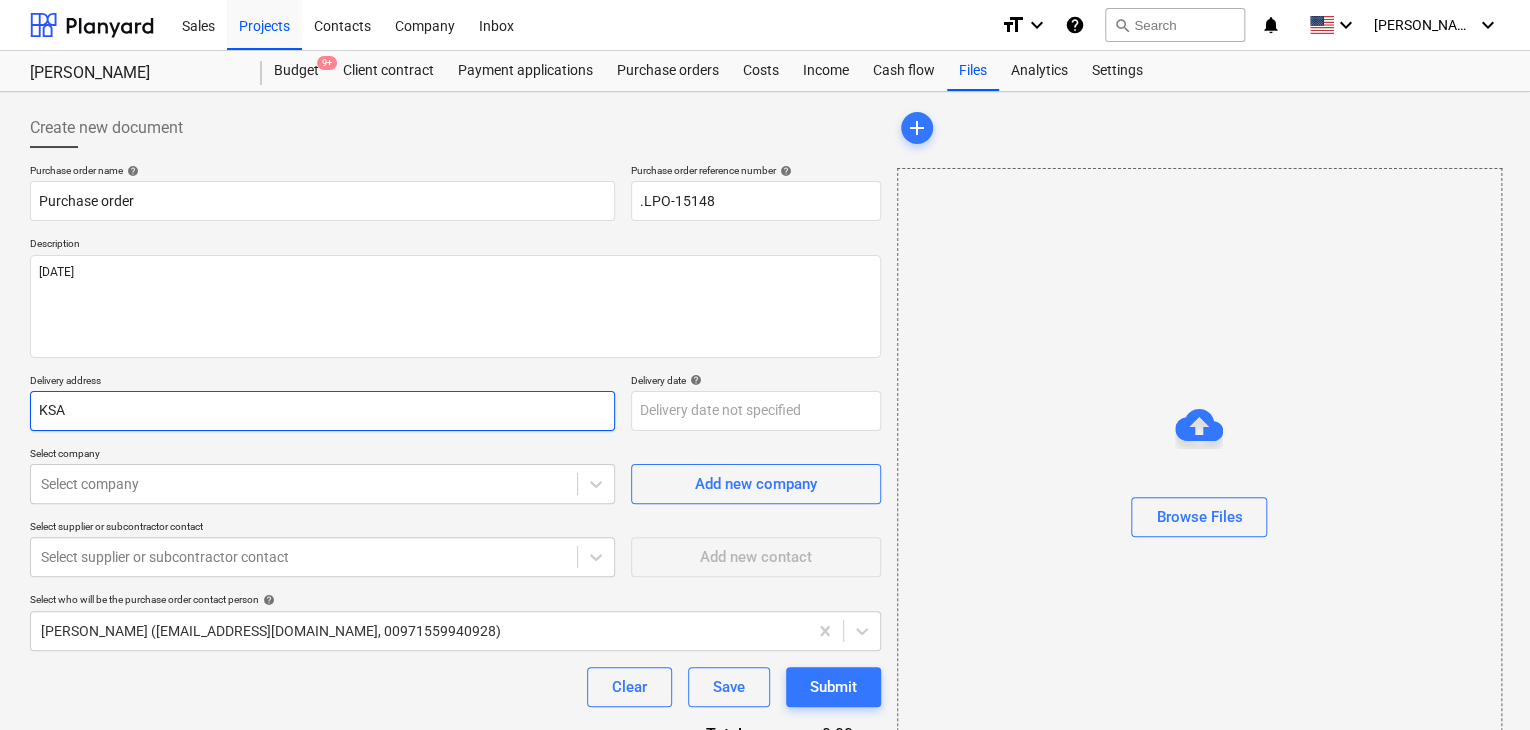 click on "KSA" at bounding box center [322, 411] 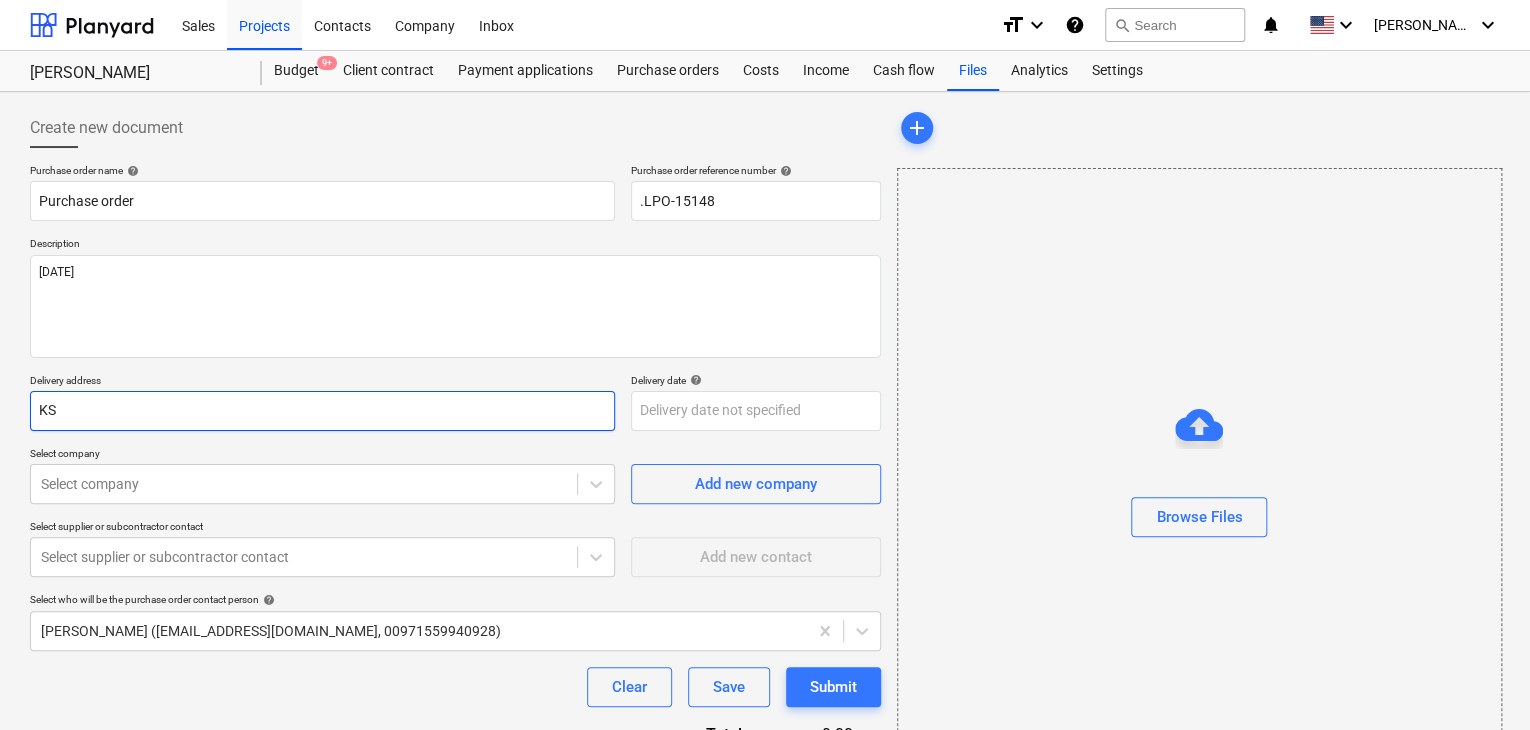 type on "x" 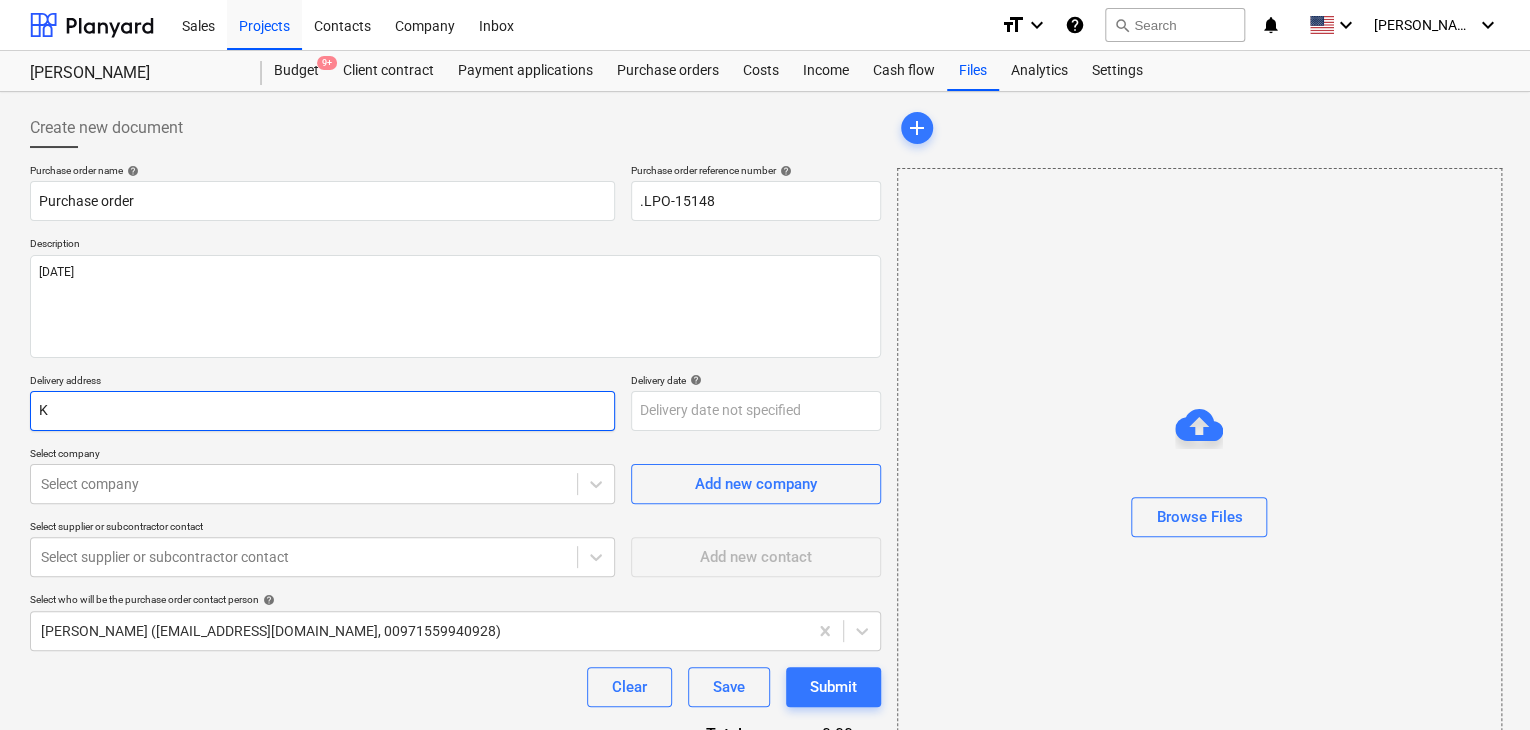 type on "x" 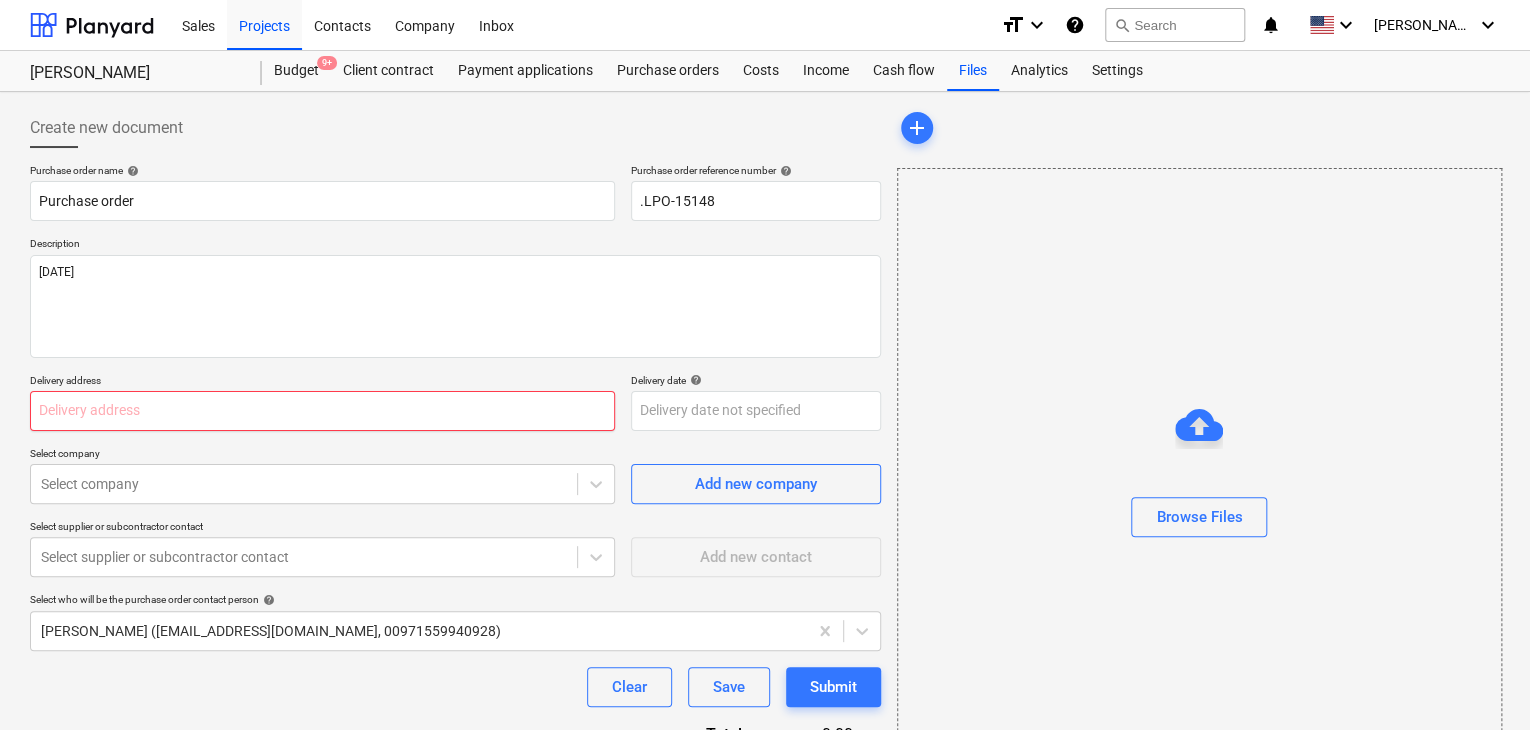 type on "x" 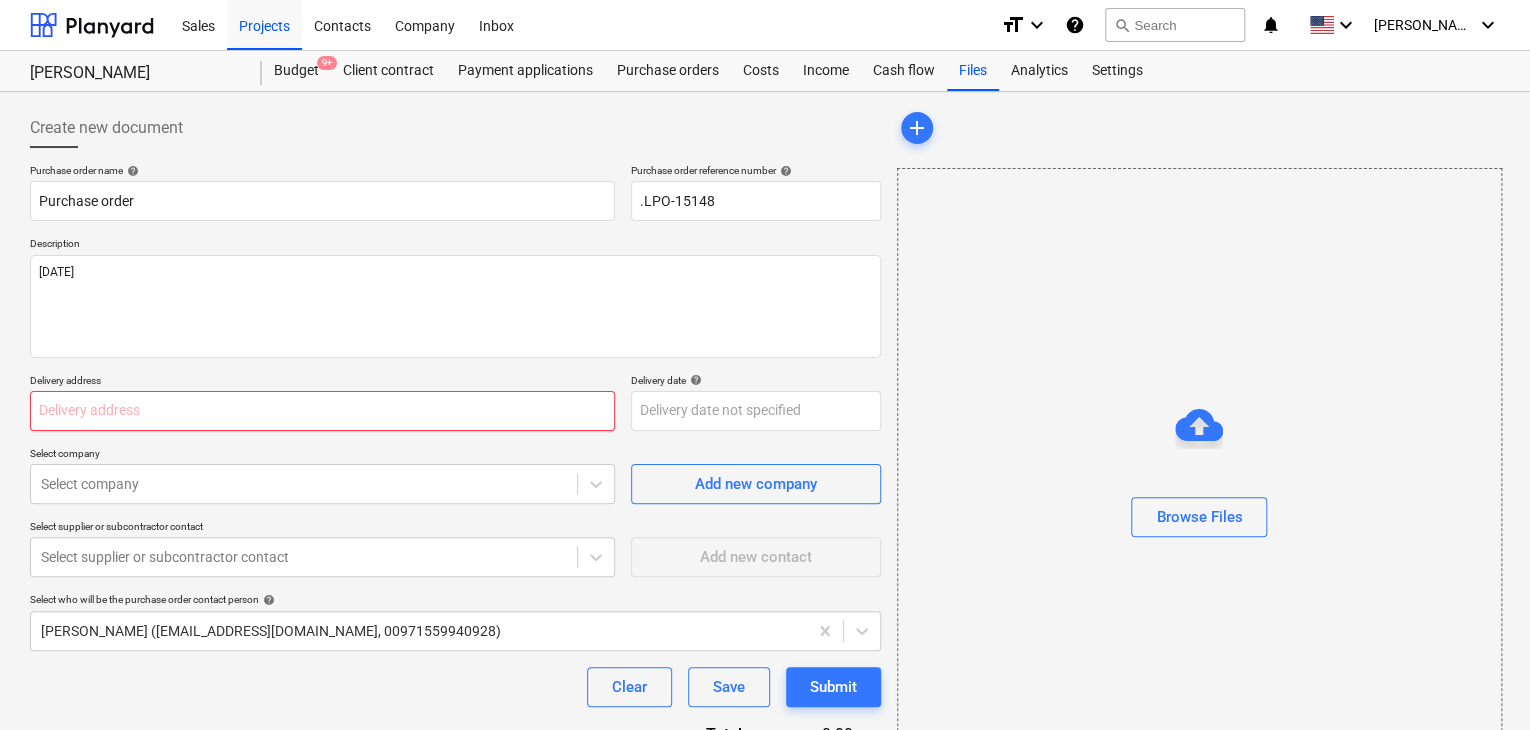 type on "L" 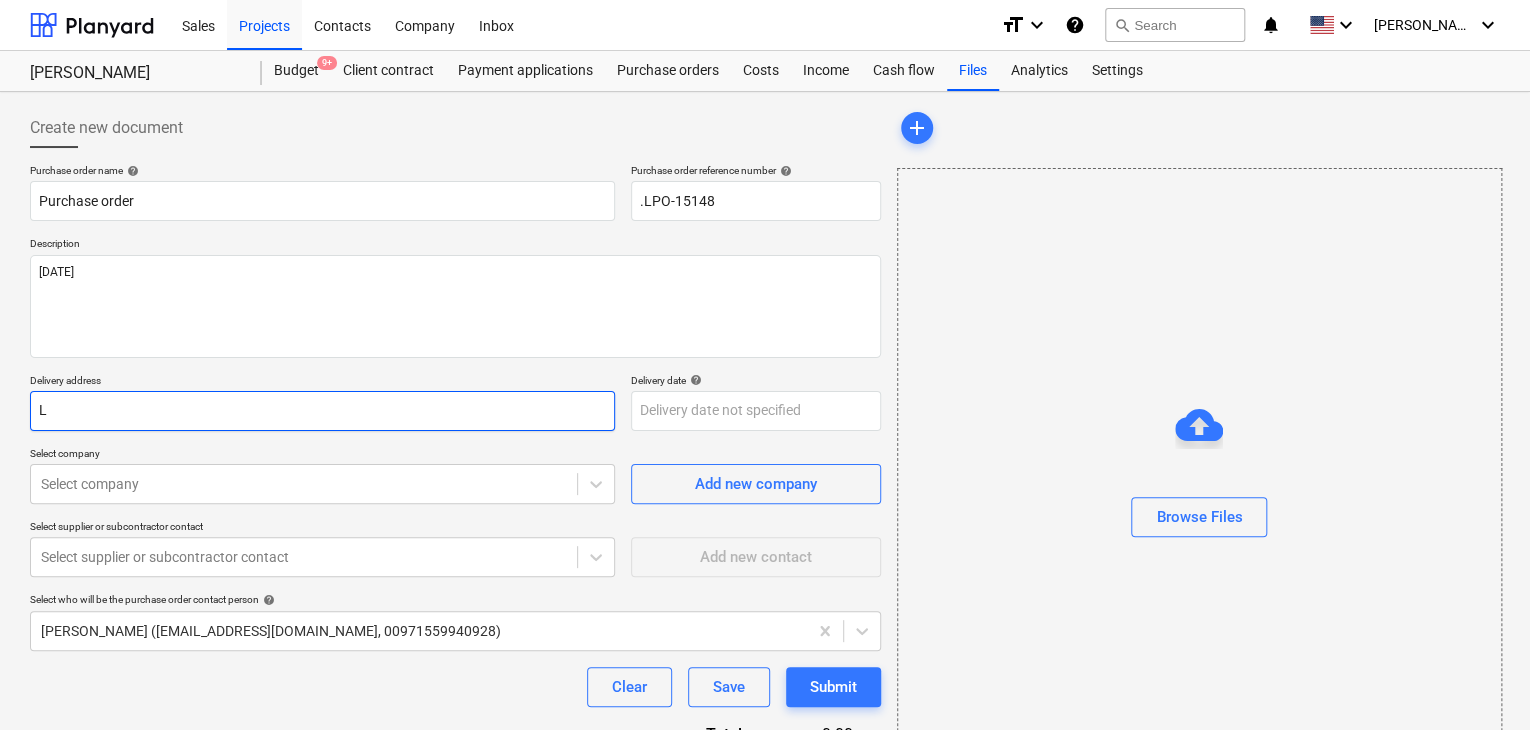 type on "x" 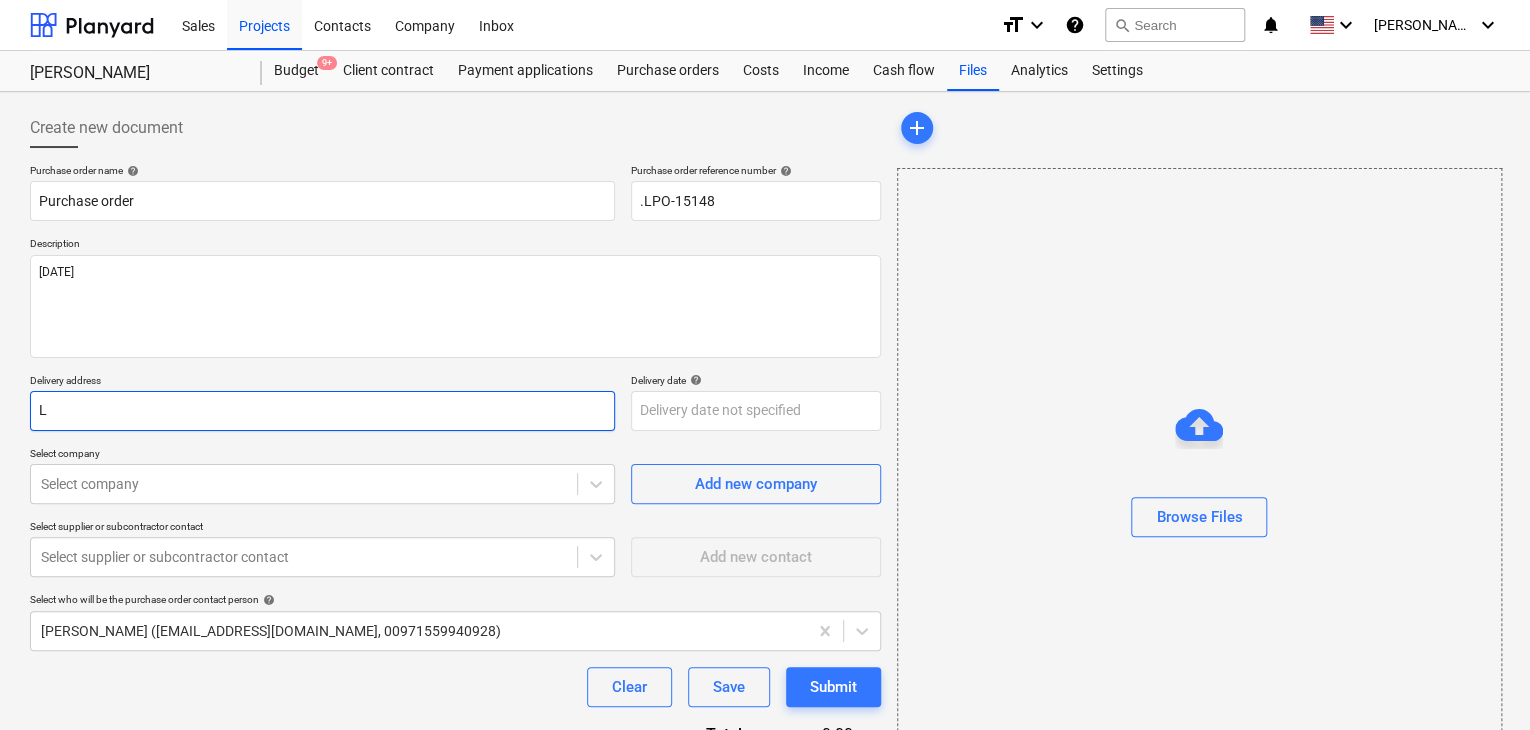 type on "LU" 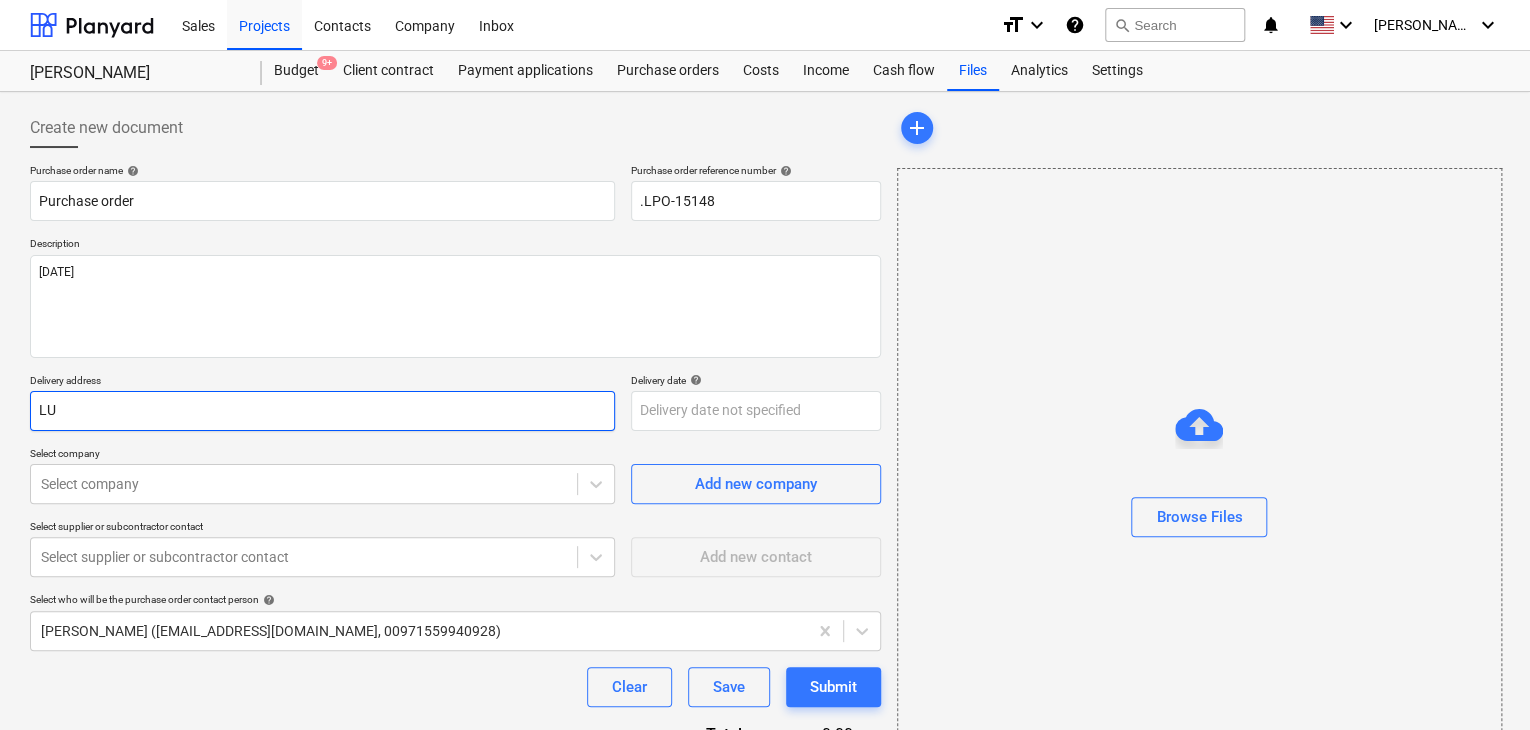 type on "x" 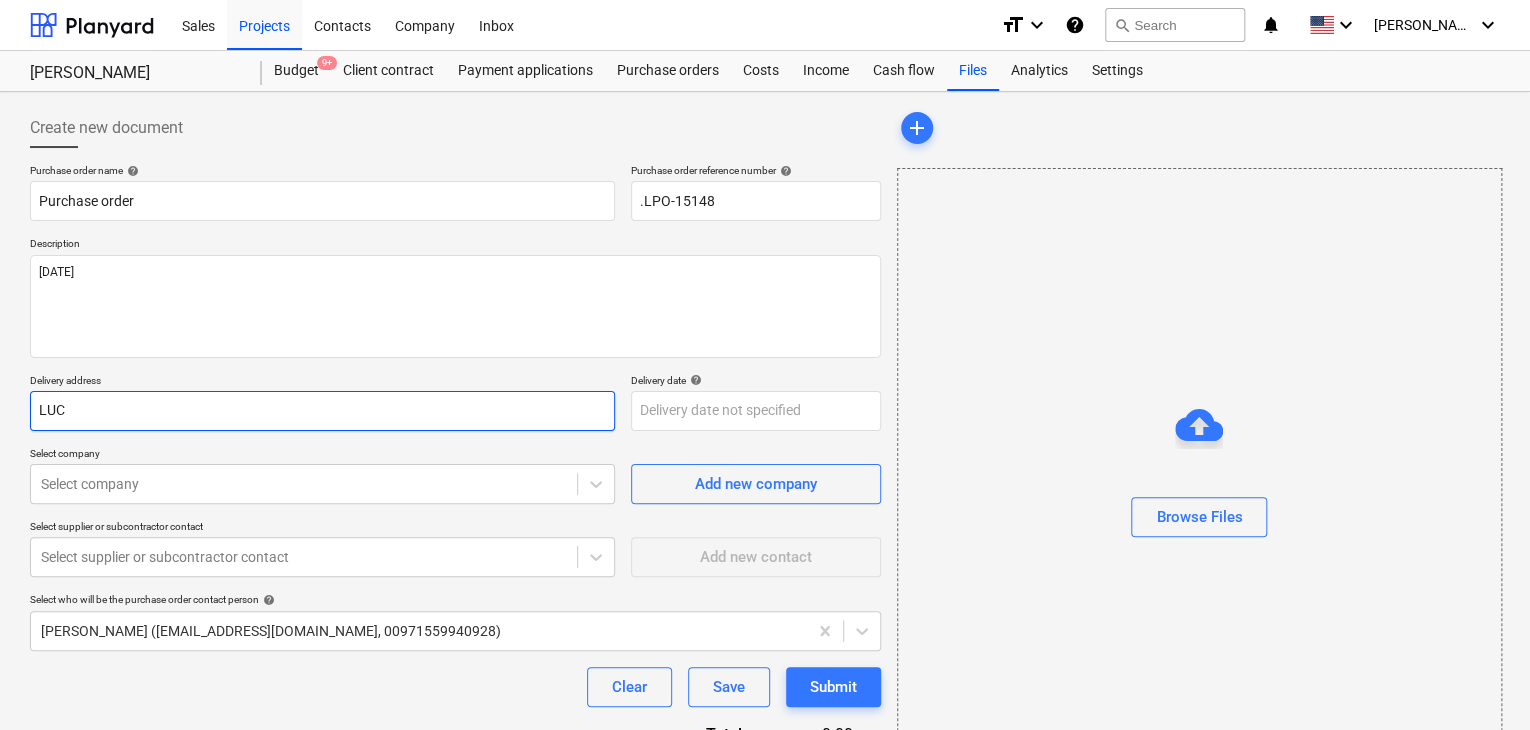 type on "x" 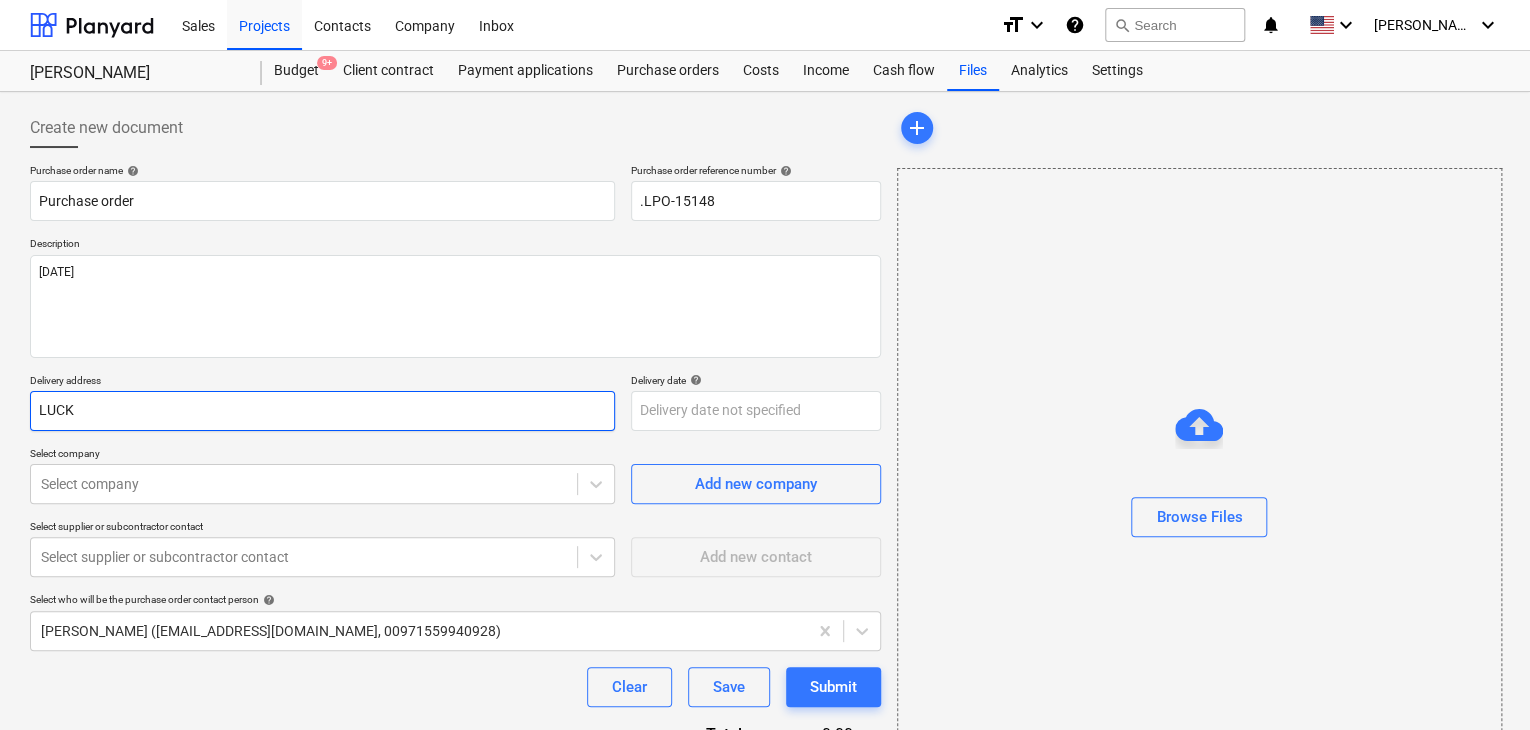 type on "x" 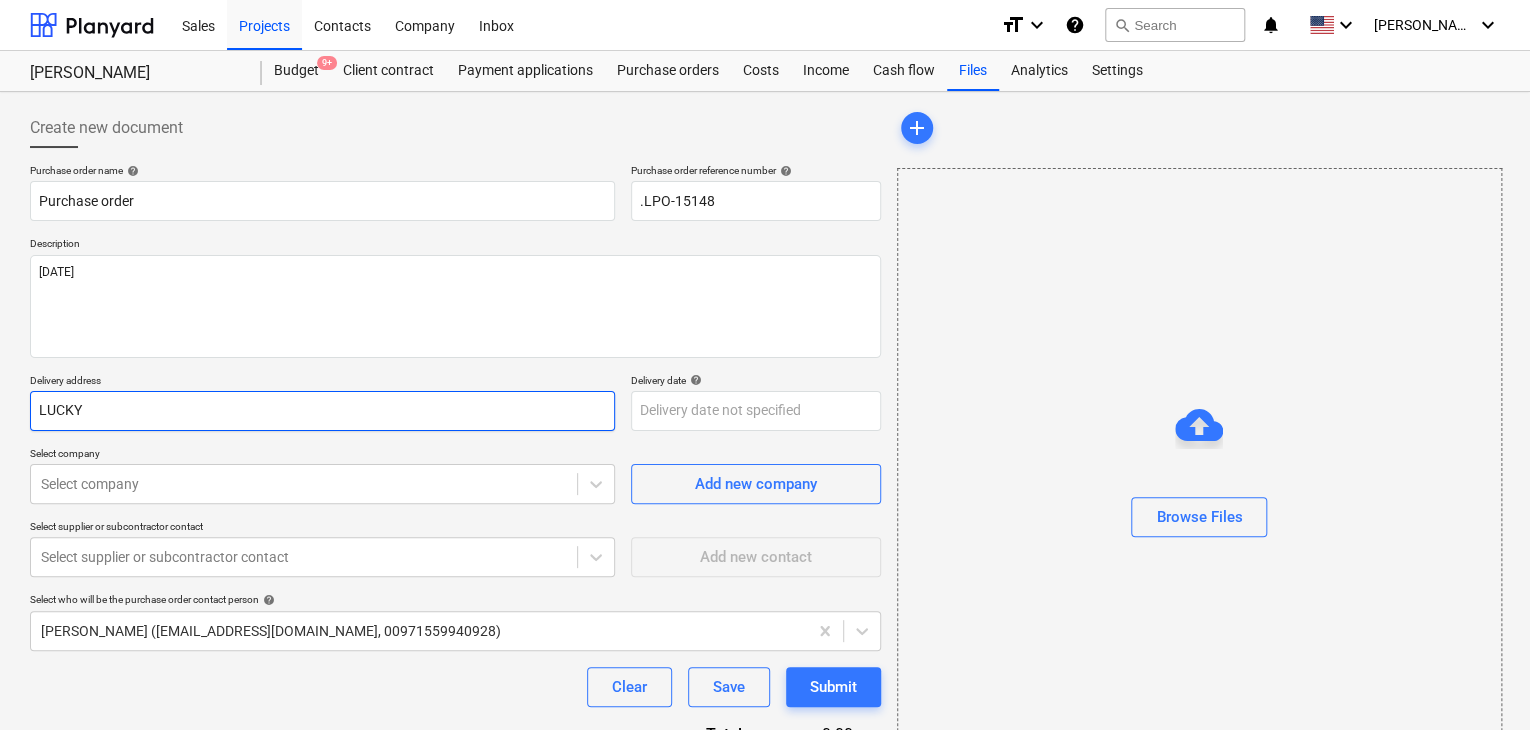 type on "x" 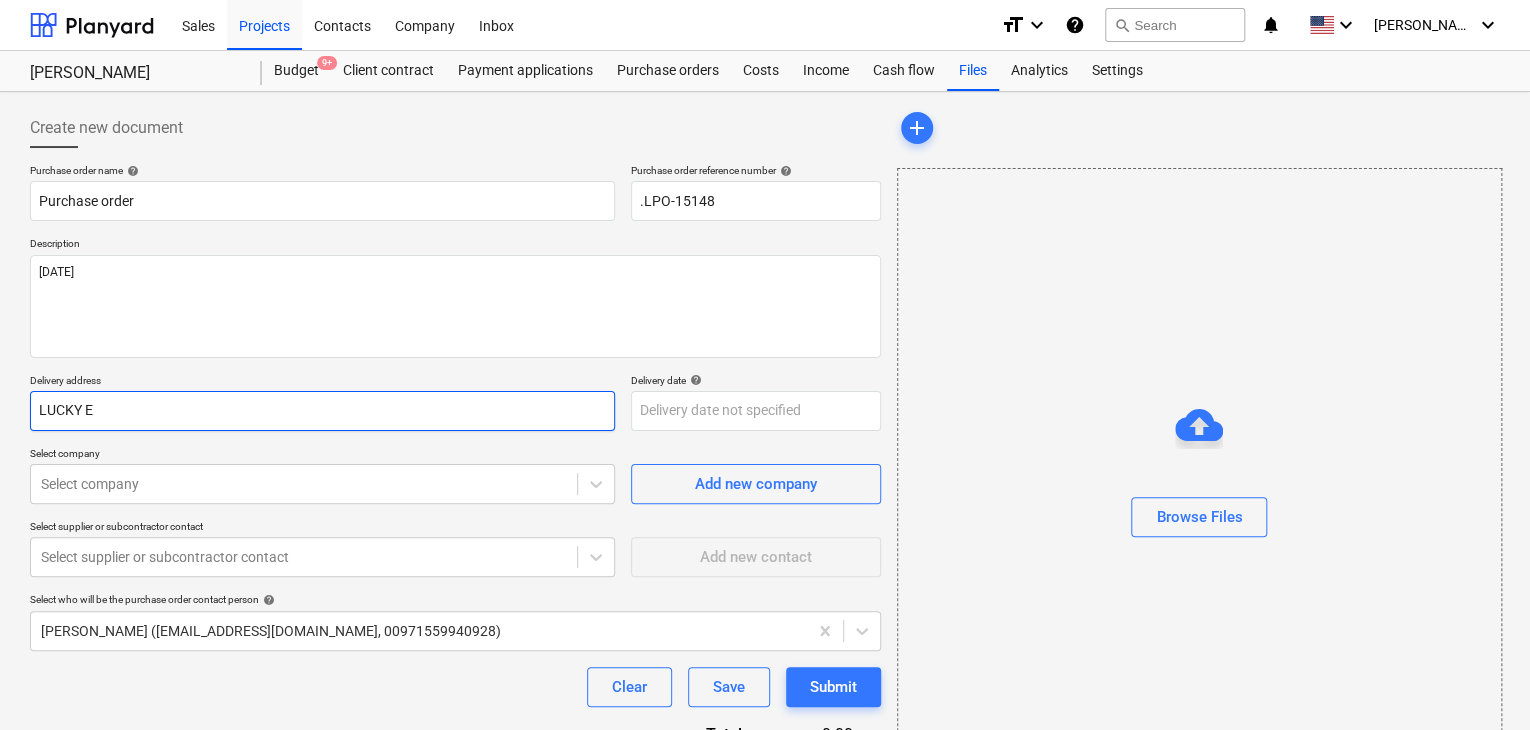 type on "x" 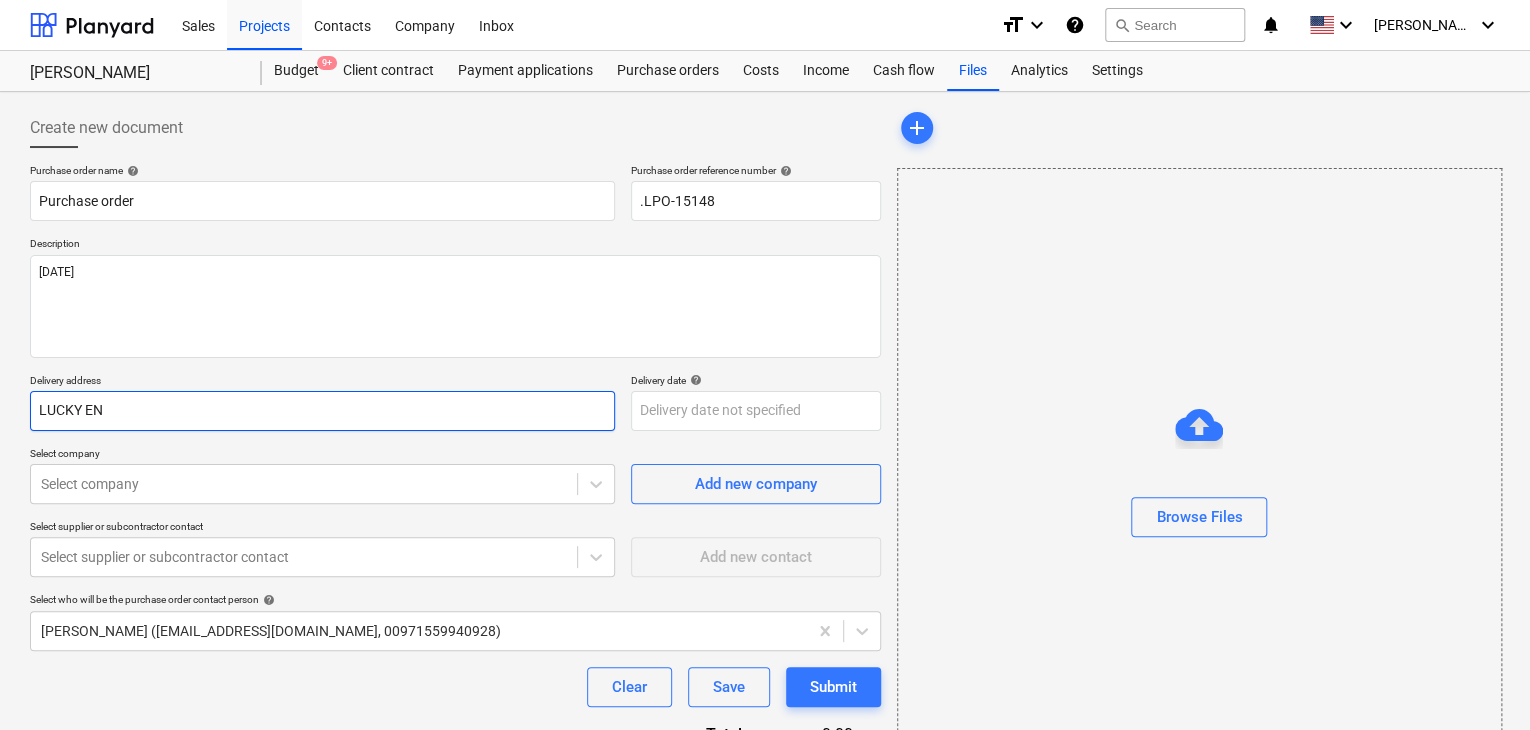 type on "x" 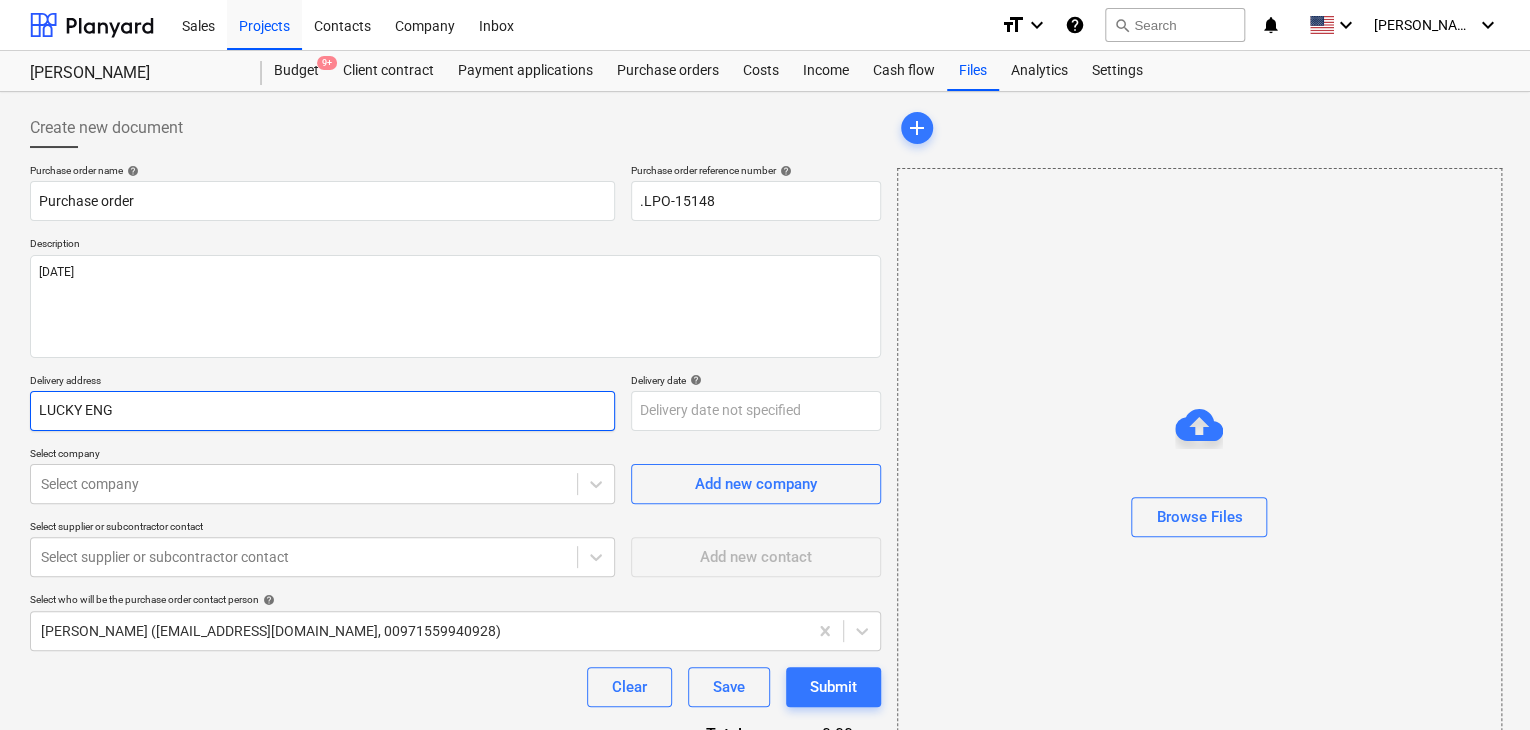 type on "x" 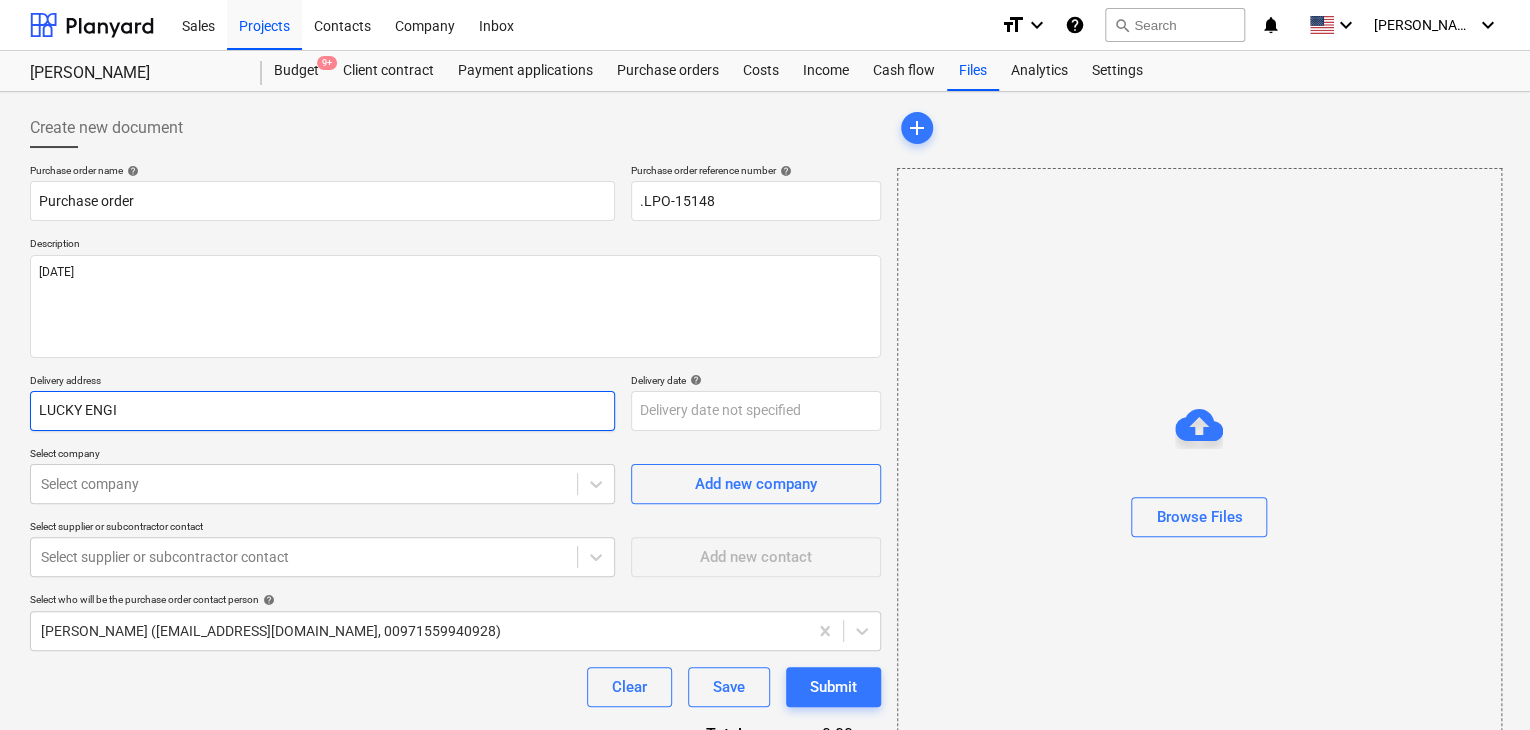 type on "x" 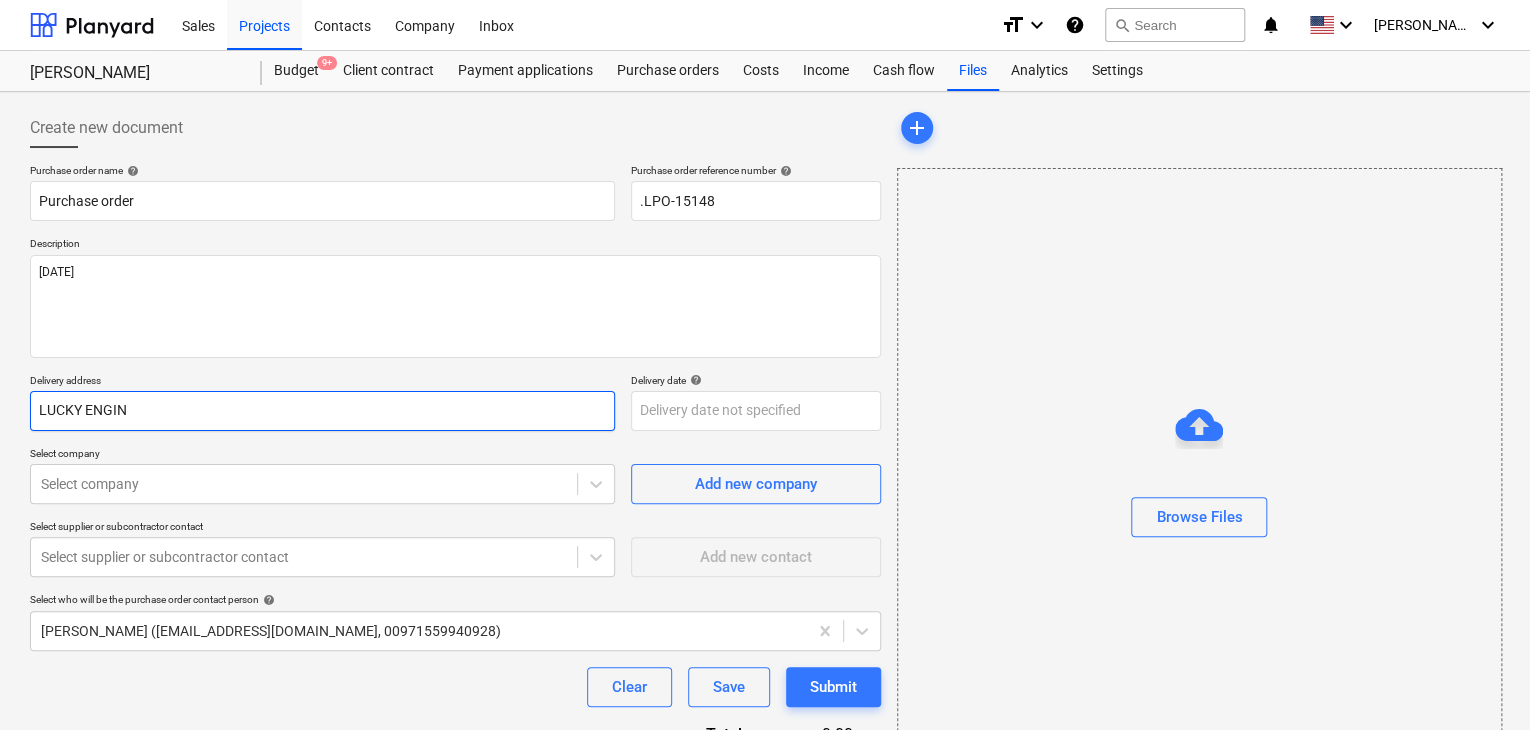 type on "x" 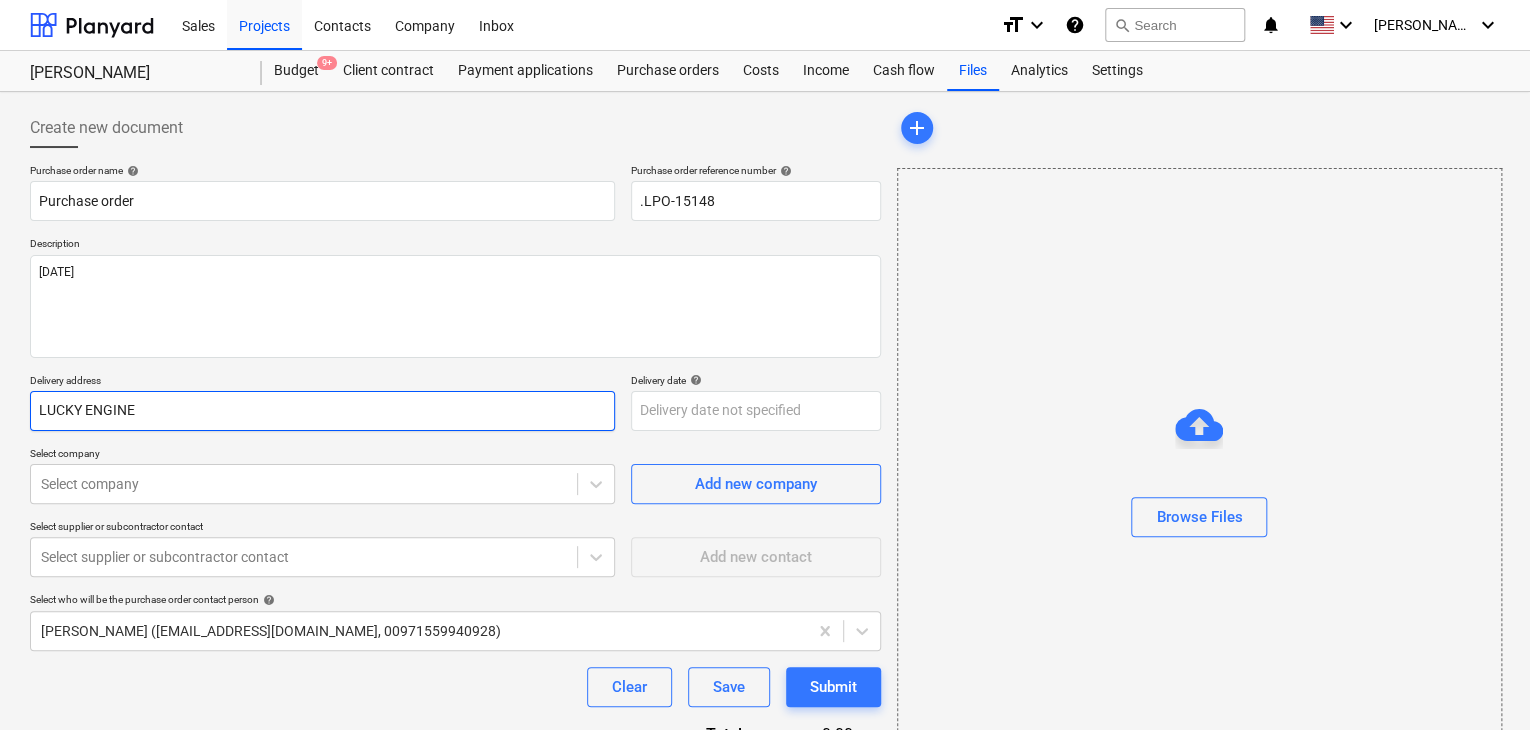 type on "x" 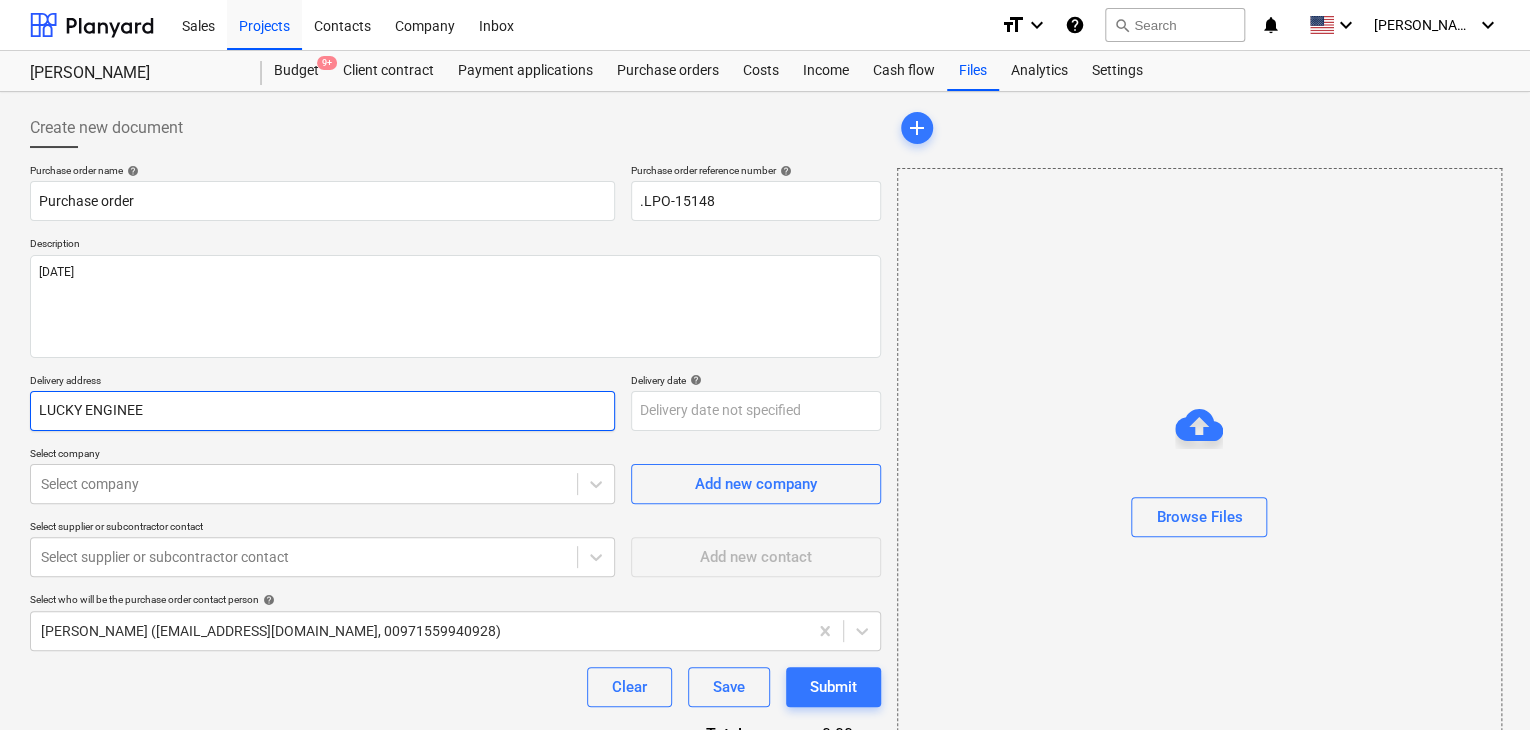 type on "x" 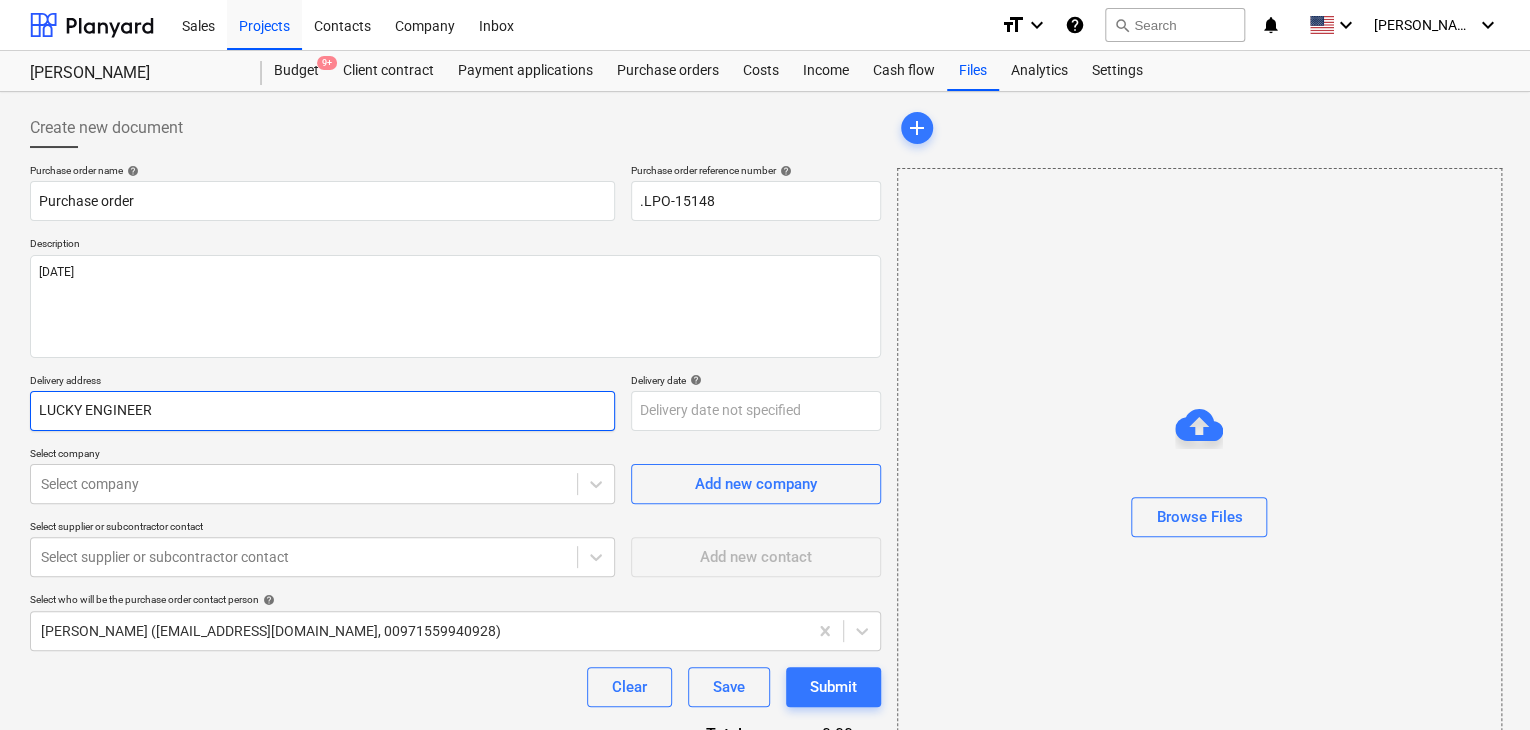 type on "x" 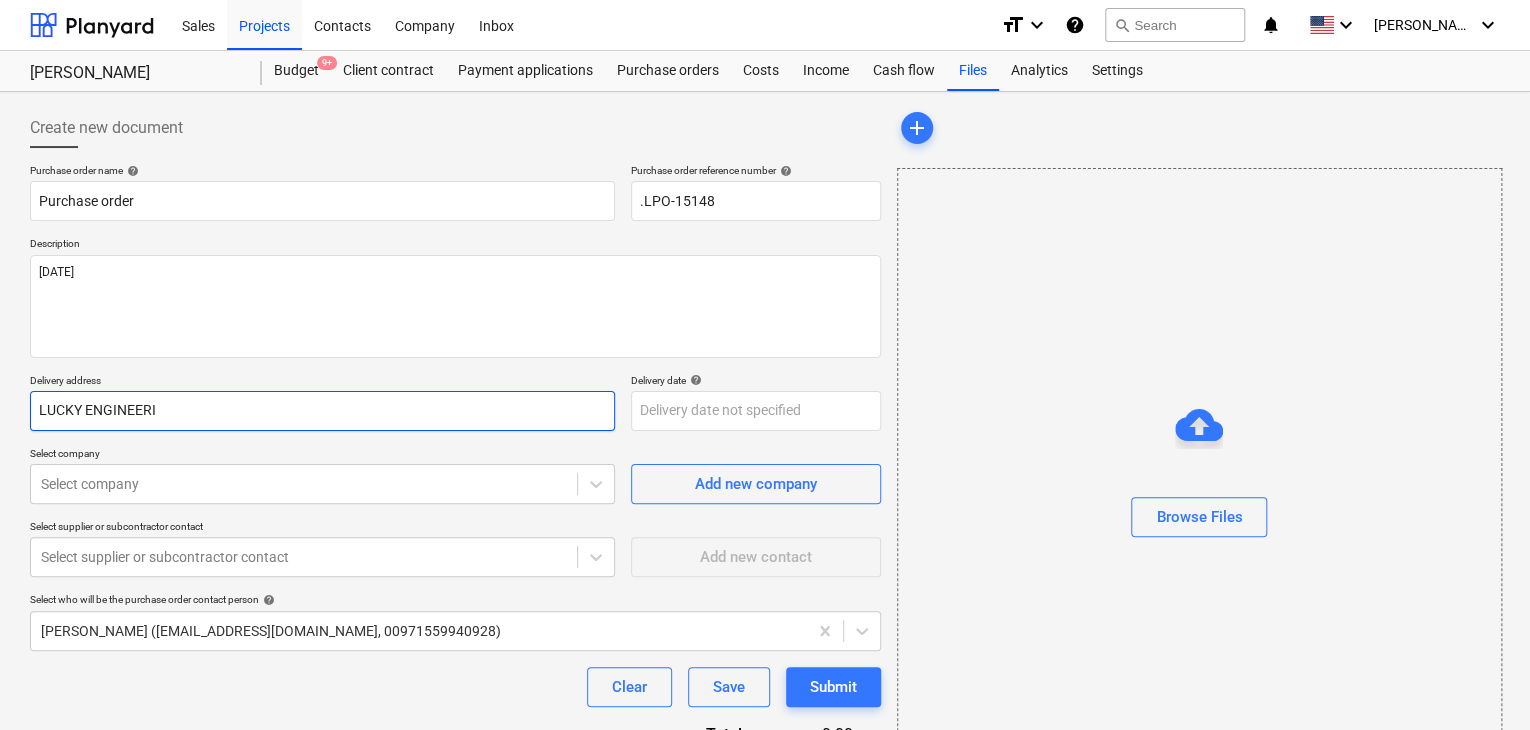 type on "x" 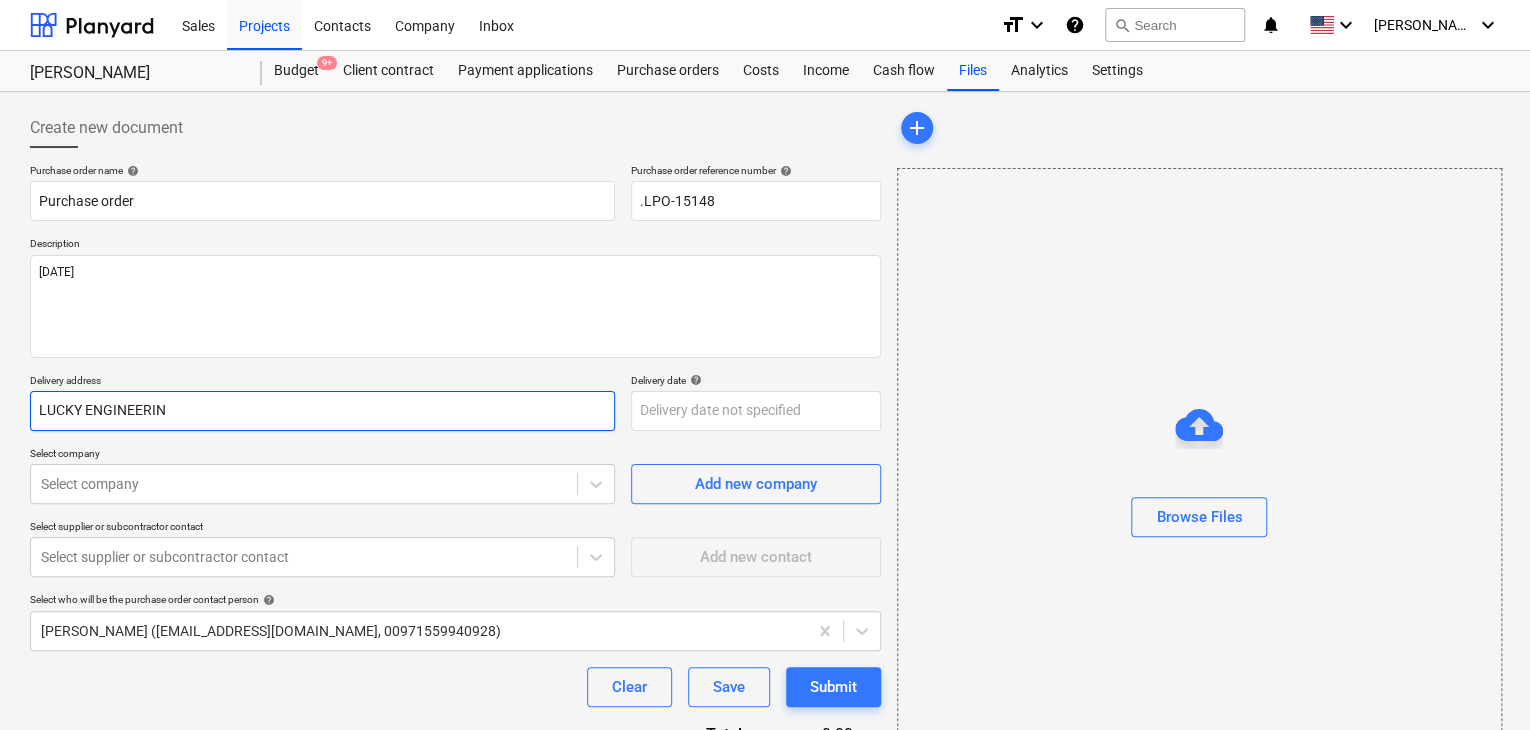 type on "x" 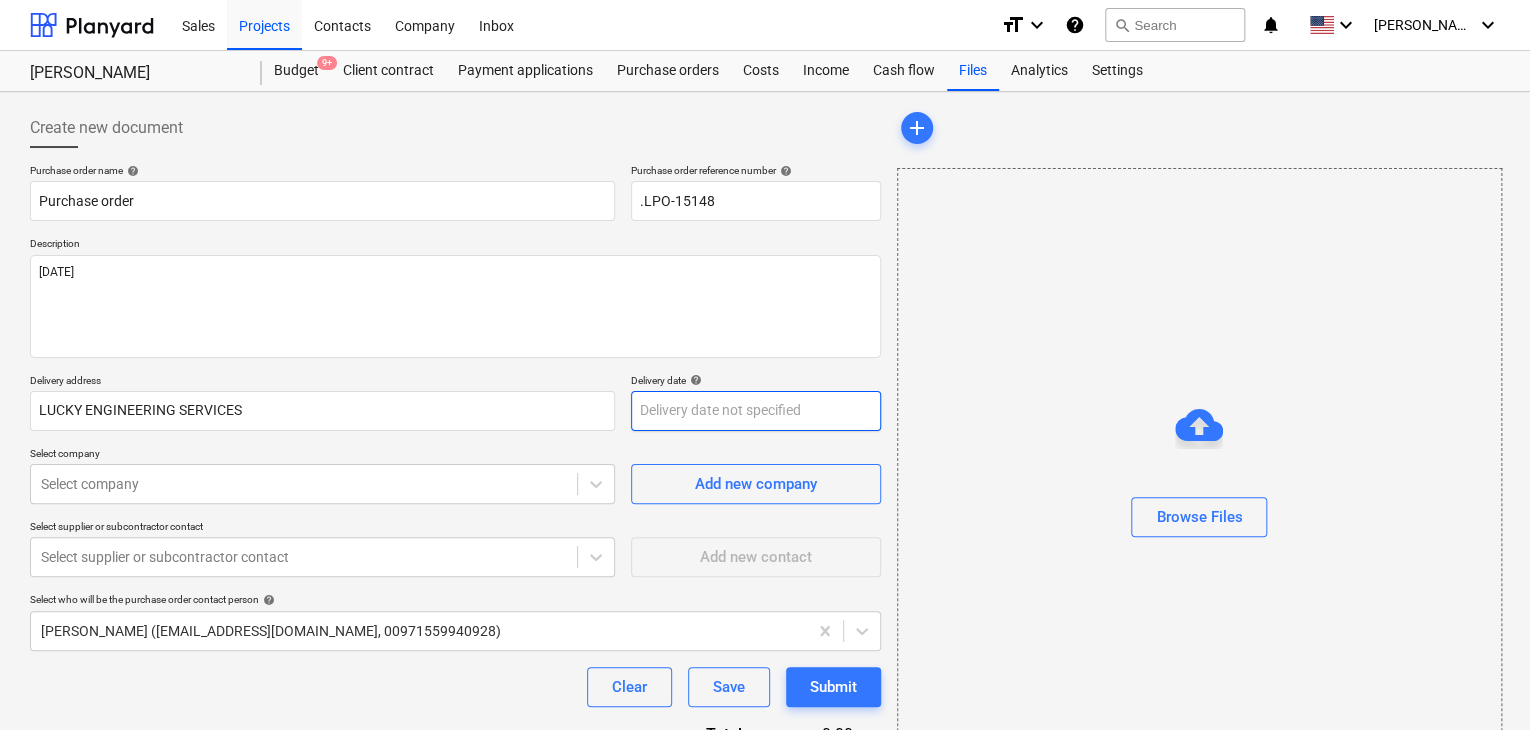click on "Sales Projects Contacts Company Inbox format_size keyboard_arrow_down help search Search notifications 0 keyboard_arrow_down [PERSON_NAME] keyboard_arrow_down MARCO KSA Budget 9+ Client contract Payment applications Purchase orders Costs Income Cash flow Files Analytics Settings Create new document Purchase order name help Purchase order Purchase order reference number help .LPO-15148 Description [DATE] Delivery address LUCKY ENGINEERING SERVICES Delivery date help Press the down arrow key to interact with the calendar and
select a date. Press the question mark key to get the keyboard shortcuts for changing dates. Select company Select company Add new company Select supplier or subcontractor contact Select supplier or subcontractor contact Add new contact Select who will be the purchase order contact person help [PERSON_NAME] ([EMAIL_ADDRESS][DOMAIN_NAME], 00971559940928) Clear Save Submit Total 0.00د.إ.‏ Select line-items to add help Search or select a line-item Select in bulk add Browse Files
x" at bounding box center [765, 365] 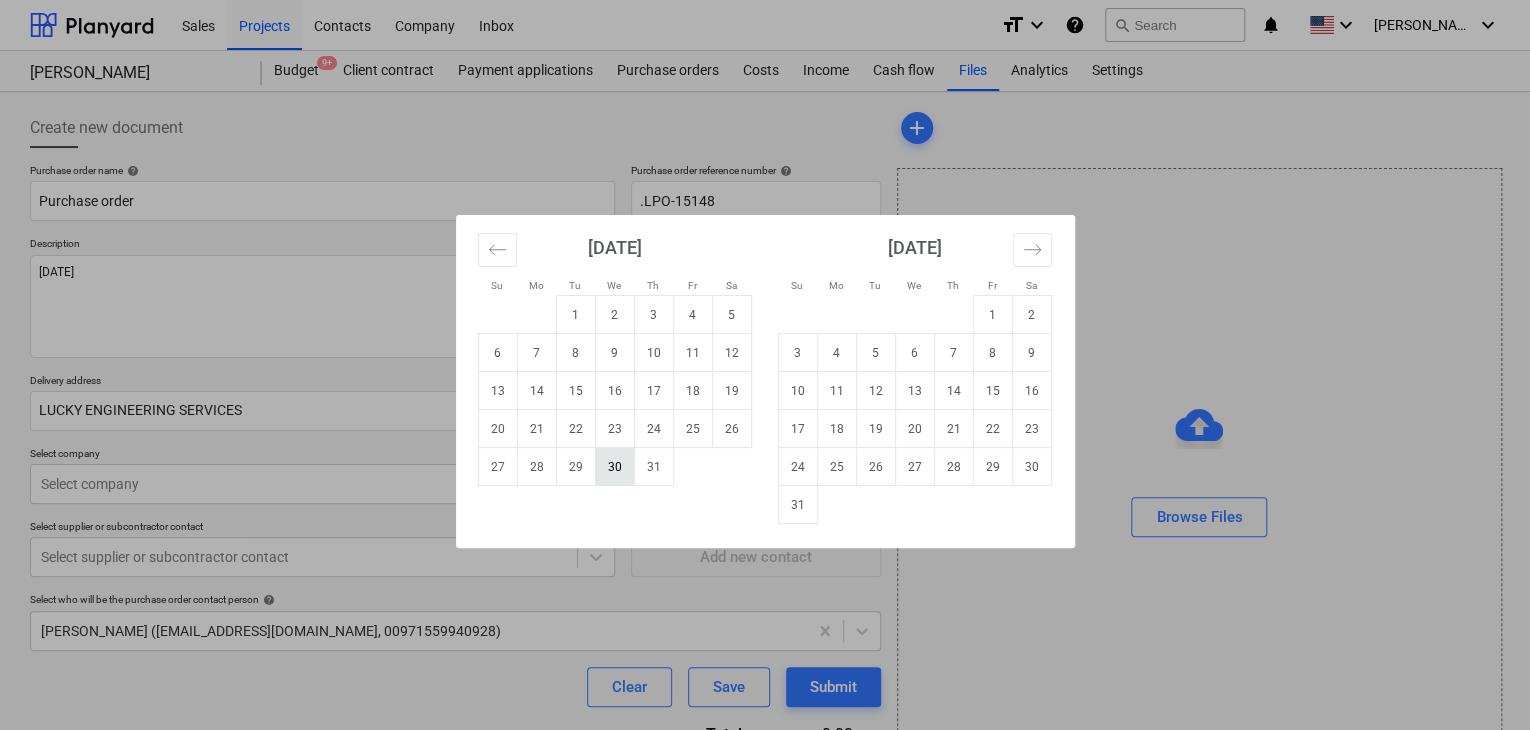 click on "30" at bounding box center [614, 467] 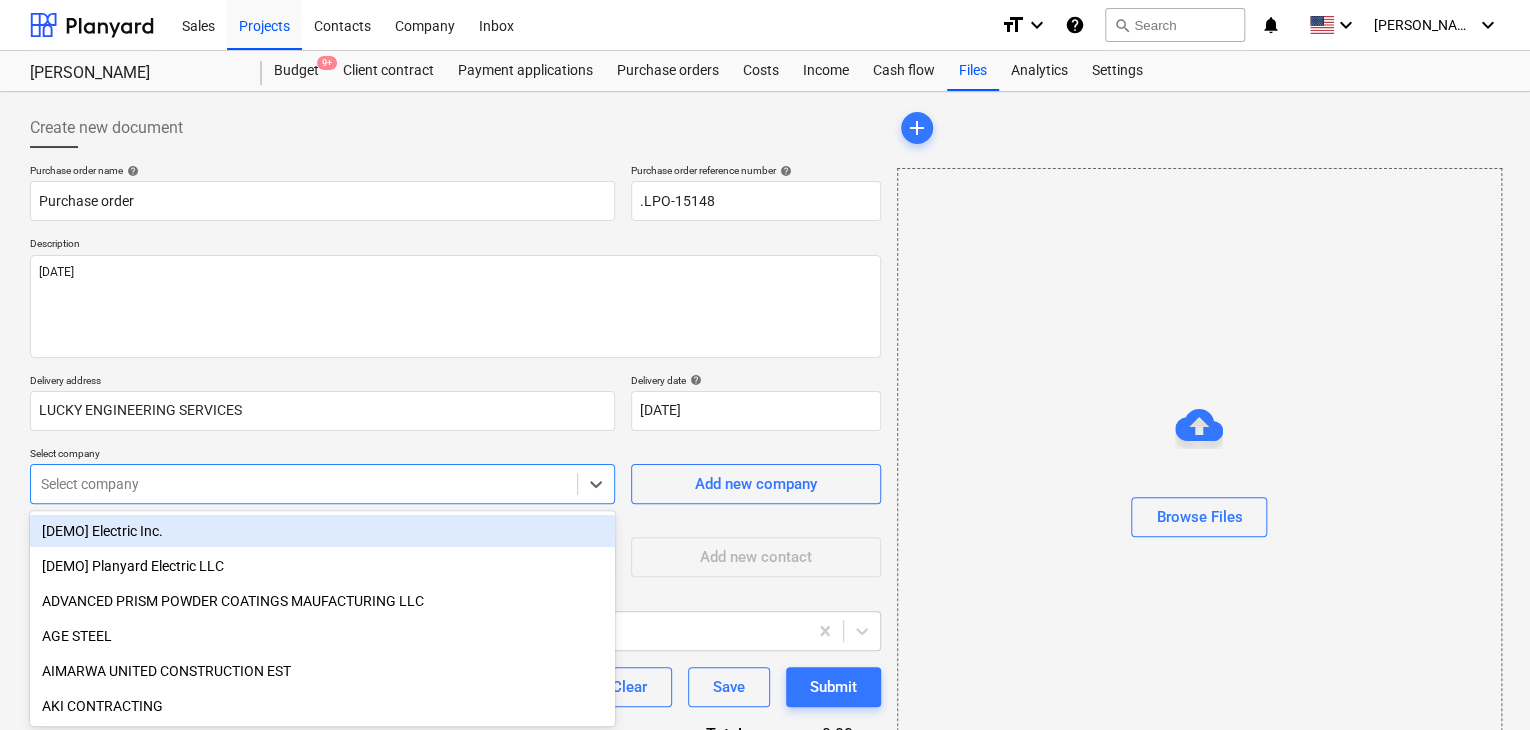 scroll, scrollTop: 93, scrollLeft: 0, axis: vertical 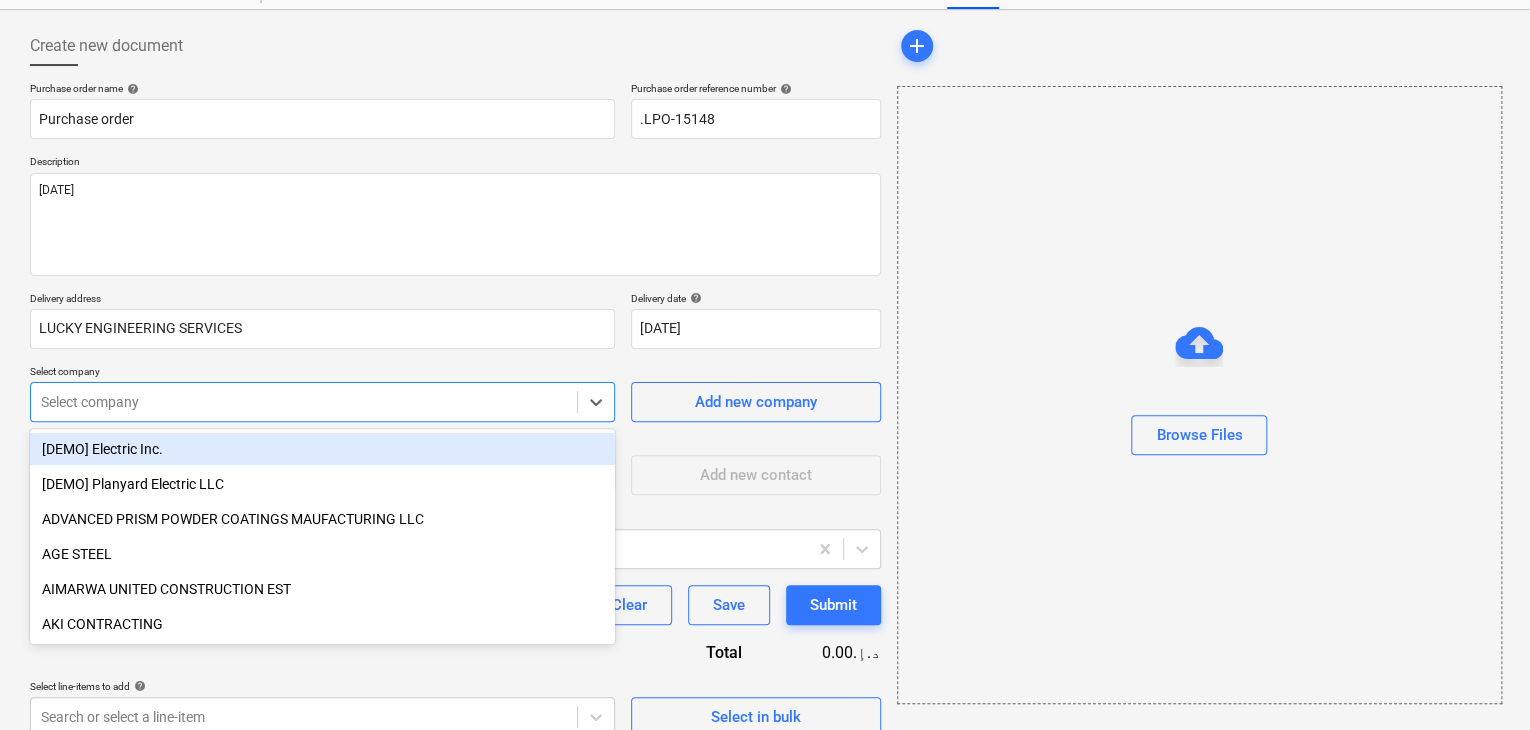 click on "Sales Projects Contacts Company Inbox format_size keyboard_arrow_down help search Search notifications 0 keyboard_arrow_down [PERSON_NAME] keyboard_arrow_down MARCO KSA Budget 9+ Client contract Payment applications Purchase orders Costs Income Cash flow Files Analytics Settings Create new document Purchase order name help Purchase order Purchase order reference number help .LPO-15148 Description [DATE] Delivery address LUCKY ENGINEERING SERVICES Delivery date help [DATE] [DATE] Press the down arrow key to interact with the calendar and
select a date. Press the question mark key to get the keyboard shortcuts for changing dates. Select company option [DEMO] Electric Inc.   focused, 1 of 203. 203 results available. Use Up and Down to choose options, press Enter to select the currently focused option, press Escape to exit the menu, press Tab to select the option and exit the menu. Select company Add new company Select supplier or subcontractor contact Select supplier or subcontractor contact add" at bounding box center (765, 283) 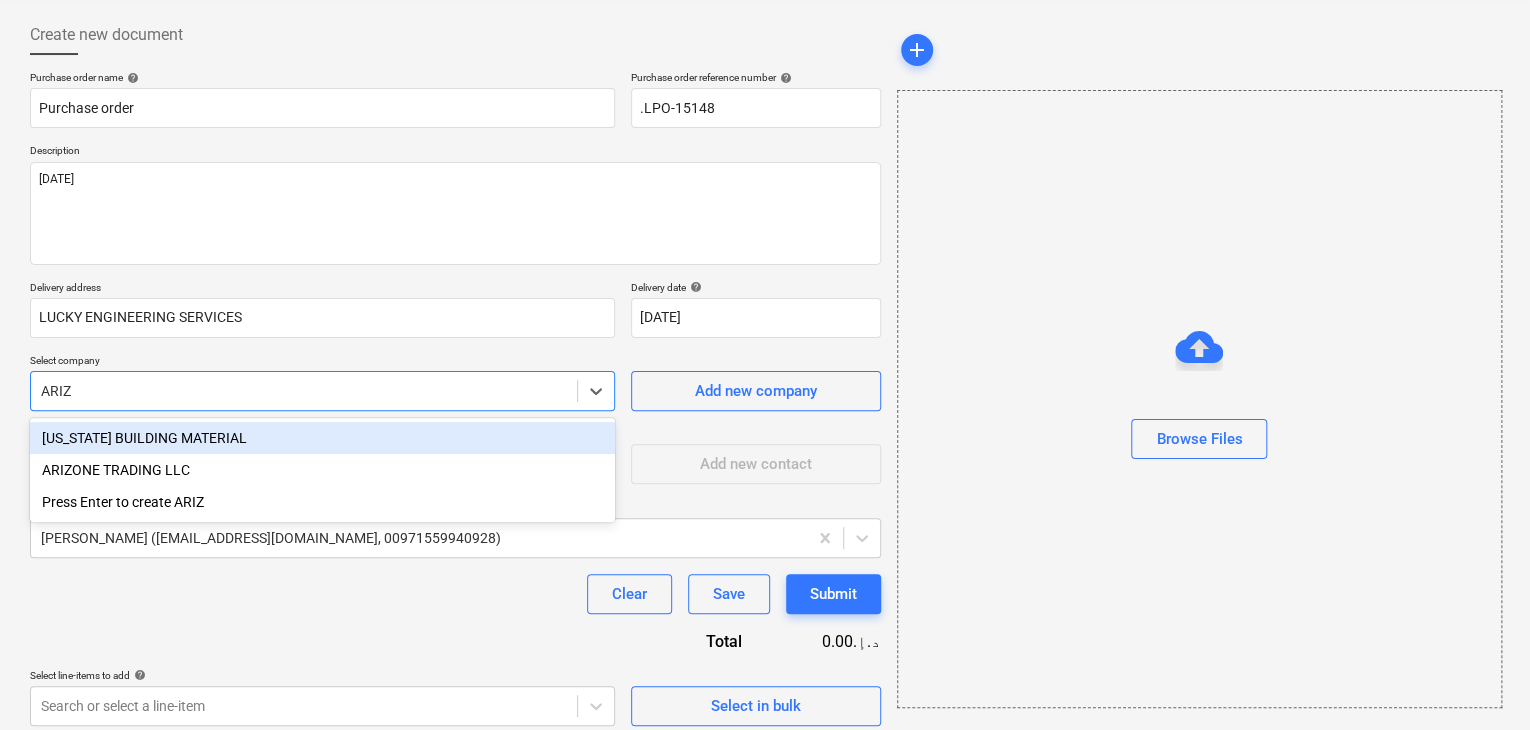 click on "[US_STATE] BUILDING MATERIAL" at bounding box center [322, 438] 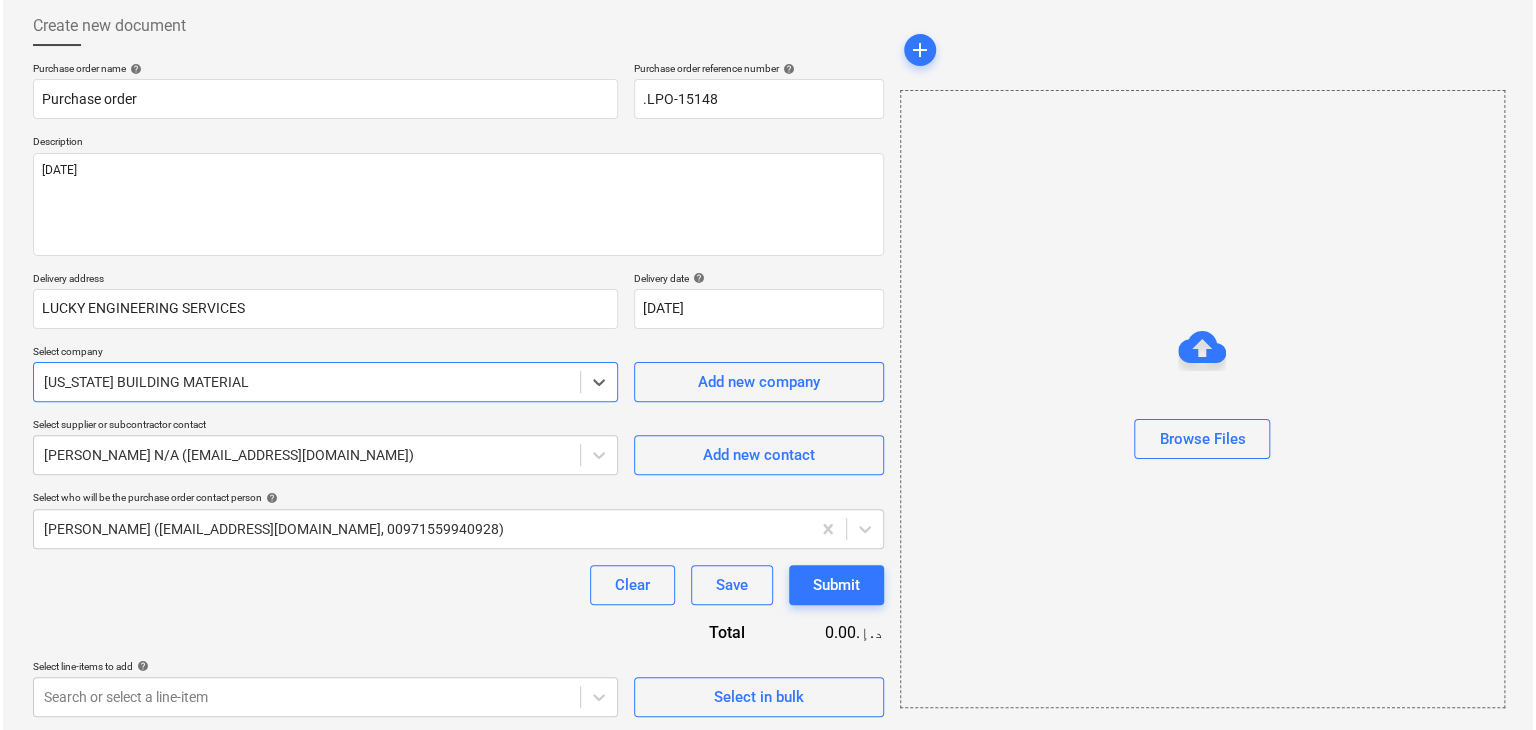 scroll, scrollTop: 104, scrollLeft: 0, axis: vertical 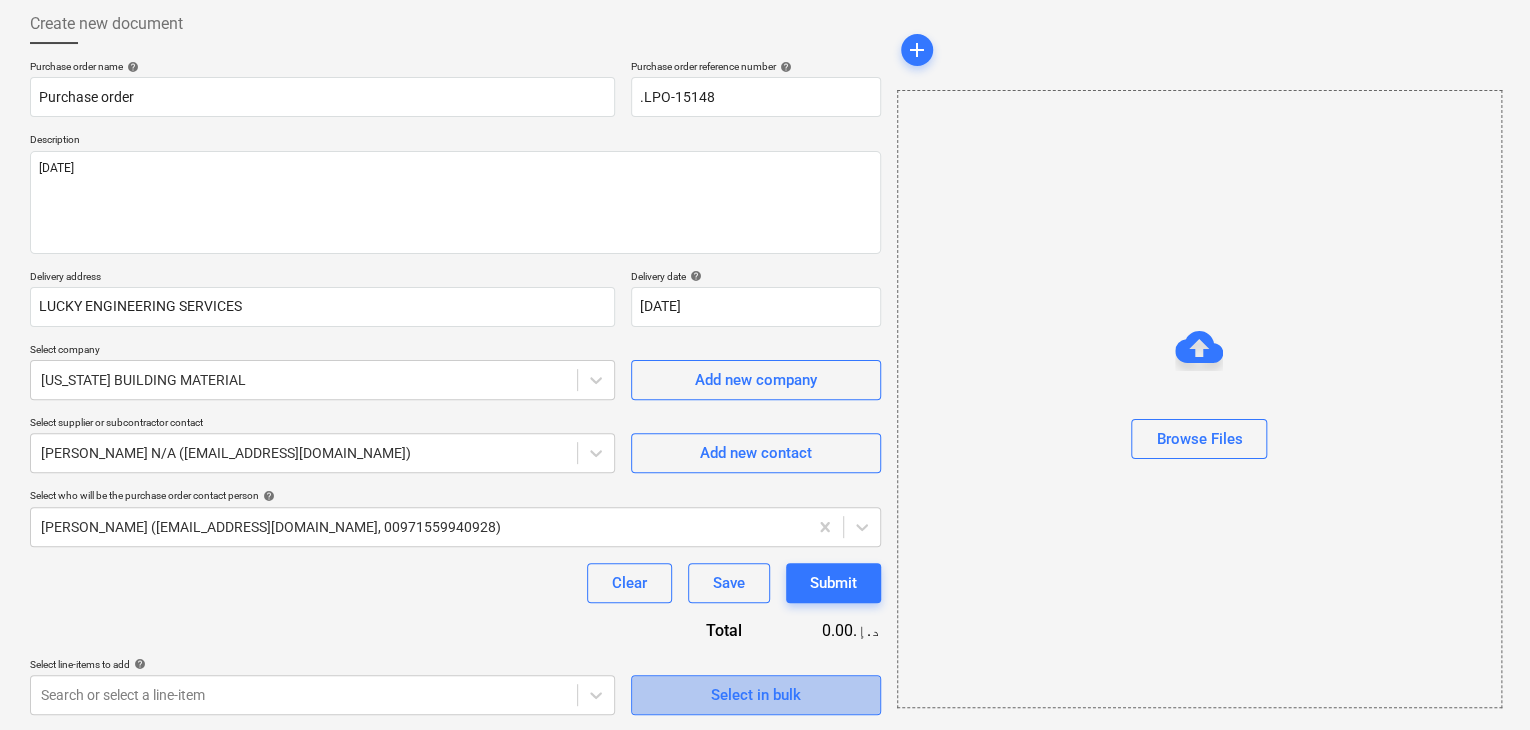 click on "Select in bulk" at bounding box center (756, 695) 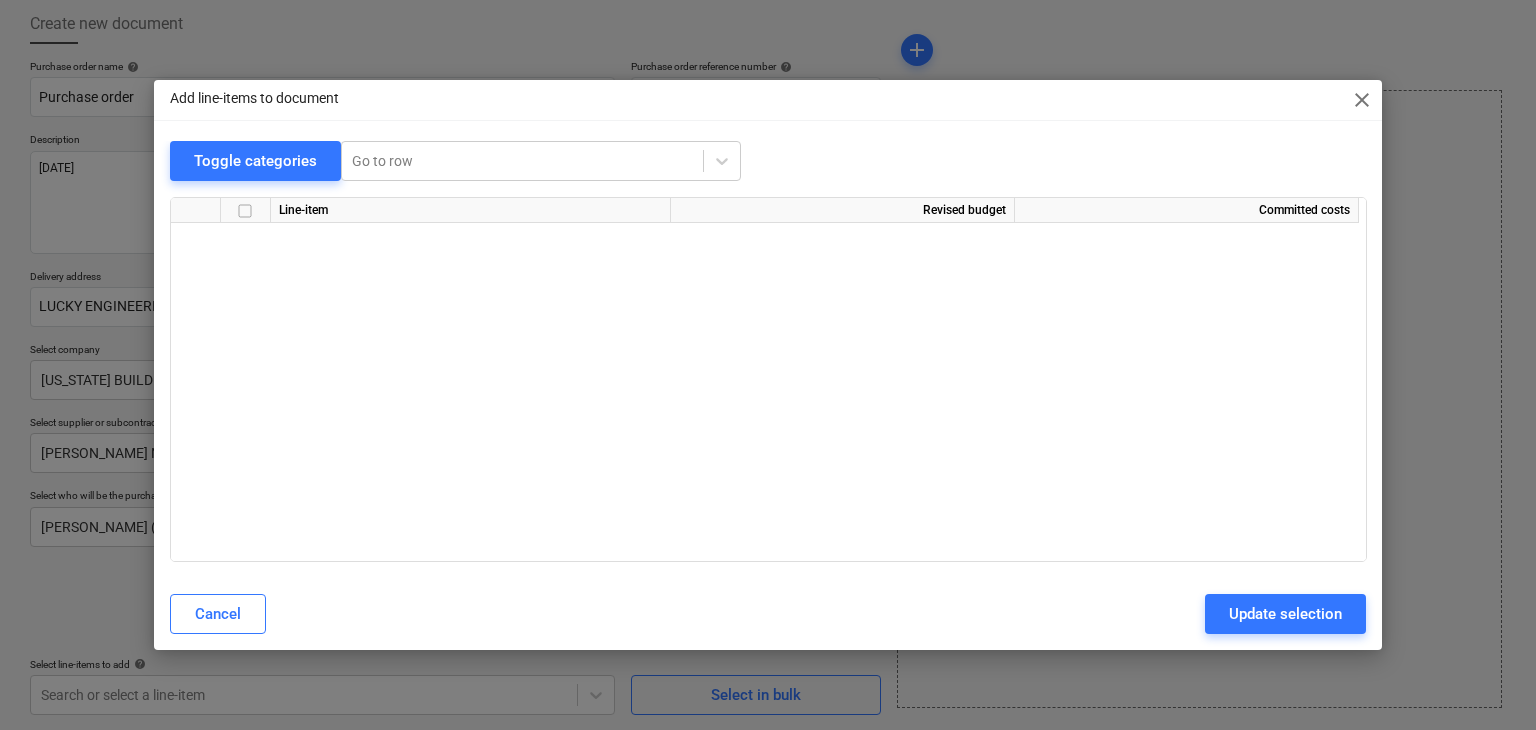 scroll, scrollTop: 4636, scrollLeft: 0, axis: vertical 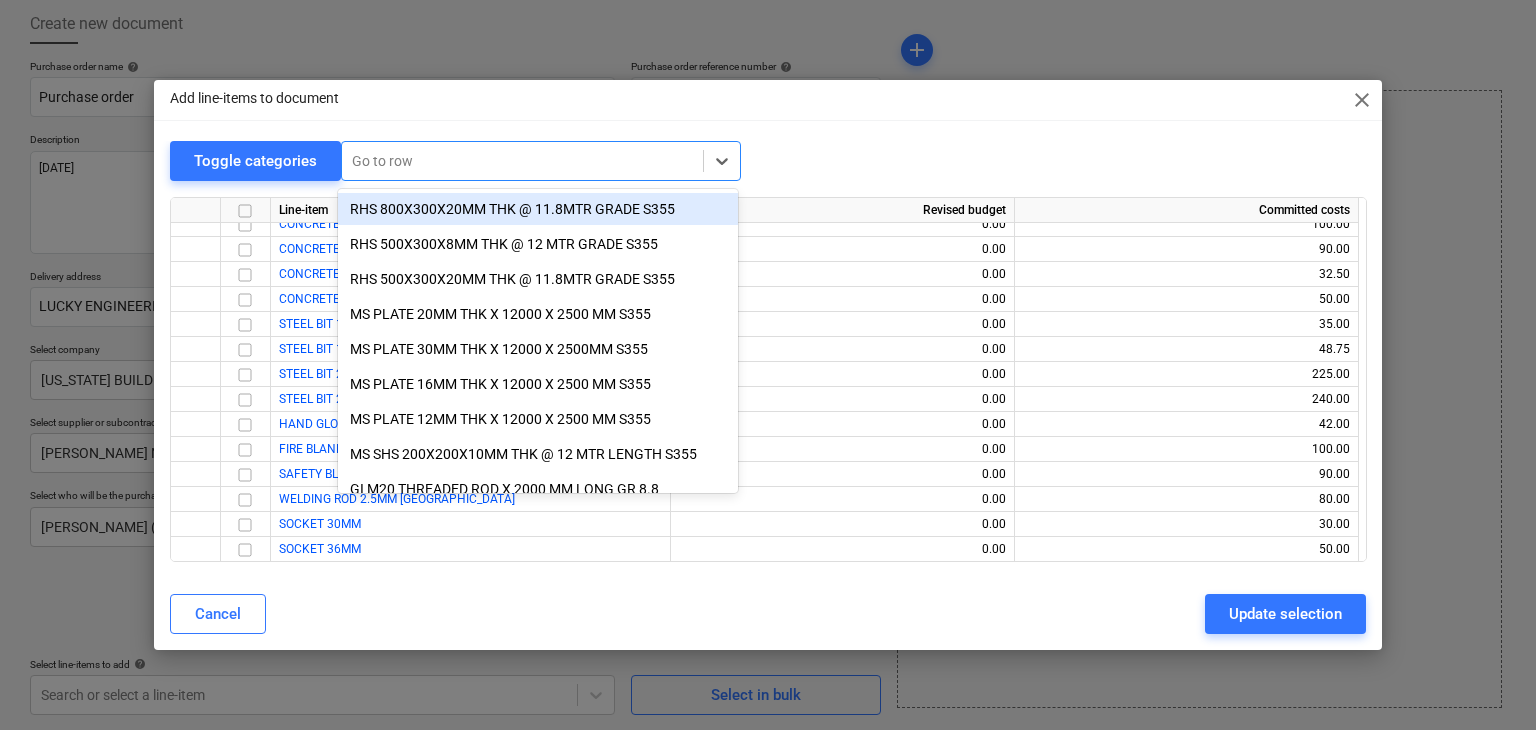 click on "Go to row" at bounding box center (541, 161) 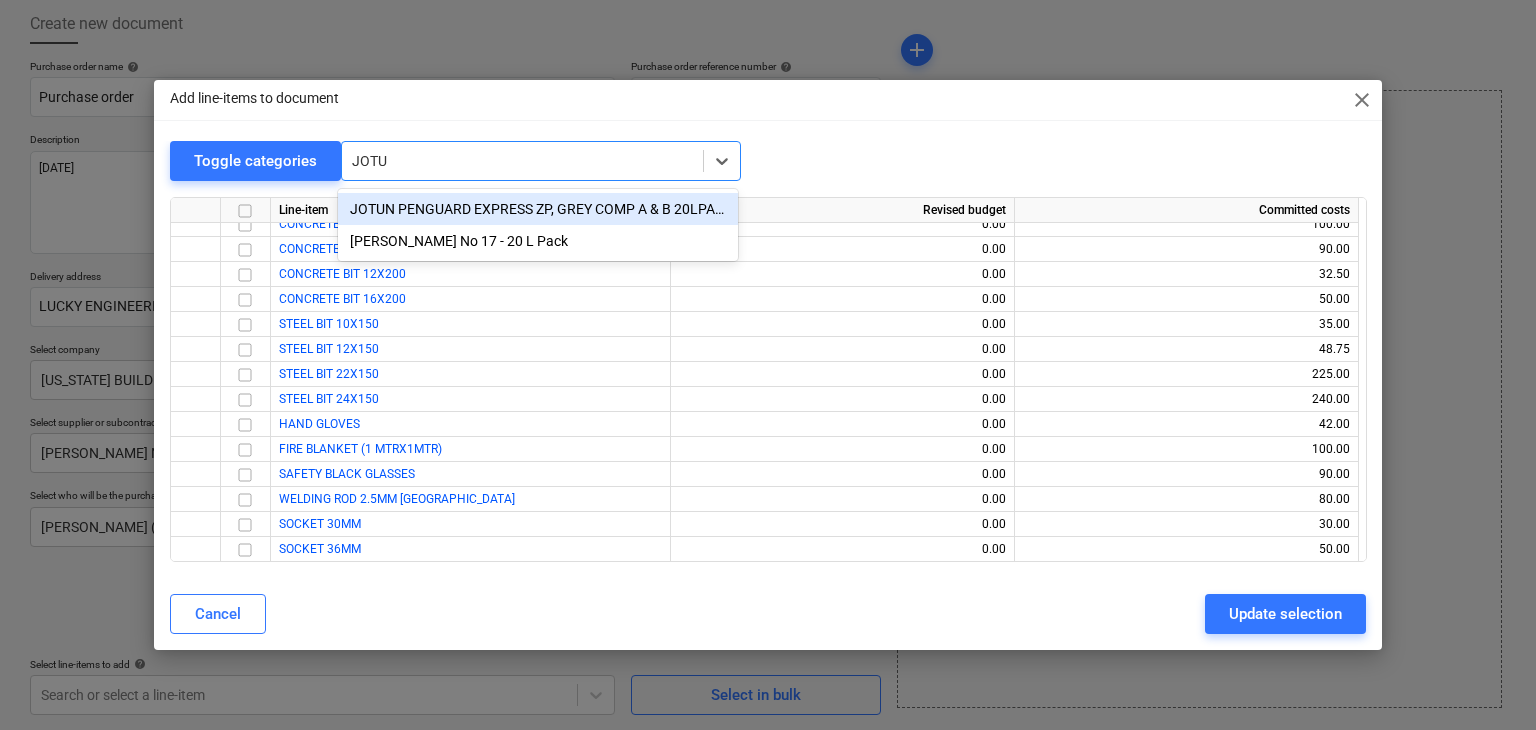click on "JOTUN PENGUARD EXPRESS ZP, GREY COMP A & B 20LPACK" at bounding box center [538, 209] 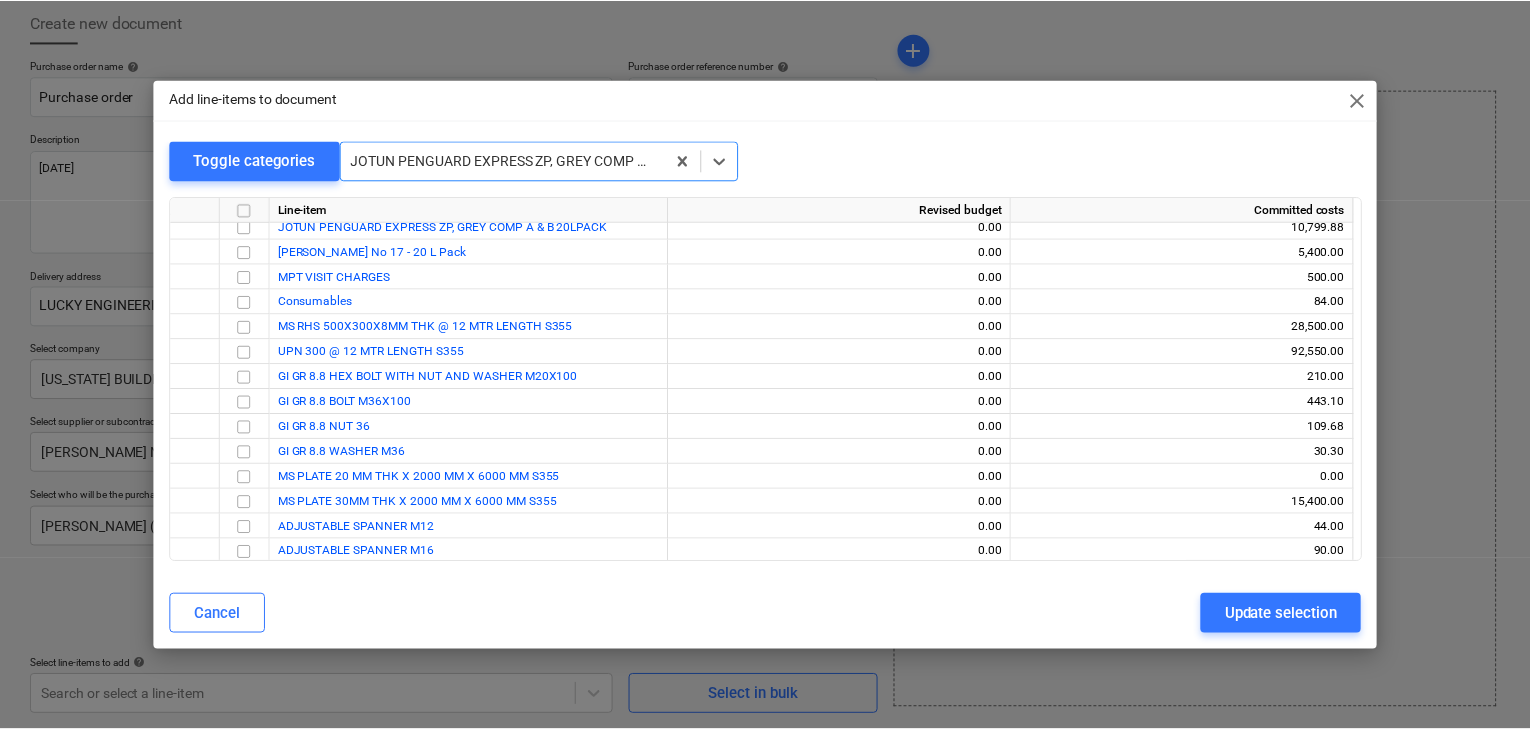 scroll, scrollTop: 2850, scrollLeft: 0, axis: vertical 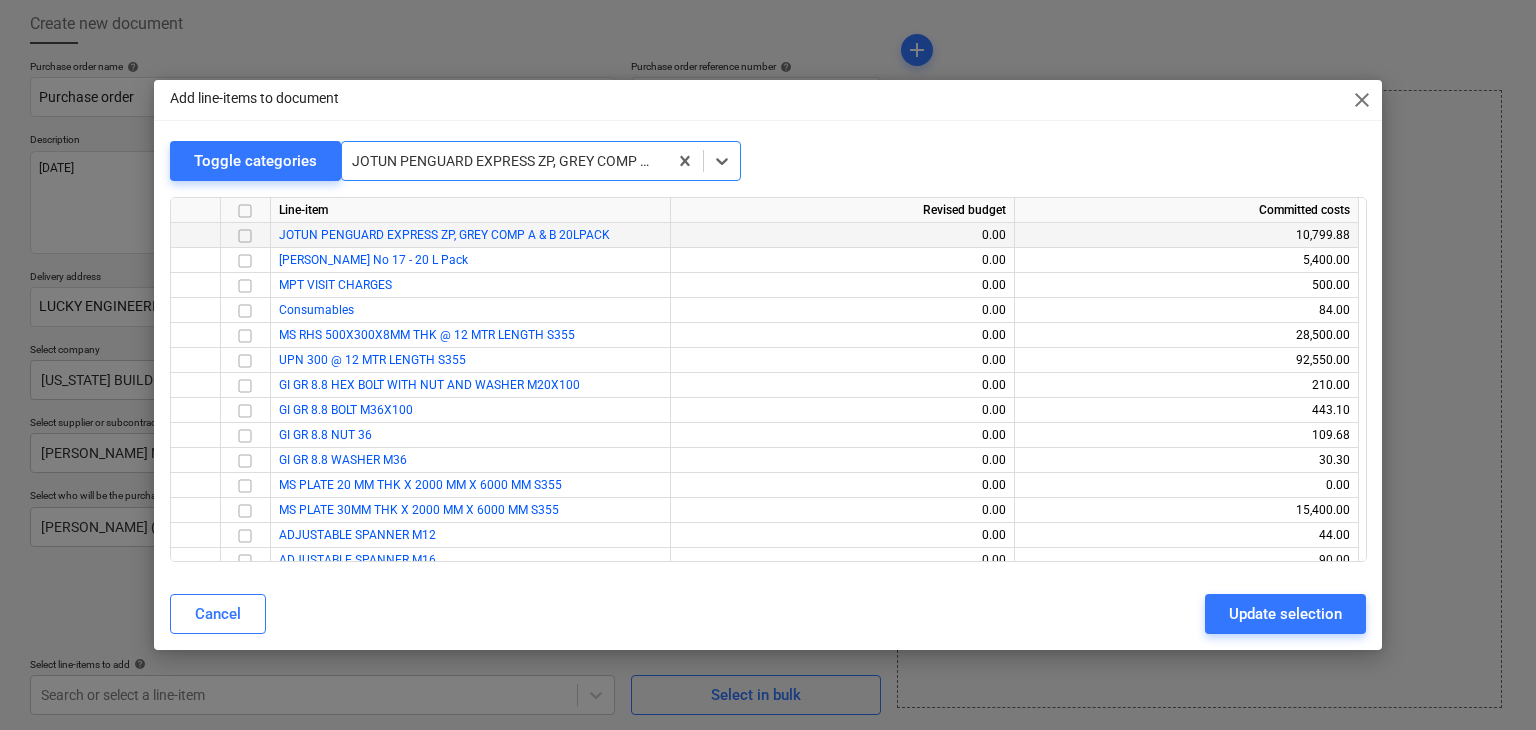 click at bounding box center [245, 236] 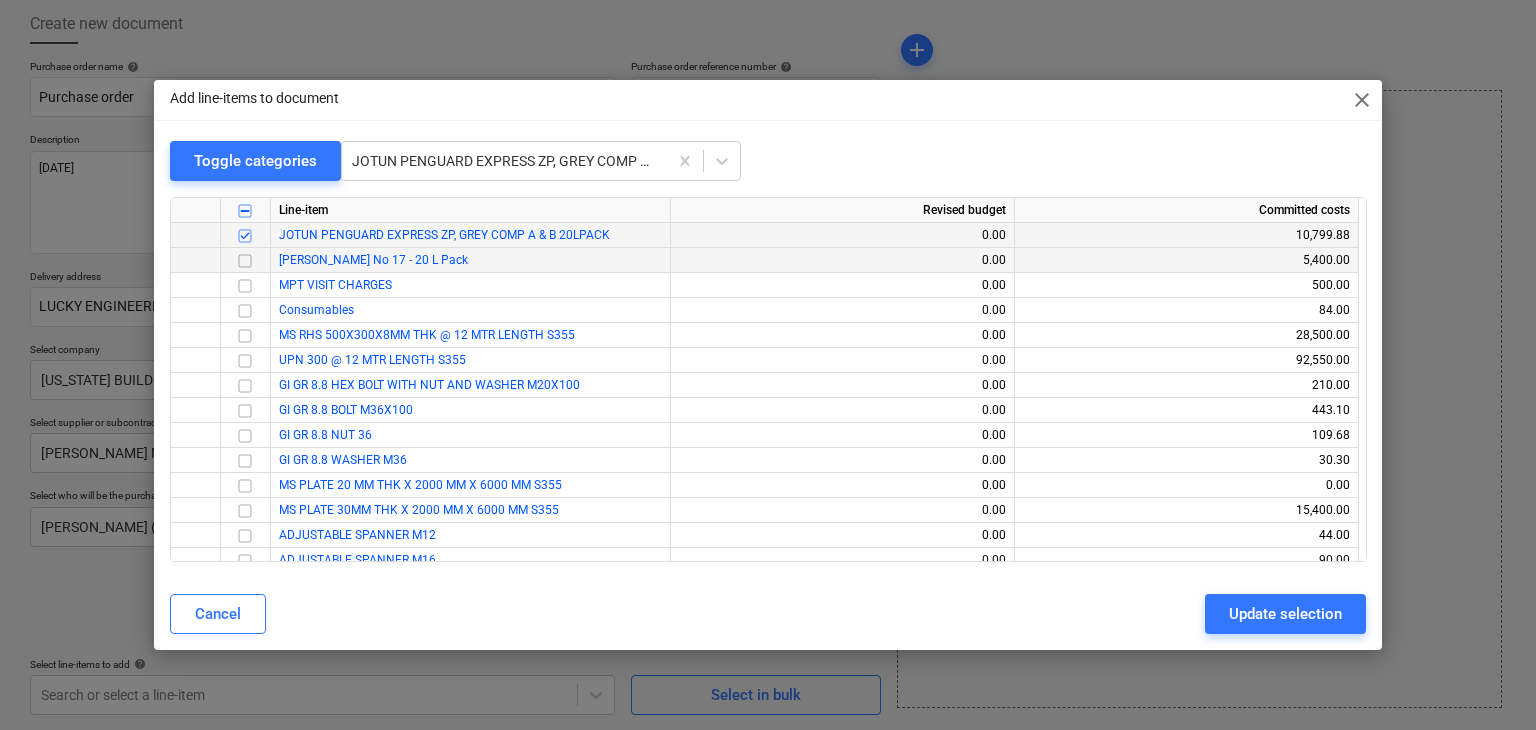 click at bounding box center (245, 261) 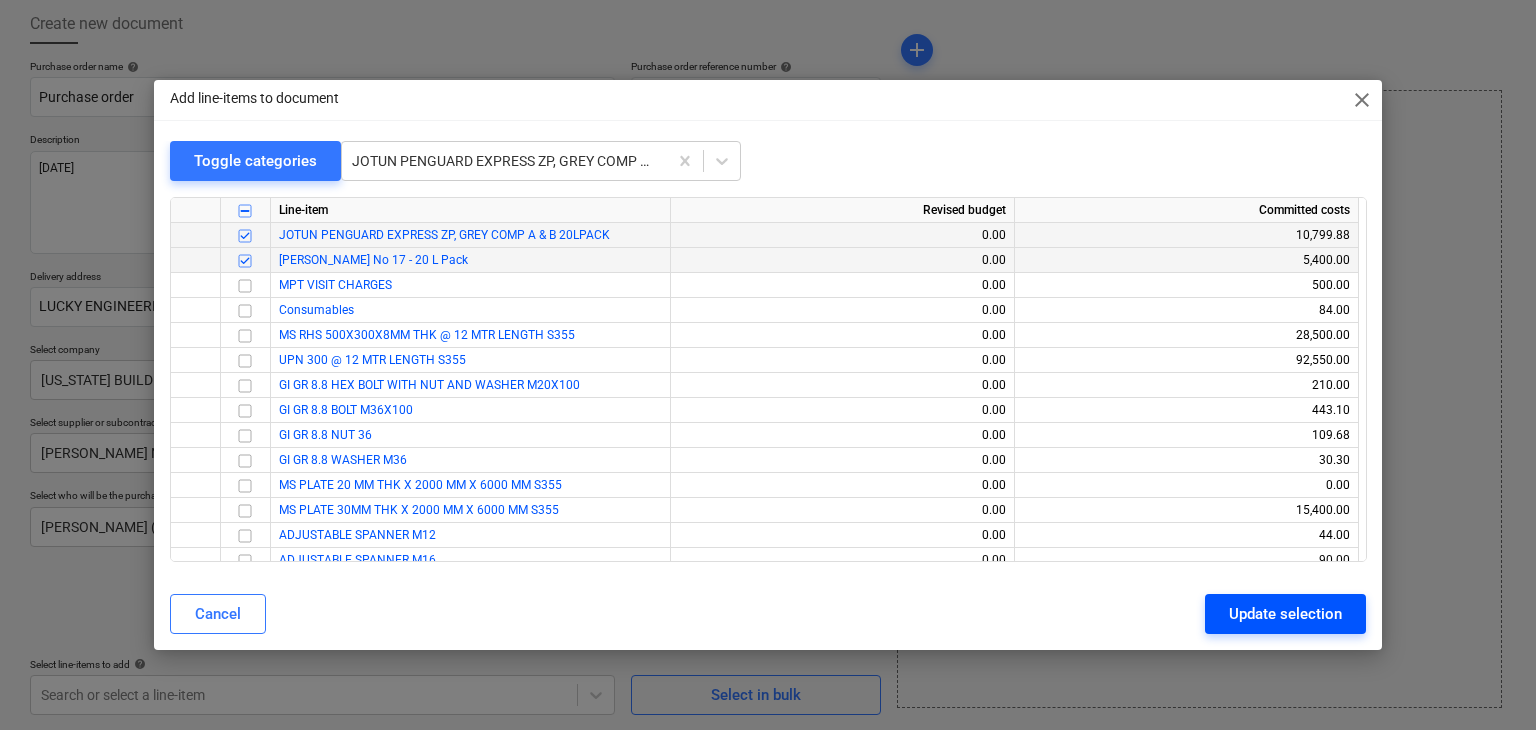 click on "Update selection" at bounding box center (1285, 614) 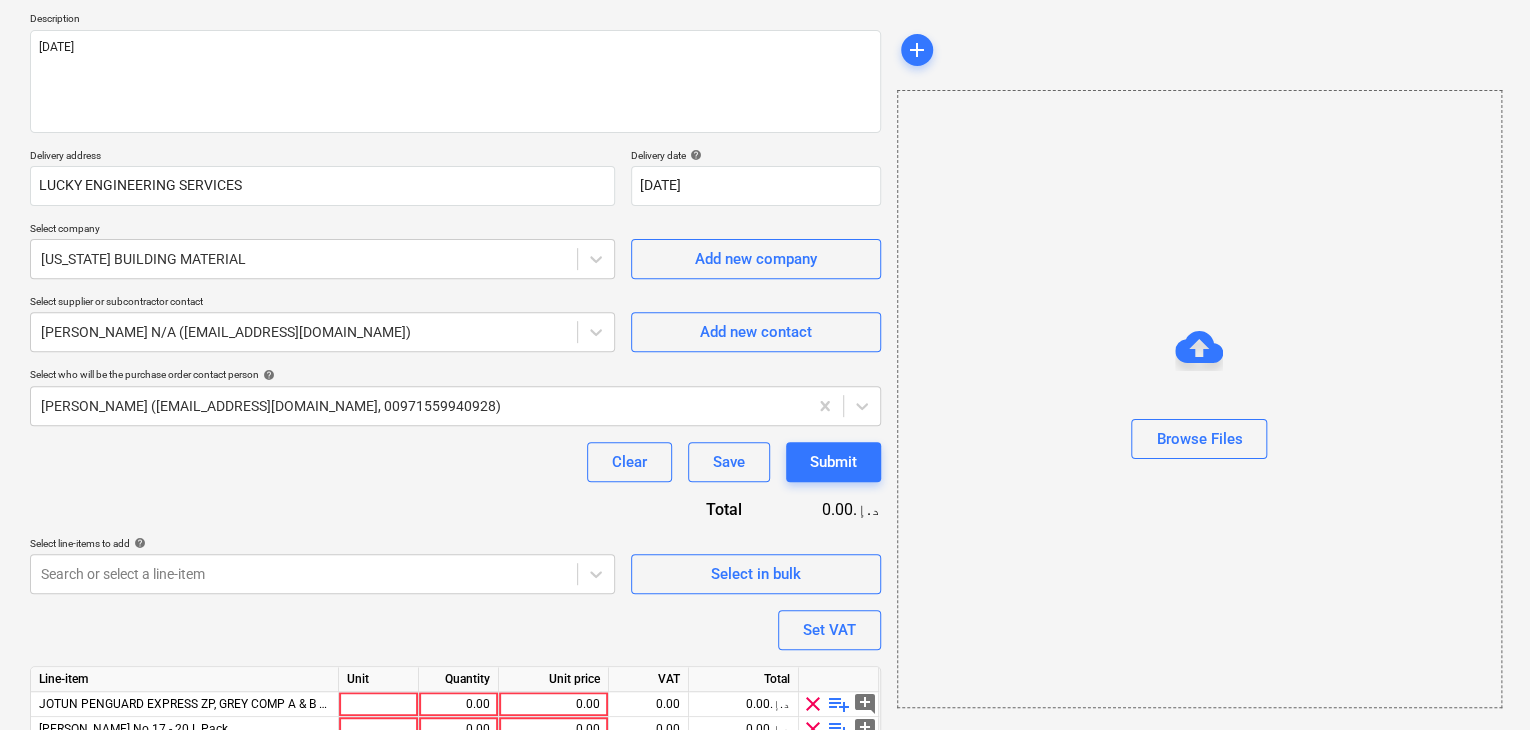 scroll, scrollTop: 317, scrollLeft: 0, axis: vertical 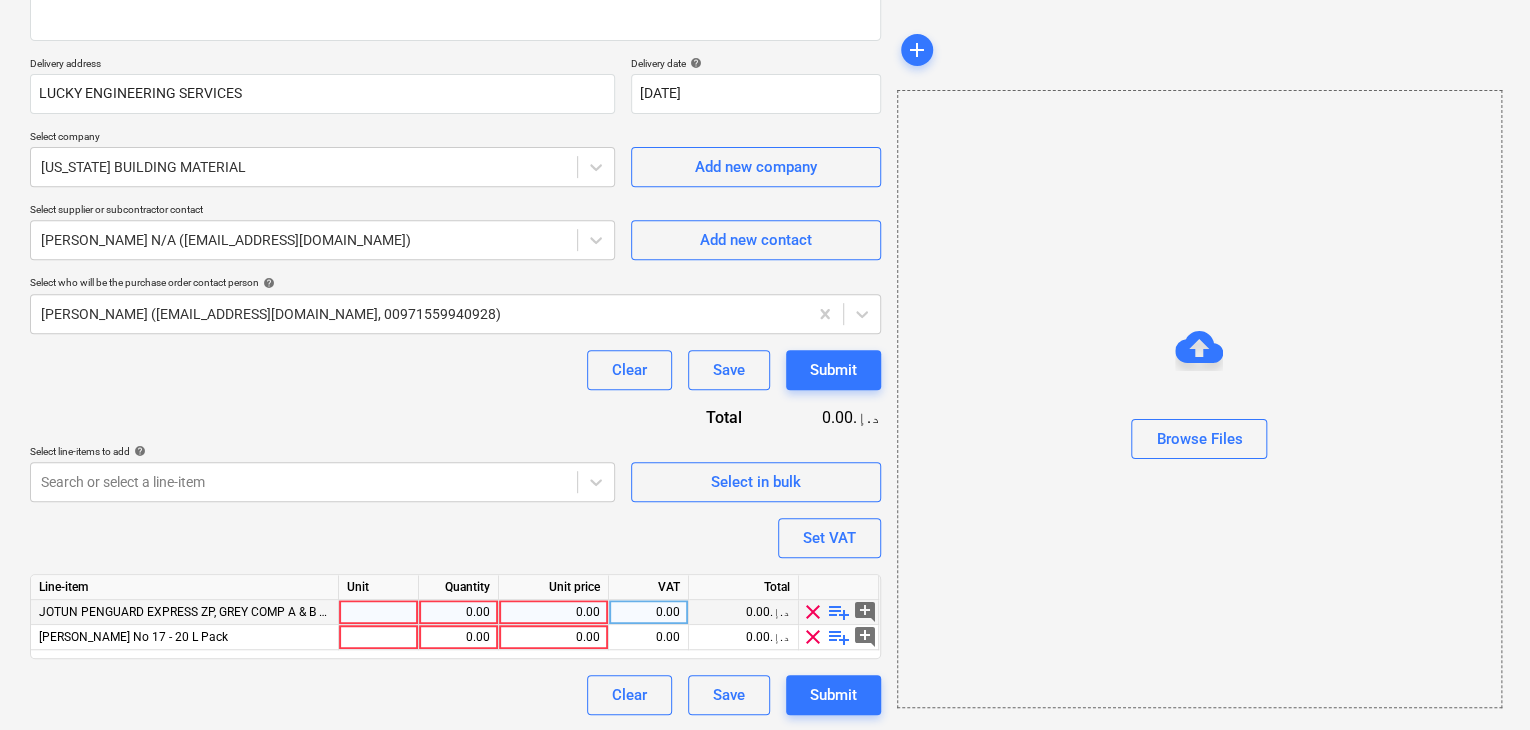click at bounding box center [379, 612] 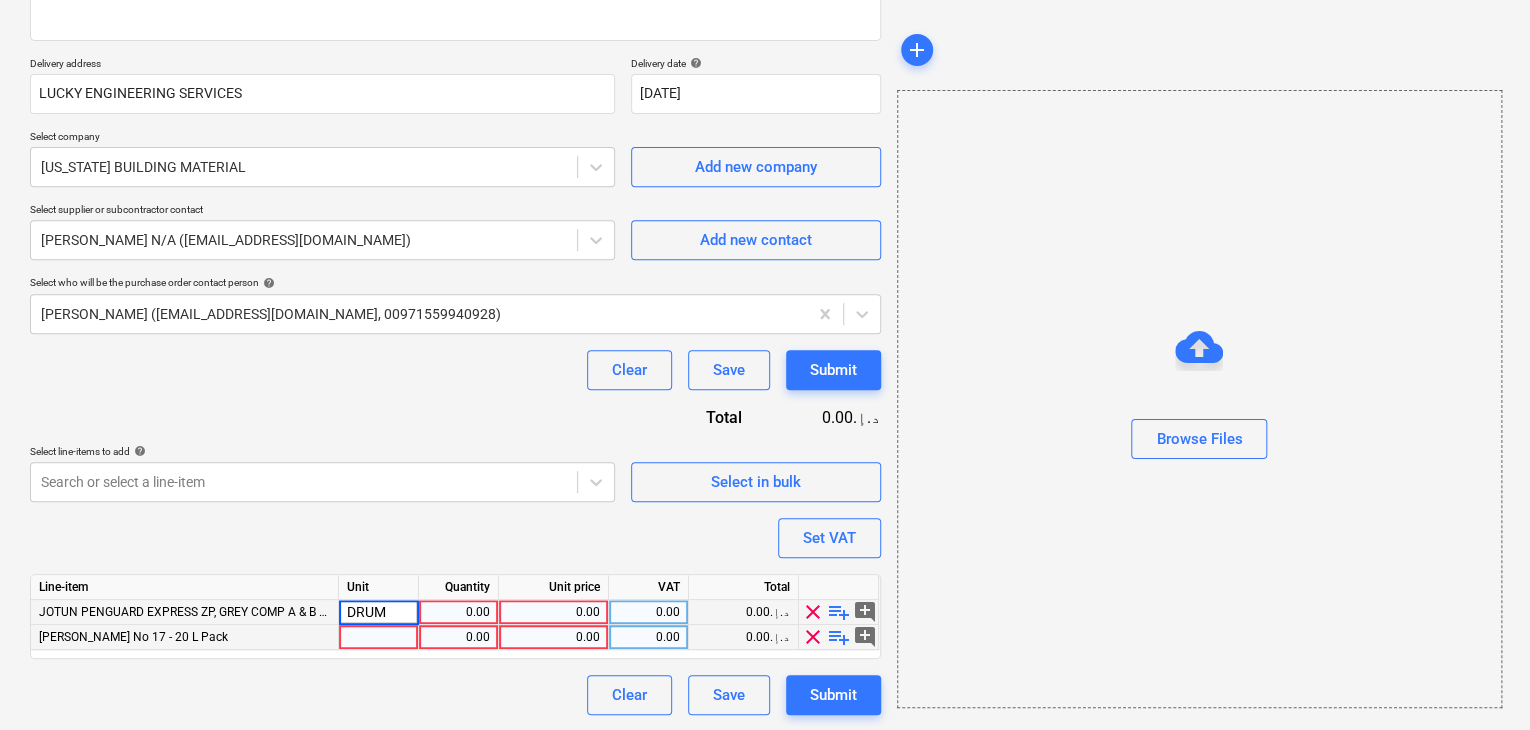 click at bounding box center [379, 637] 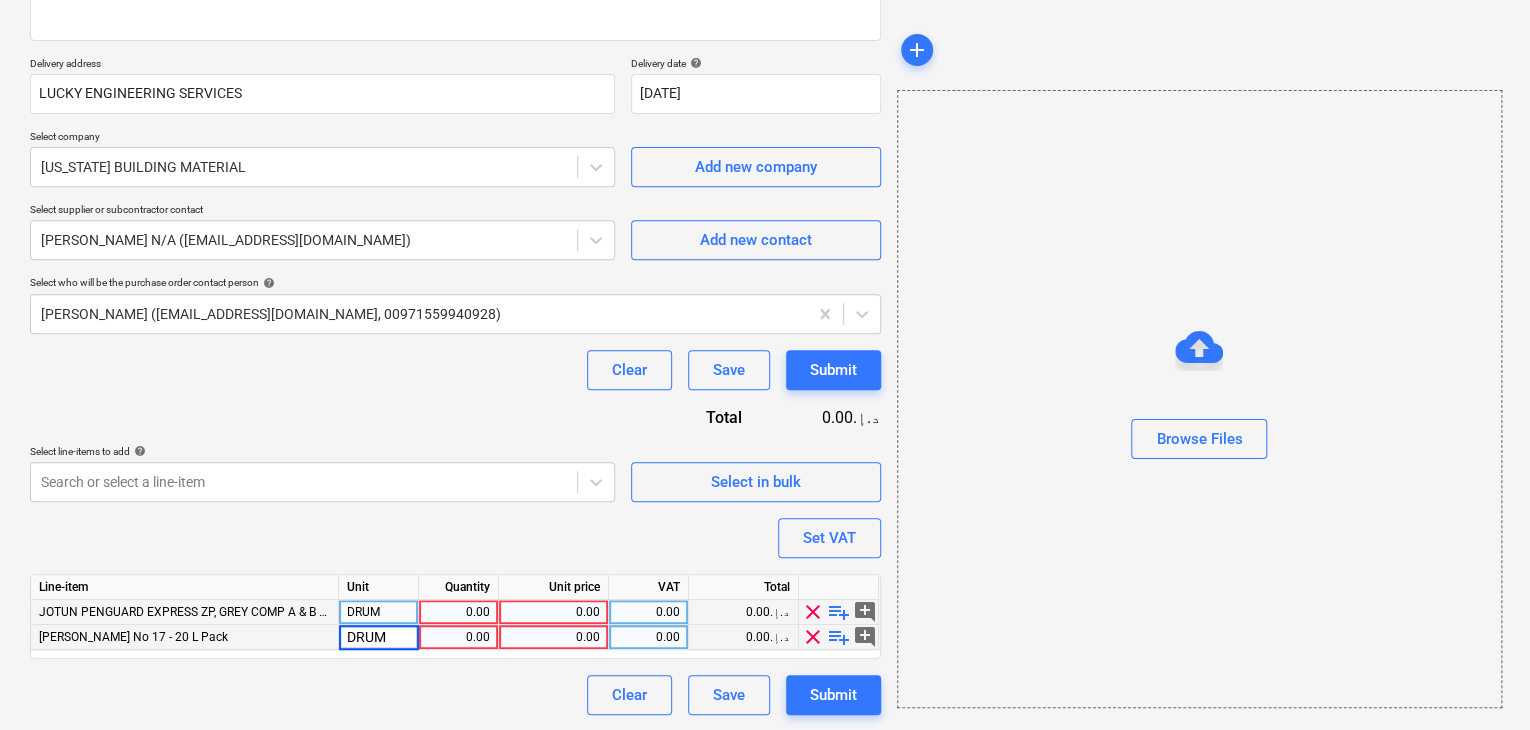click on "0.00" at bounding box center (458, 612) 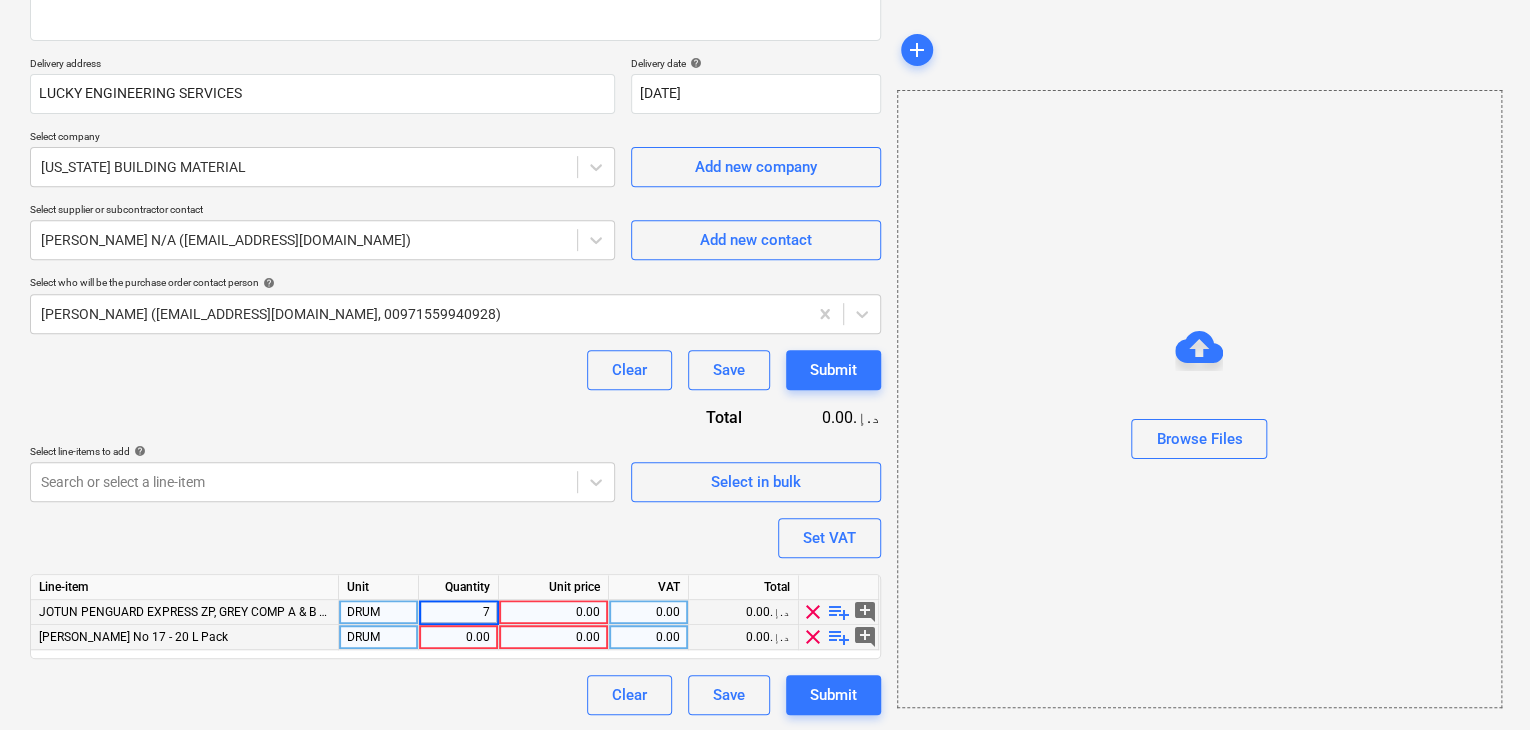 click on "7" at bounding box center (458, 612) 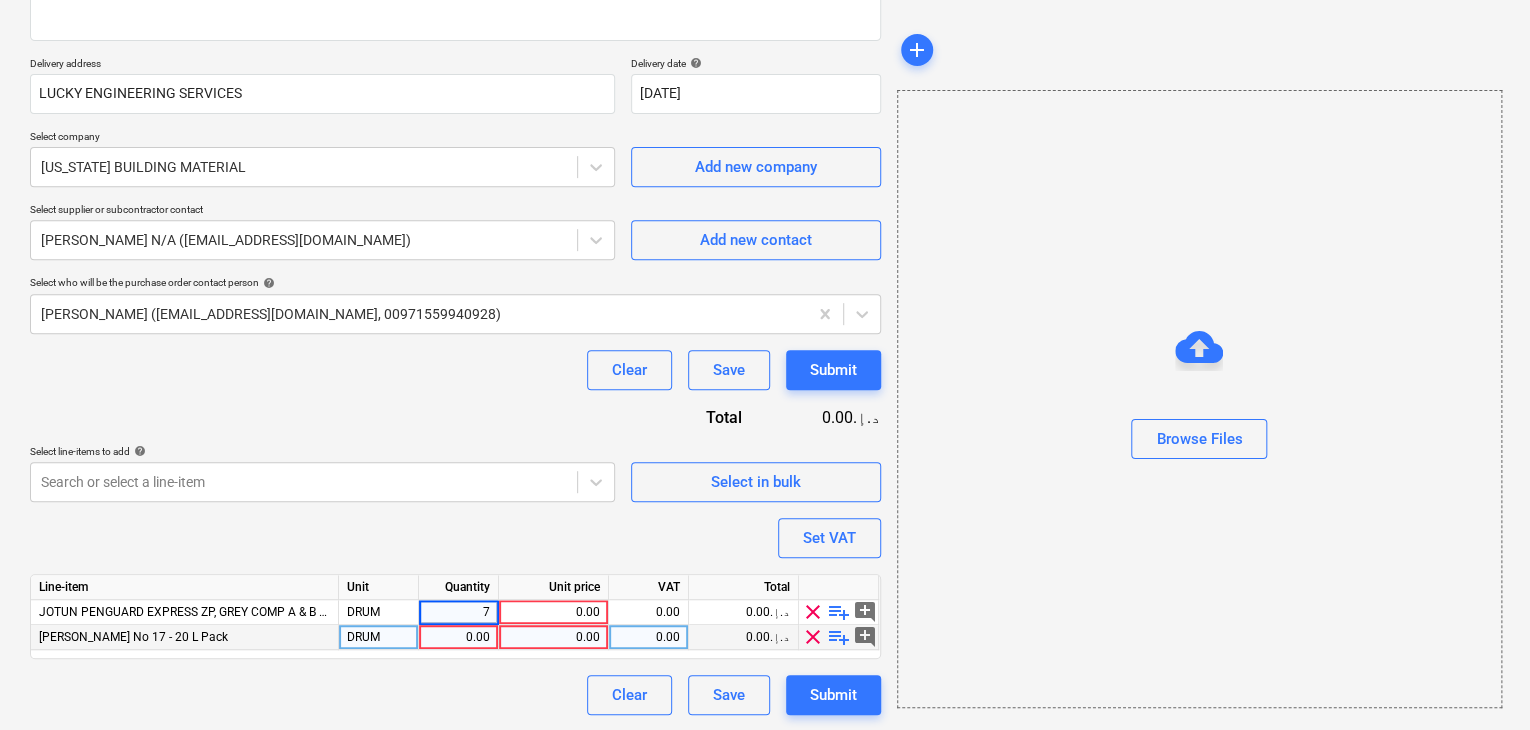 click on "0.00" at bounding box center (458, 637) 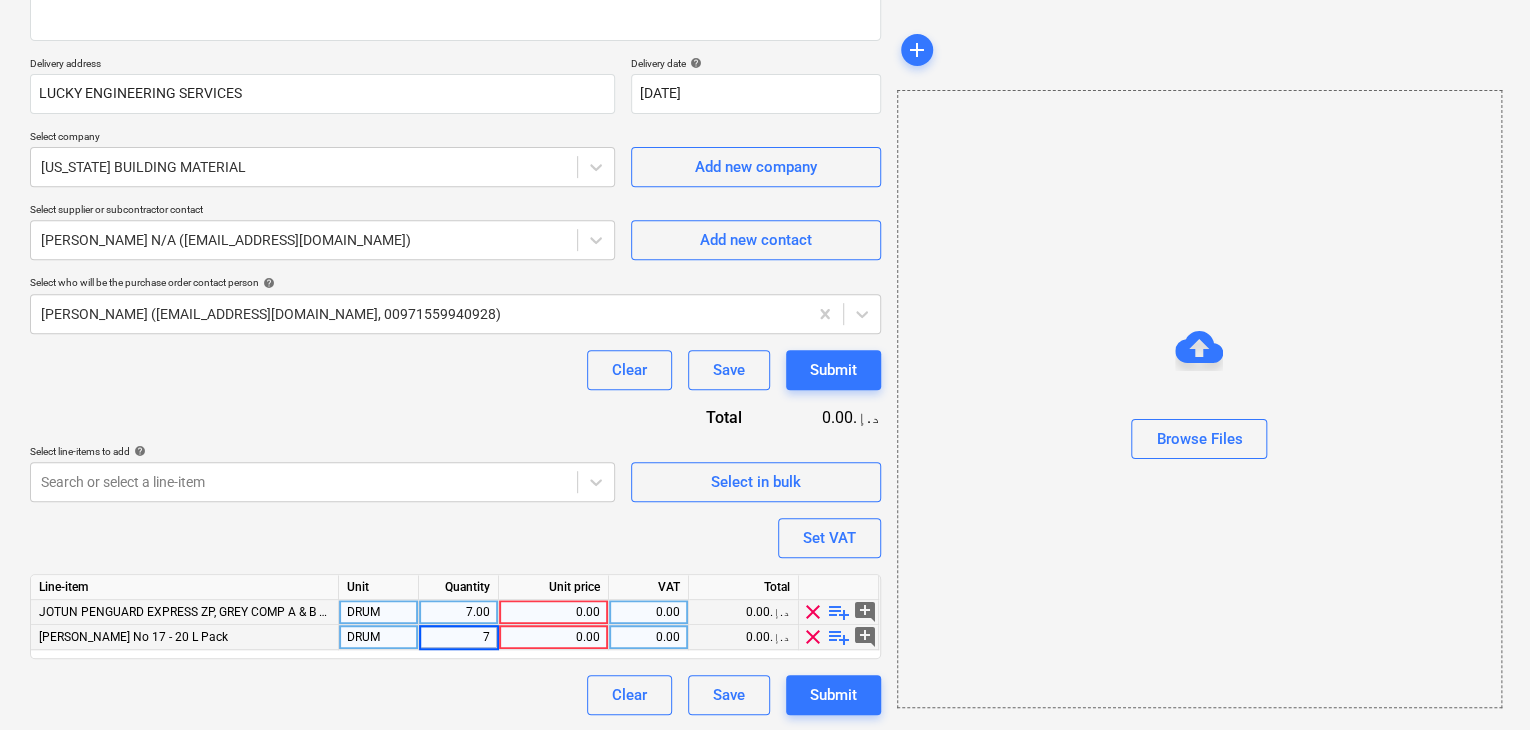 click on "0.00" at bounding box center (553, 612) 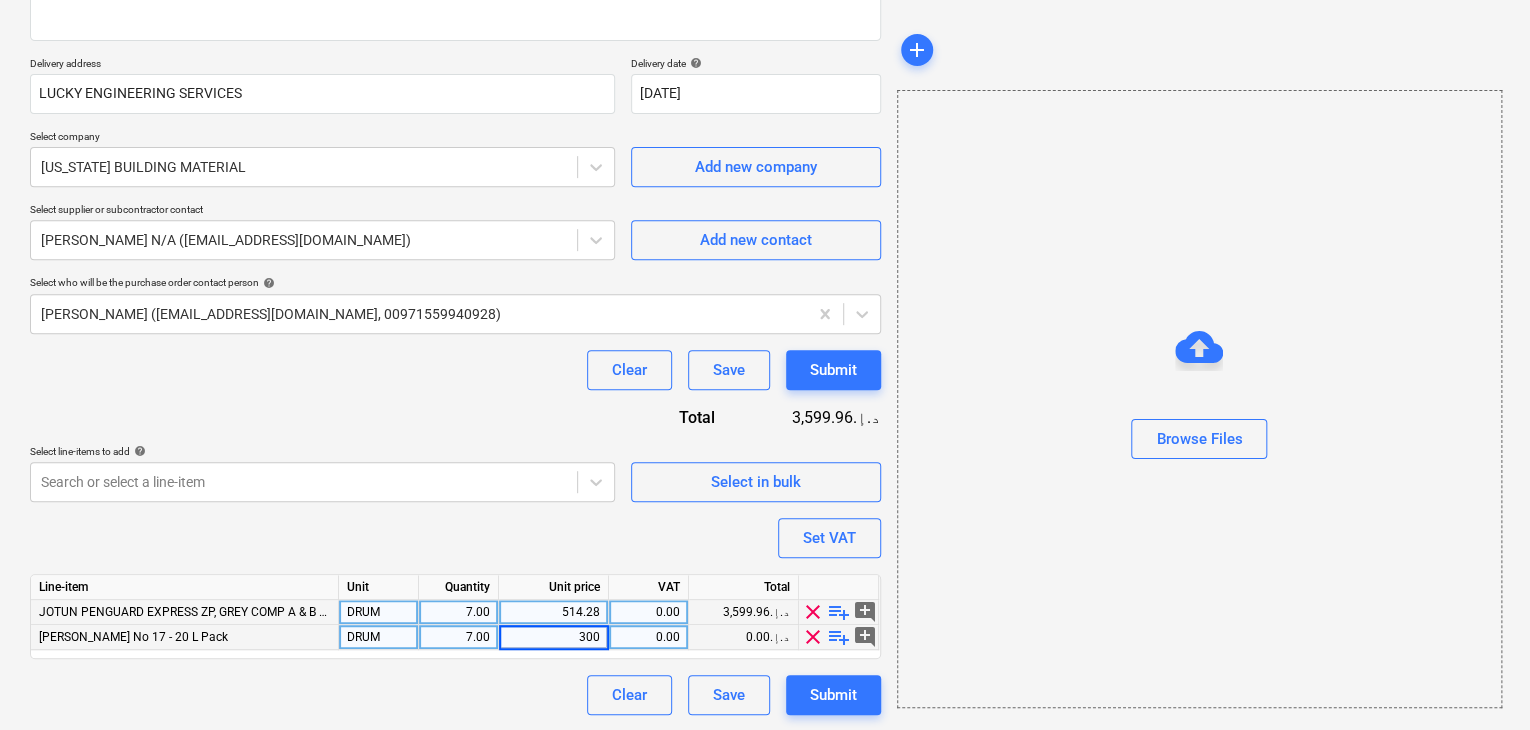 click on "Browse Files" at bounding box center (1199, 399) 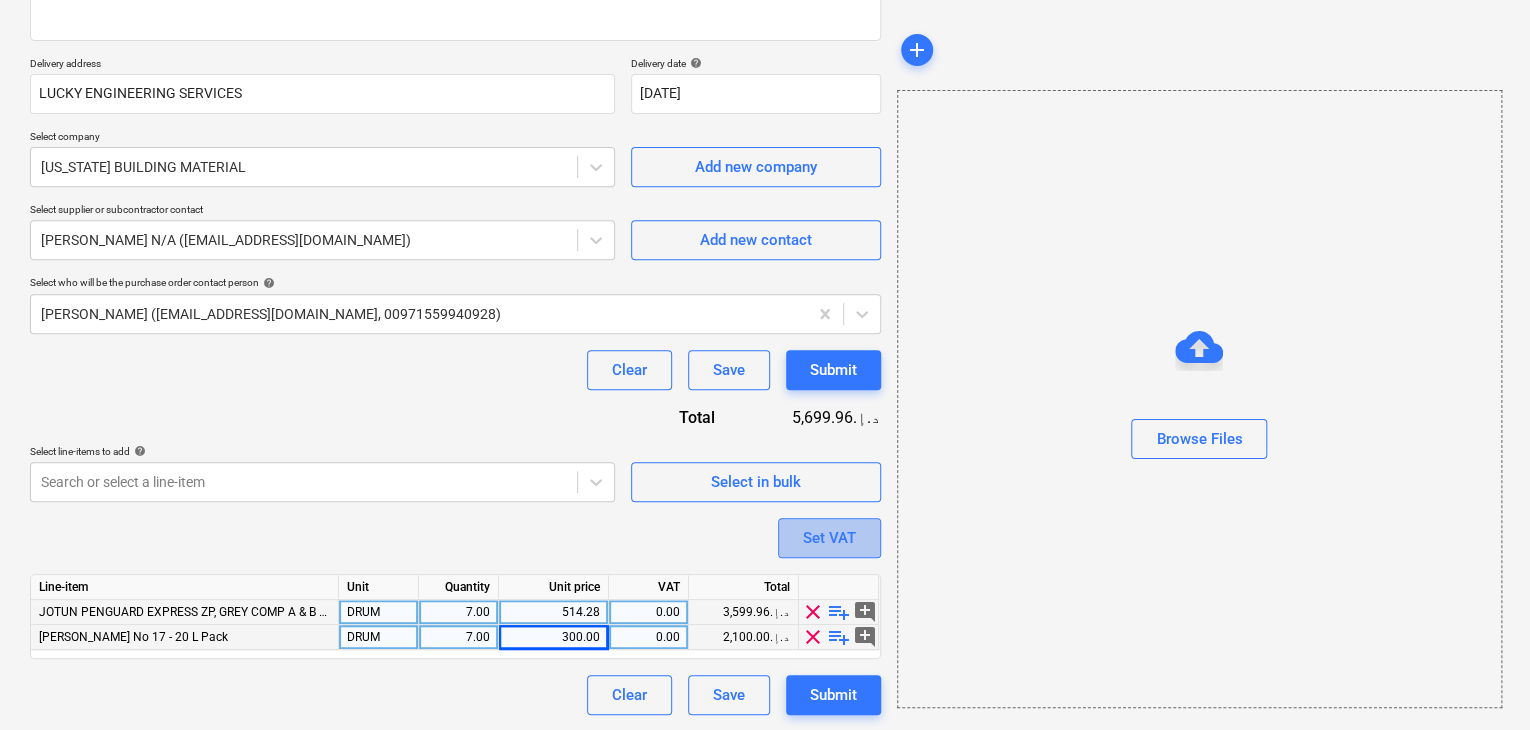 click on "Set VAT" at bounding box center (829, 538) 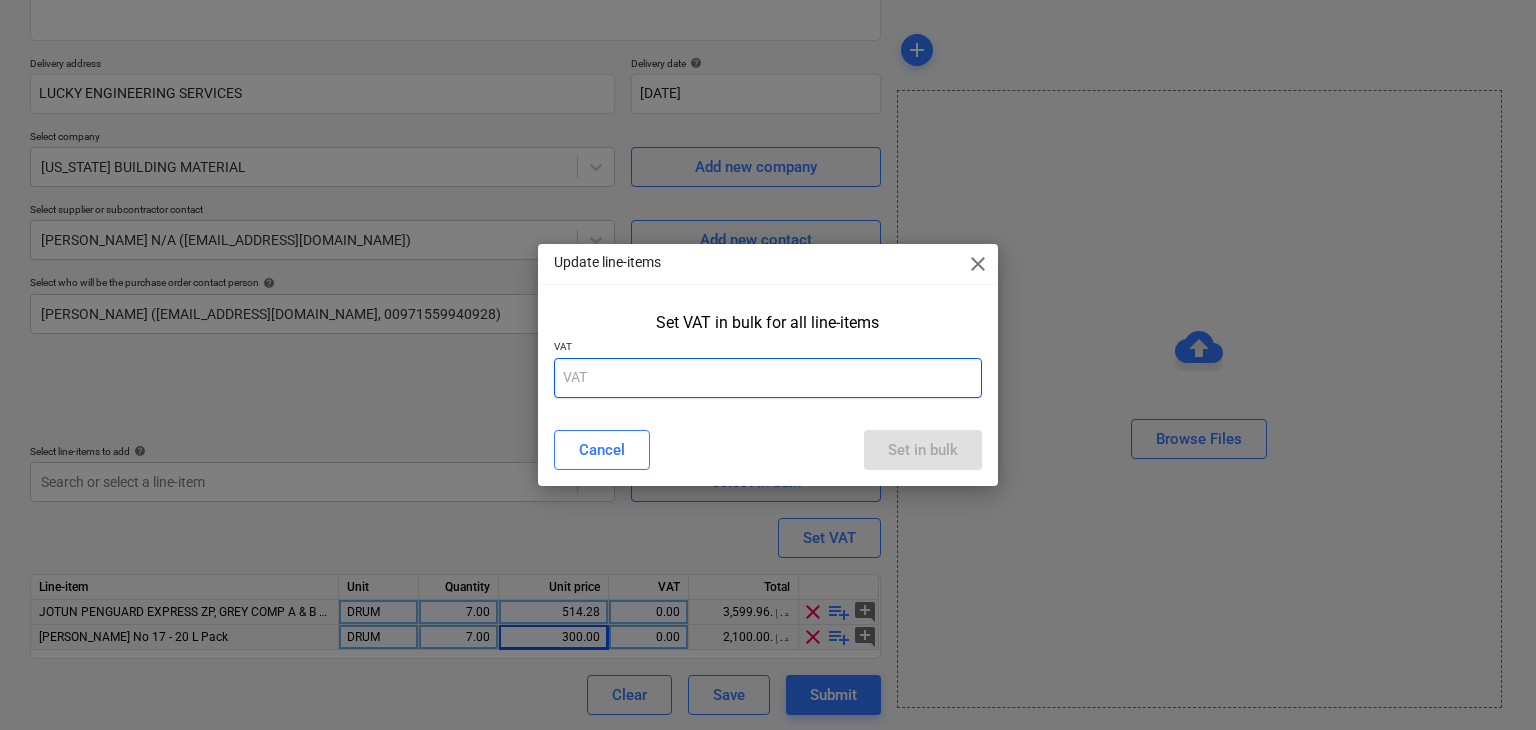 click at bounding box center (768, 378) 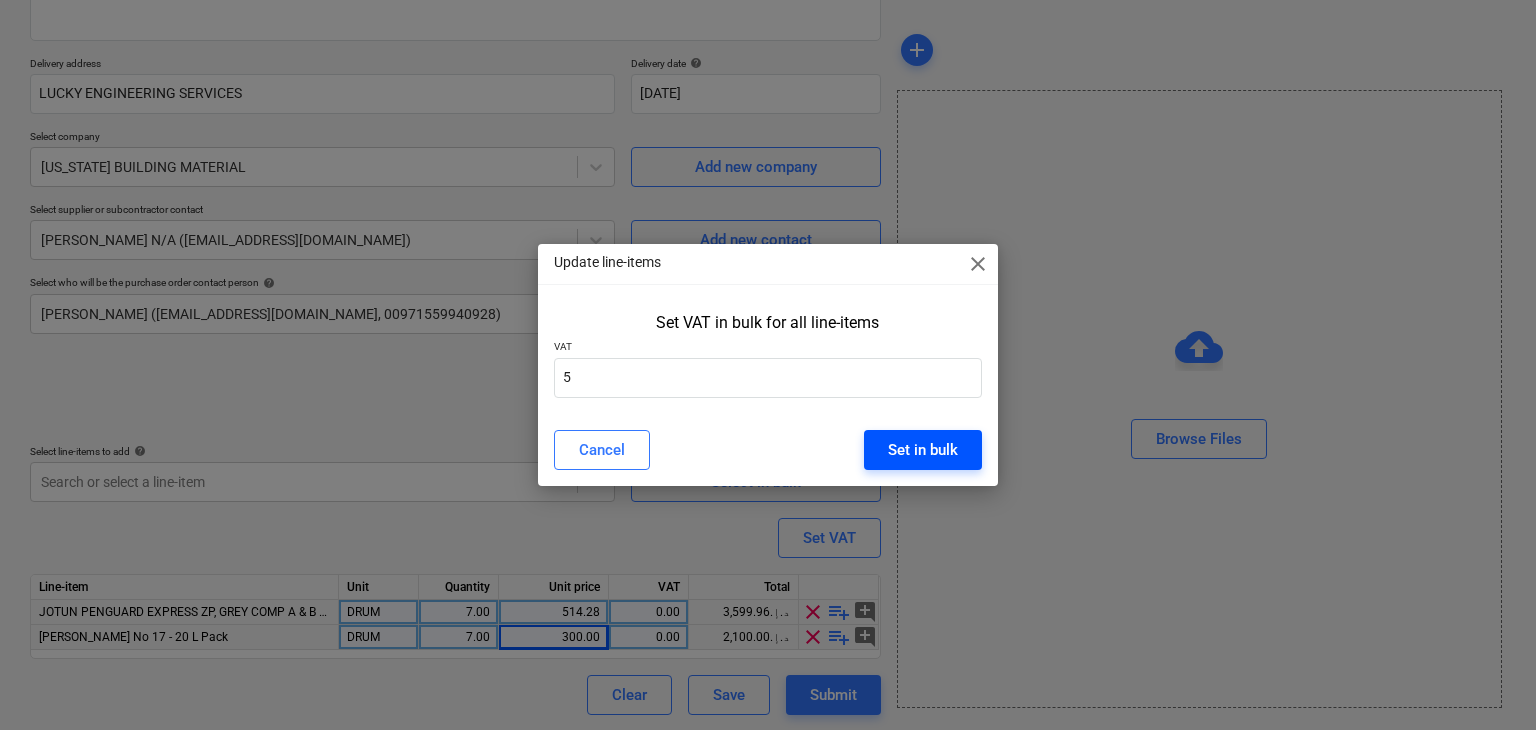 click on "Set in bulk" at bounding box center (923, 450) 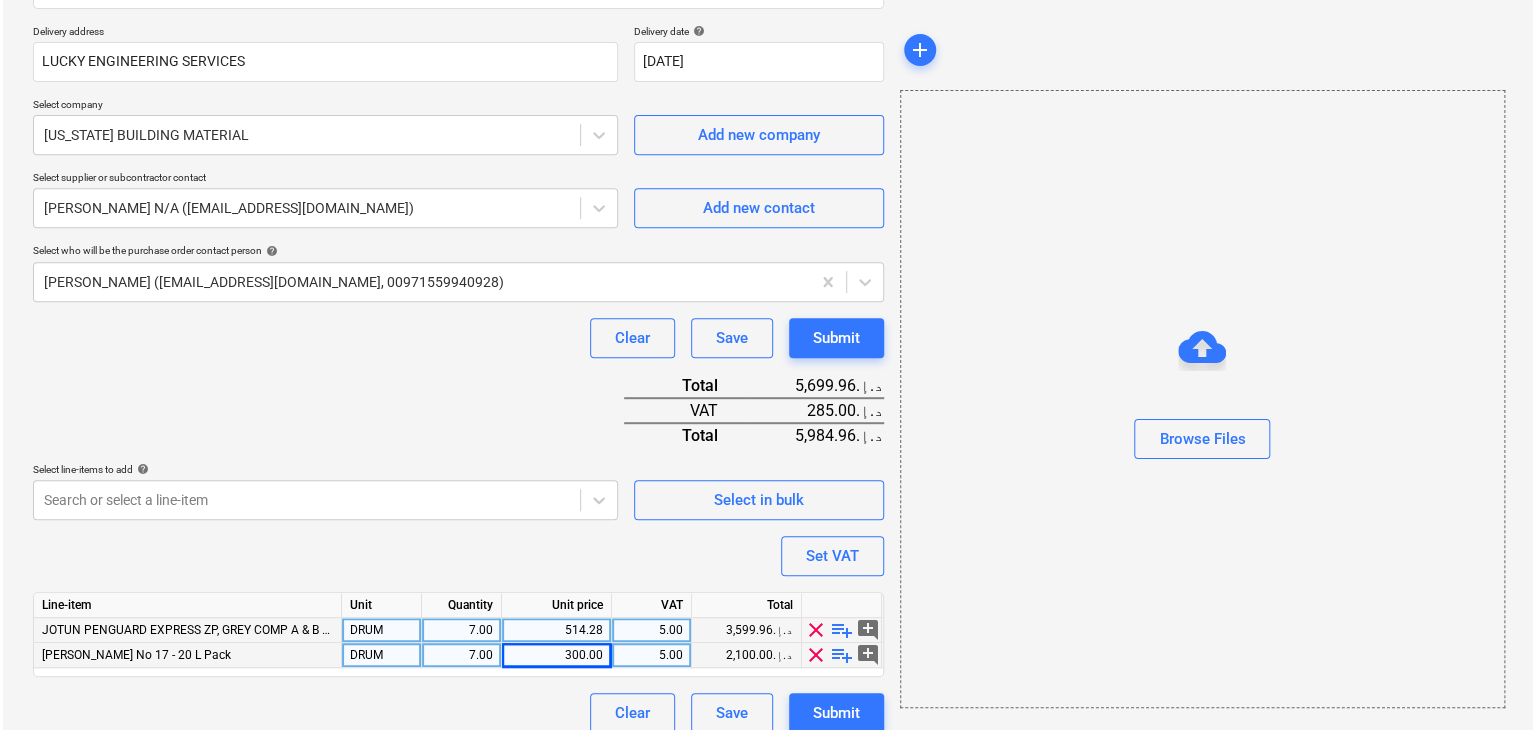scroll, scrollTop: 367, scrollLeft: 0, axis: vertical 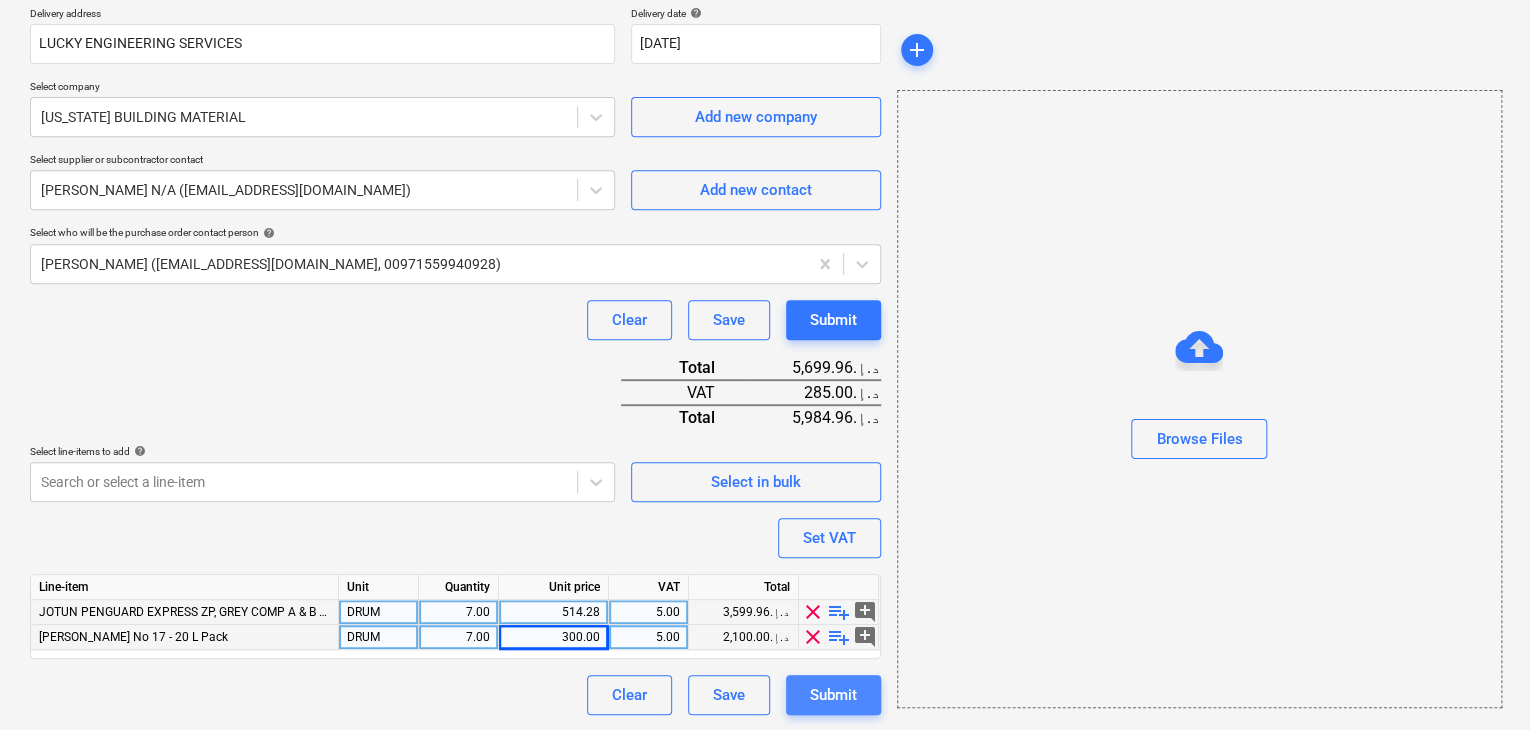 click on "Submit" at bounding box center (833, 695) 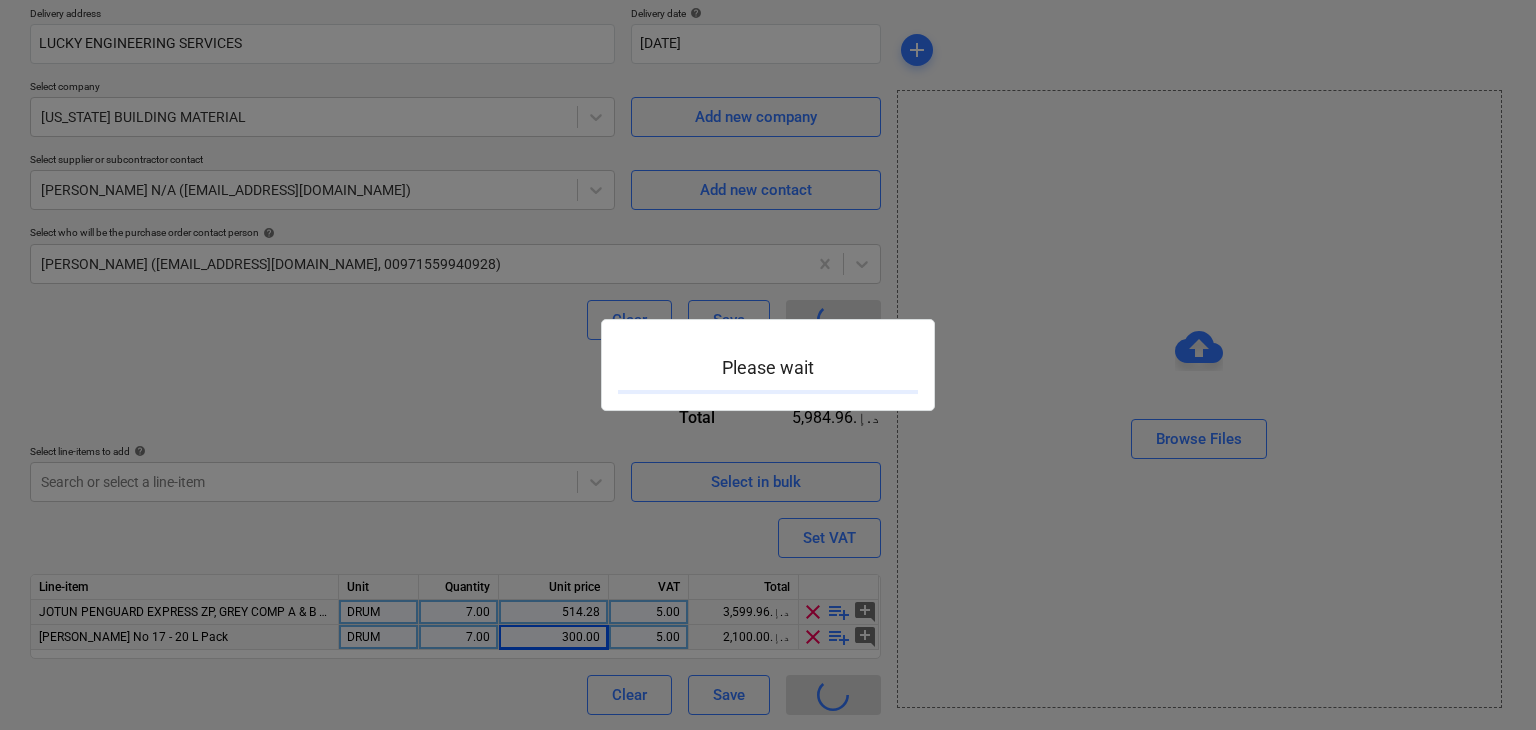 scroll, scrollTop: 0, scrollLeft: 0, axis: both 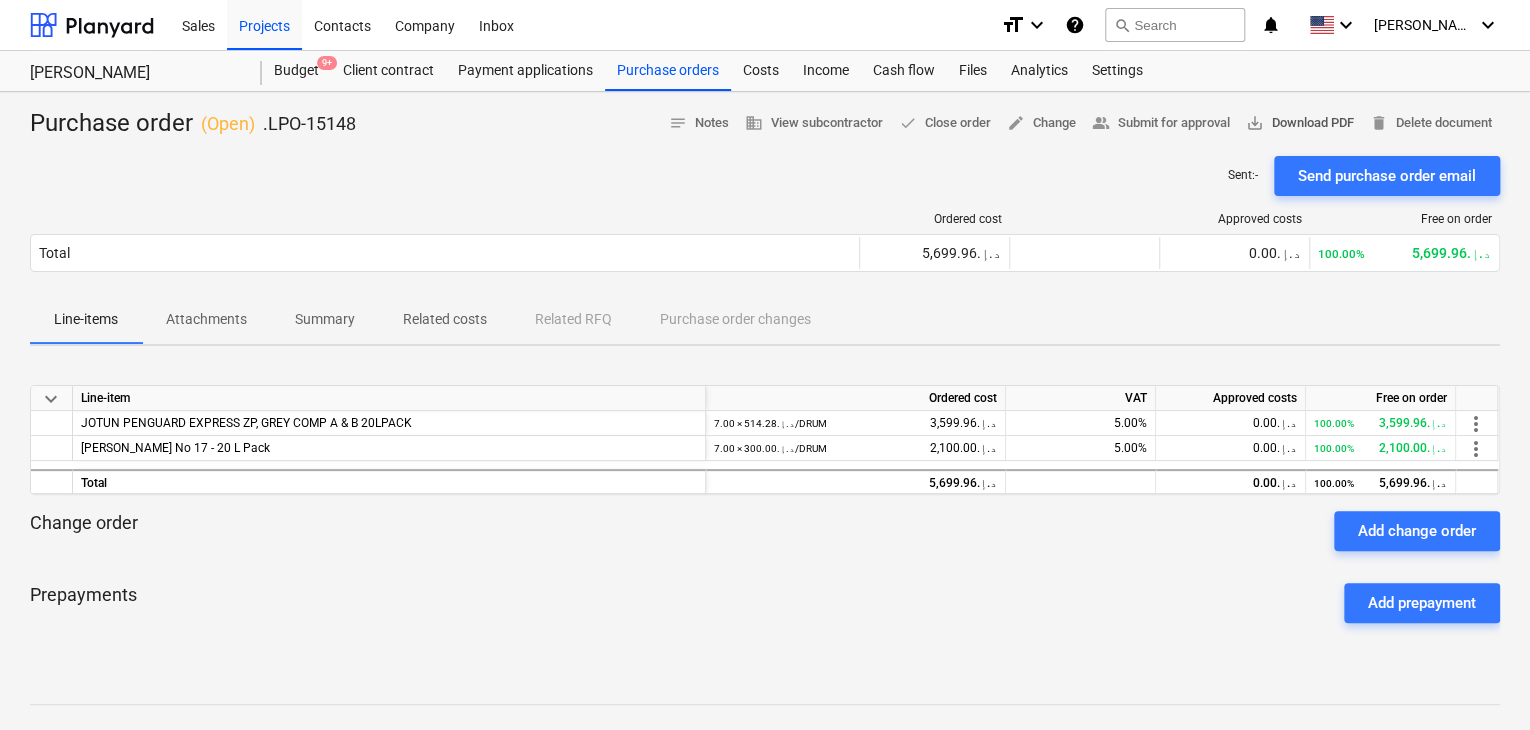 click on "save_alt Download PDF" at bounding box center (1300, 123) 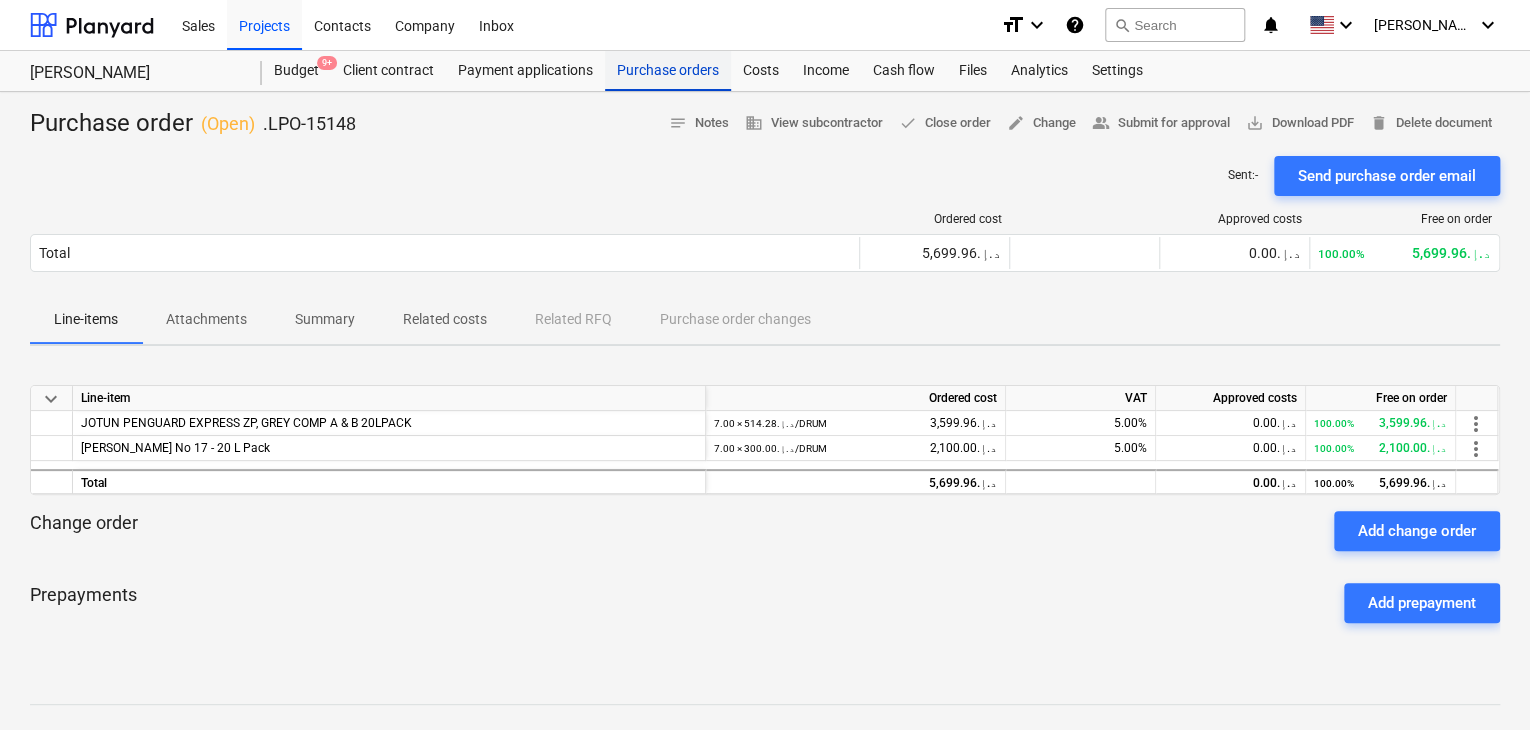 click on "Purchase orders" at bounding box center (668, 71) 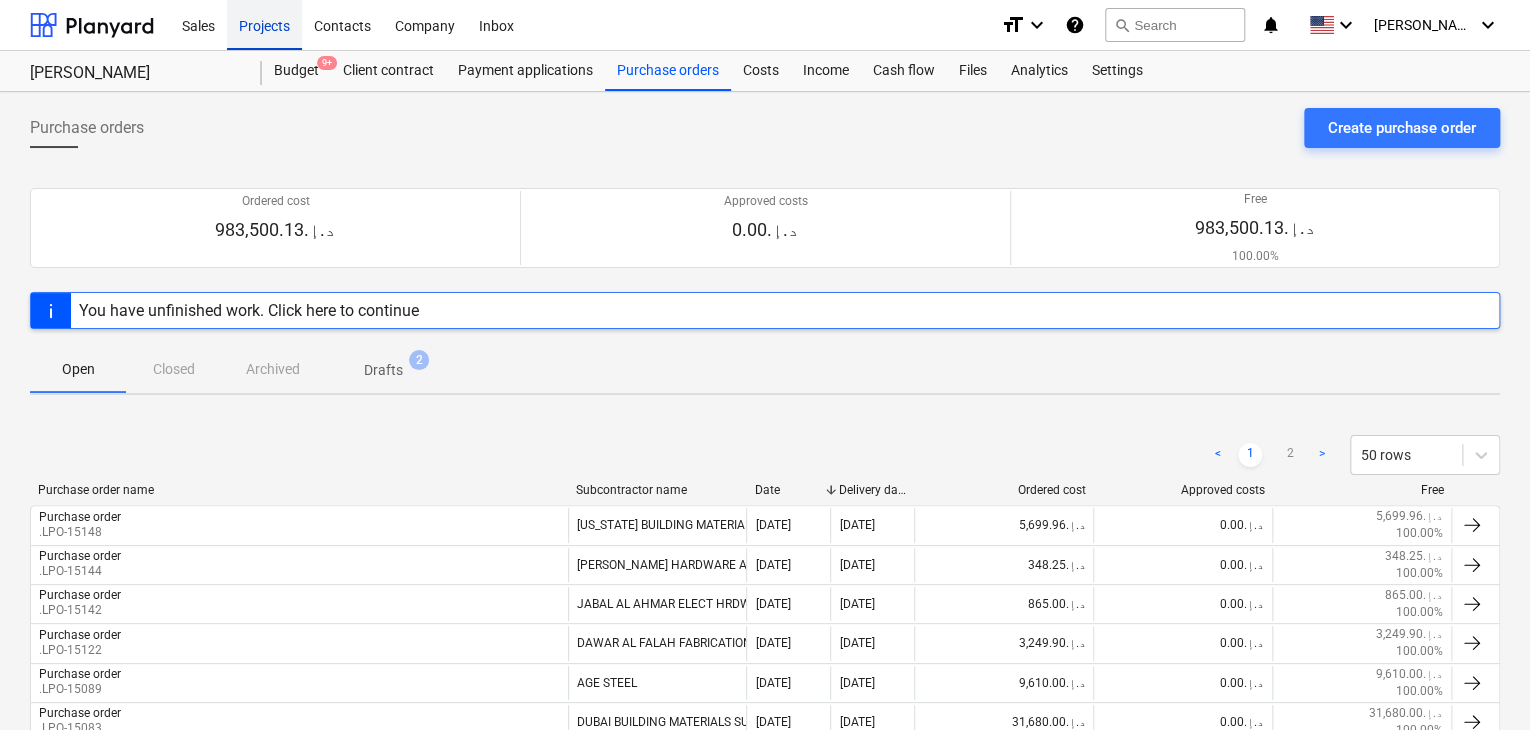 click on "Projects" at bounding box center [264, 24] 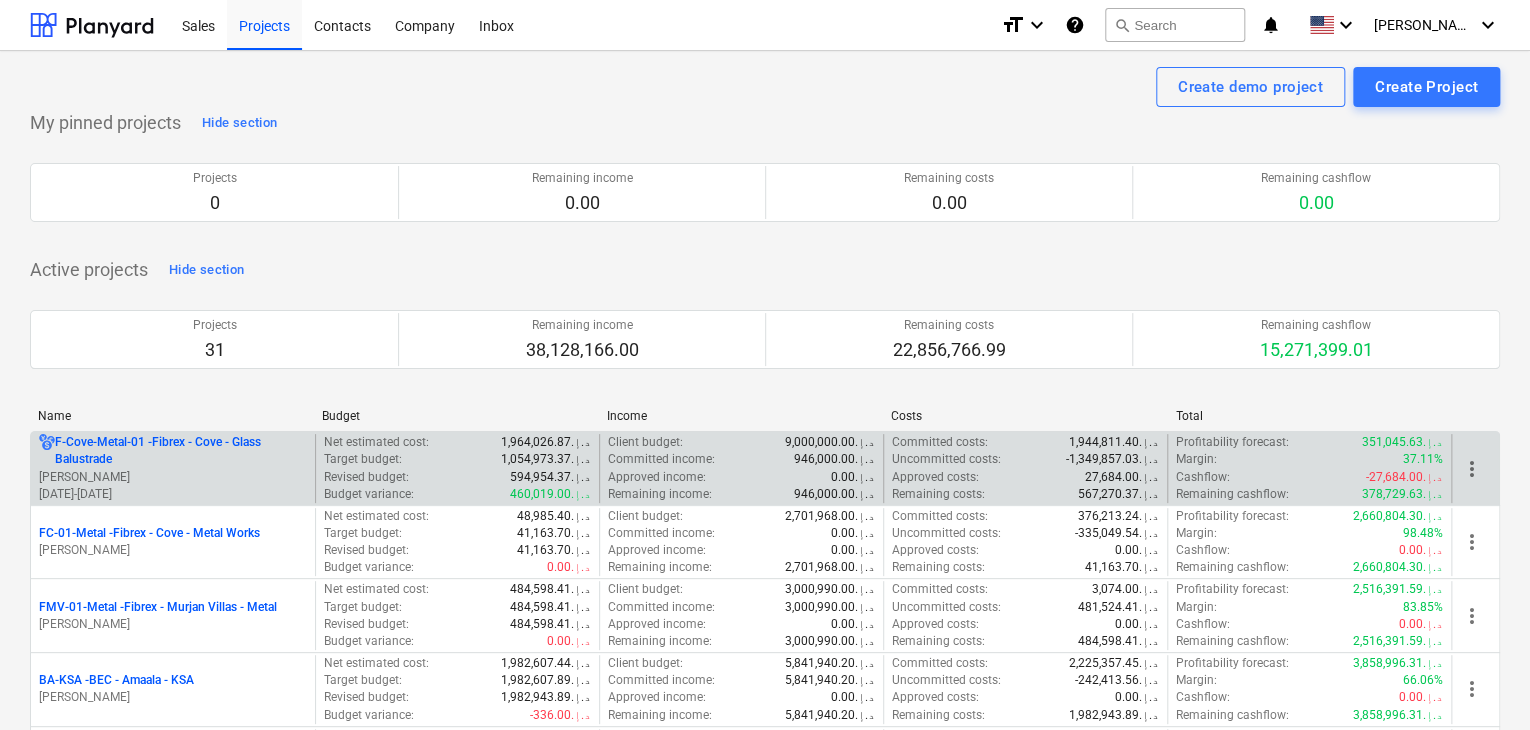 click on "F-Cove-Metal-01 -  Fibrex - Cove - Glass Balustrade" at bounding box center (181, 451) 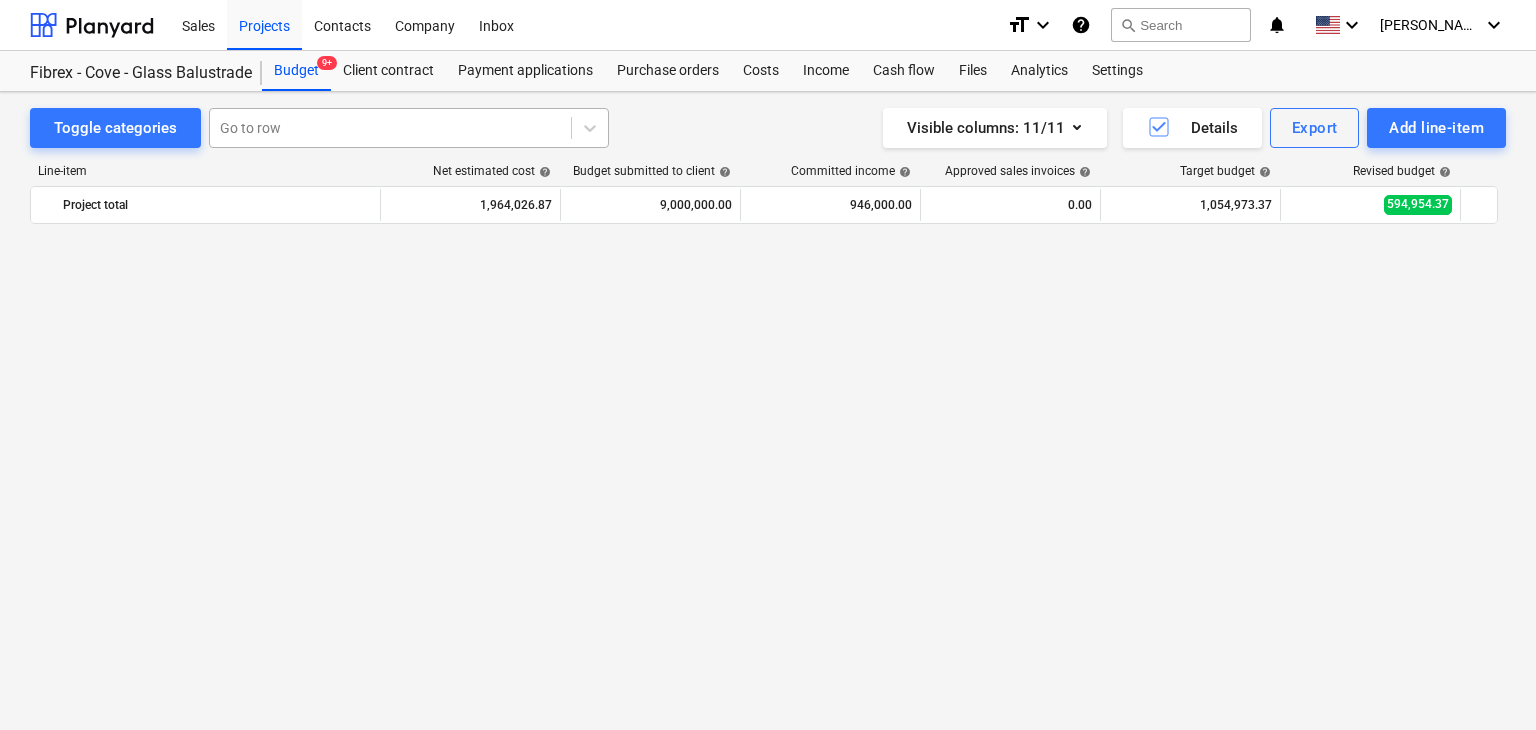 scroll, scrollTop: 9455, scrollLeft: 0, axis: vertical 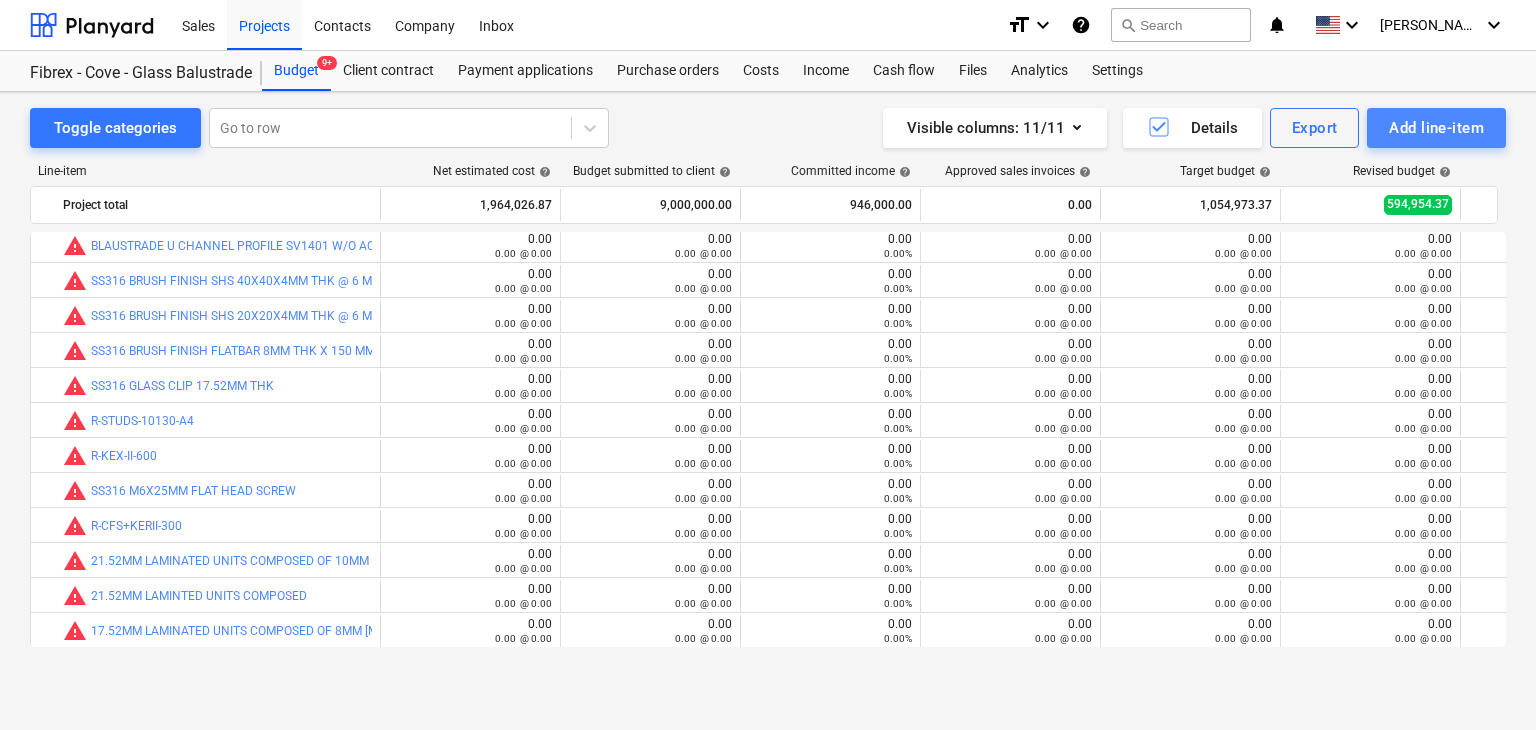 click on "Add line-item" at bounding box center (1436, 128) 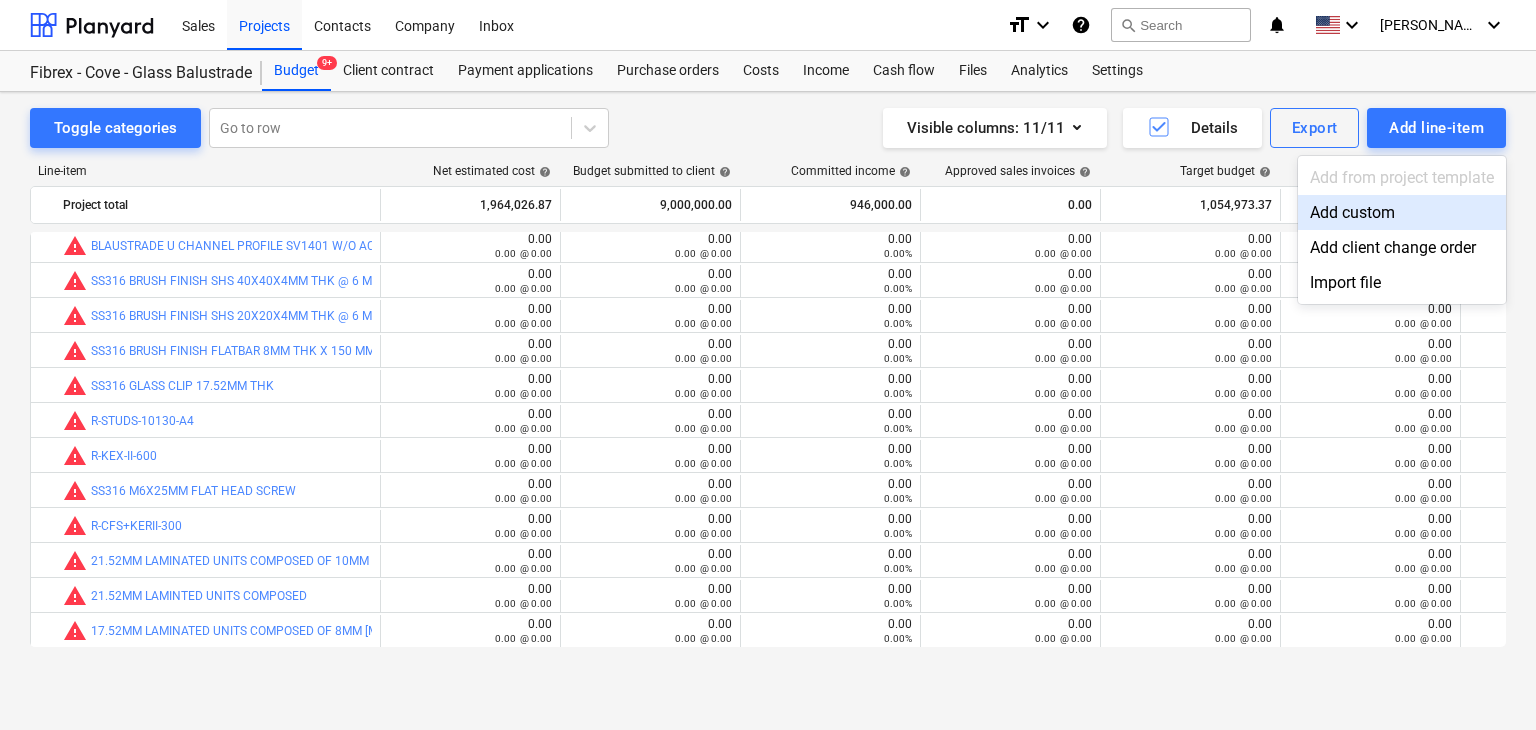 click on "Add custom" at bounding box center [1402, 212] 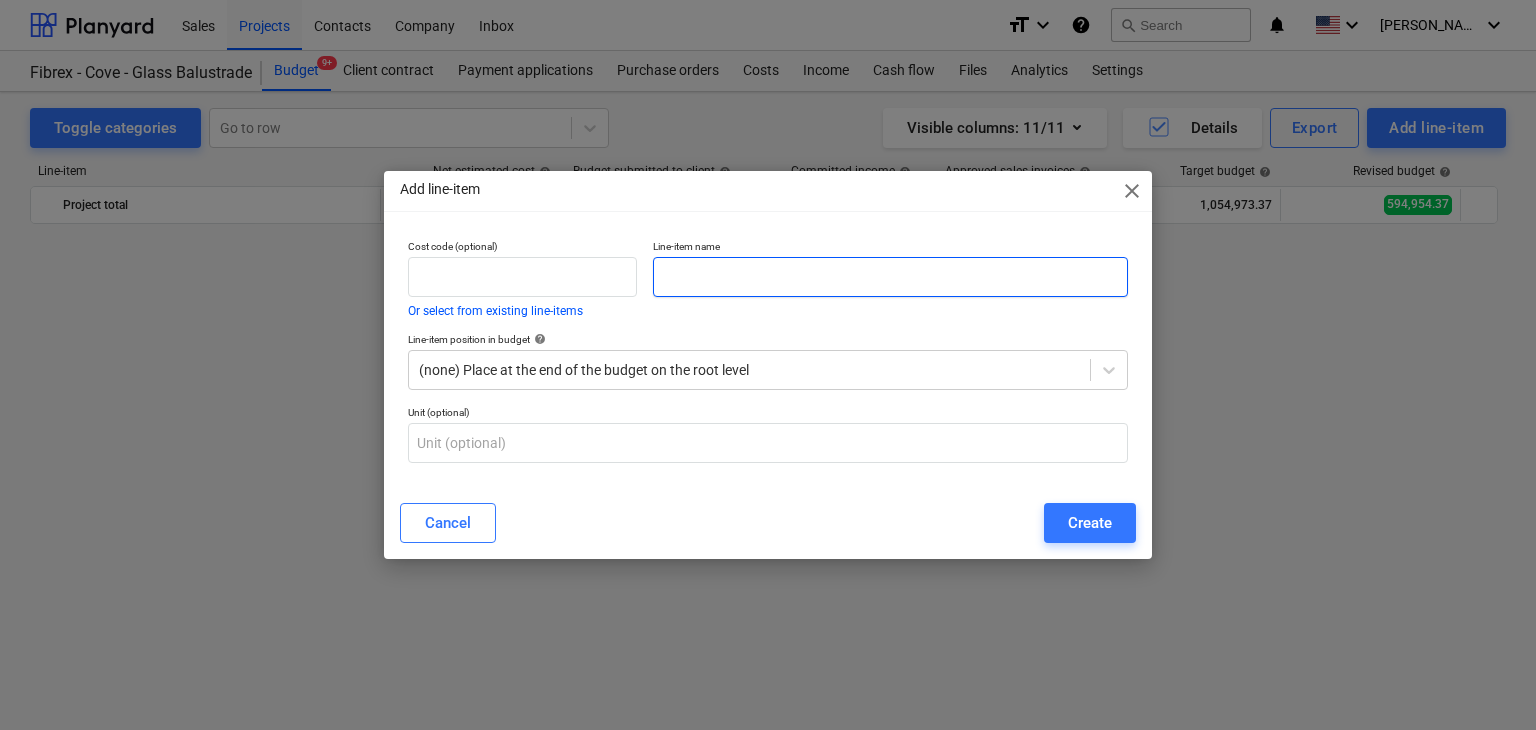 scroll, scrollTop: 9455, scrollLeft: 0, axis: vertical 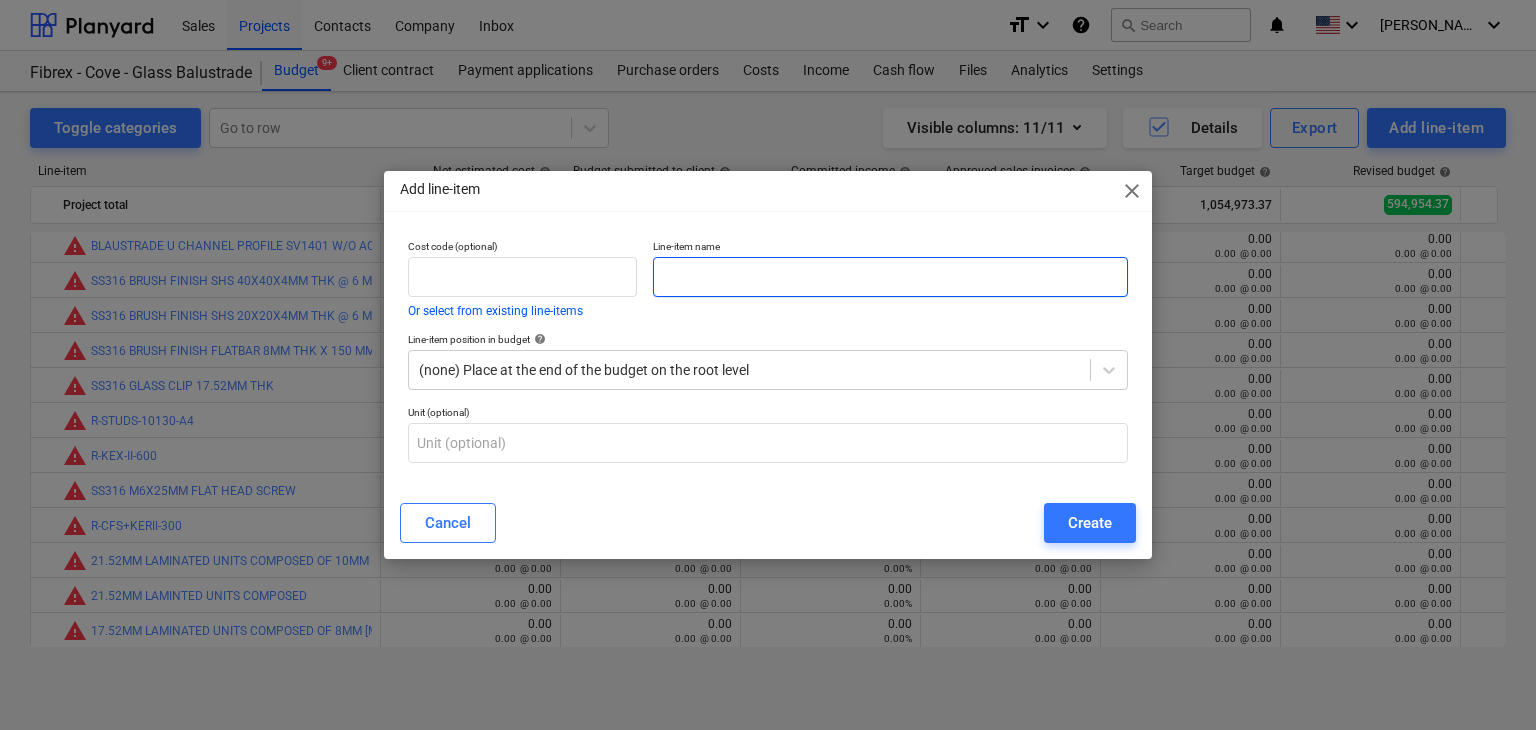 click at bounding box center (890, 277) 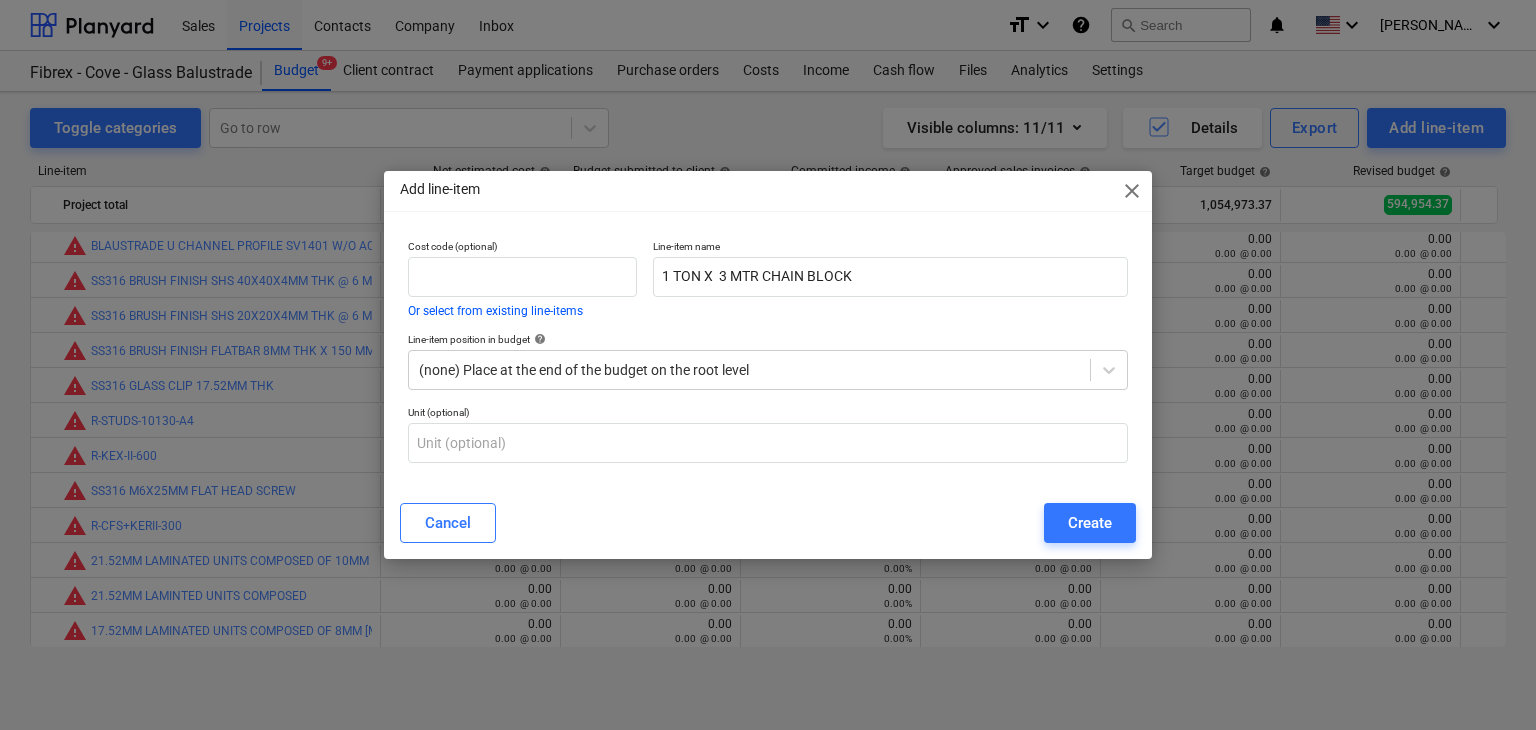 click on "Create" at bounding box center (1090, 523) 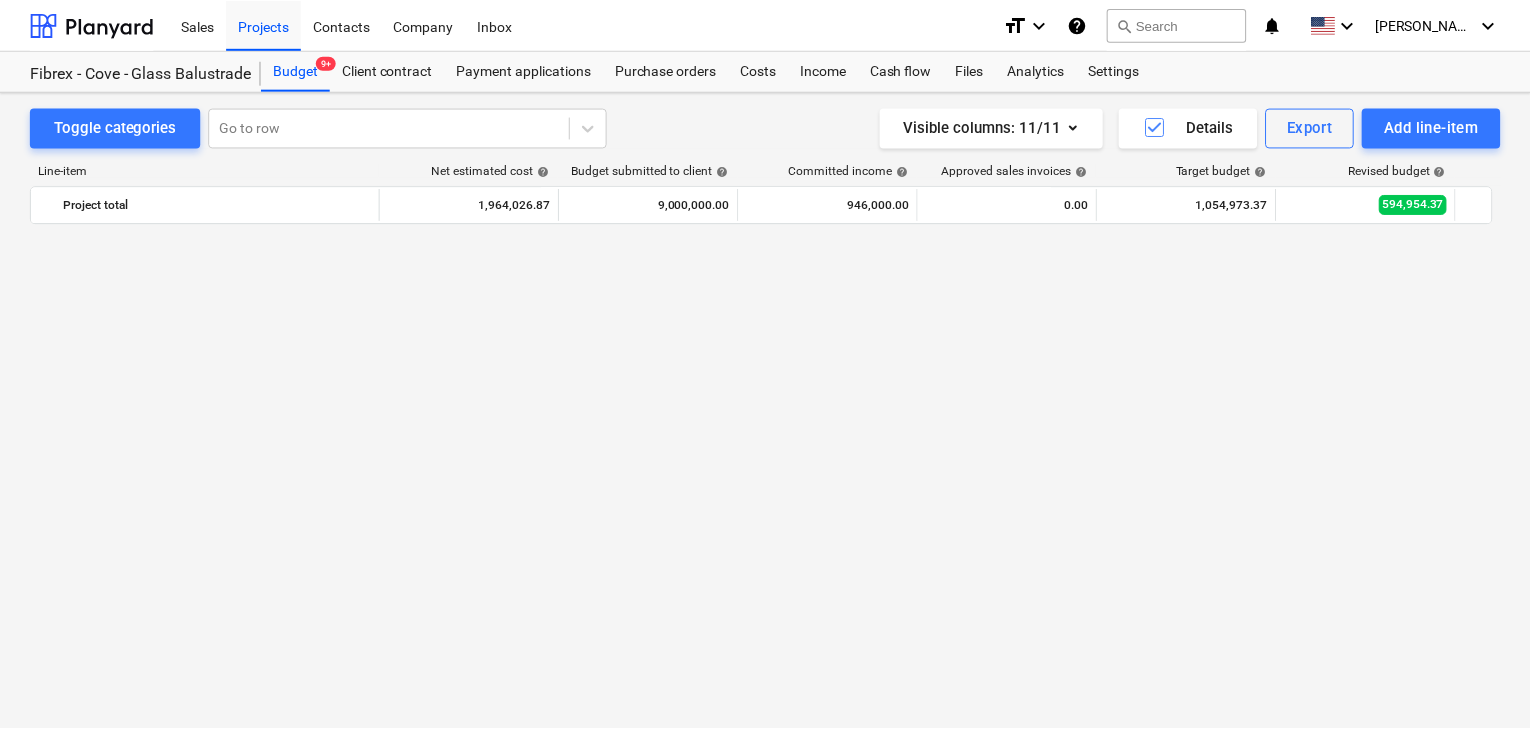 scroll, scrollTop: 9455, scrollLeft: 0, axis: vertical 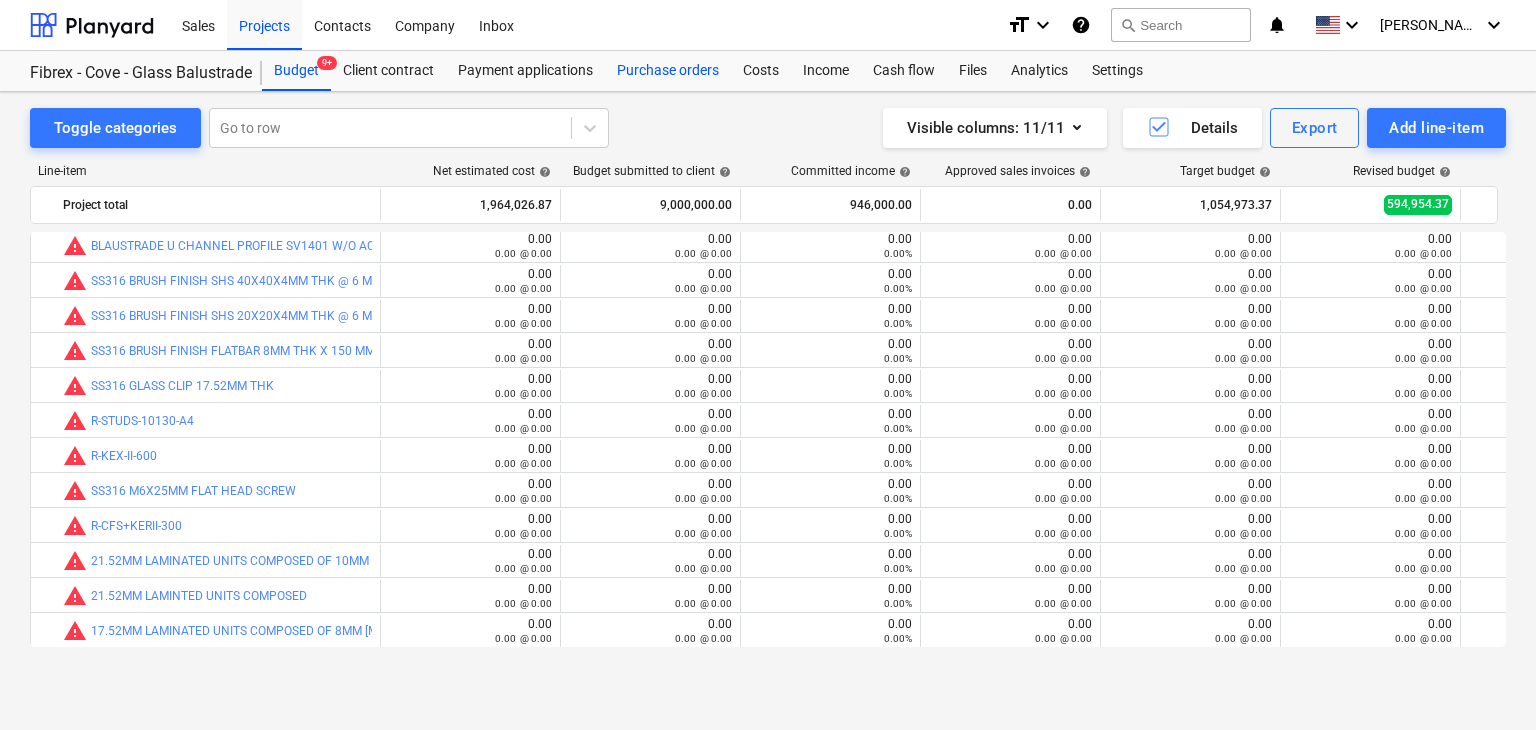 click on "Purchase orders" at bounding box center (668, 71) 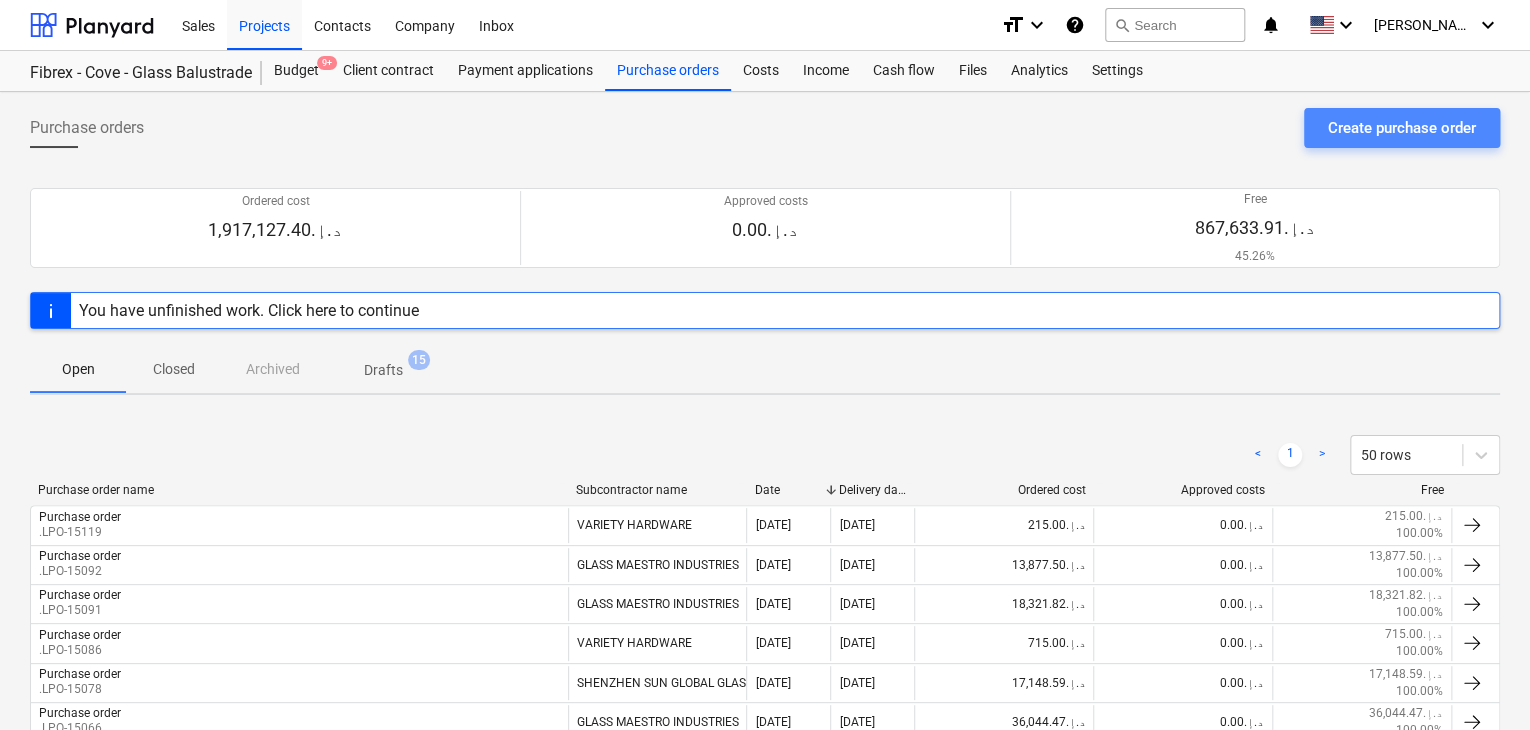 click on "Create purchase order" at bounding box center [1402, 128] 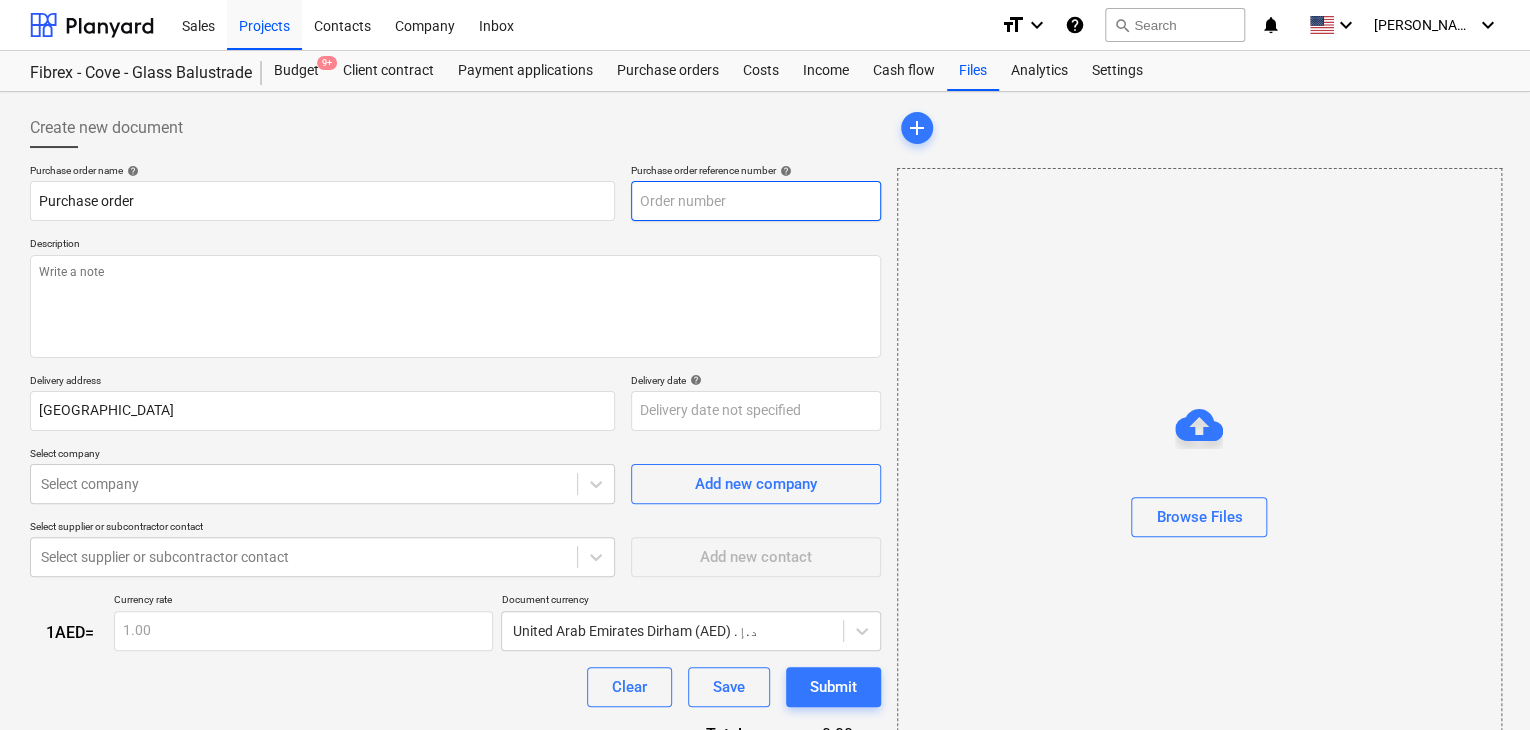 click at bounding box center (756, 201) 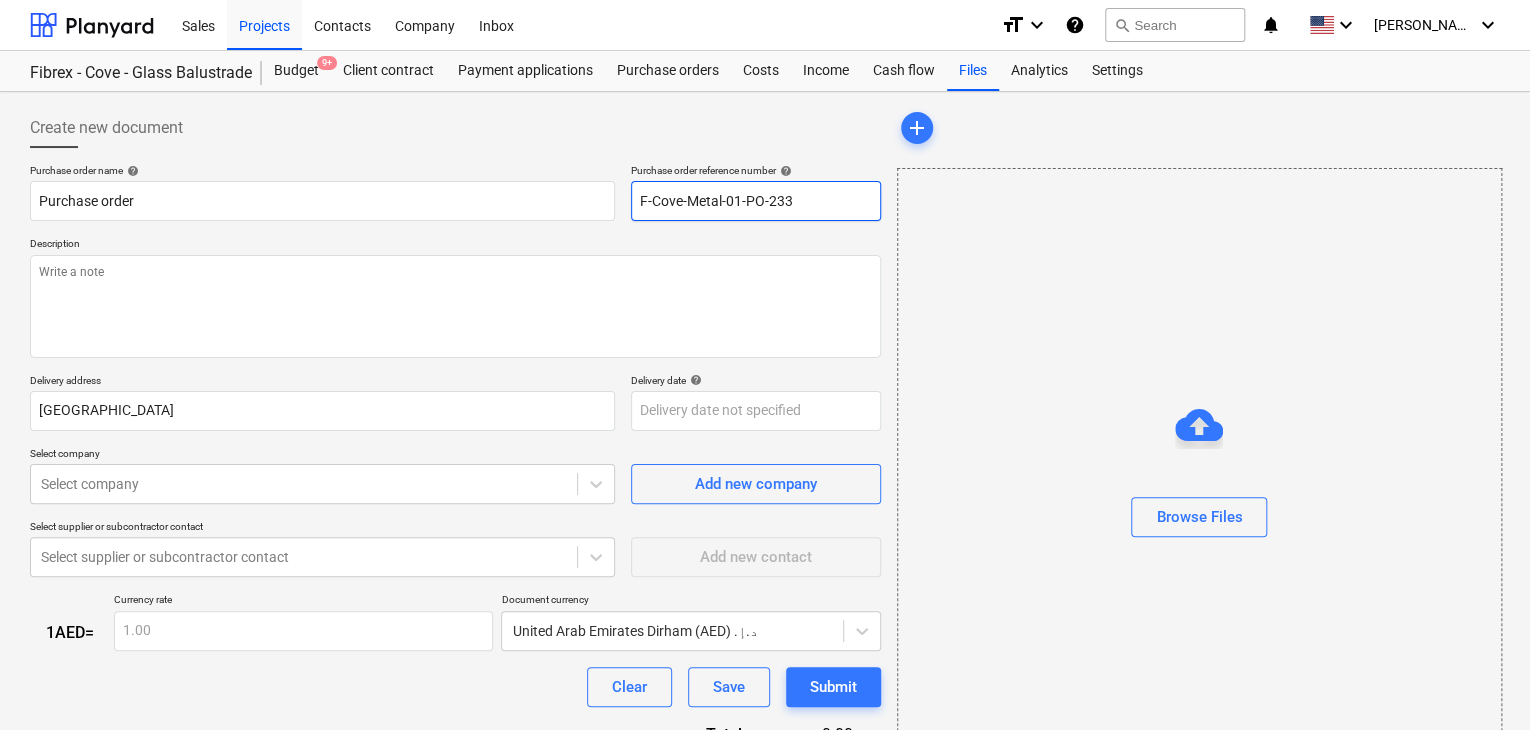 drag, startPoint x: 800, startPoint y: 200, endPoint x: 645, endPoint y: 203, distance: 155.02902 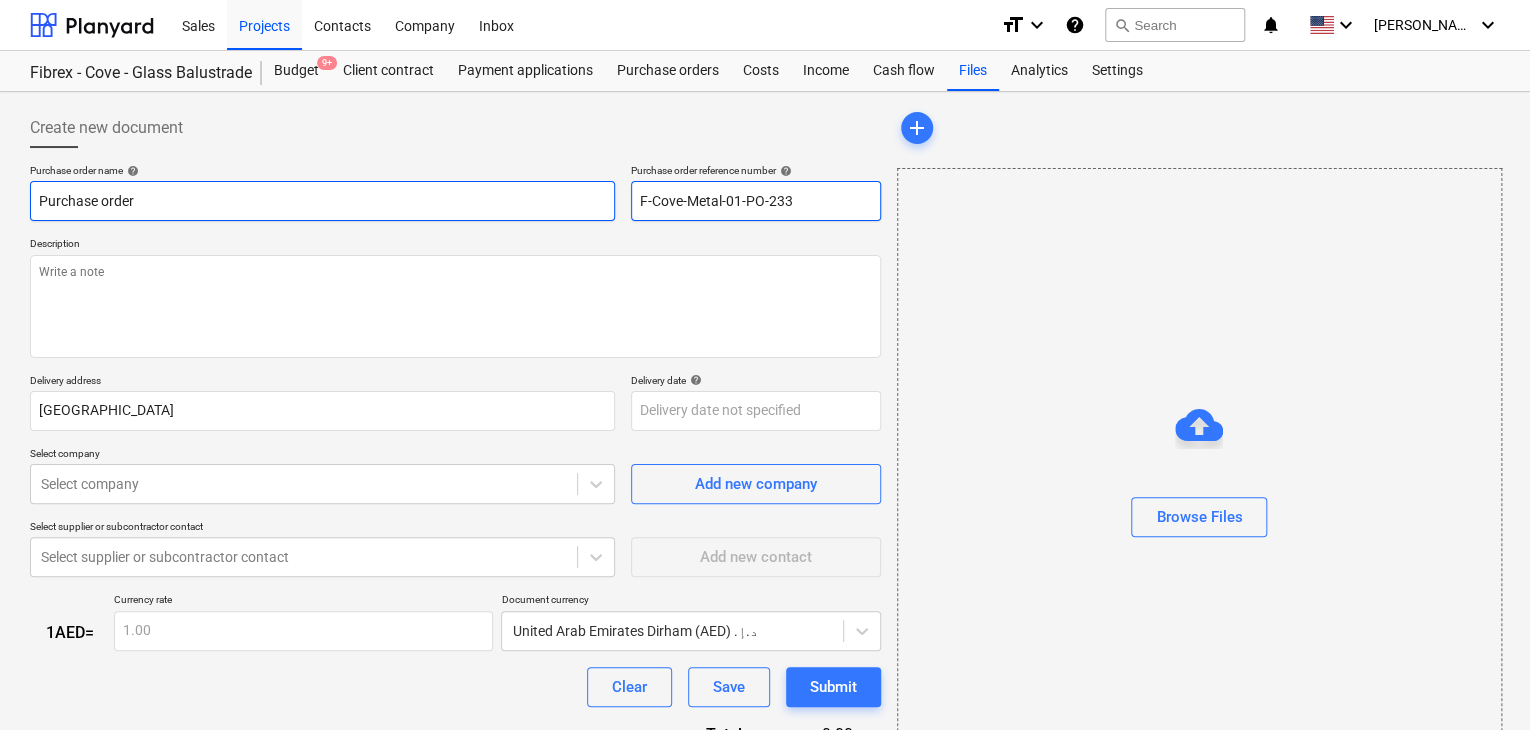 drag, startPoint x: 817, startPoint y: 207, endPoint x: 554, endPoint y: 210, distance: 263.01712 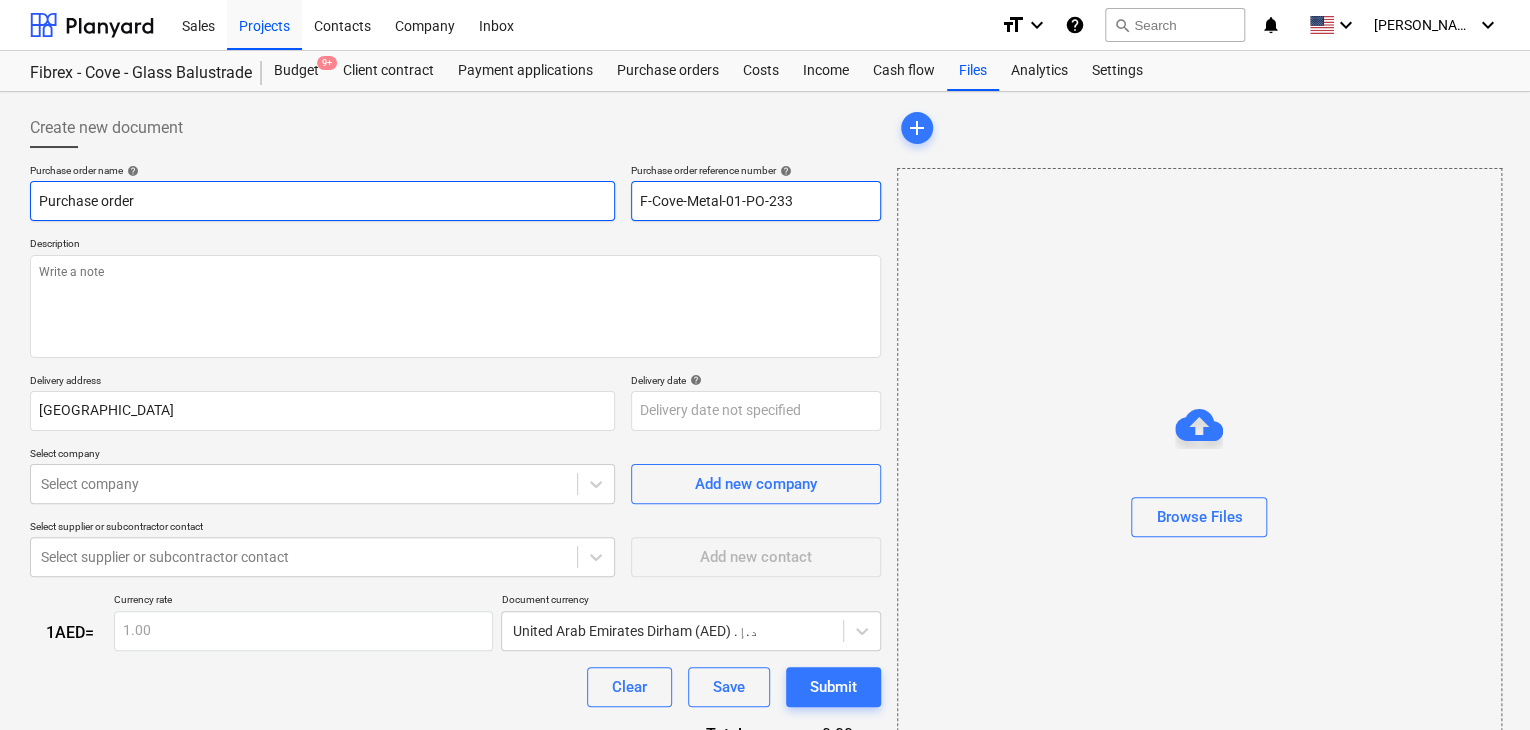 click on "Purchase order name help Purchase order Purchase order reference number help F-Cove-Metal-01-PO-233" at bounding box center [455, 192] 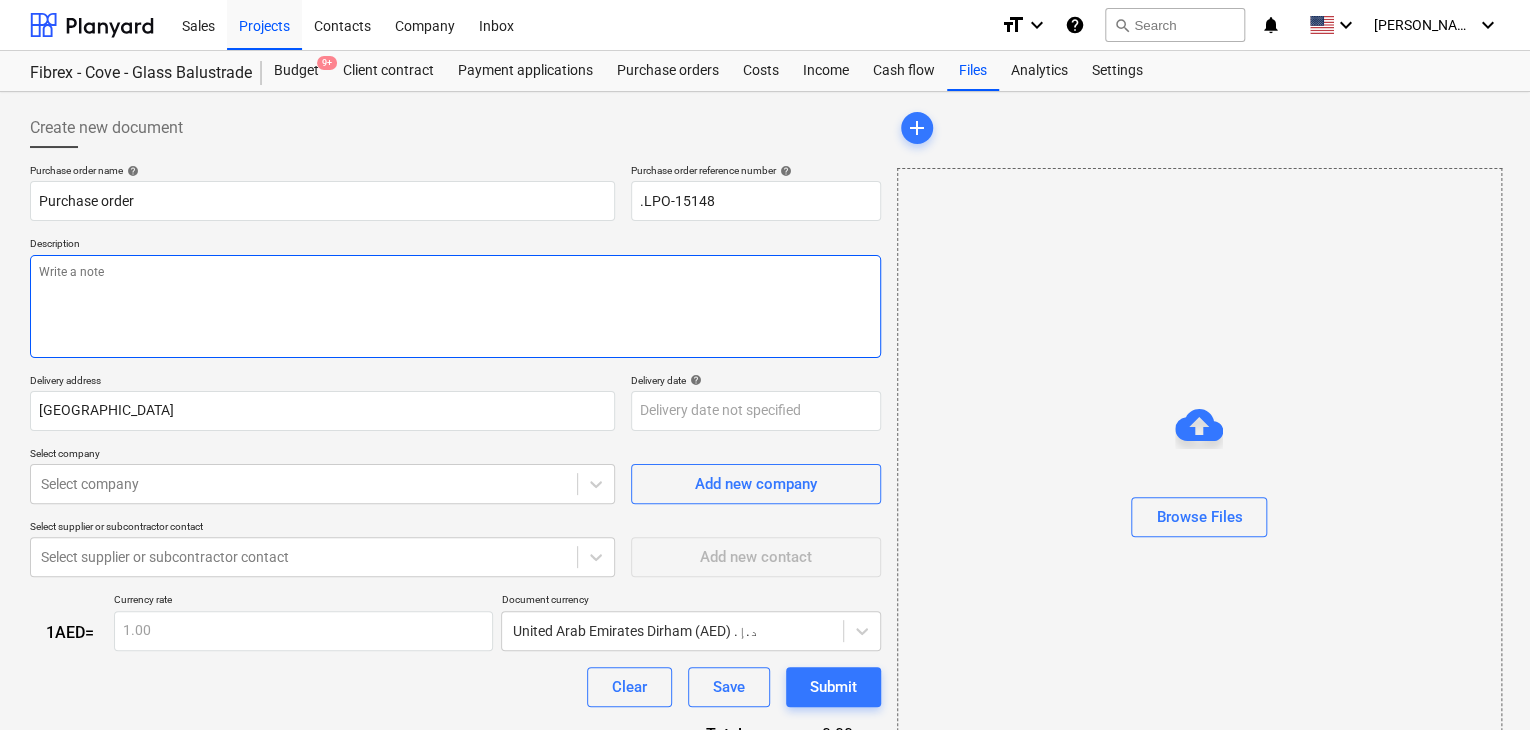 click at bounding box center [455, 306] 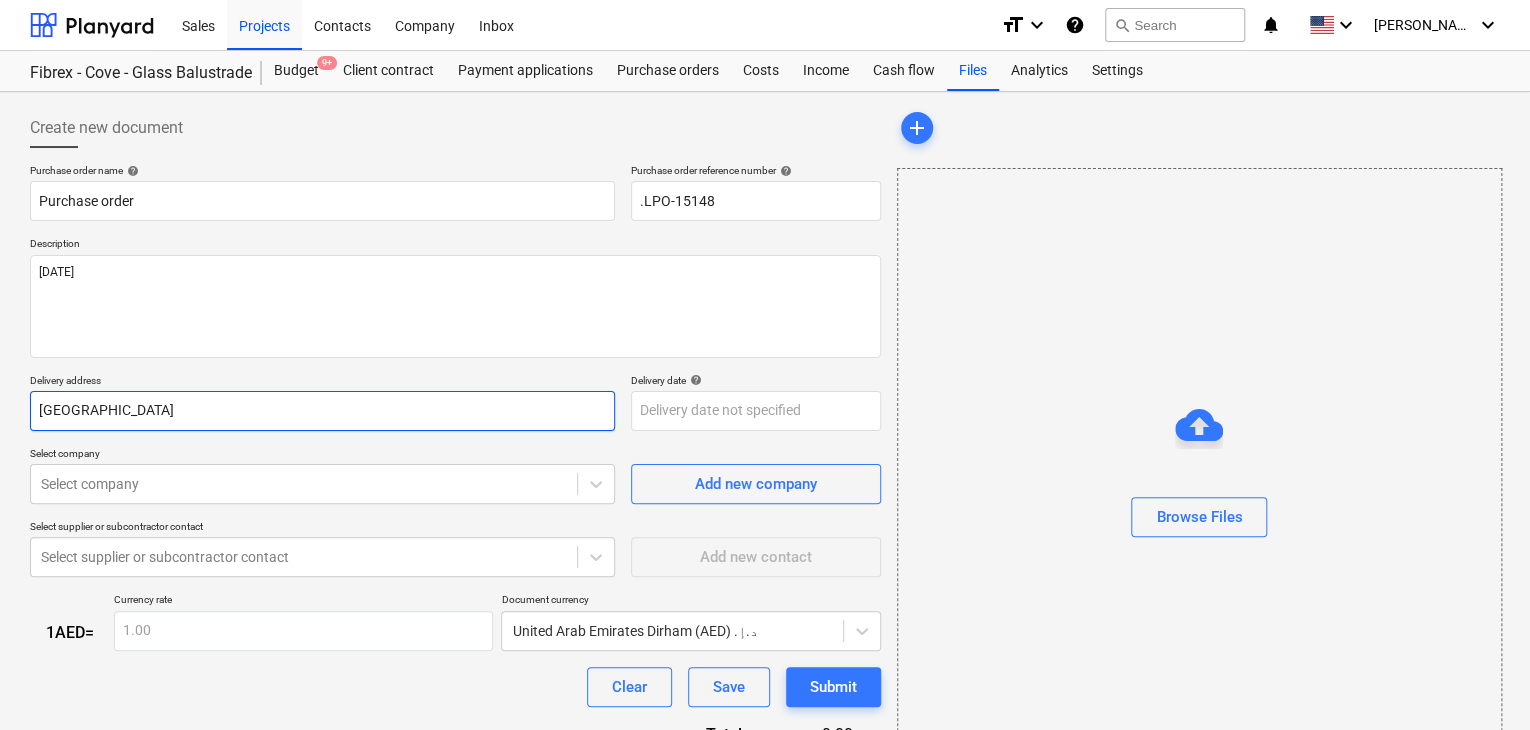 click on "[GEOGRAPHIC_DATA]" at bounding box center (322, 411) 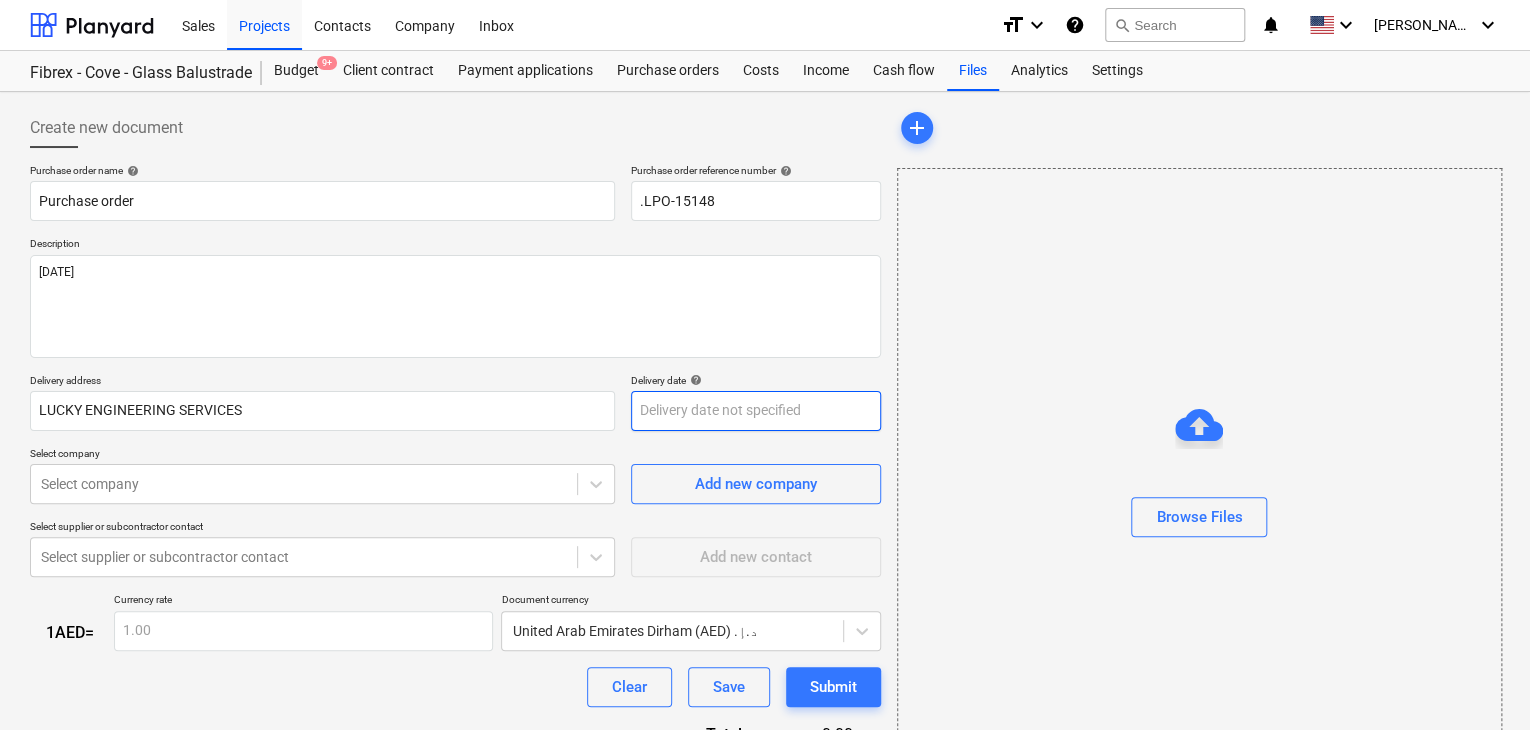 click on "Sales Projects Contacts Company Inbox format_size keyboard_arrow_down help search Search notifications 0 keyboard_arrow_down [PERSON_NAME] keyboard_arrow_down Fibrex - Cove - Glass Balustrade Budget 9+ Client contract Payment applications Purchase orders Costs Income Cash flow Files Analytics Settings Create new document Purchase order name help Purchase order Purchase order reference number help .LPO-15148 Description [DATE] Delivery address LUCKY ENGINEERING SERVICES Delivery date help Press the down arrow key to interact with the calendar and
select a date. Press the question mark key to get the keyboard shortcuts for changing dates. Select company Select company Add new company Select supplier or subcontractor contact Select supplier or subcontractor contact Add new contact 1  AED  = Currency rate 1.00 Document currency [GEOGRAPHIC_DATA] Dirham (AED) د.إ.‏ Clear Save Submit Total 0.00د.إ.‏ Select line-items to add help Search or select a line-item Select in bulk add Browse Files
x" at bounding box center [765, 365] 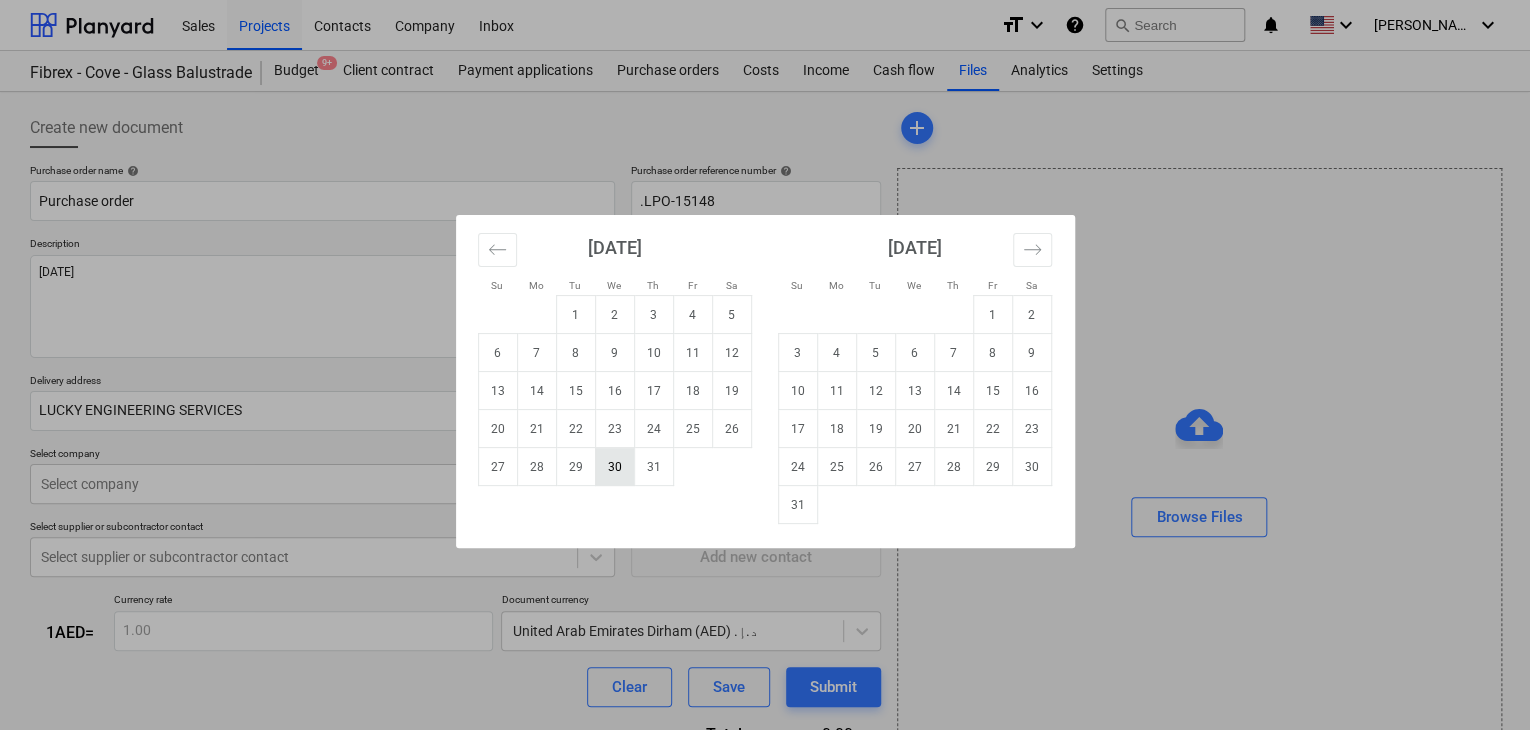 click on "30" at bounding box center (614, 467) 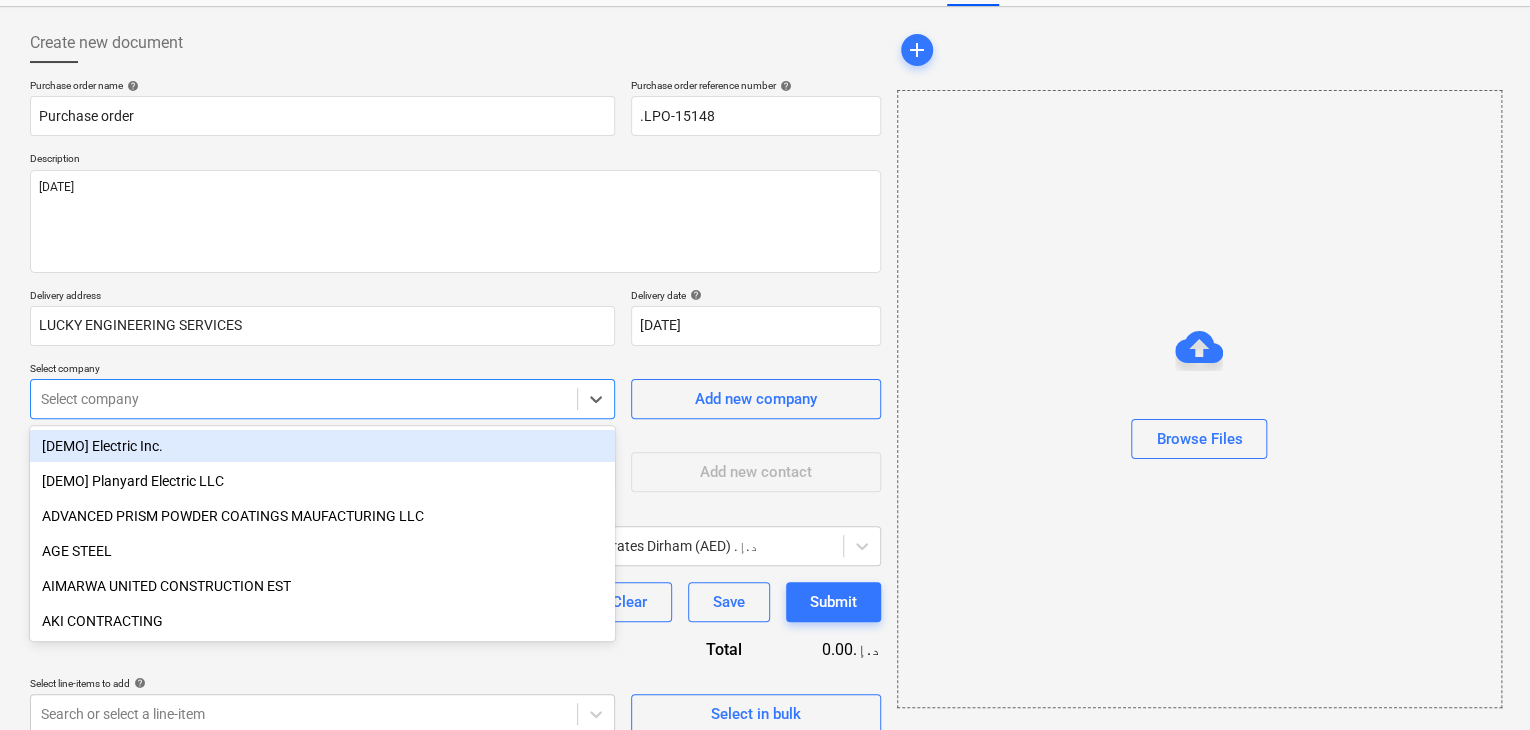click on "Sales Projects Contacts Company Inbox format_size keyboard_arrow_down help search Search notifications 0 keyboard_arrow_down [PERSON_NAME] keyboard_arrow_down Fibrex - Cove - Glass Balustrade Budget 9+ Client contract Payment applications Purchase orders Costs Income Cash flow Files Analytics Settings Create new document Purchase order name help Purchase order Purchase order reference number help .LPO-15148 Description [DATE] Delivery address LUCKY ENGINEERING SERVICES Delivery date help [DATE] [DATE] Press the down arrow key to interact with the calendar and
select a date. Press the question mark key to get the keyboard shortcuts for changing dates. Select company option [DEMO] Electric Inc.   focused, 1 of 203. 203 results available. Use Up and Down to choose options, press Enter to select the currently focused option, press Escape to exit the menu, press Tab to select the option and exit the menu. Select company Add new company Select supplier or subcontractor contact Add new contact 1   =" at bounding box center (765, 280) 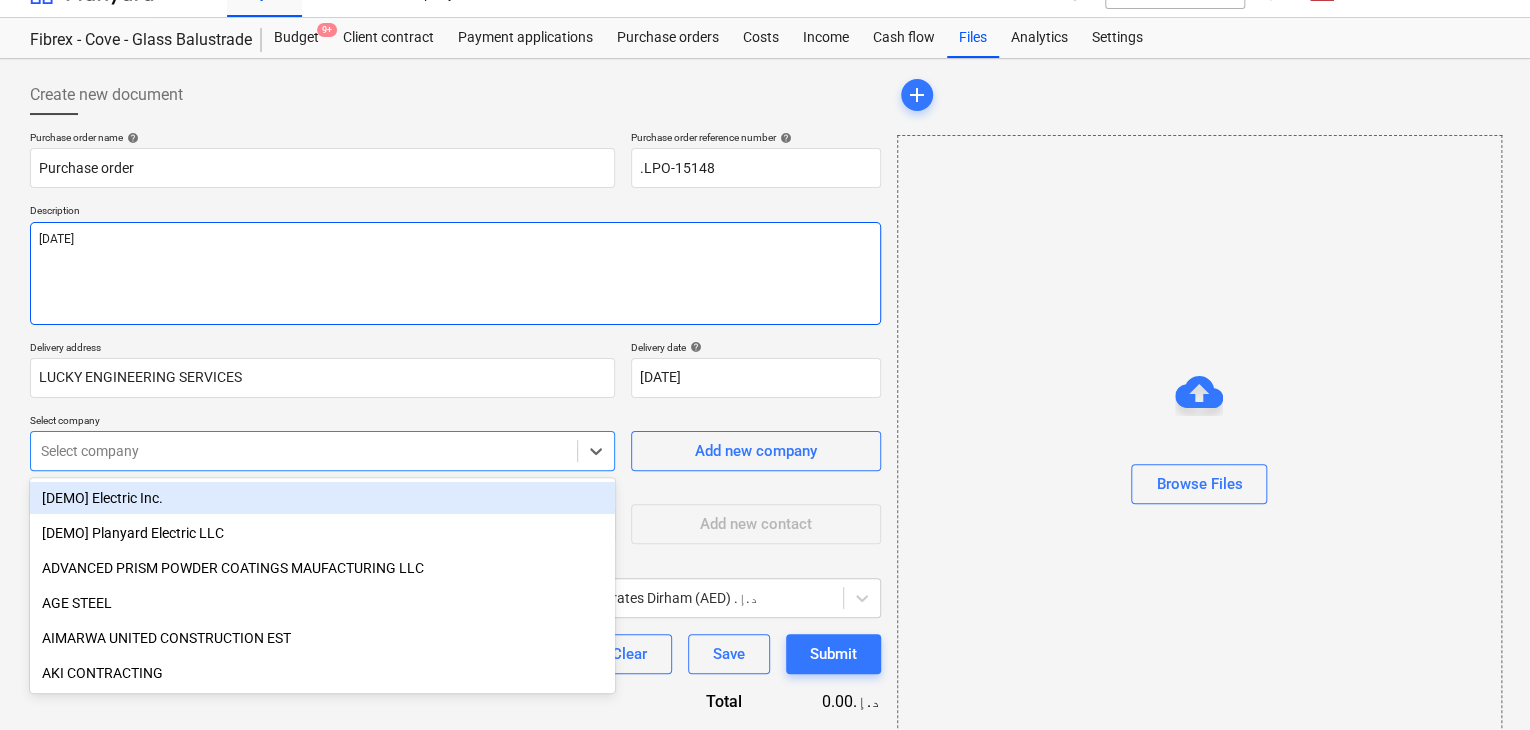 scroll, scrollTop: 0, scrollLeft: 0, axis: both 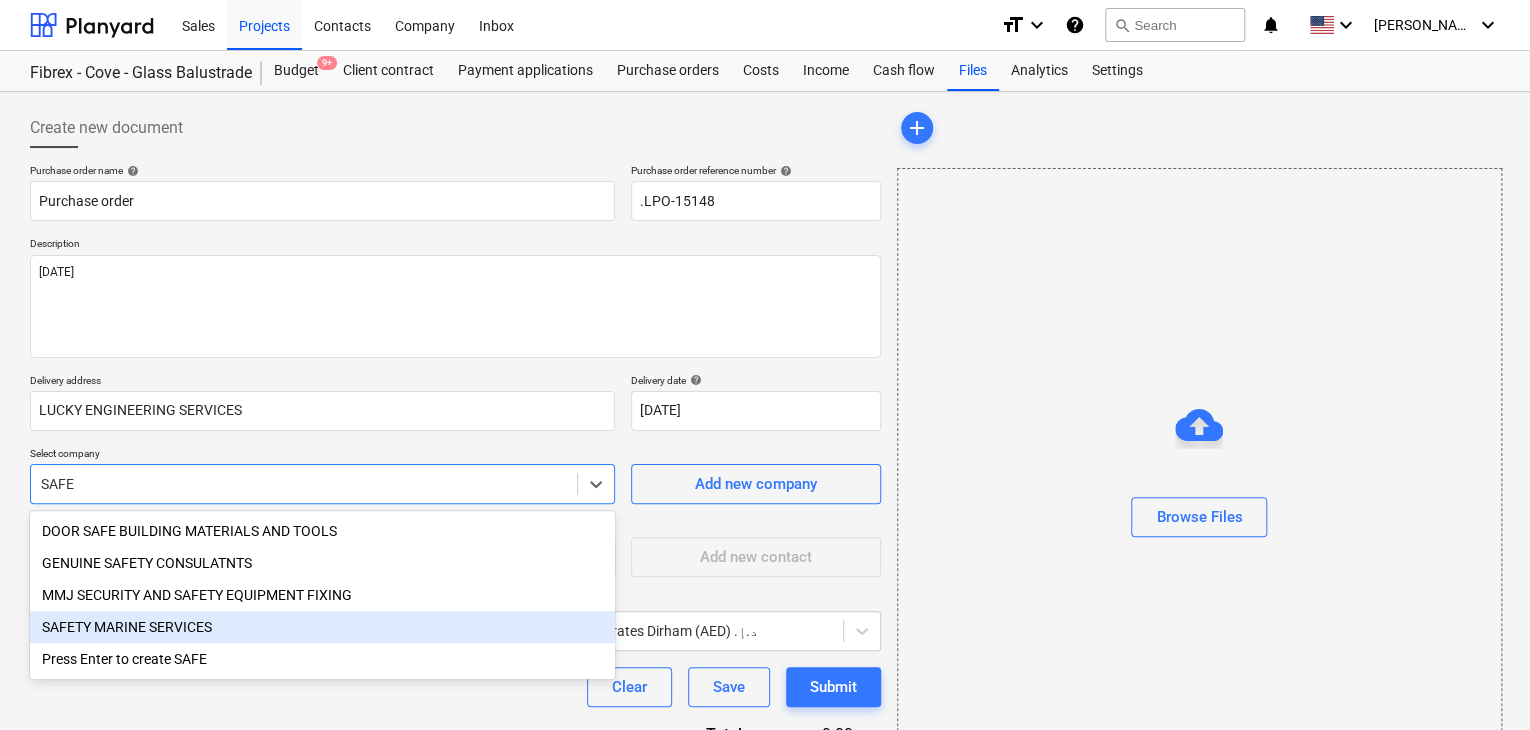 click on "SAFETY MARINE SERVICES" at bounding box center (322, 627) 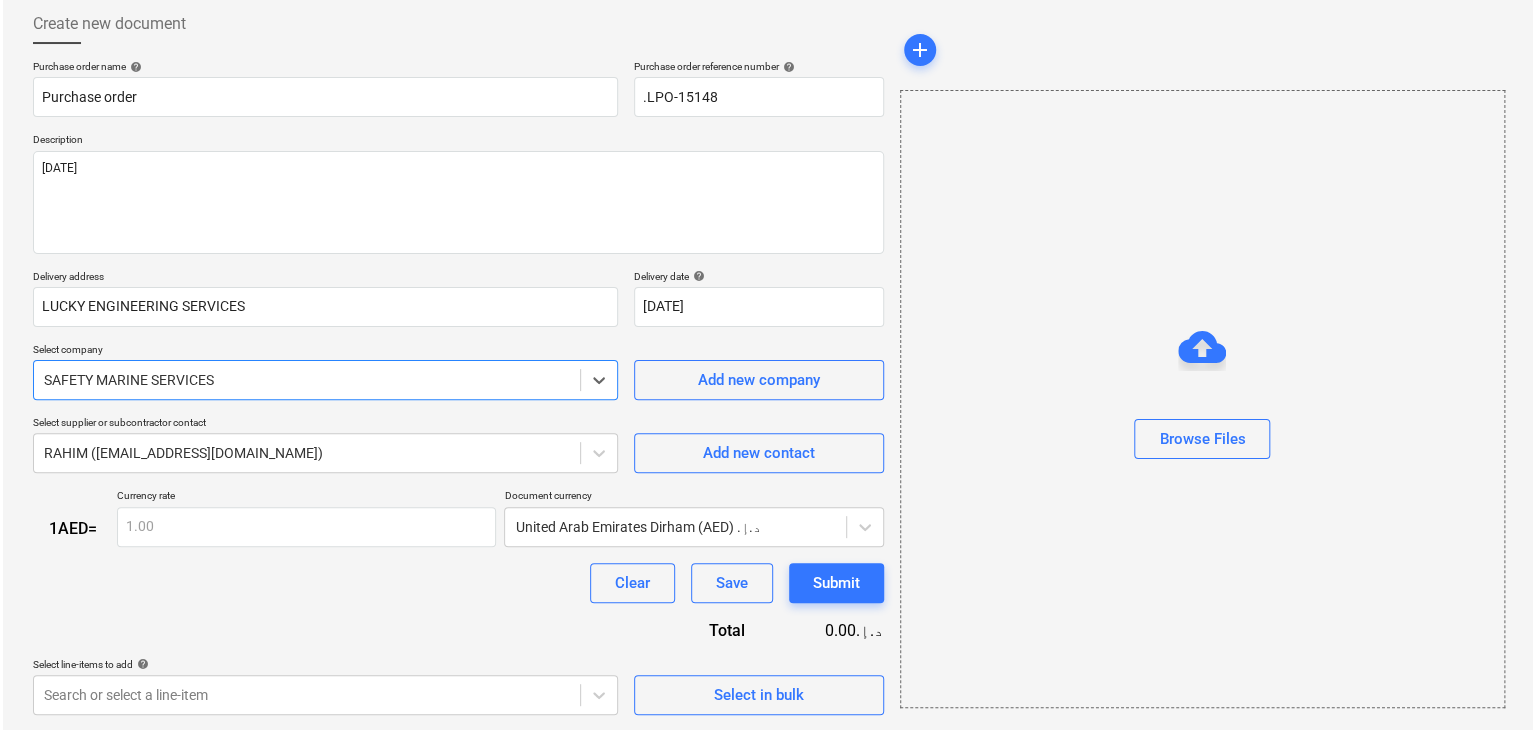 scroll, scrollTop: 104, scrollLeft: 0, axis: vertical 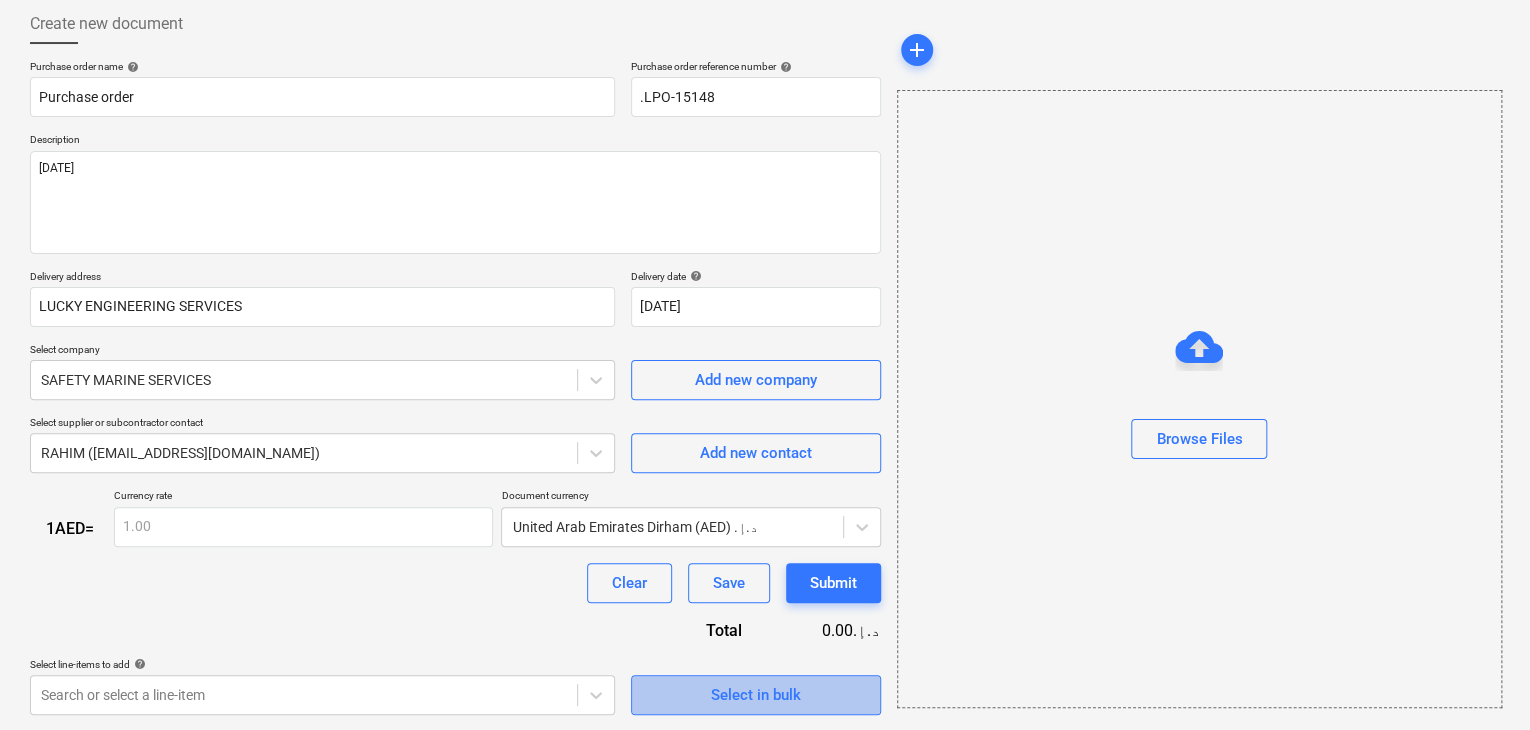 click on "Select in bulk" at bounding box center (756, 695) 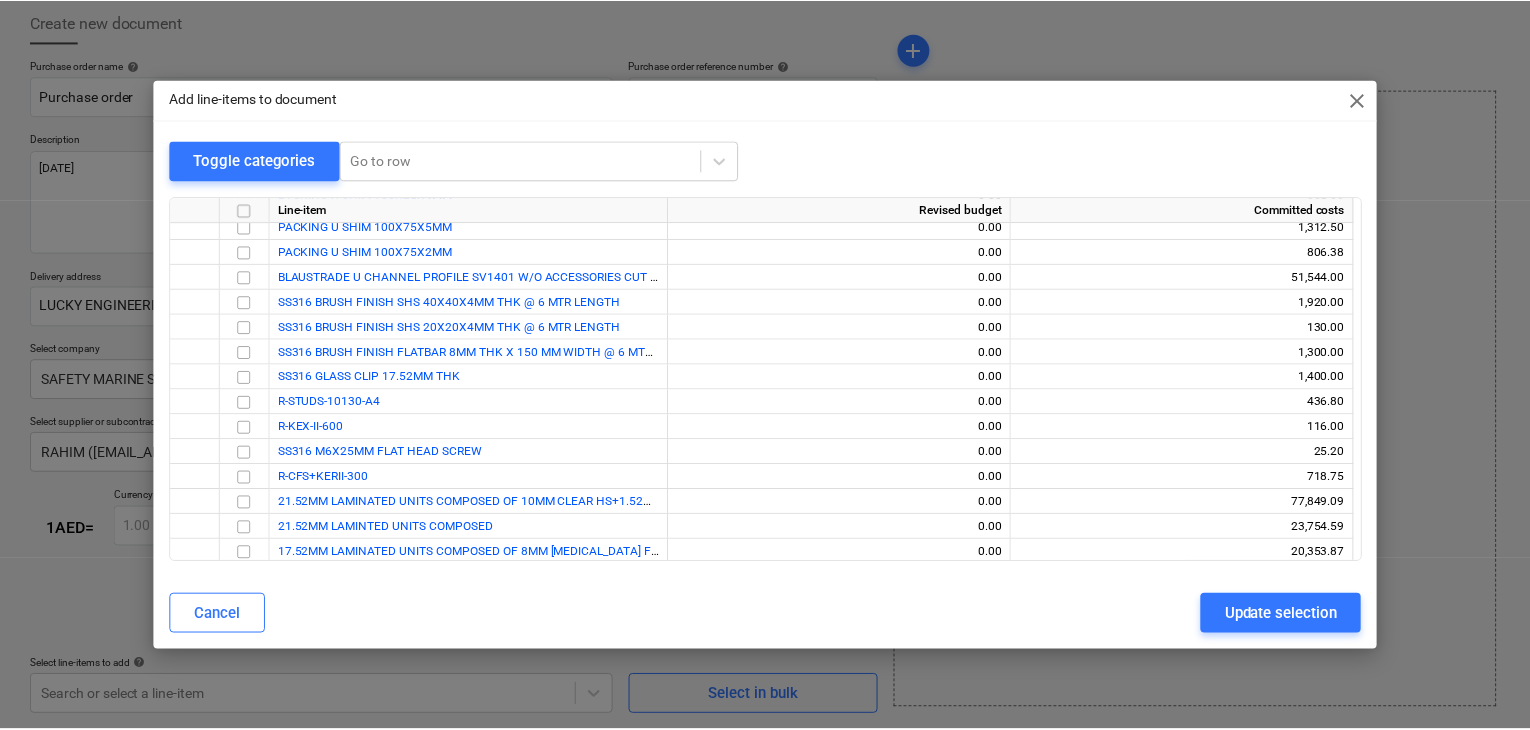 scroll, scrollTop: 8312, scrollLeft: 0, axis: vertical 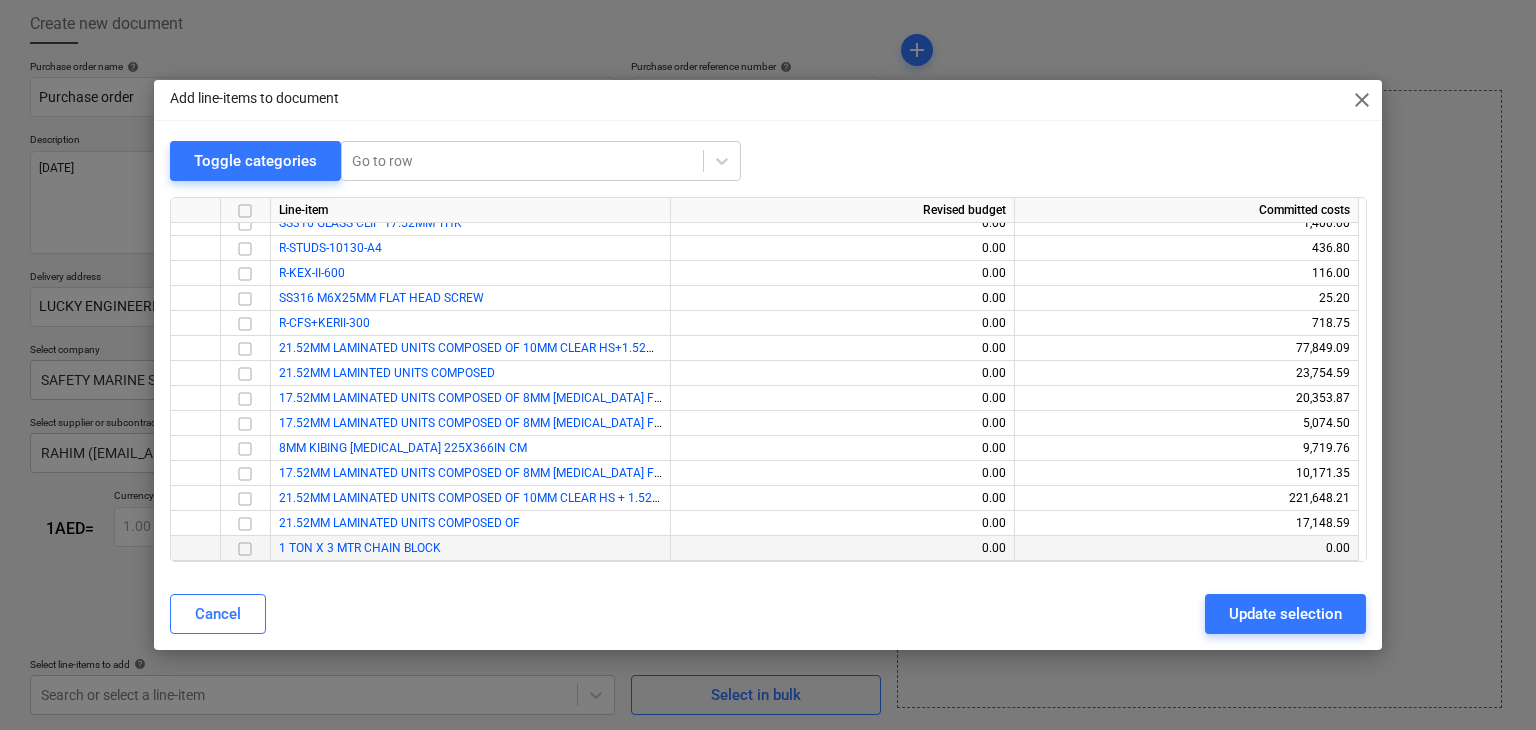 click at bounding box center [245, 549] 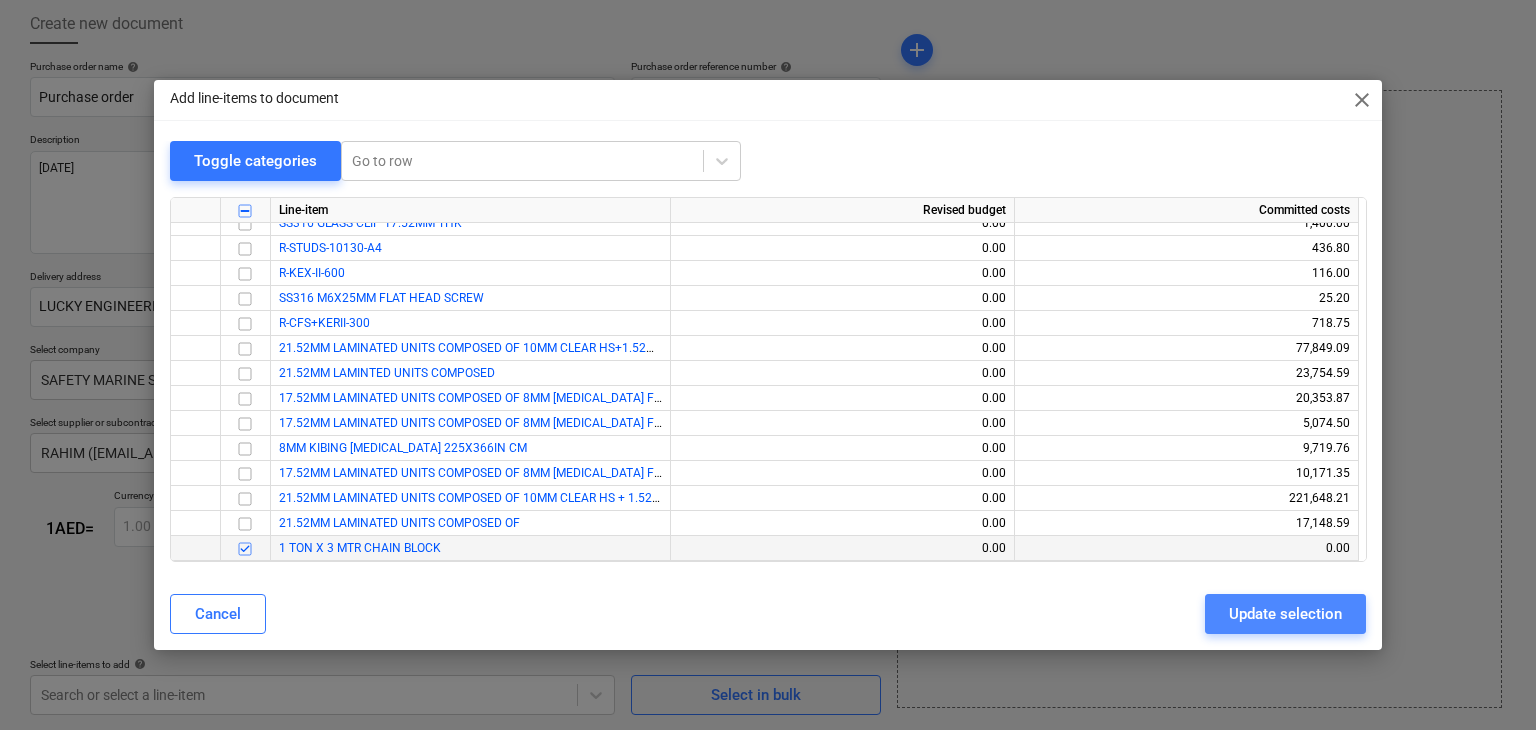 click on "Update selection" at bounding box center (1285, 614) 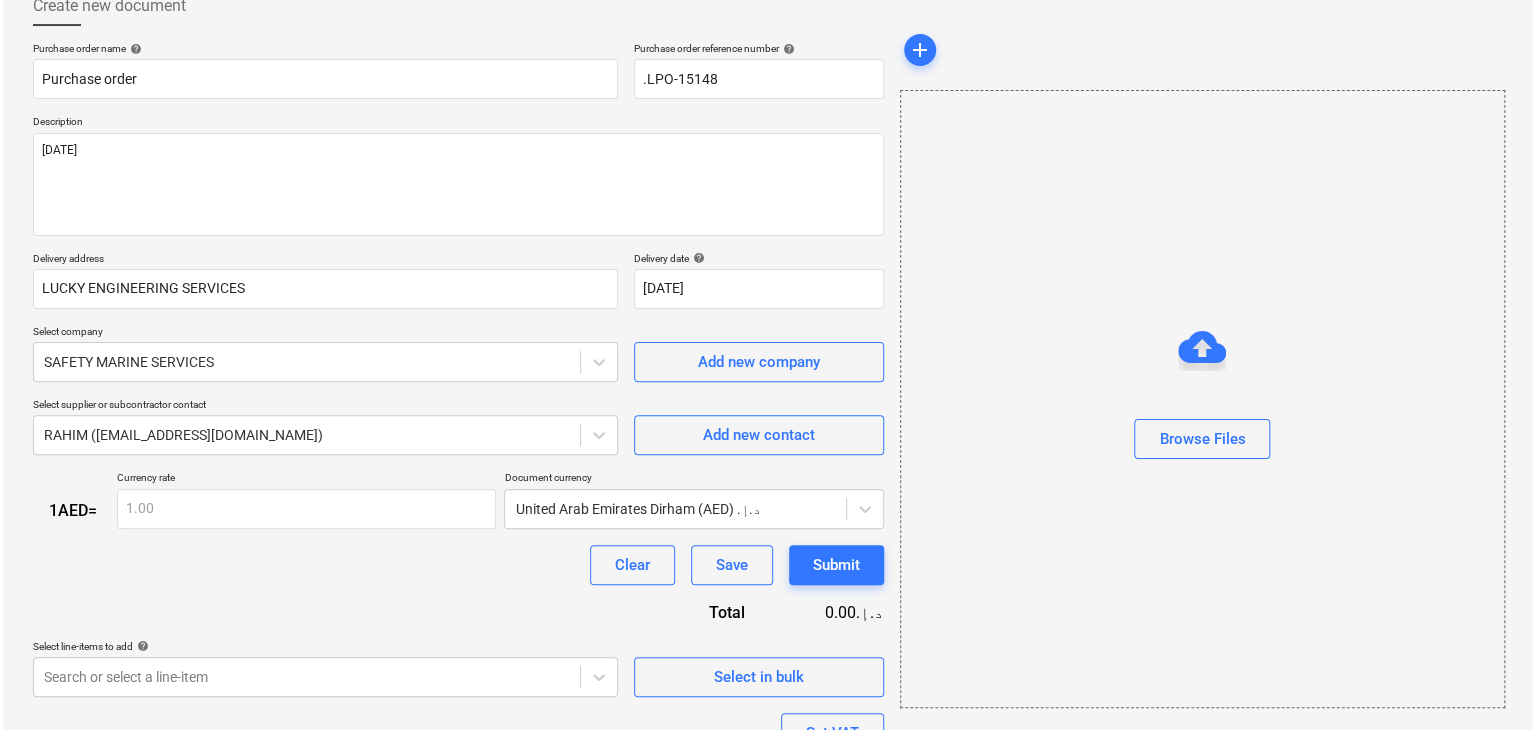scroll, scrollTop: 292, scrollLeft: 0, axis: vertical 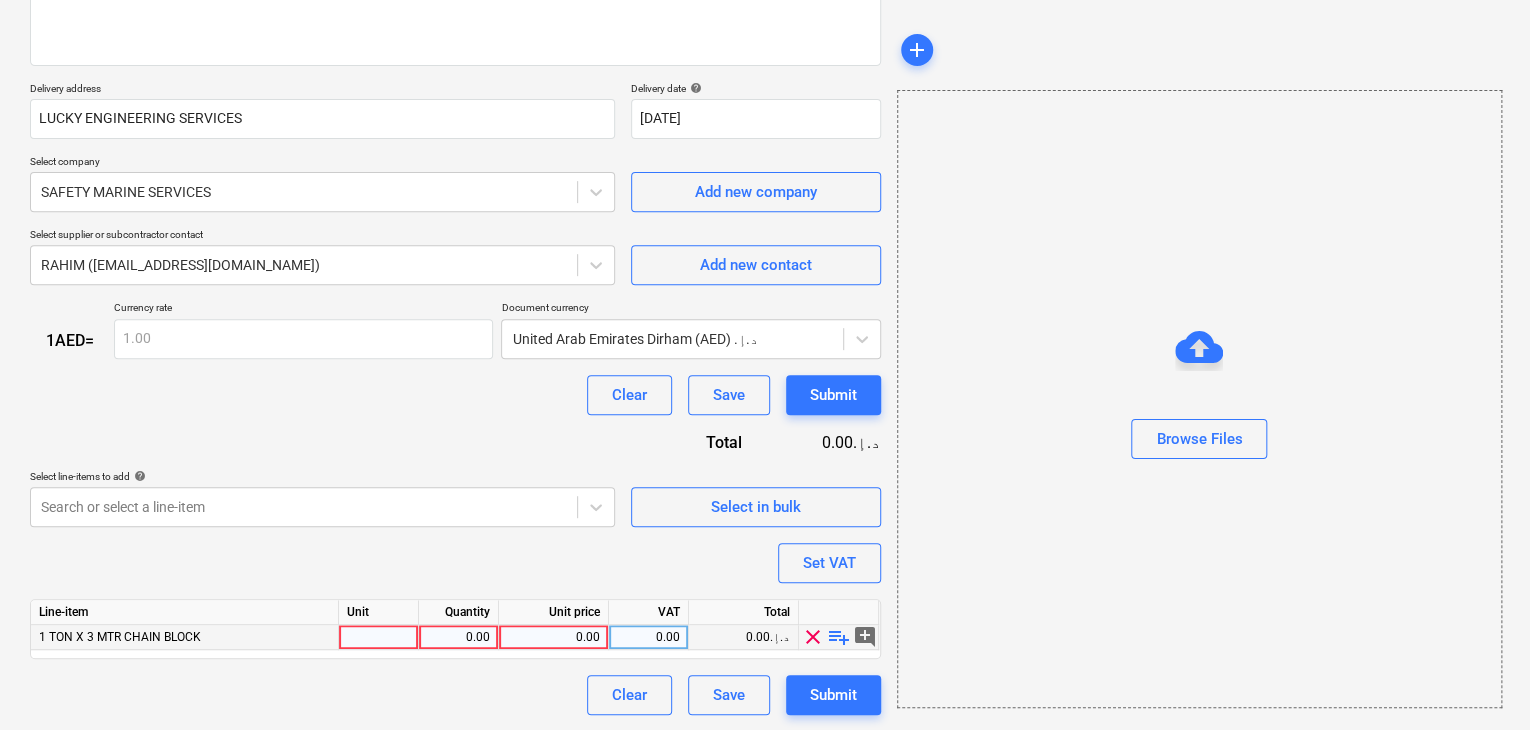 click at bounding box center (379, 637) 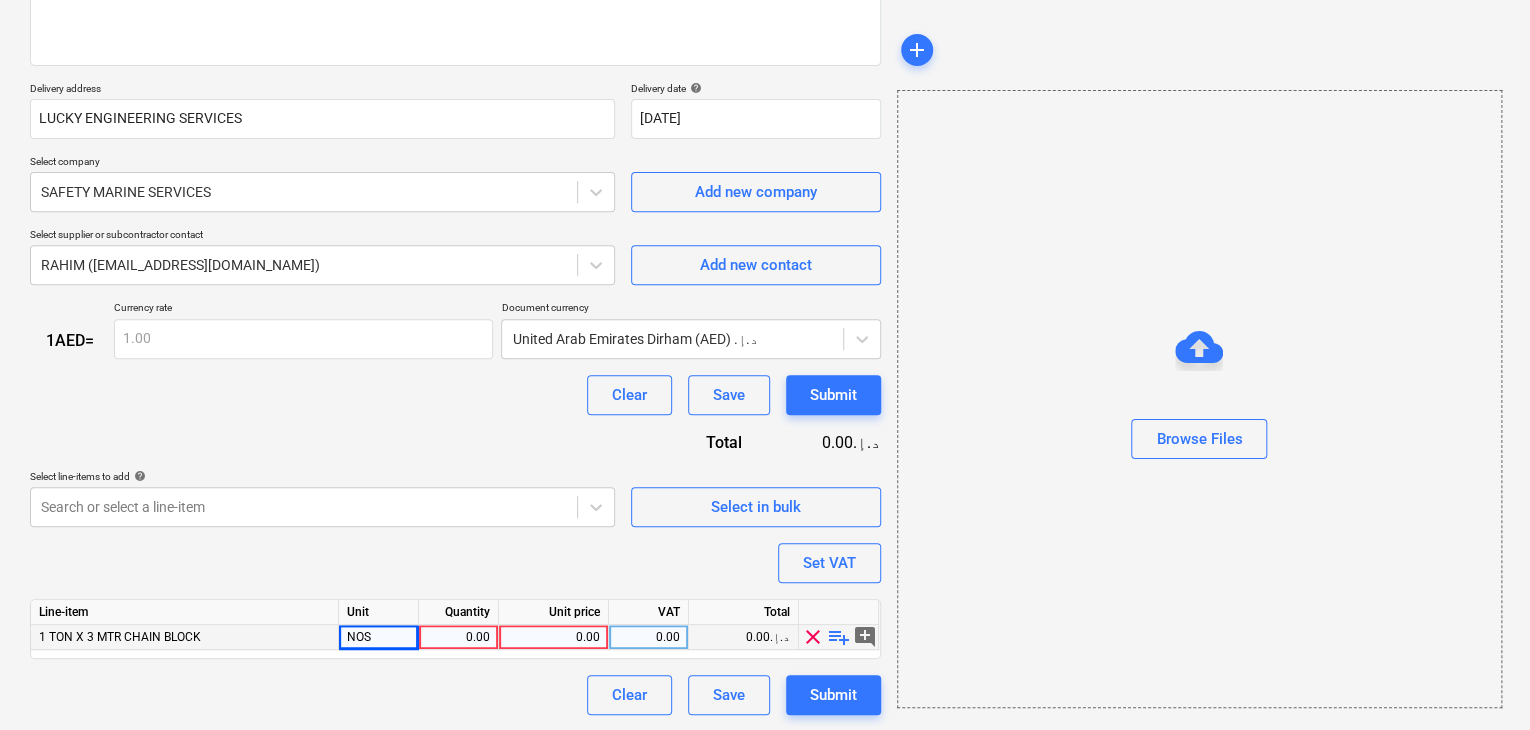 click on "0.00" at bounding box center (458, 637) 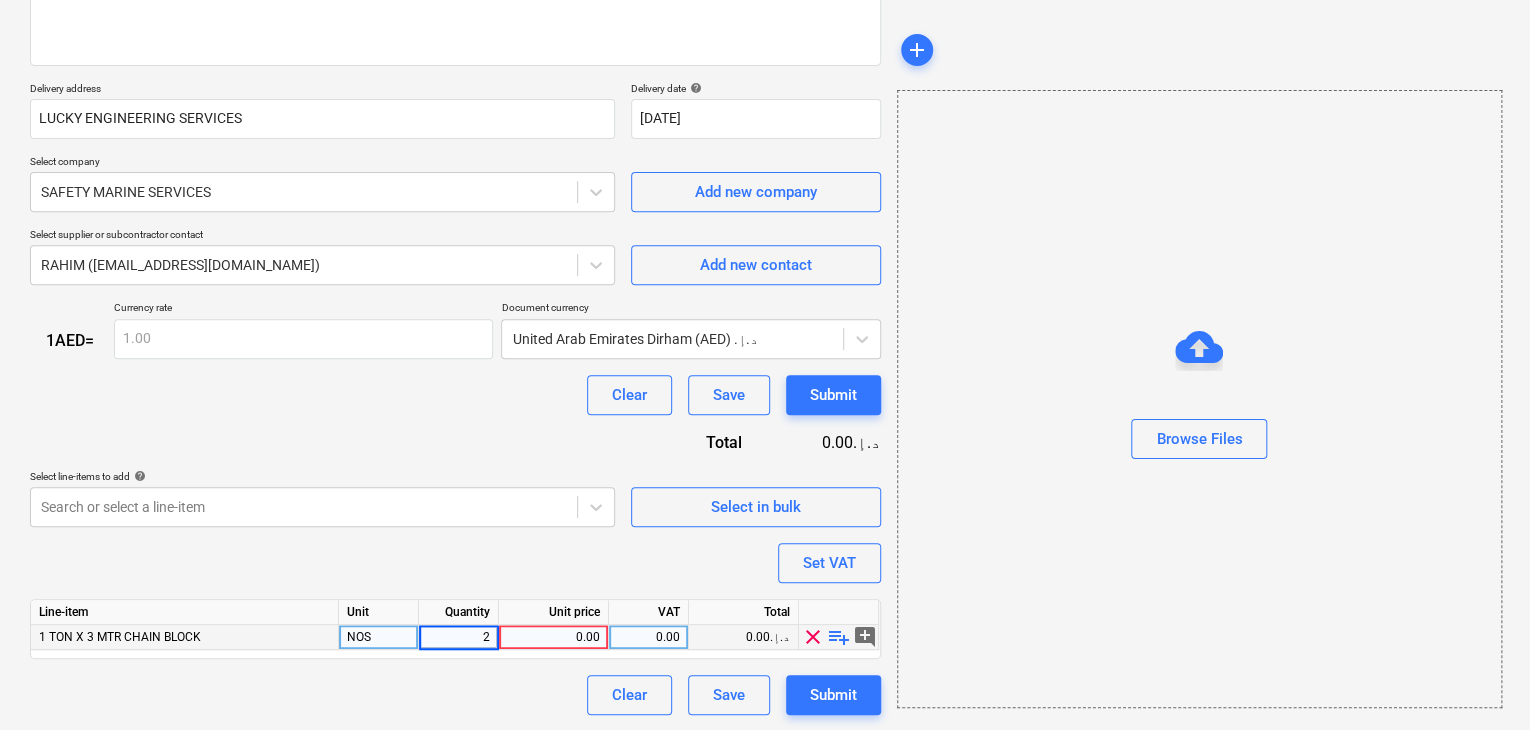 click on "0.00" at bounding box center [553, 637] 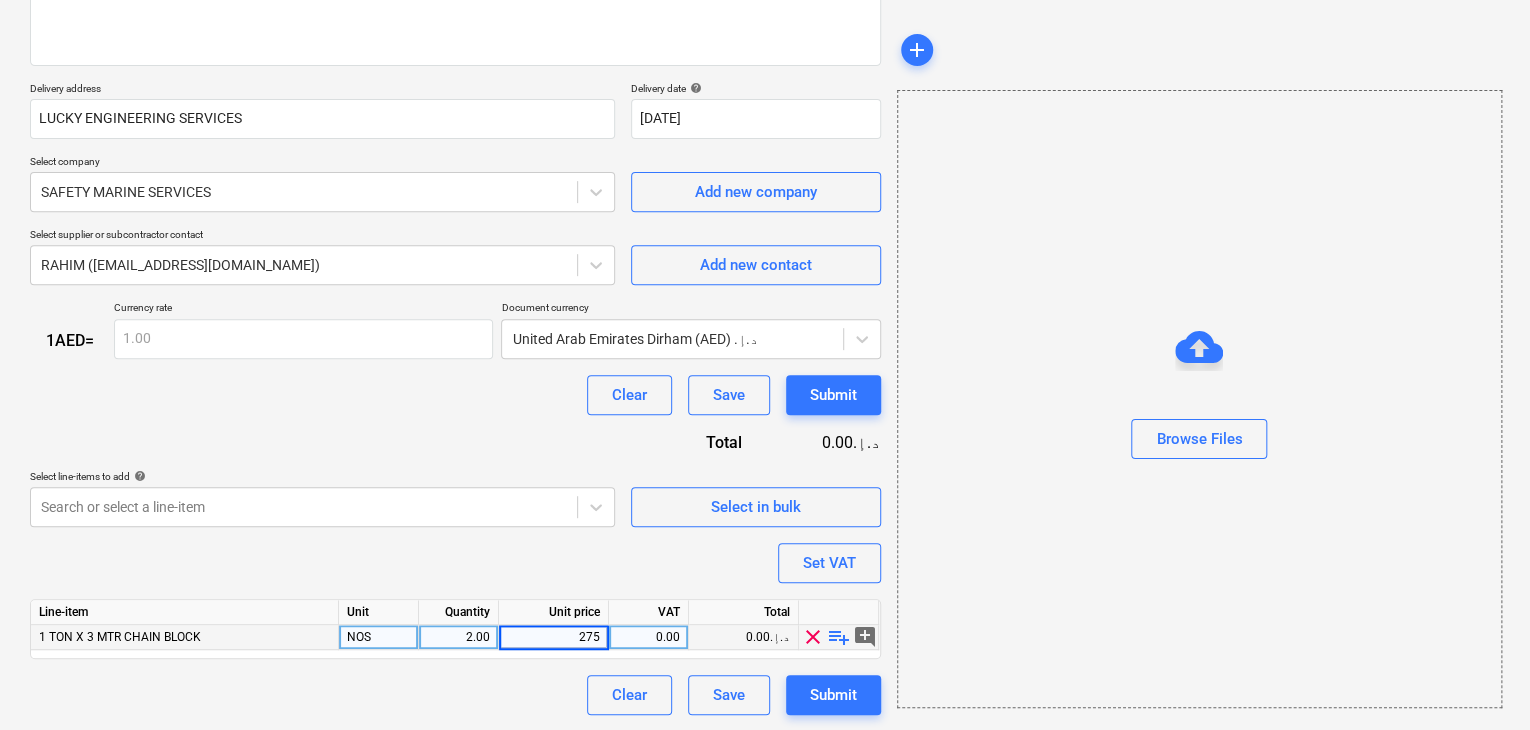 click on "Browse Files" at bounding box center [1199, 399] 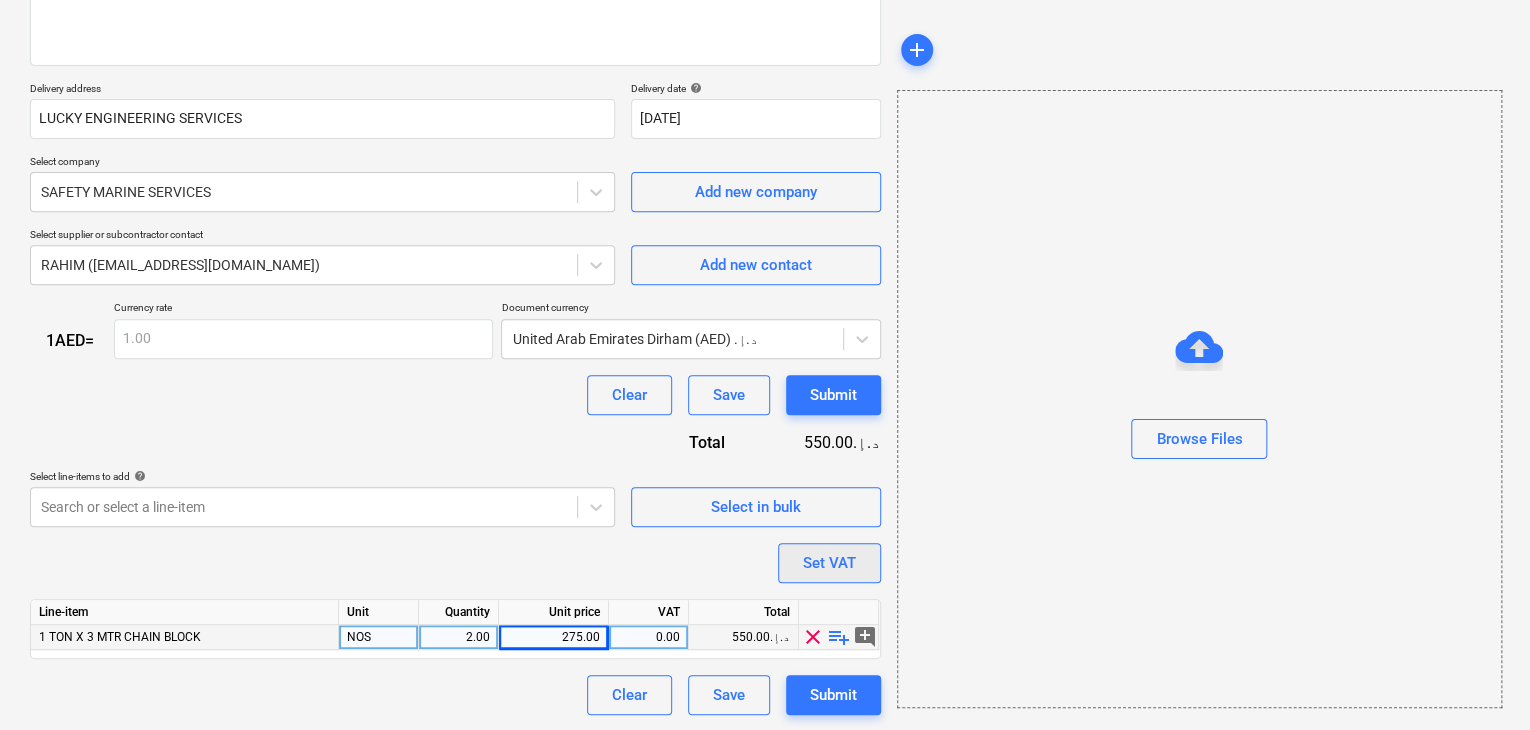 click on "Set VAT" at bounding box center [829, 563] 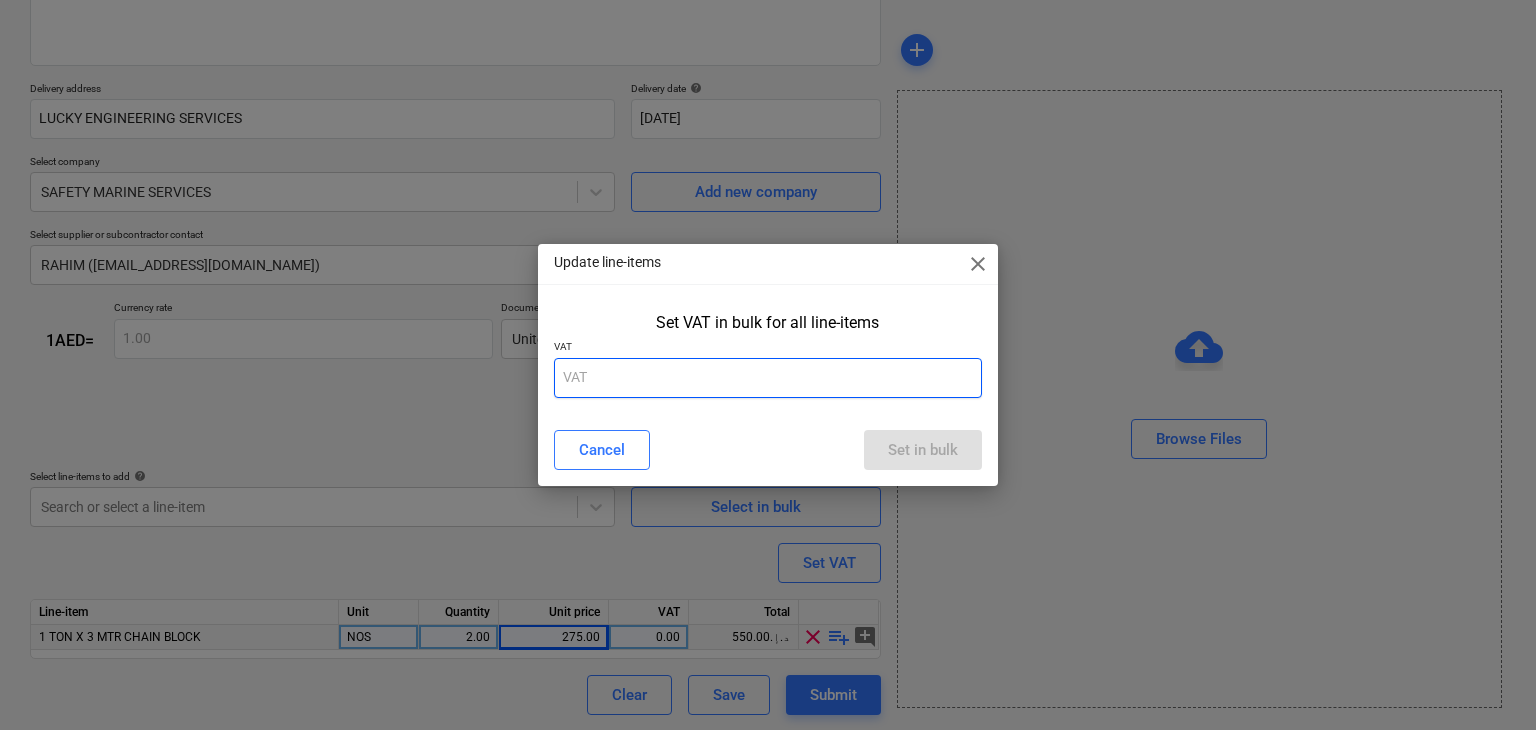 click at bounding box center (768, 378) 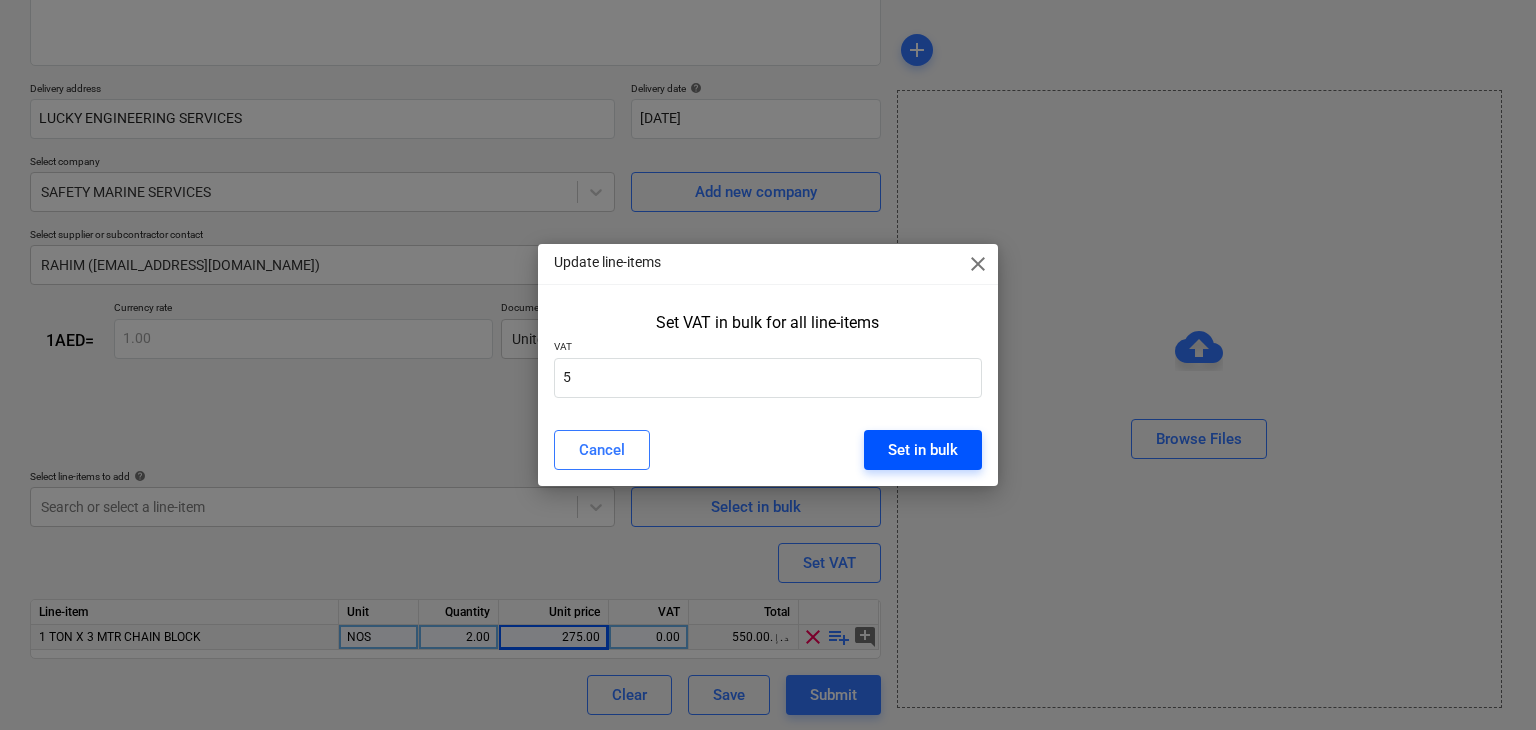click on "Set in bulk" at bounding box center [923, 450] 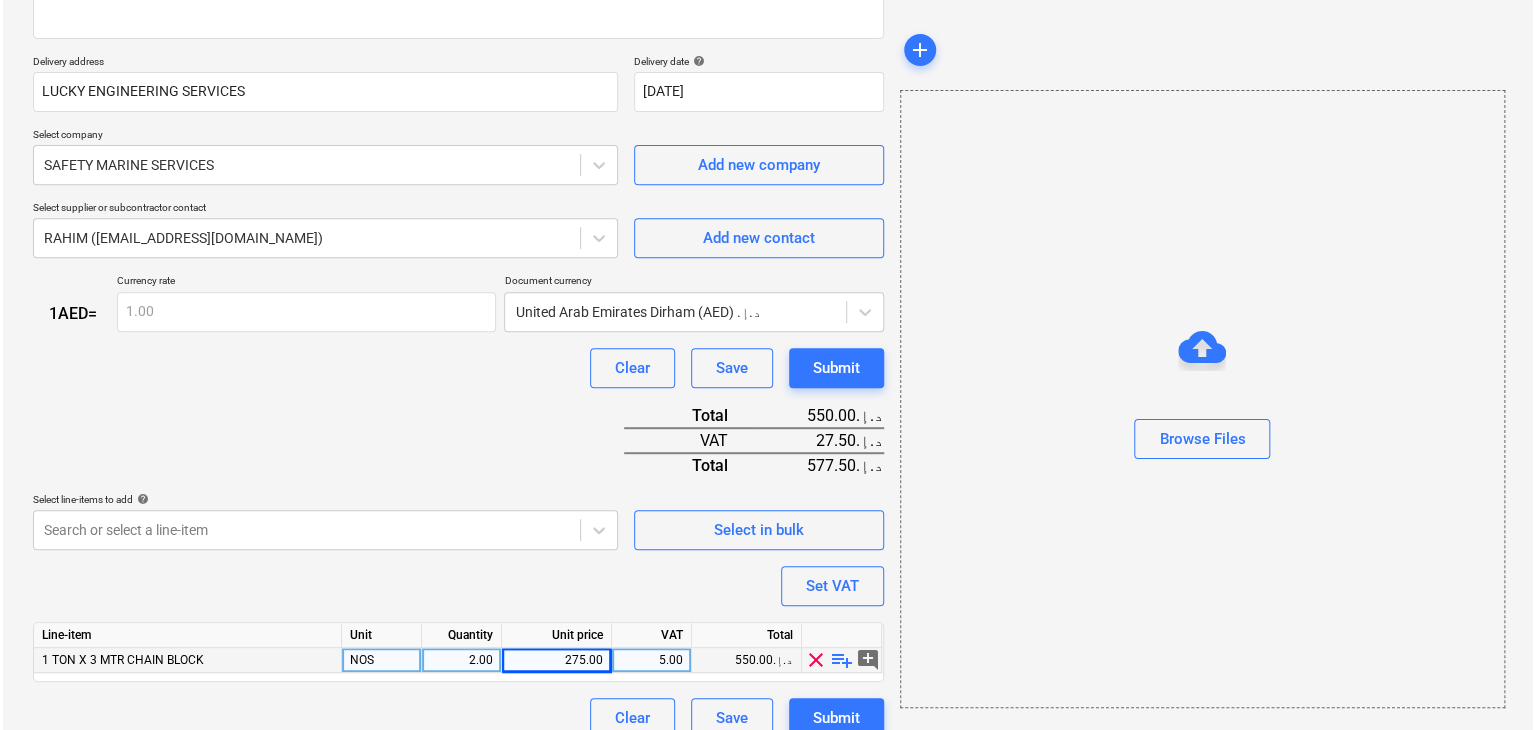 scroll, scrollTop: 342, scrollLeft: 0, axis: vertical 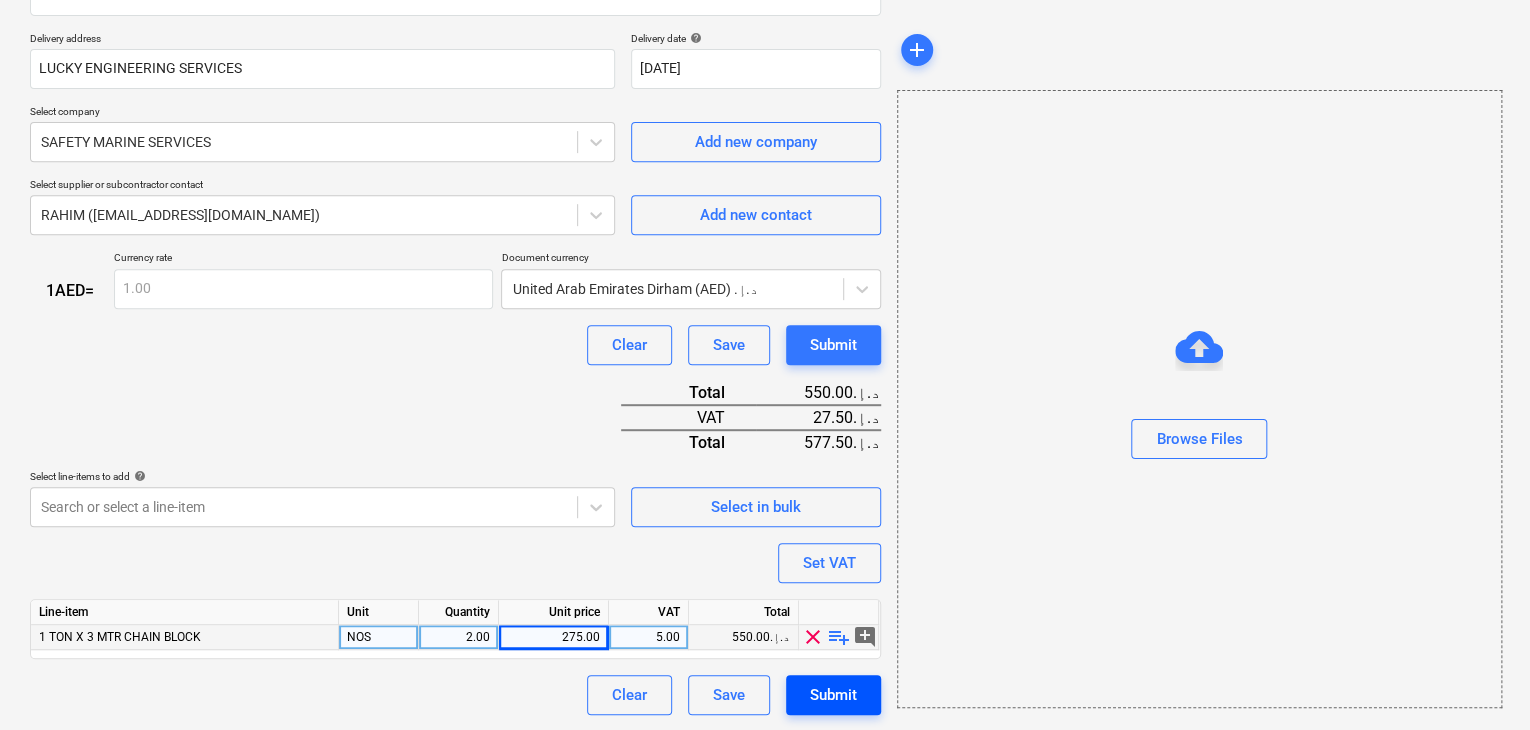 click on "Submit" at bounding box center [833, 695] 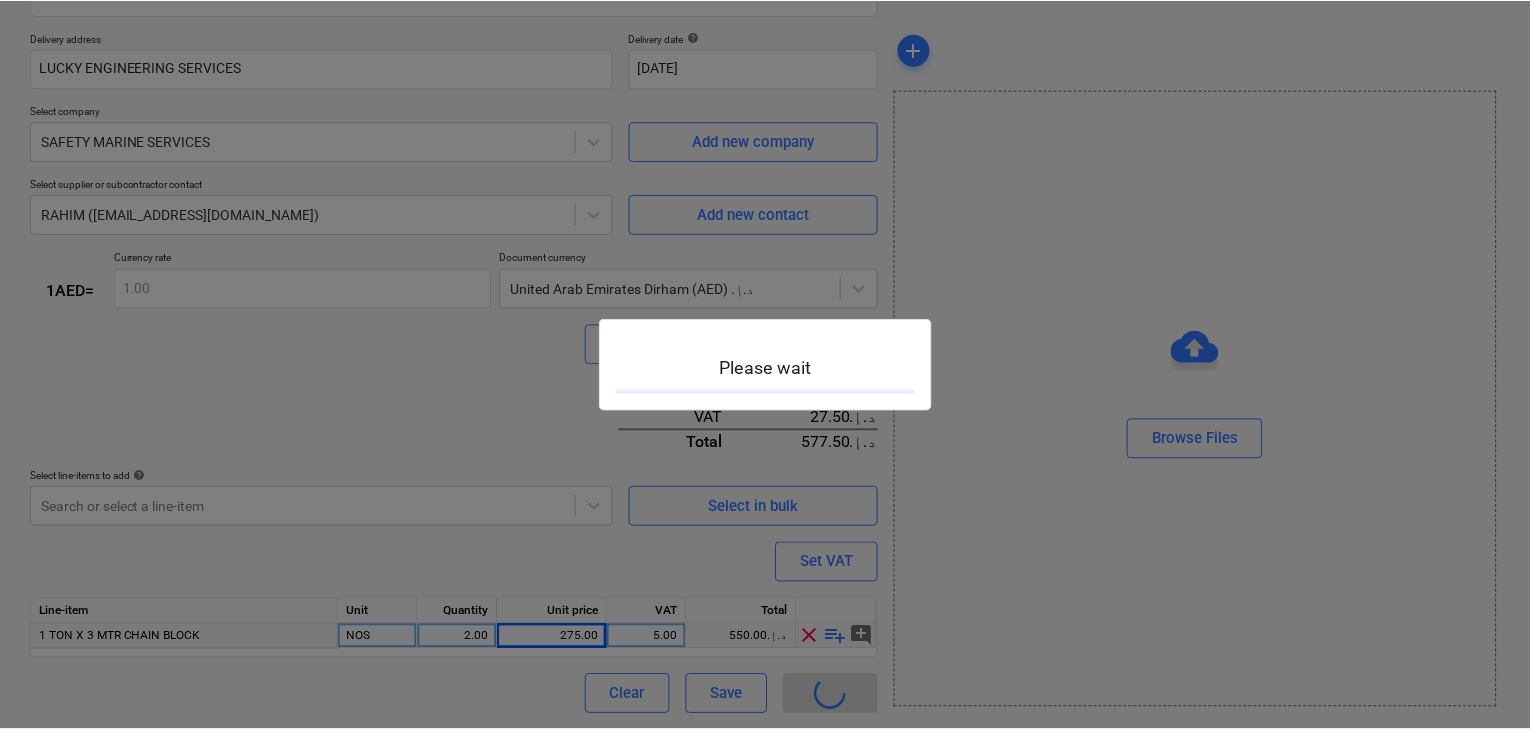 scroll, scrollTop: 0, scrollLeft: 0, axis: both 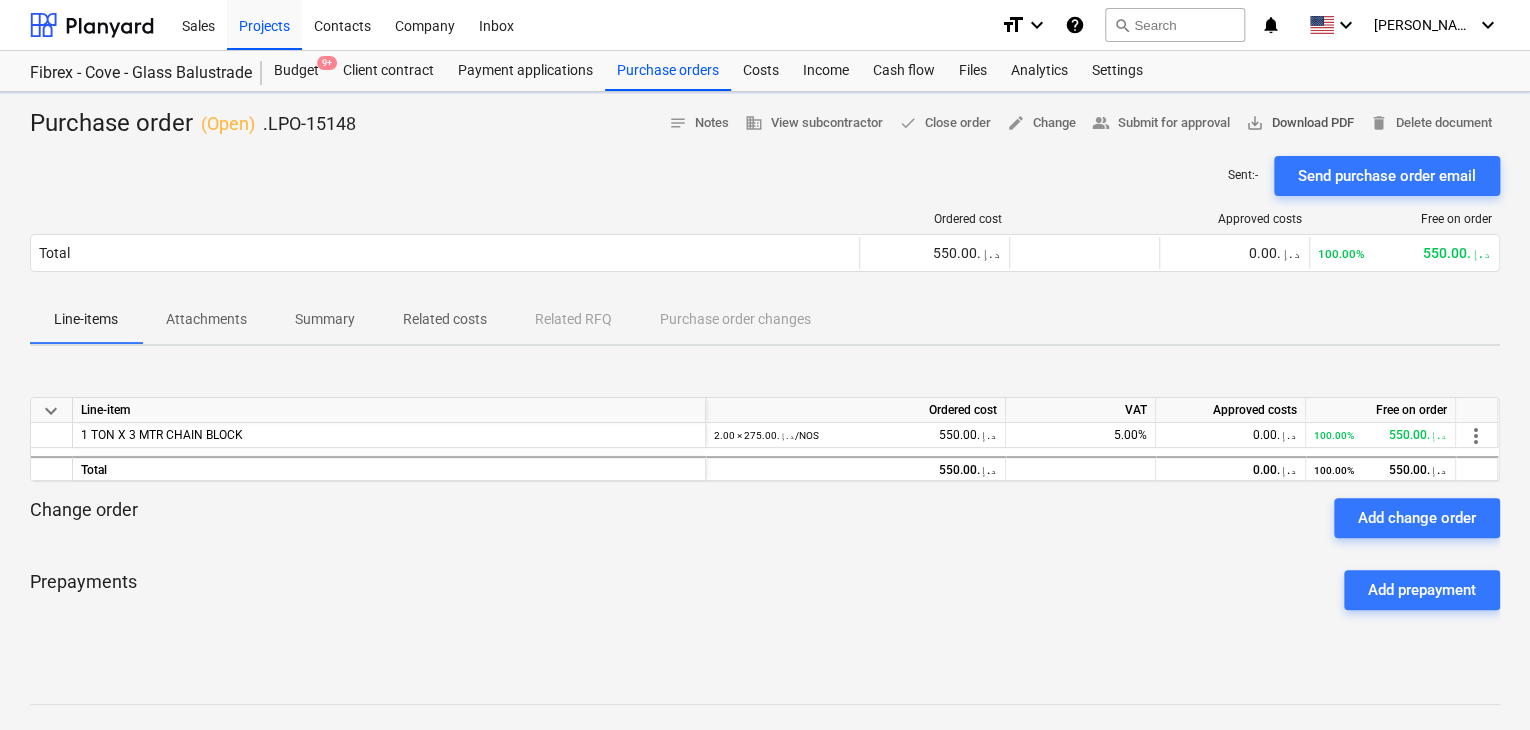 click on "save_alt Download PDF" at bounding box center (1300, 123) 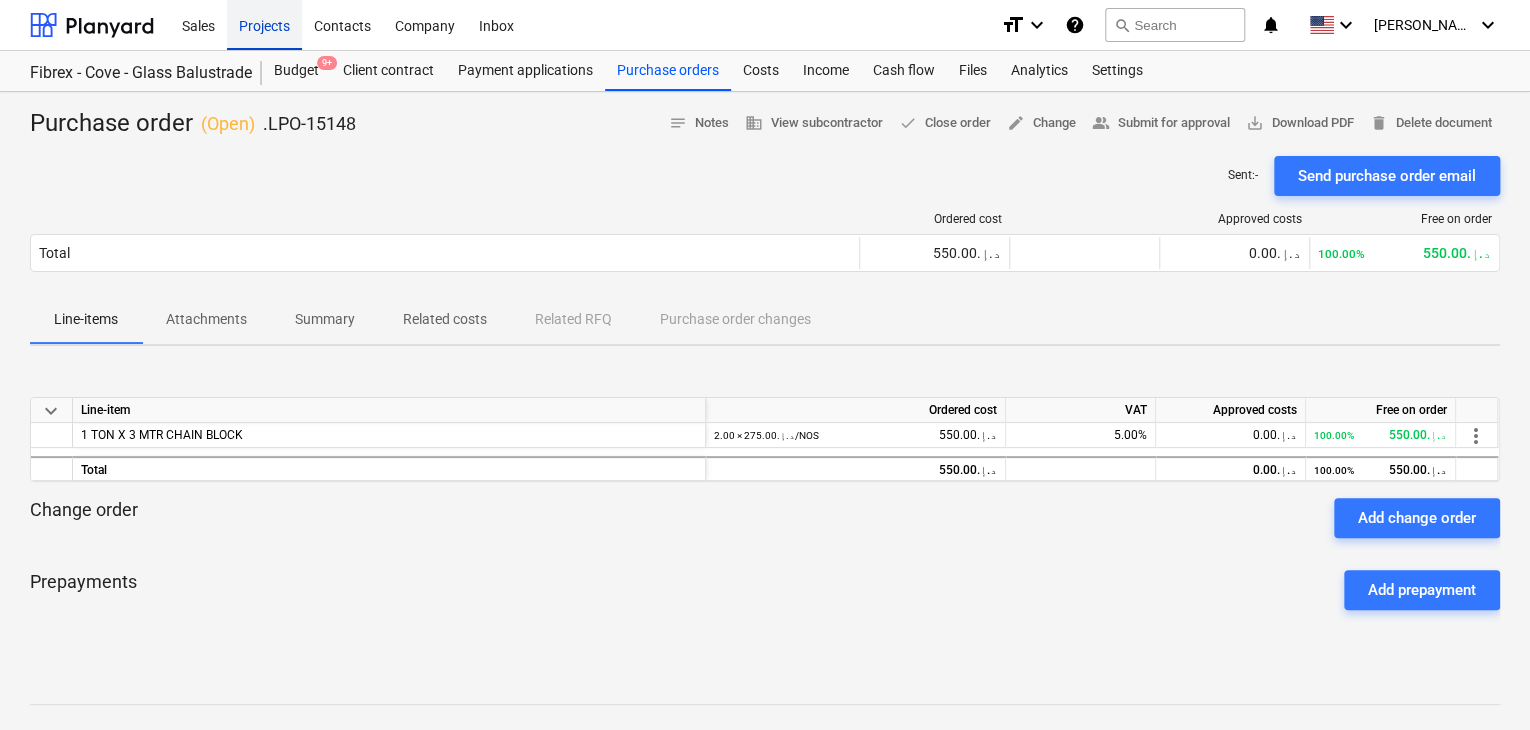 click on "Projects" at bounding box center (264, 24) 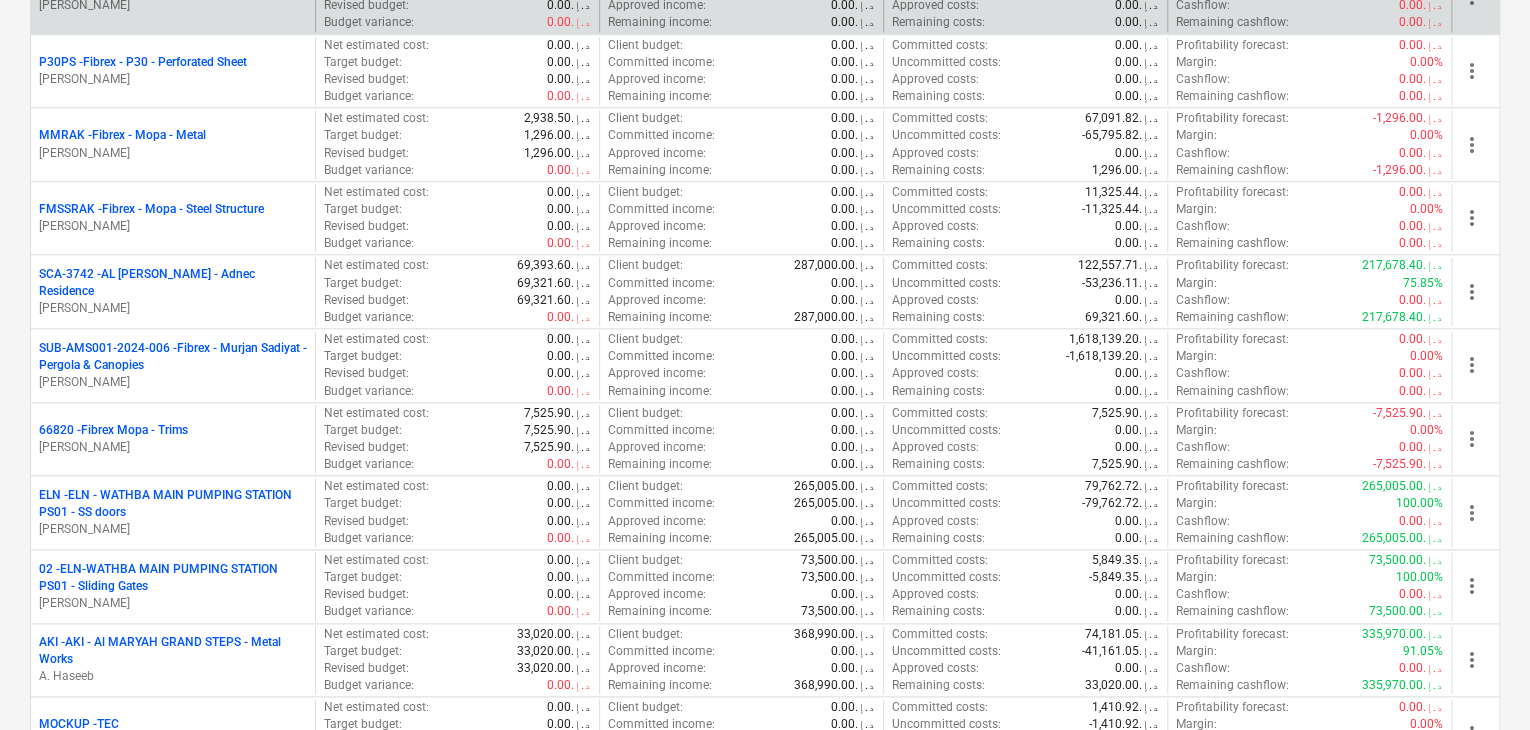 scroll, scrollTop: 1000, scrollLeft: 0, axis: vertical 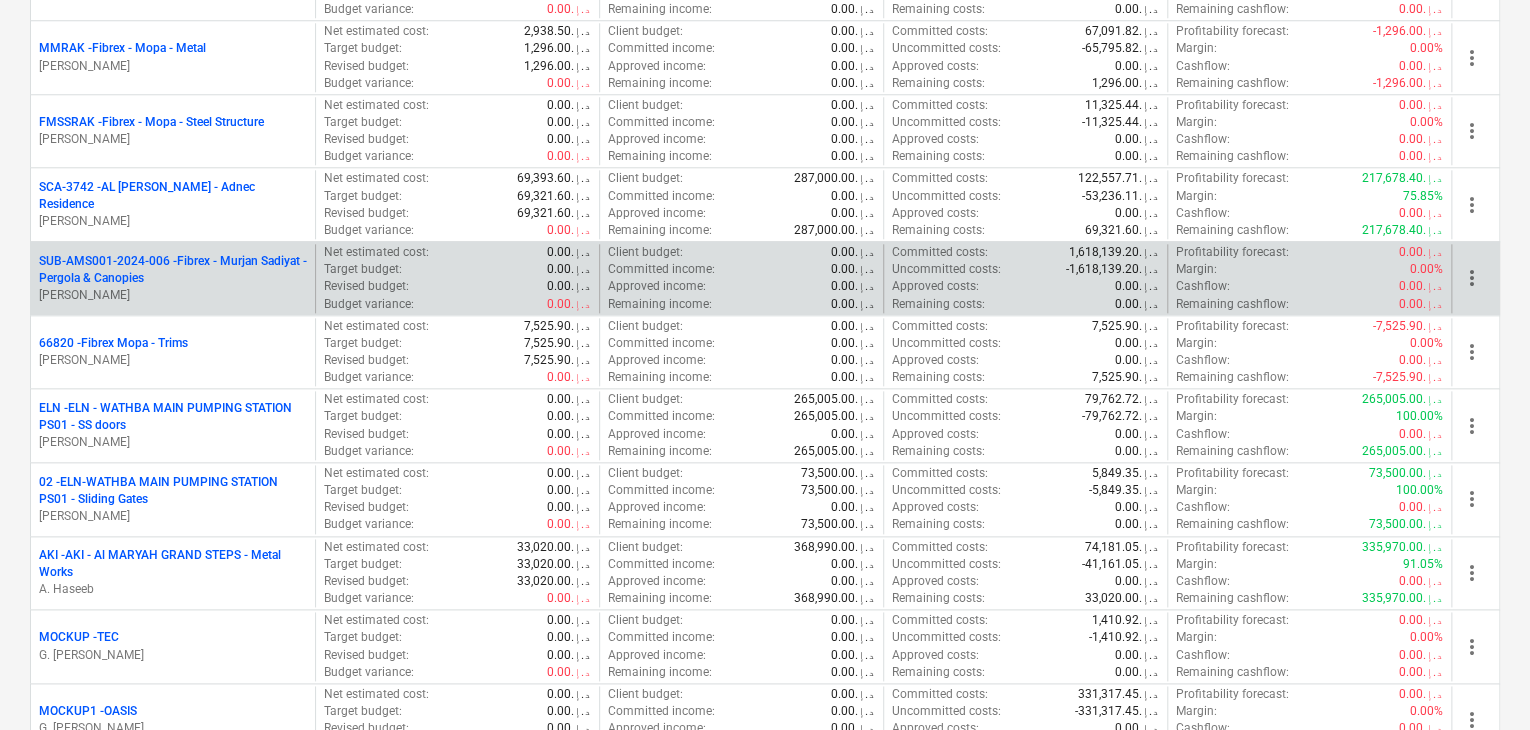 click on "SUB-AMS001-2024-006 -  Fibrex - Murjan Sadiyat - Pergola & Canopies" at bounding box center [173, 270] 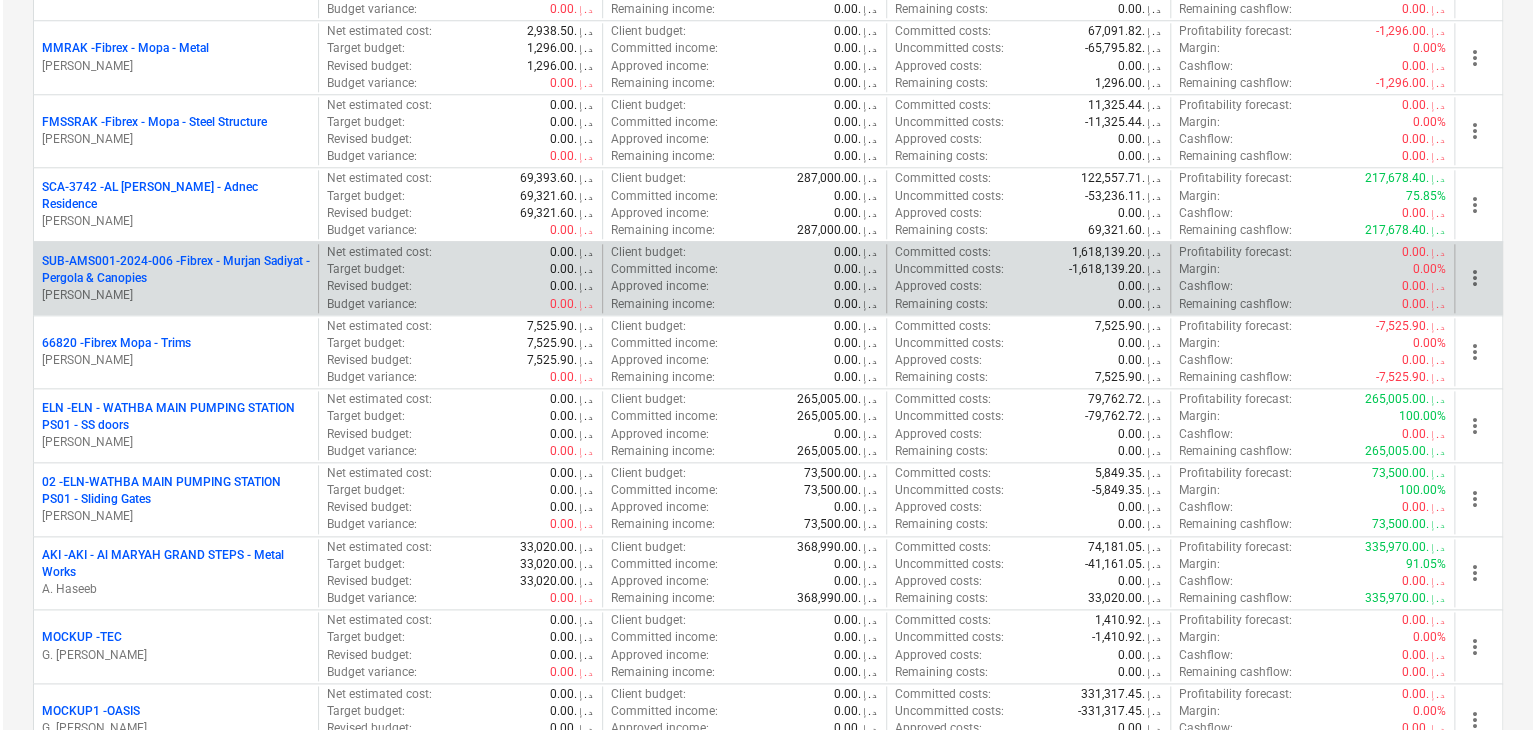 scroll, scrollTop: 0, scrollLeft: 0, axis: both 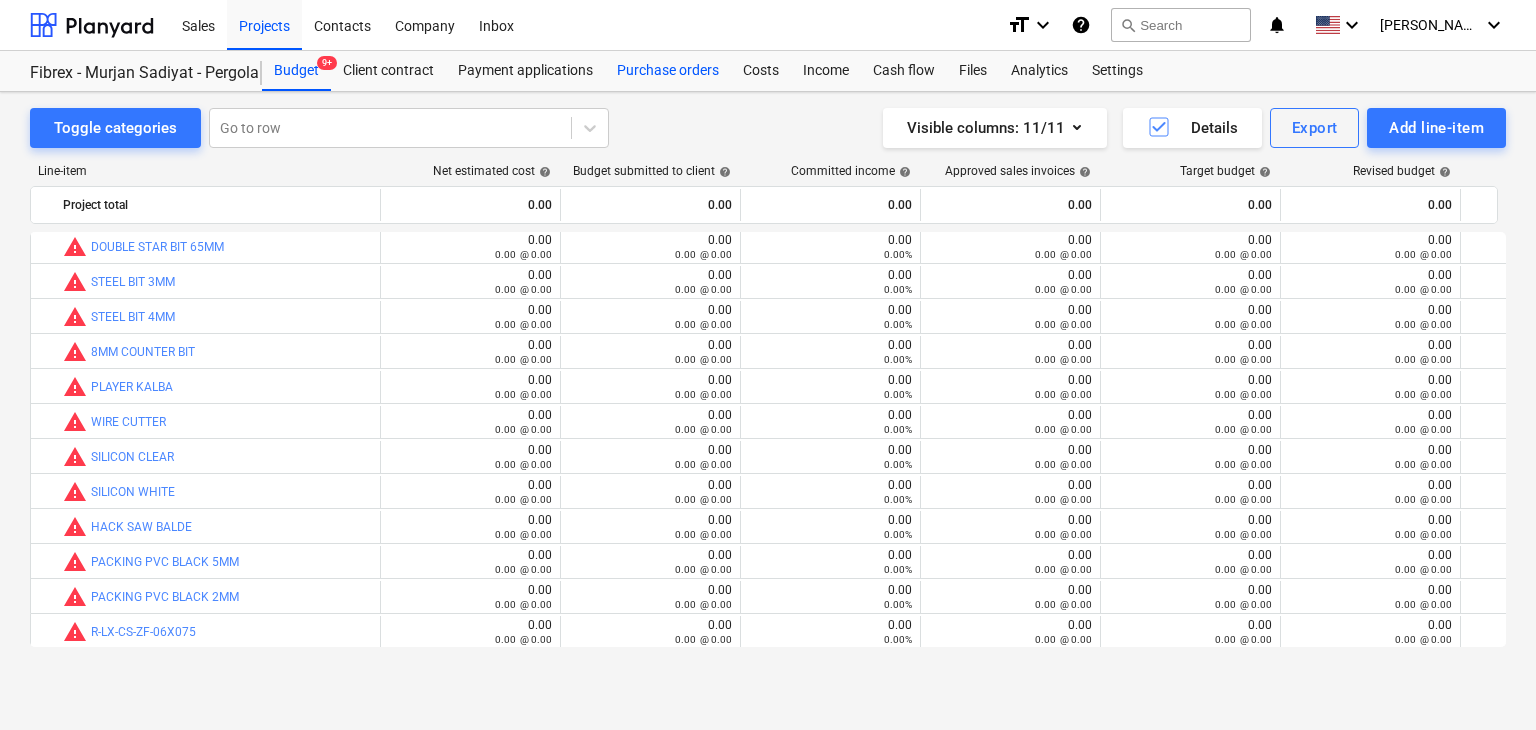 click on "Purchase orders" at bounding box center (668, 71) 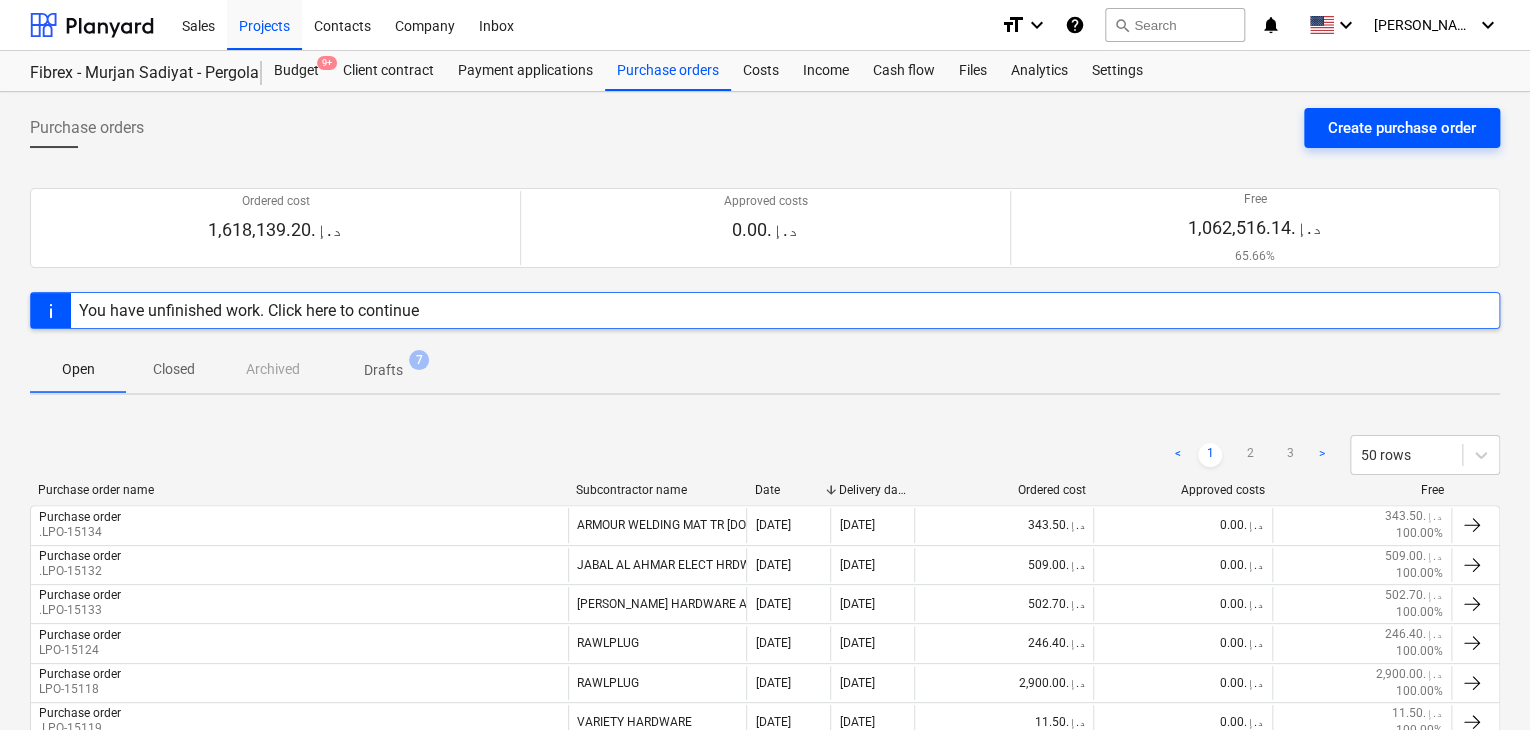 click on "Create purchase order" at bounding box center [1402, 128] 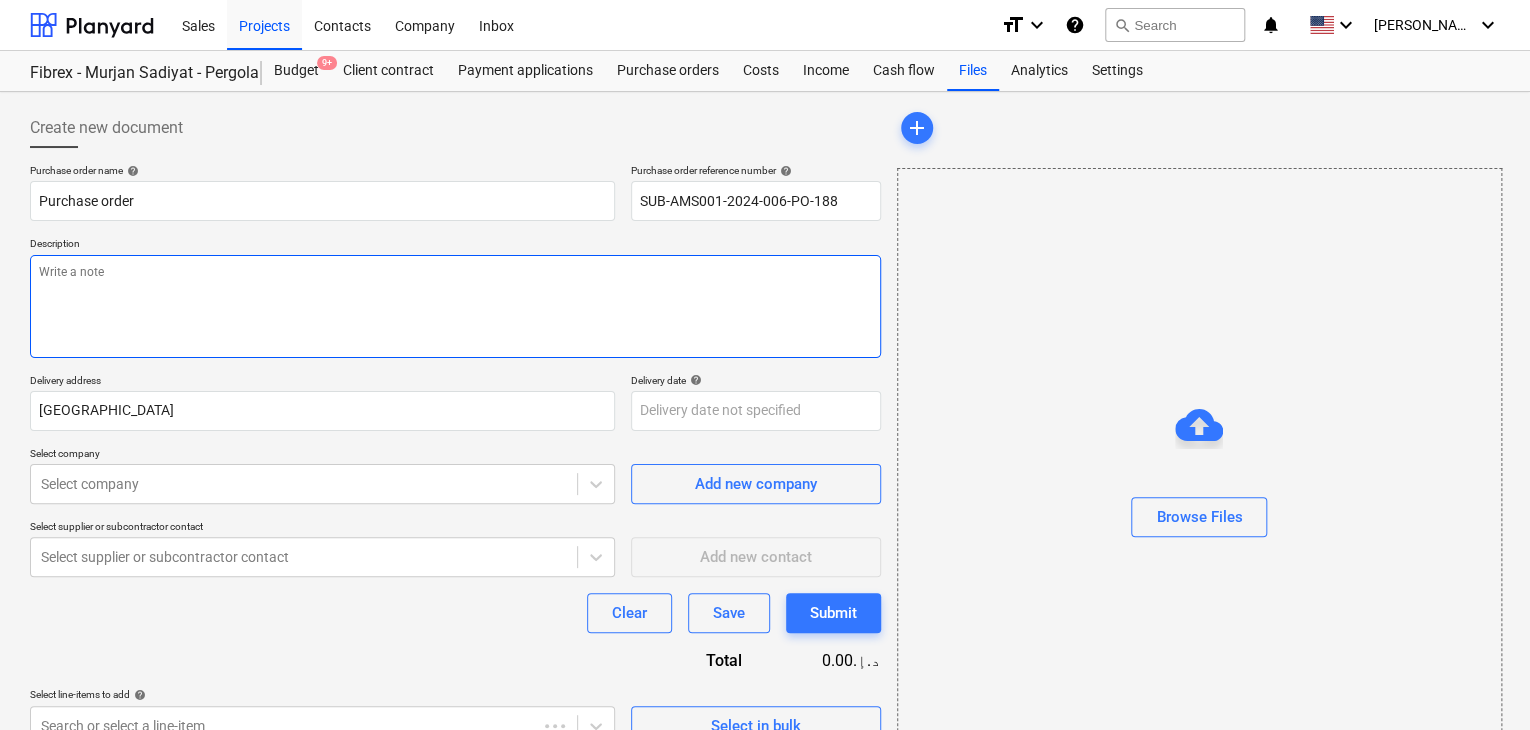 click at bounding box center (455, 306) 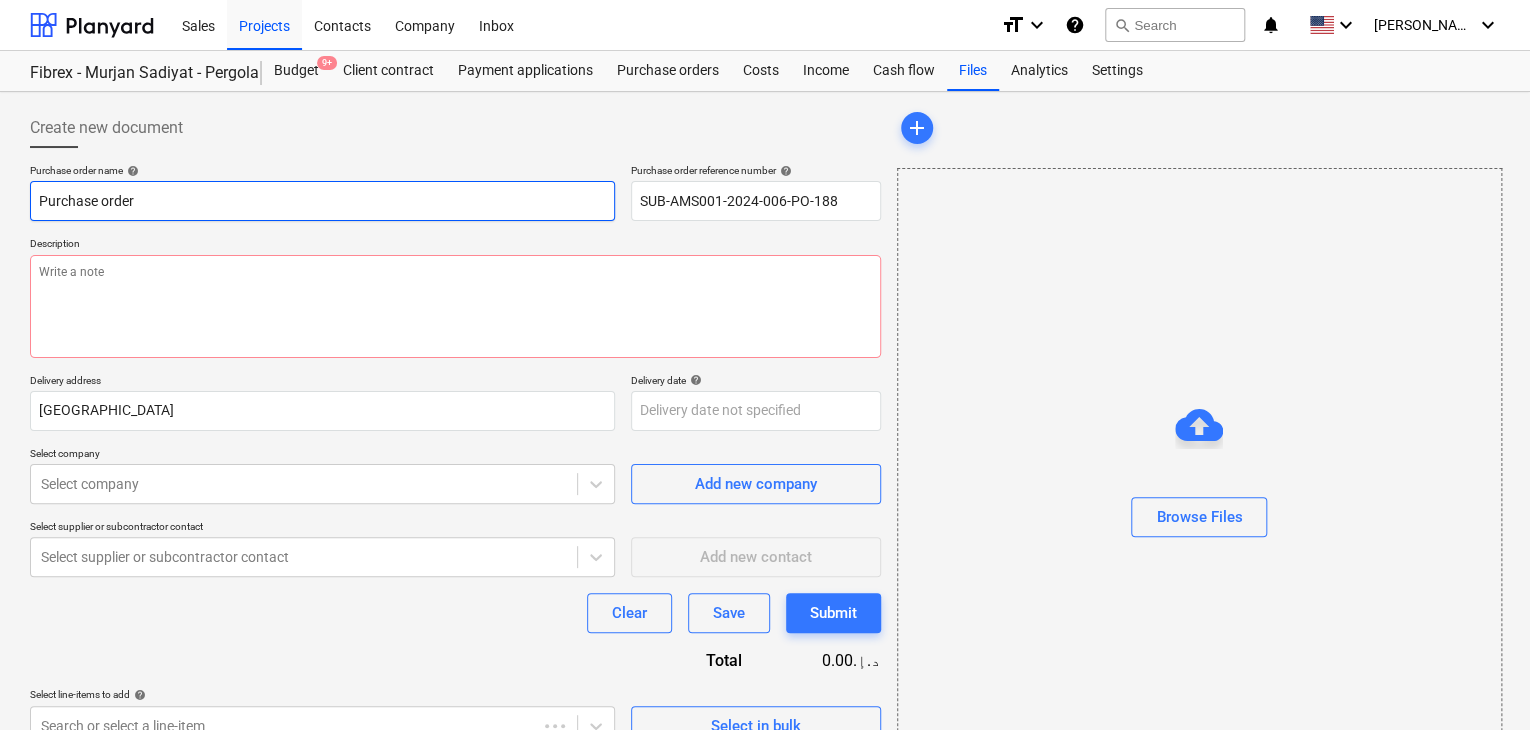 drag, startPoint x: 848, startPoint y: 198, endPoint x: 548, endPoint y: 207, distance: 300.13498 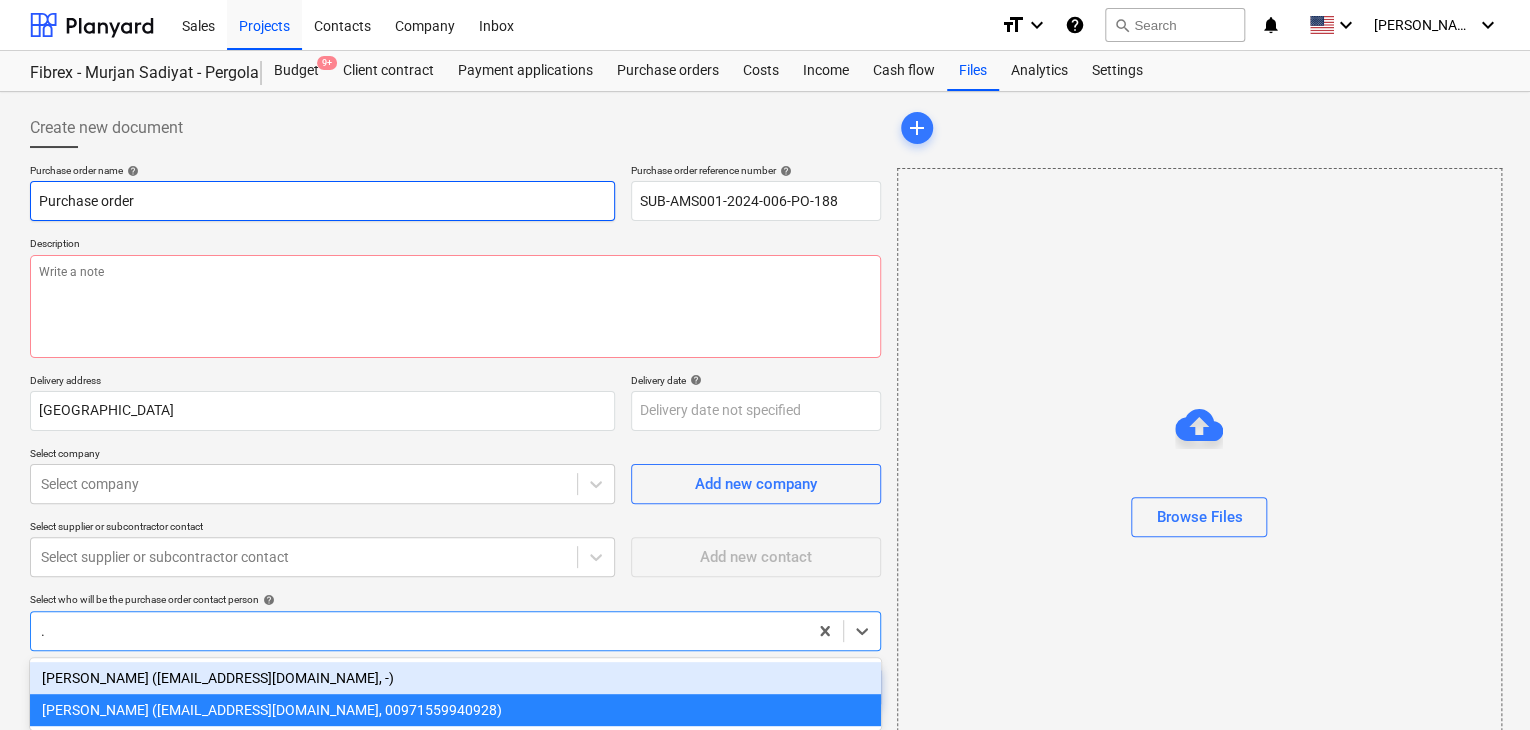 scroll, scrollTop: 9, scrollLeft: 0, axis: vertical 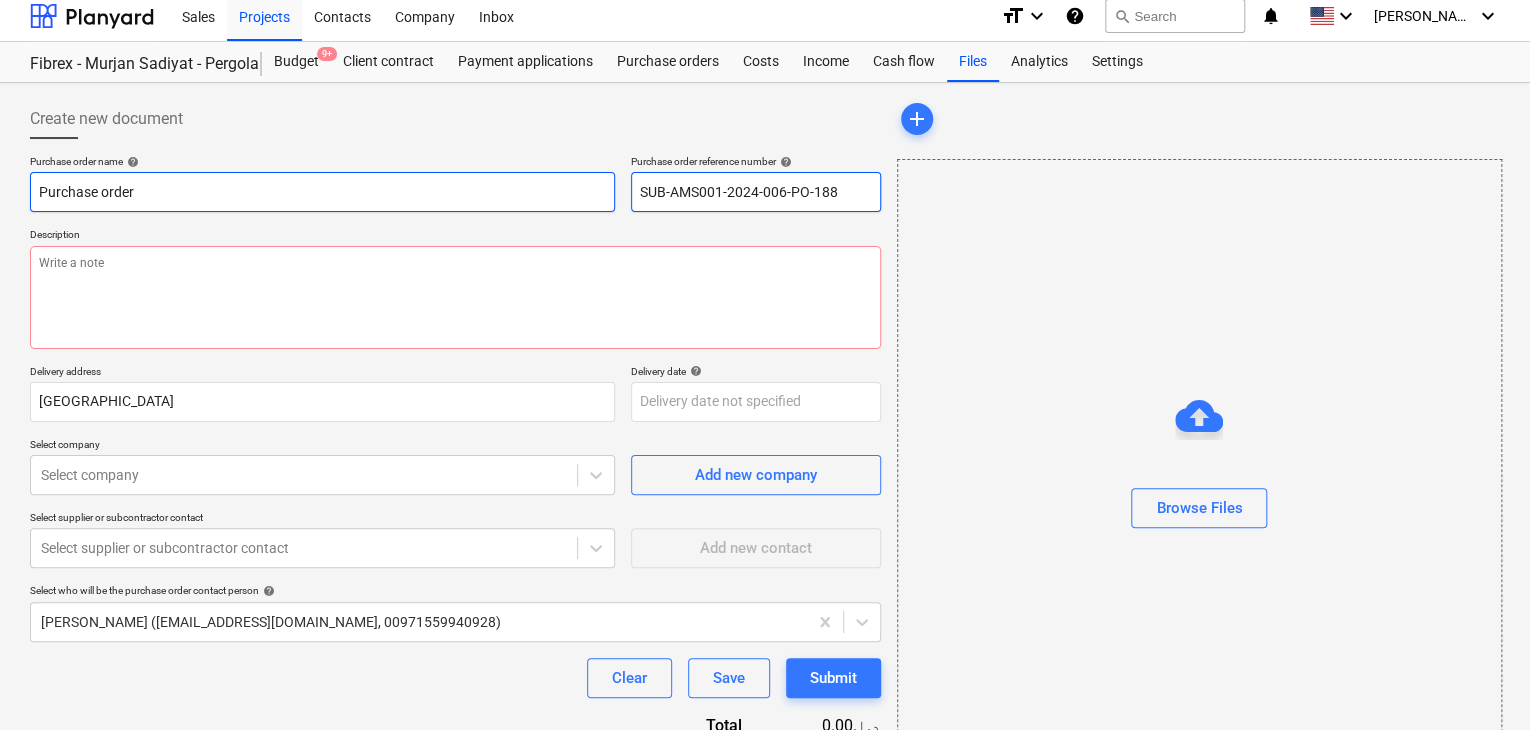 drag, startPoint x: 856, startPoint y: 191, endPoint x: 496, endPoint y: 190, distance: 360.0014 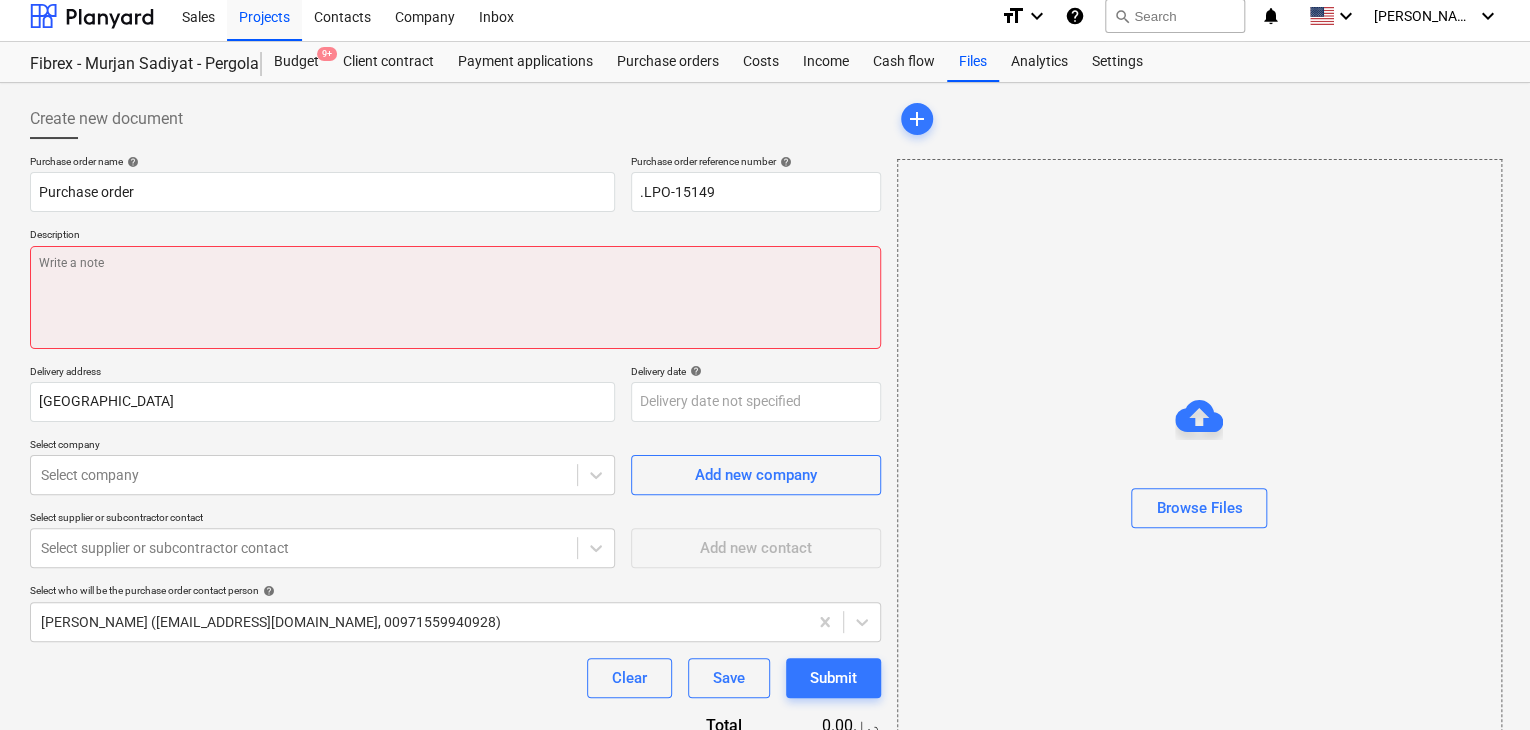 click at bounding box center [455, 297] 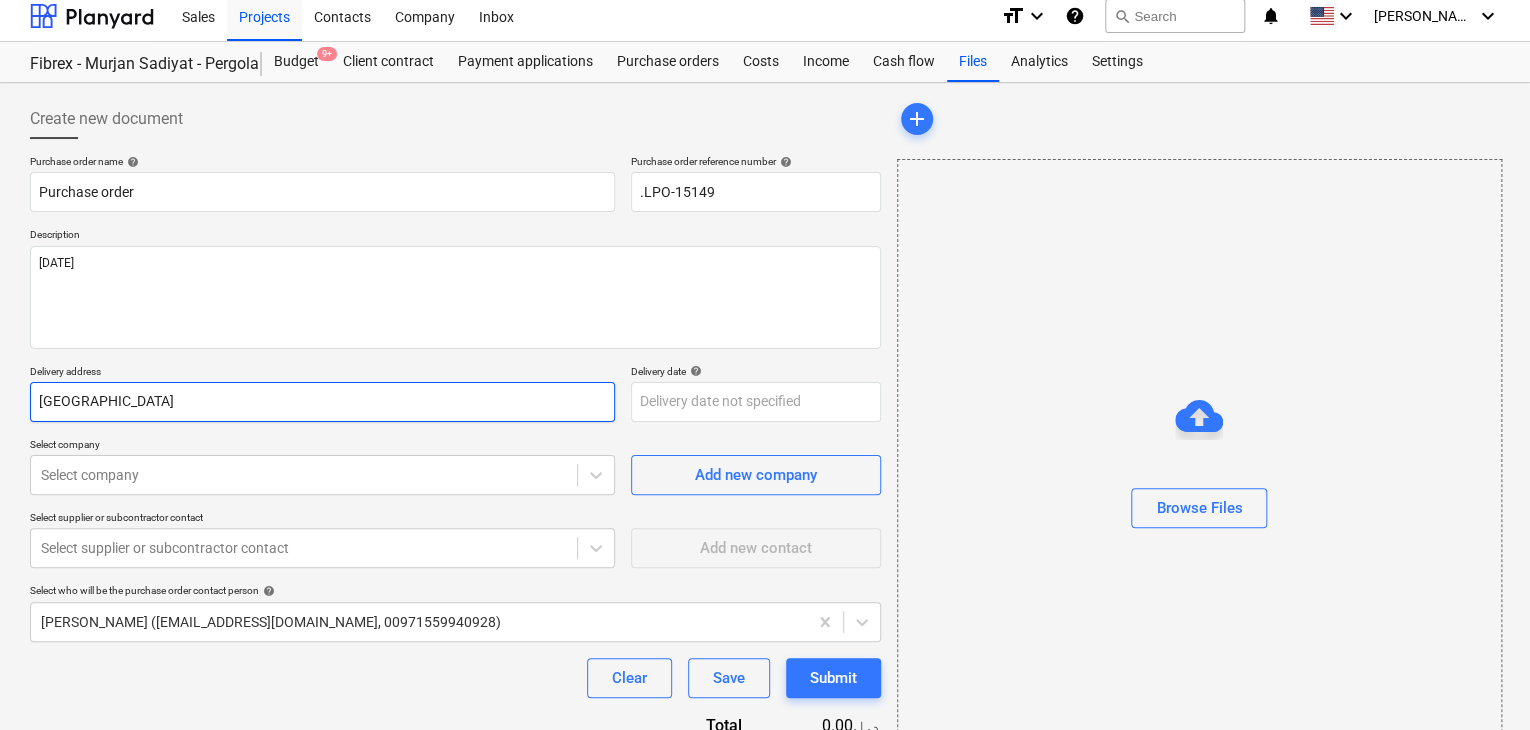 click on "[GEOGRAPHIC_DATA]" at bounding box center (322, 402) 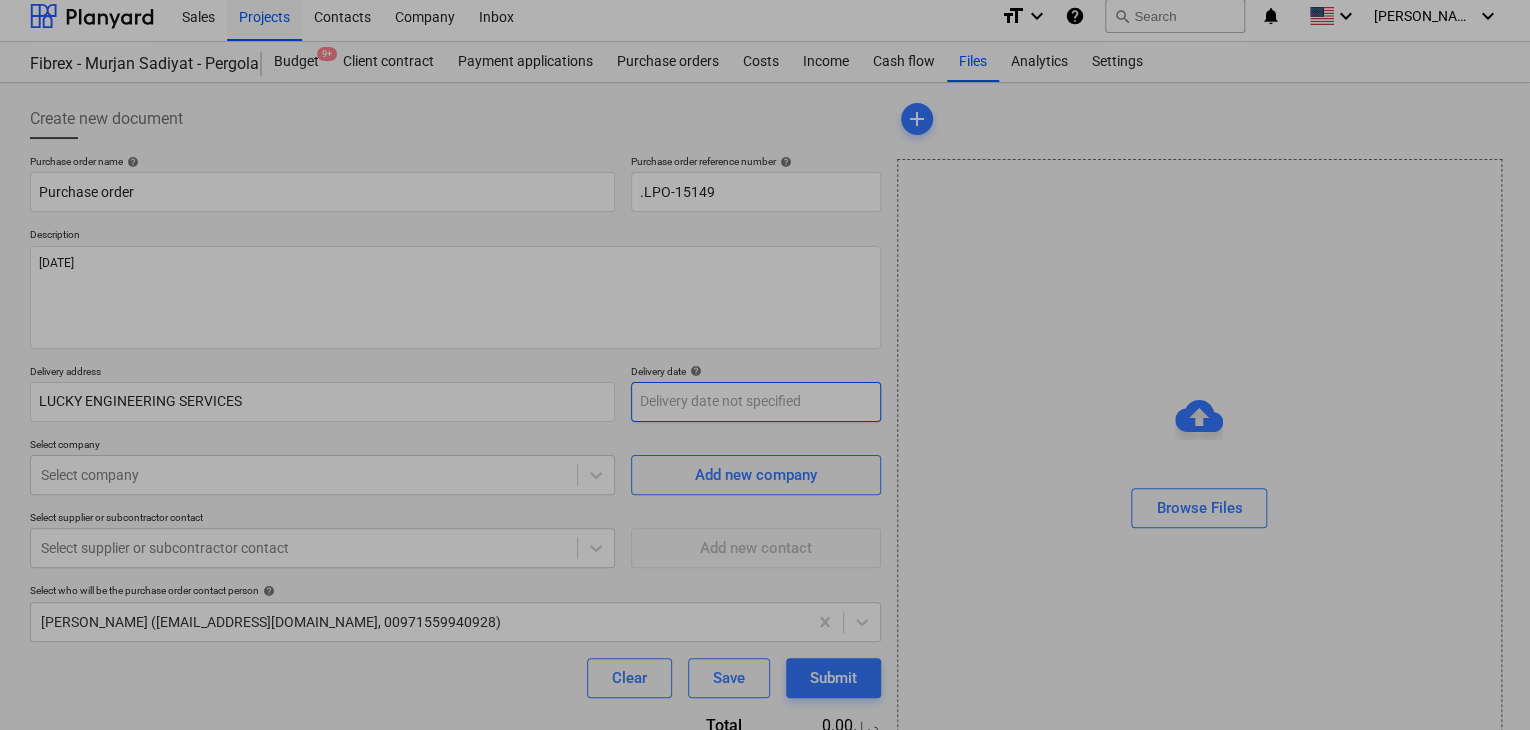 click on "Sales Projects Contacts Company Inbox format_size keyboard_arrow_down help search Search notifications 0 keyboard_arrow_down [PERSON_NAME] keyboard_arrow_down Fibrex - Murjan Sadiyat - Pergola & Canopies Budget 9+ Client contract Payment applications Purchase orders Costs Income Cash flow Files Analytics Settings Create new document Purchase order name help Purchase order Purchase order reference number help .LPO-15149 Description [DATE] Delivery address LUCKY ENGINEERING SERVICES Delivery date help Press the down arrow key to interact with the calendar and
select a date. Press the question mark key to get the keyboard shortcuts for changing dates. Select company Select company Add new company Select supplier or subcontractor contact Select supplier or subcontractor contact Add new contact Select who will be the purchase order contact person help [PERSON_NAME] ([EMAIL_ADDRESS][DOMAIN_NAME], 00971559940928) Clear Save Submit Total 0.00د.إ.‏ Select line-items to add help Search or select a line-item add" at bounding box center [765, 356] 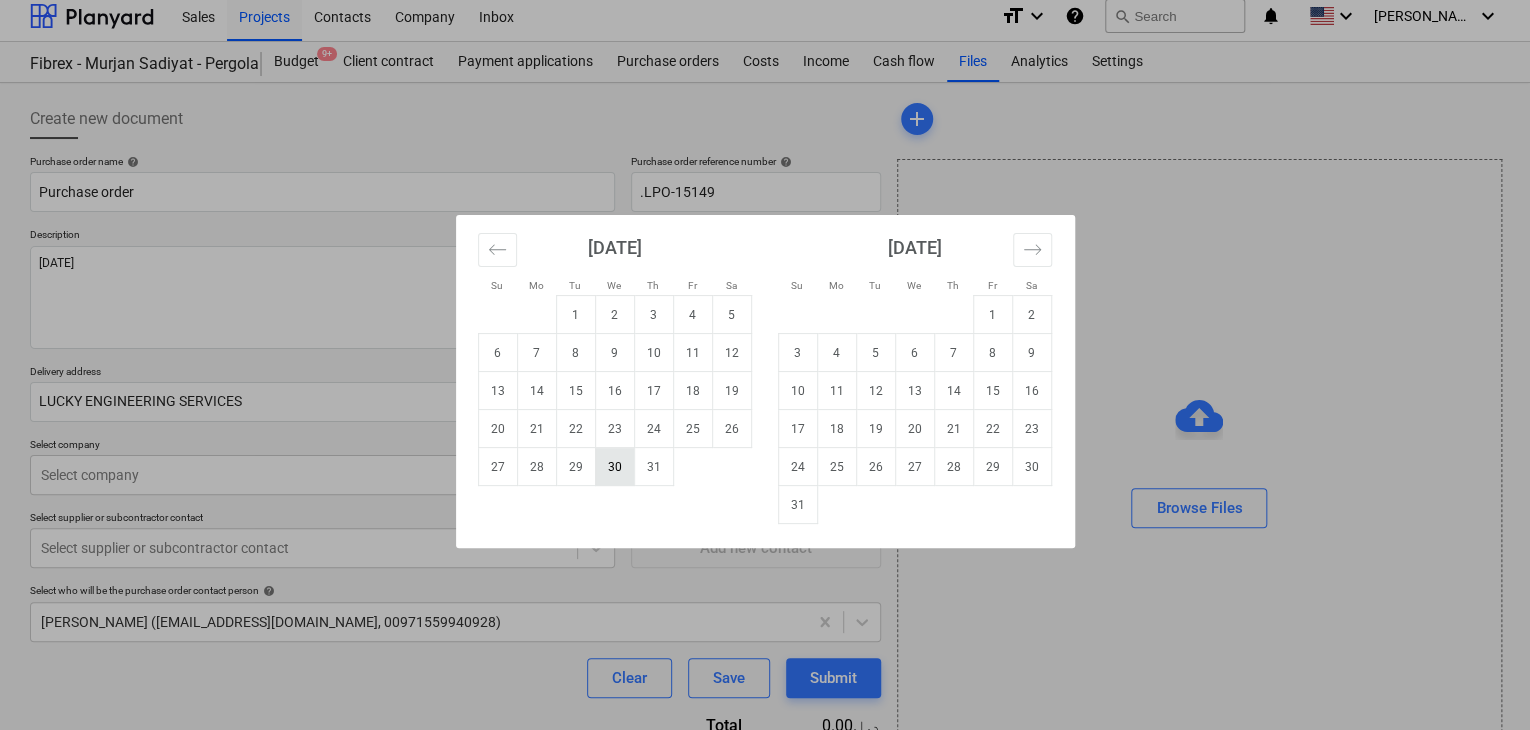 click on "30" at bounding box center [614, 467] 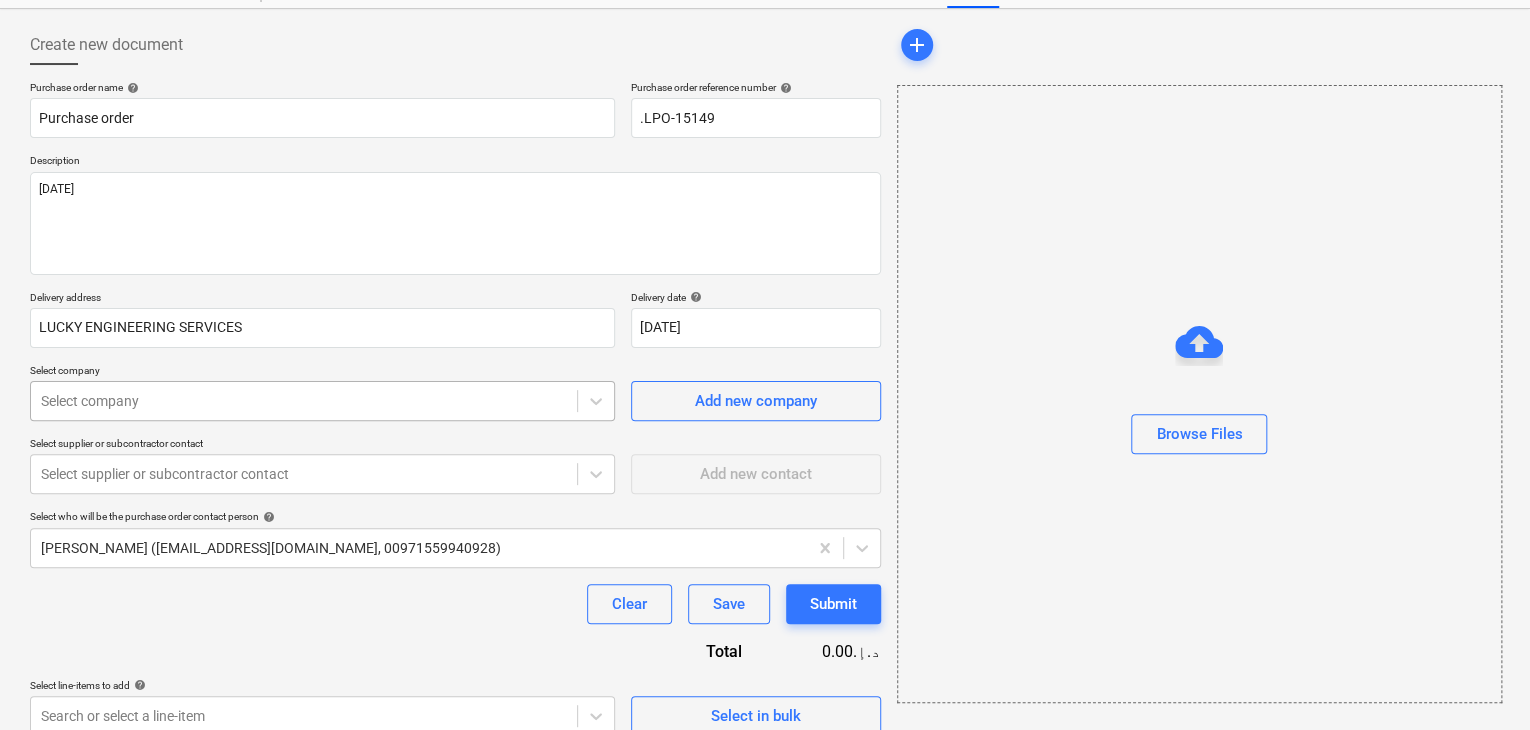 click on "Sales Projects Contacts Company Inbox format_size keyboard_arrow_down help search Search notifications 0 keyboard_arrow_down [PERSON_NAME] keyboard_arrow_down Fibrex - Murjan Sadiyat - Pergola & Canopies Budget 9+ Client contract Payment applications Purchase orders Costs Income Cash flow Files Analytics Settings Create new document Purchase order name help Purchase order Purchase order reference number help .LPO-15149 Description [DATE] Delivery address LUCKY ENGINEERING SERVICES Delivery date help [DATE] [DATE] Press the down arrow key to interact with the calendar and
select a date. Press the question mark key to get the keyboard shortcuts for changing dates. Select company Select company Add new company Select supplier or subcontractor contact Select supplier or subcontractor contact Add new contact Select who will be the purchase order contact person help [PERSON_NAME] ([EMAIL_ADDRESS][DOMAIN_NAME], 00971559940928) Clear Save Submit Total 0.00د.إ.‏ Select line-items to add help add
x" at bounding box center (765, 282) 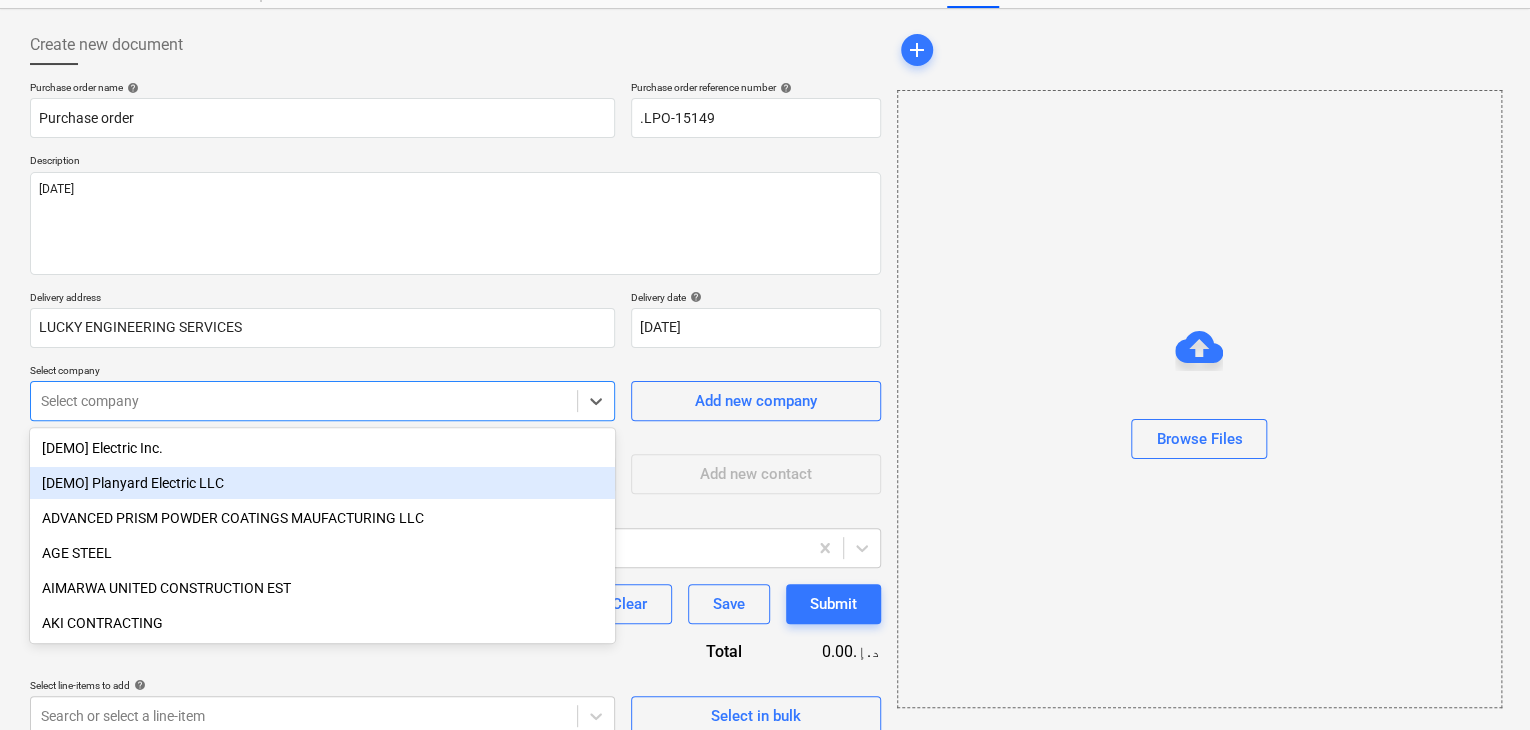 scroll, scrollTop: 93, scrollLeft: 0, axis: vertical 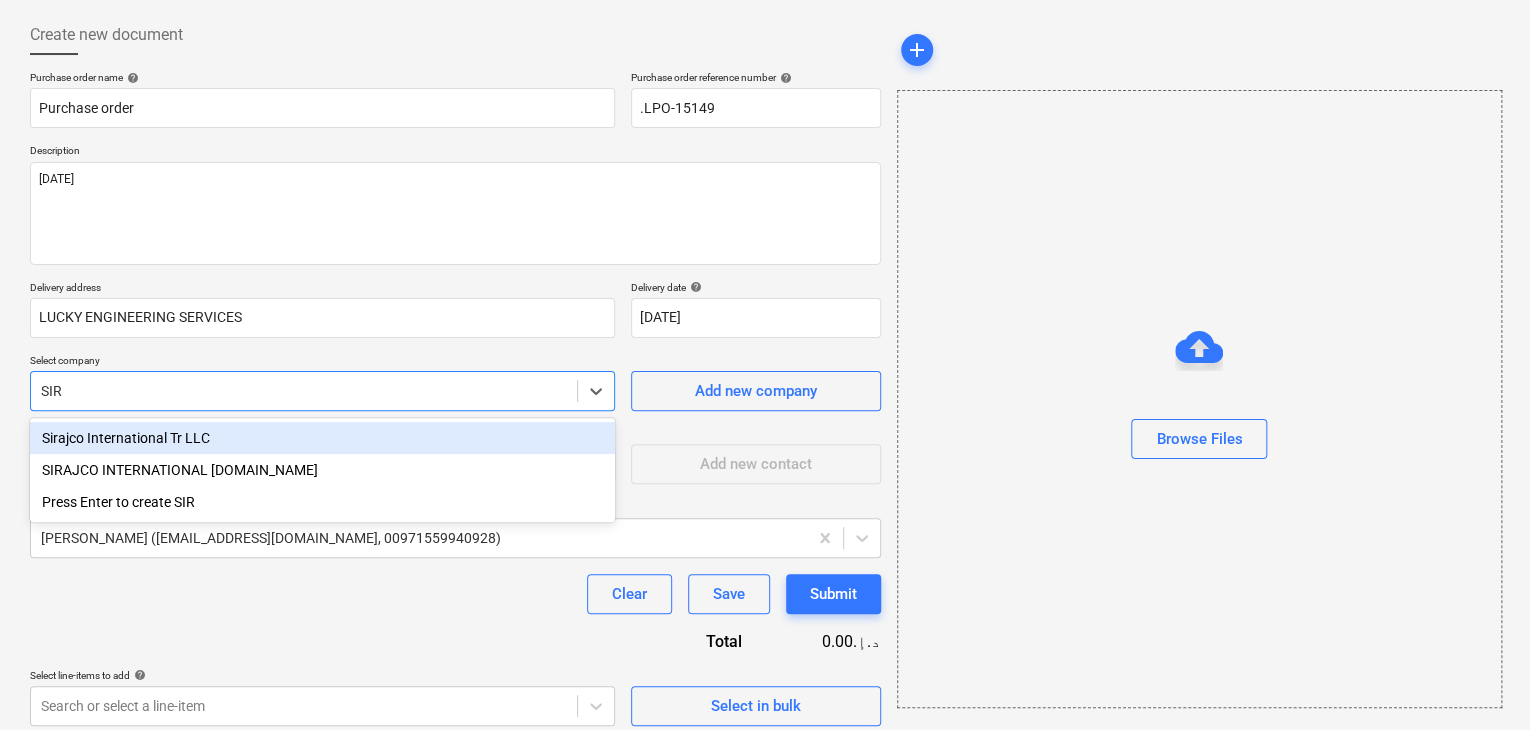 click on "Sirajco International Tr LLC" at bounding box center (322, 438) 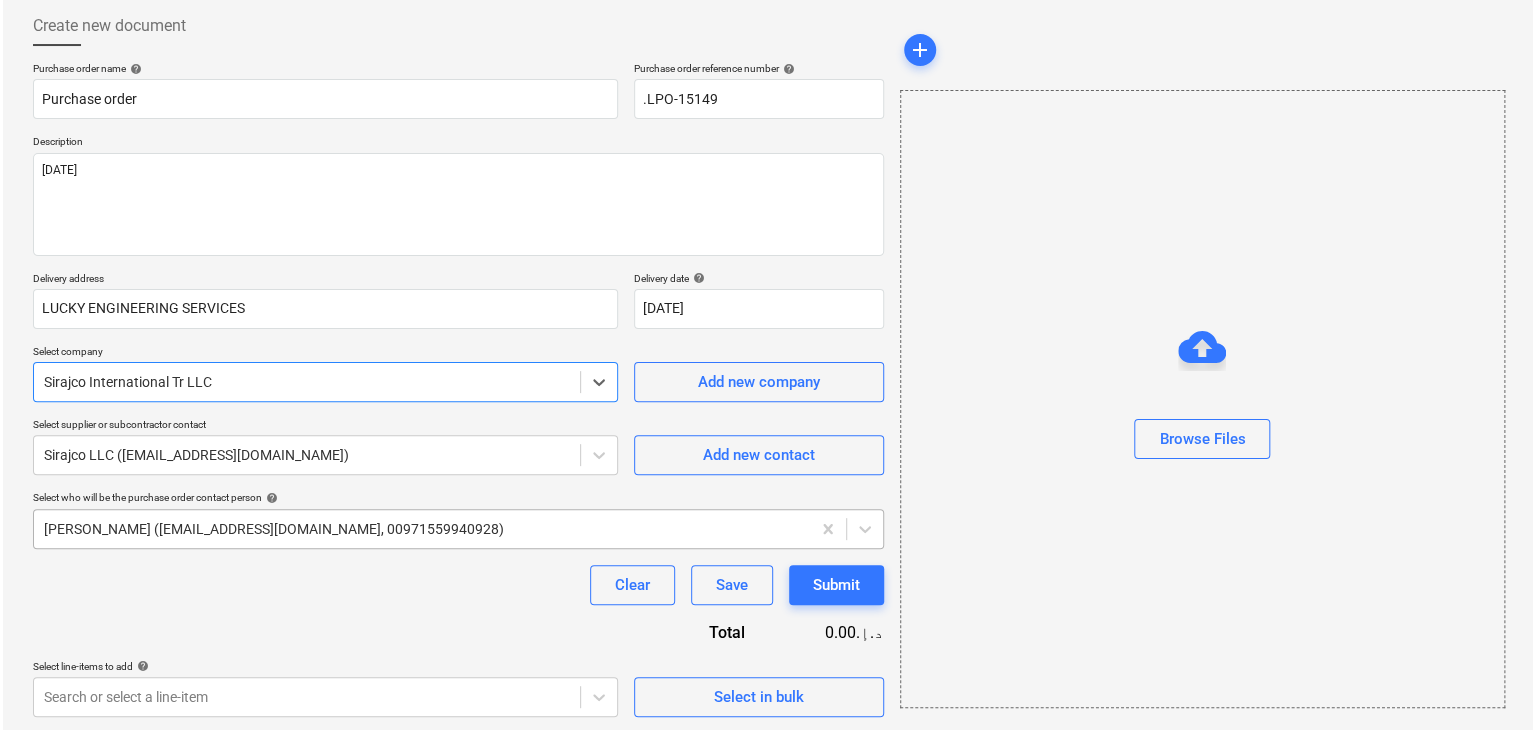 scroll, scrollTop: 104, scrollLeft: 0, axis: vertical 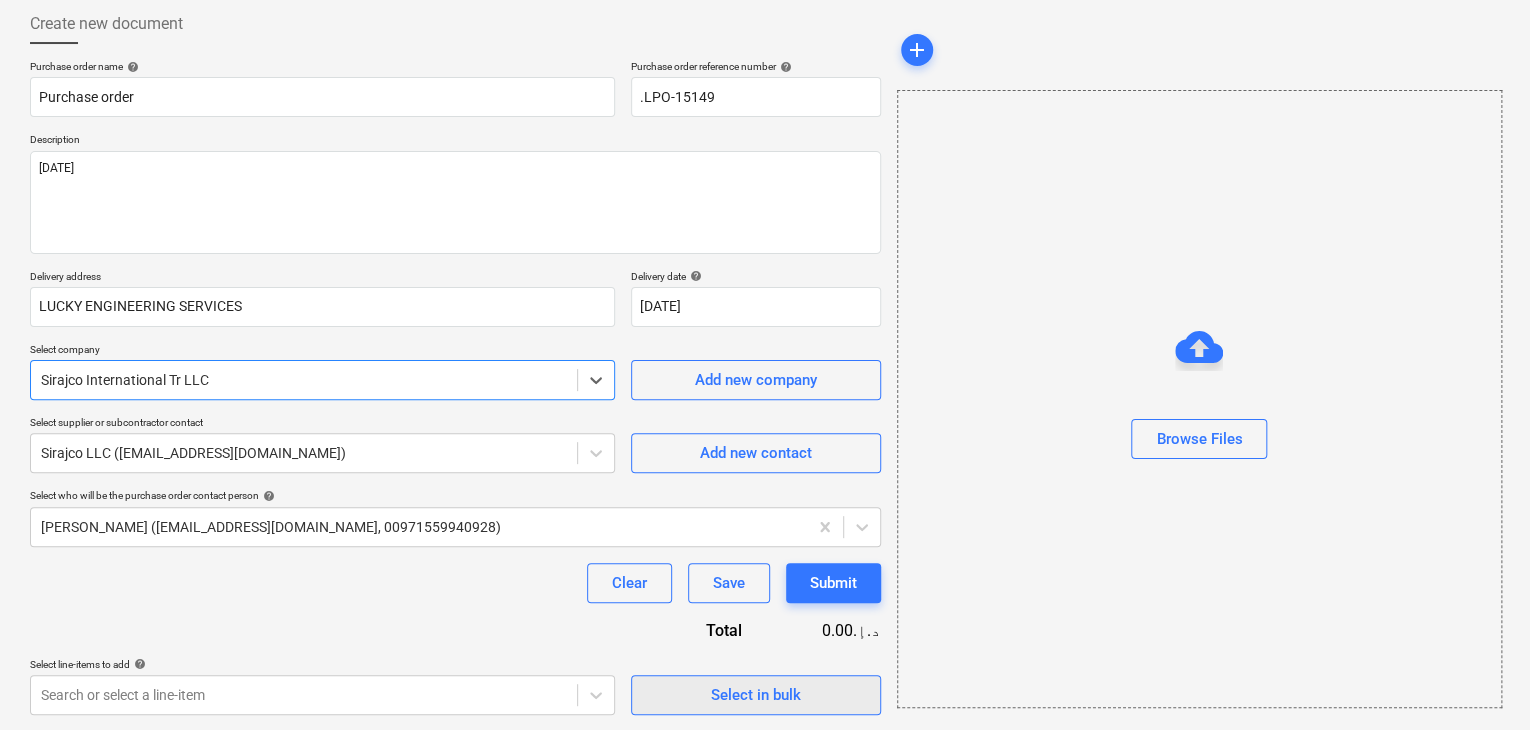 click on "Select in bulk" at bounding box center [756, 695] 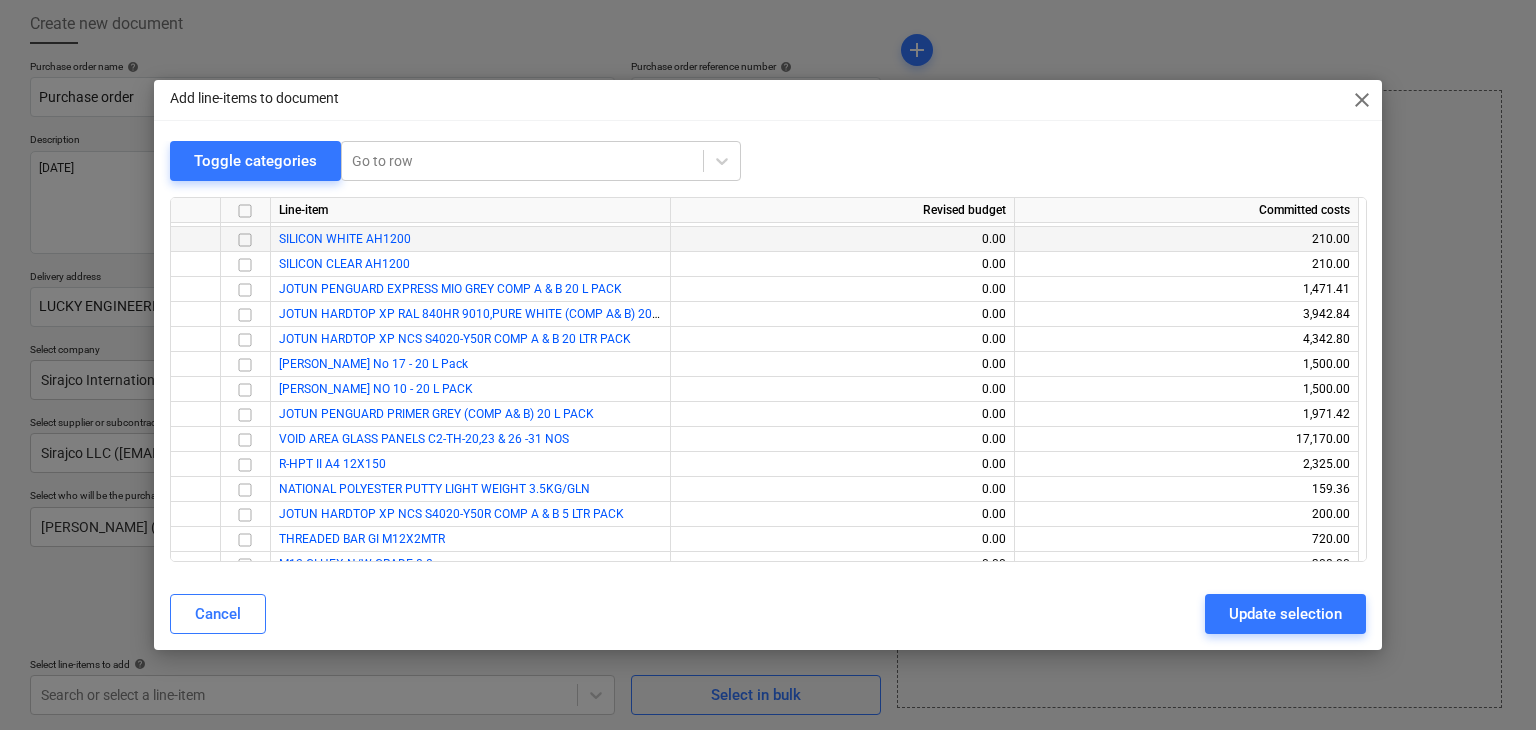 scroll, scrollTop: 1700, scrollLeft: 0, axis: vertical 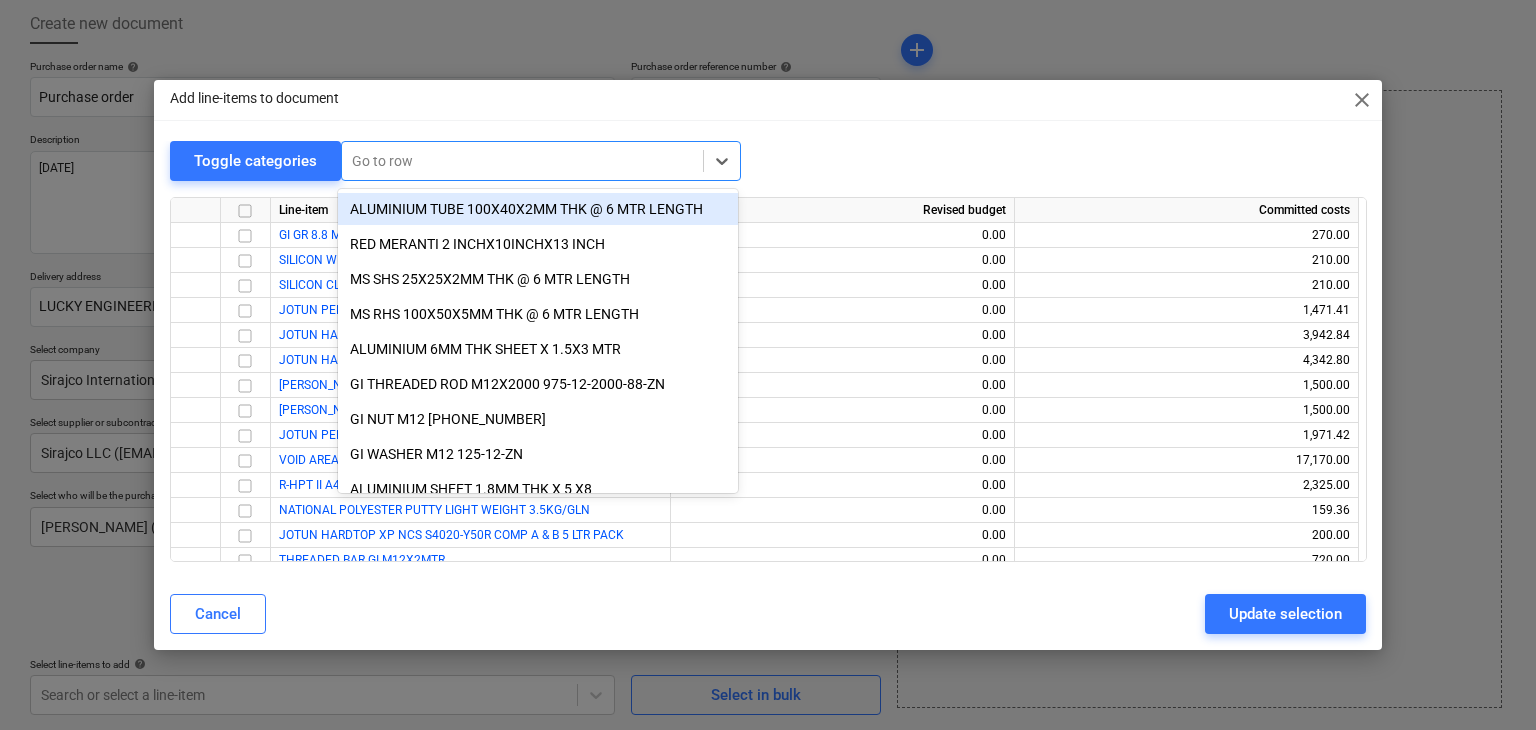 click at bounding box center [522, 161] 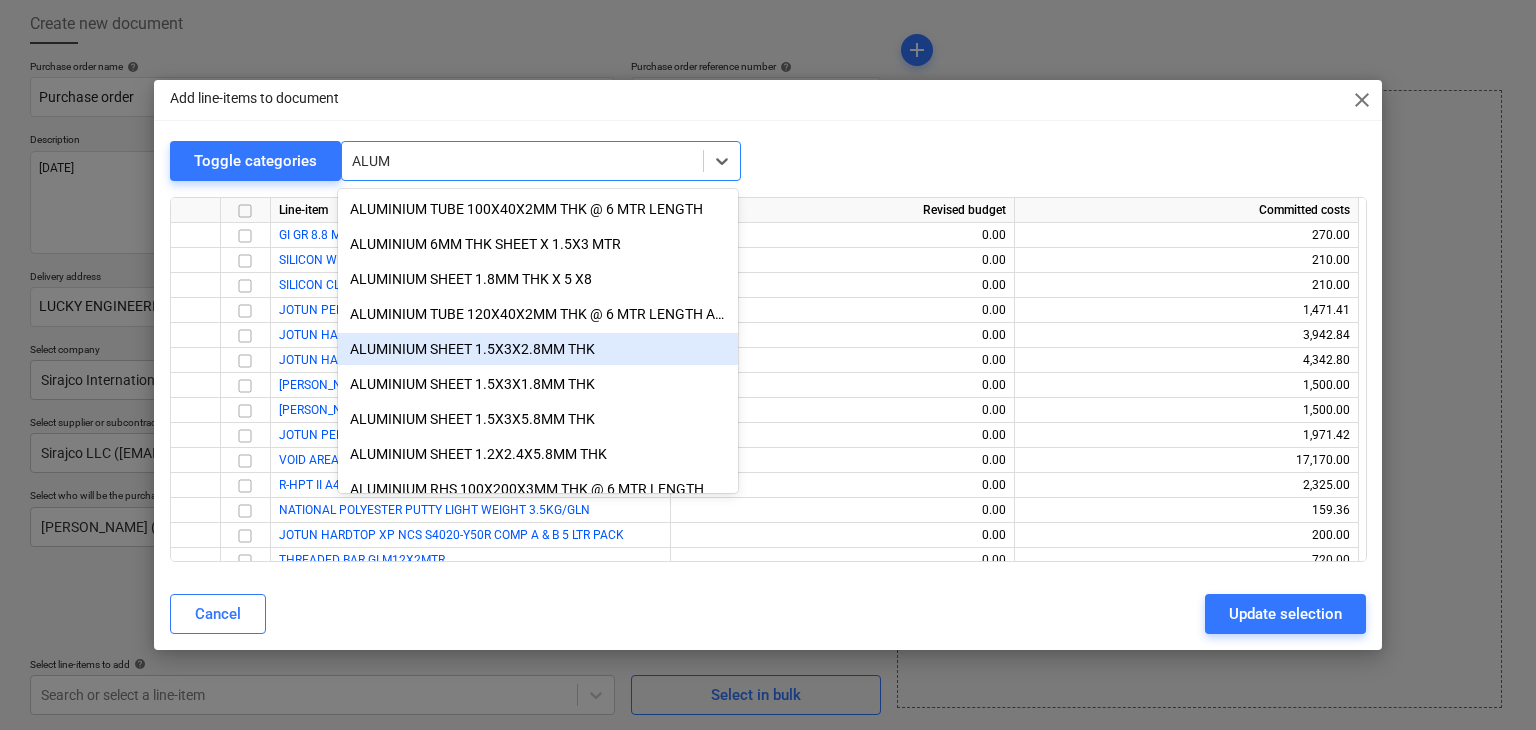 click on "ALUMINIUM SHEET 1.5X3X2.8MM THK" at bounding box center [538, 349] 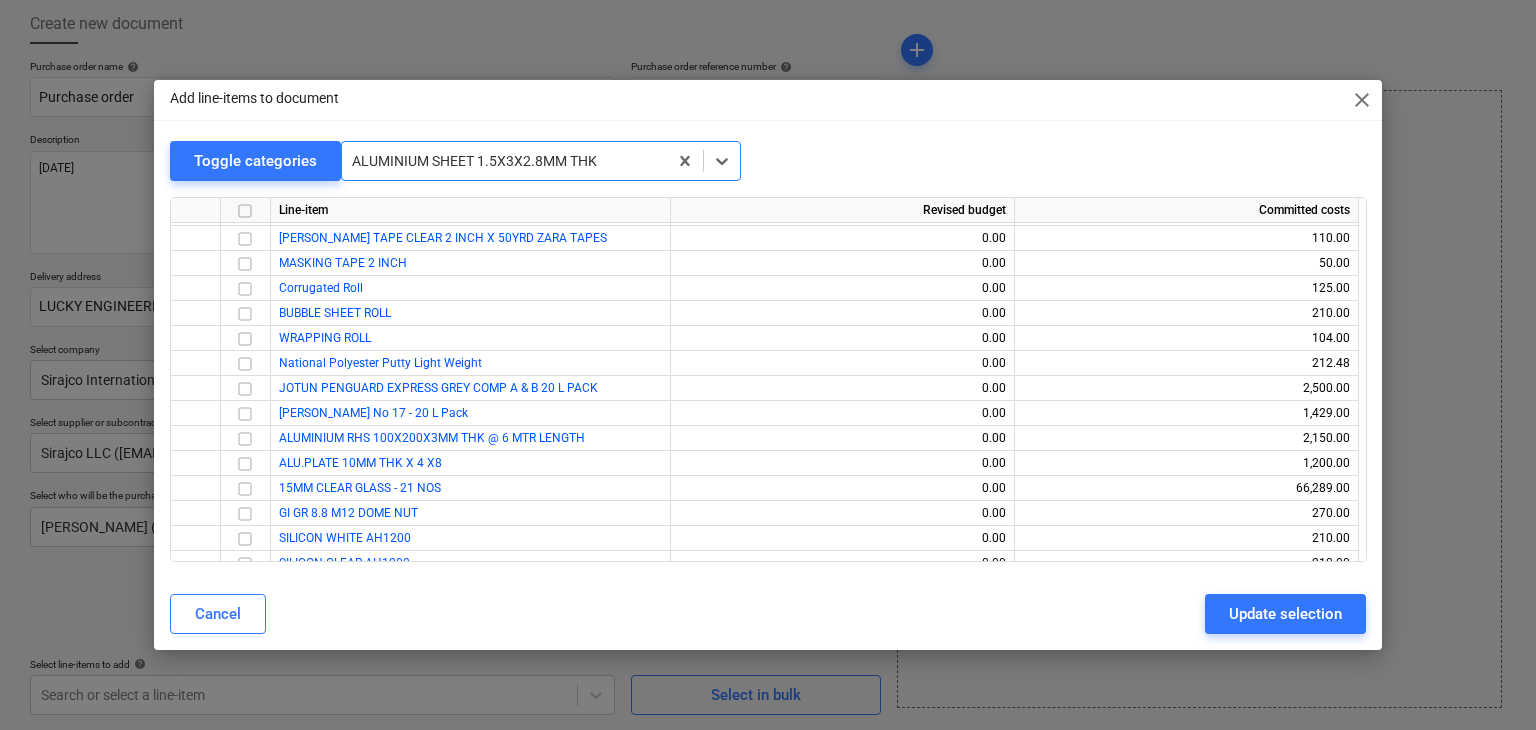 scroll, scrollTop: 1324, scrollLeft: 0, axis: vertical 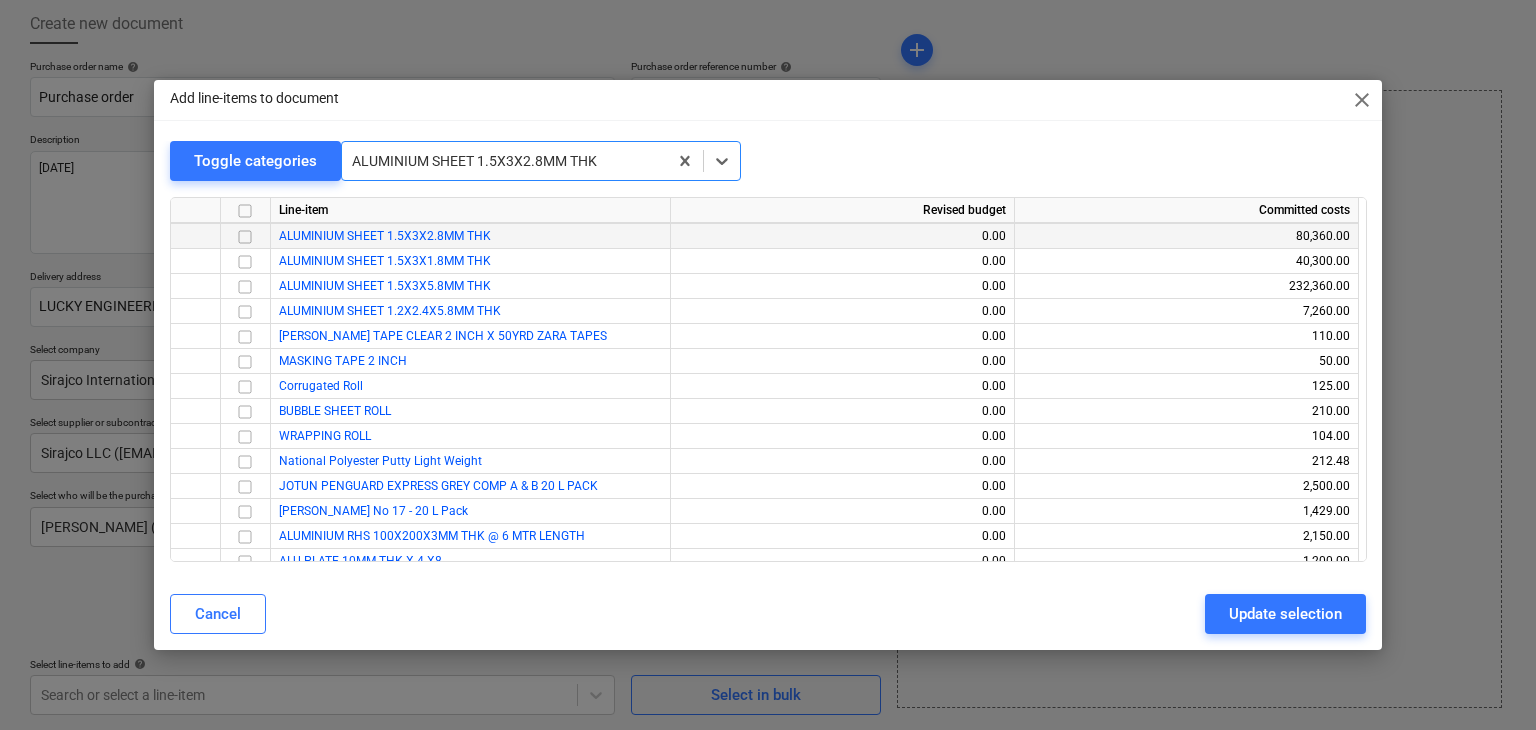 click at bounding box center (245, 237) 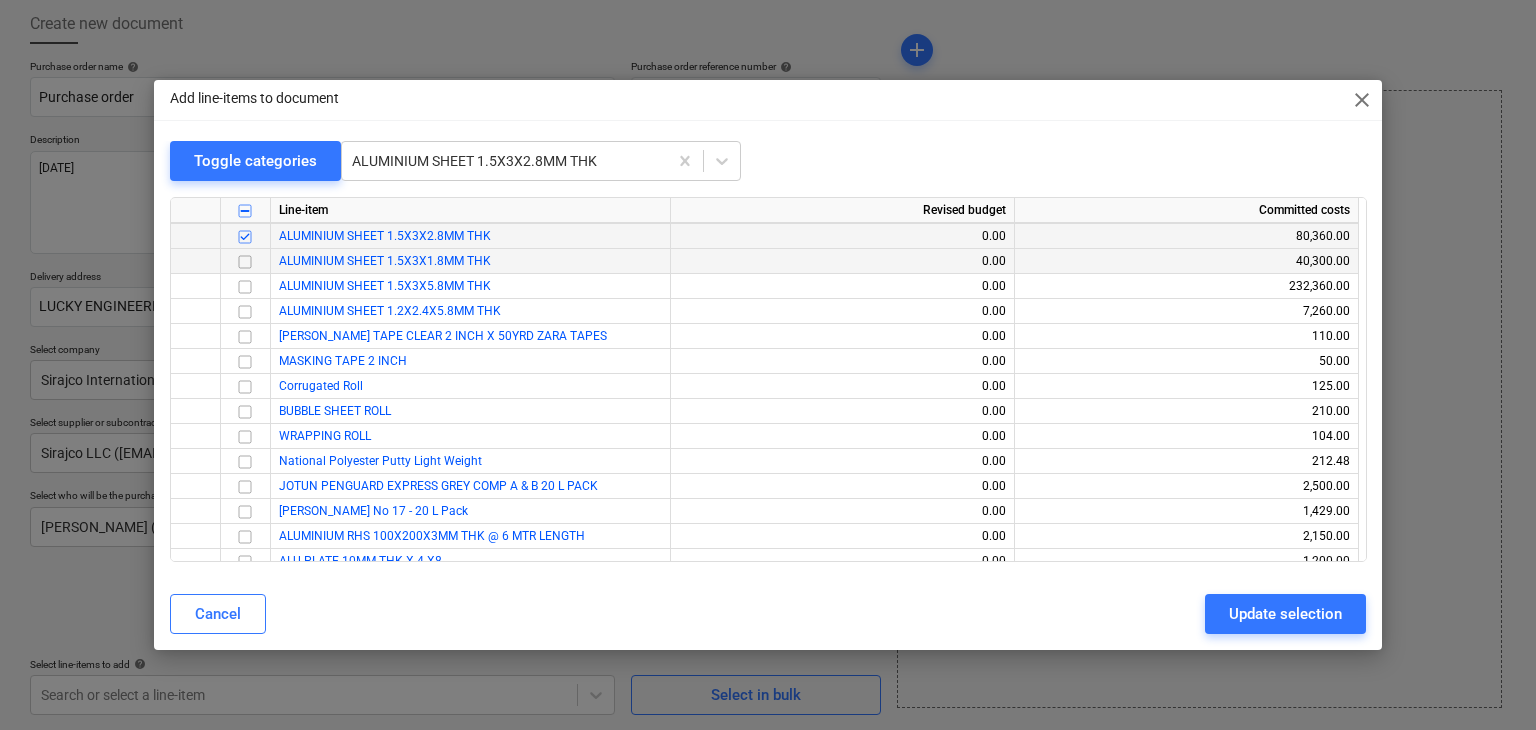 click at bounding box center [245, 262] 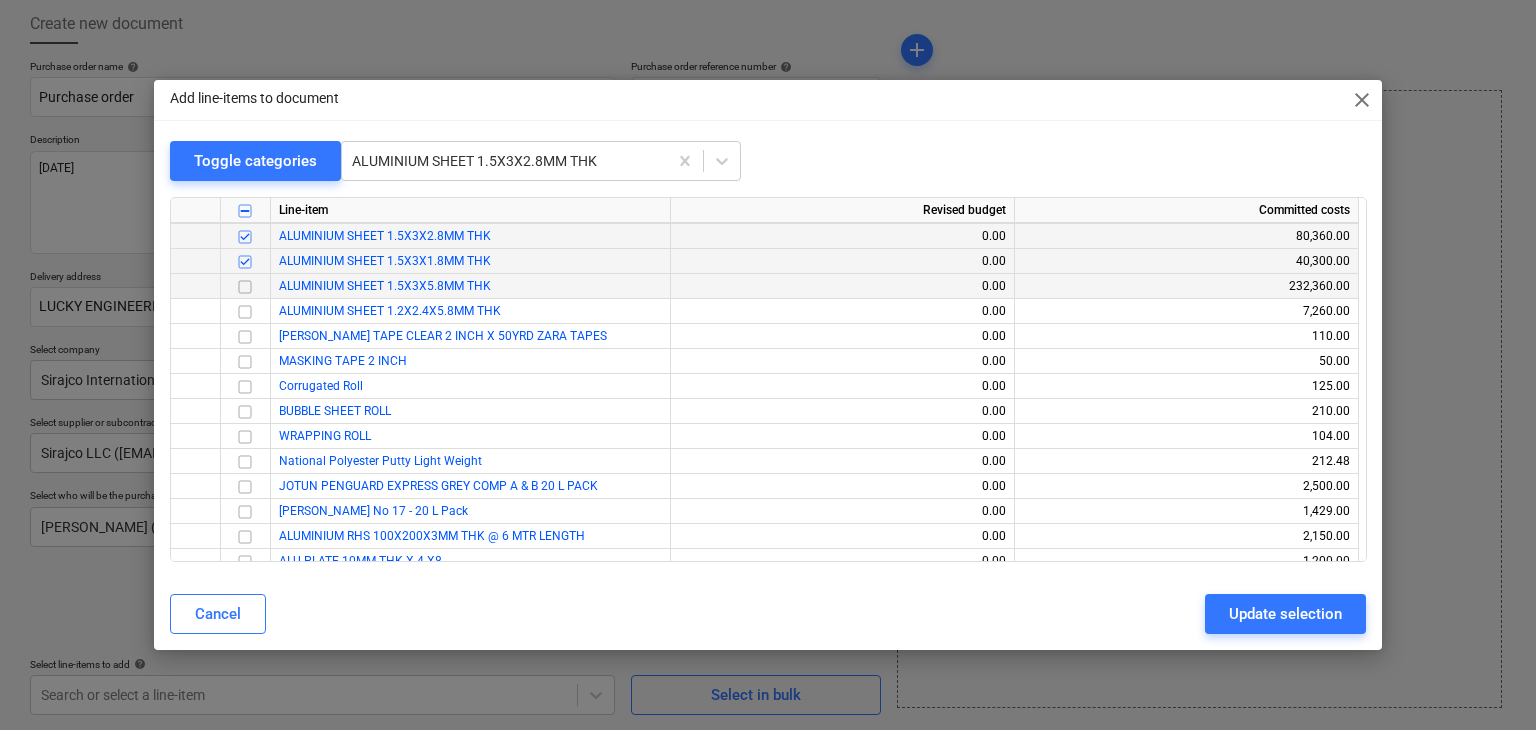 click at bounding box center (245, 287) 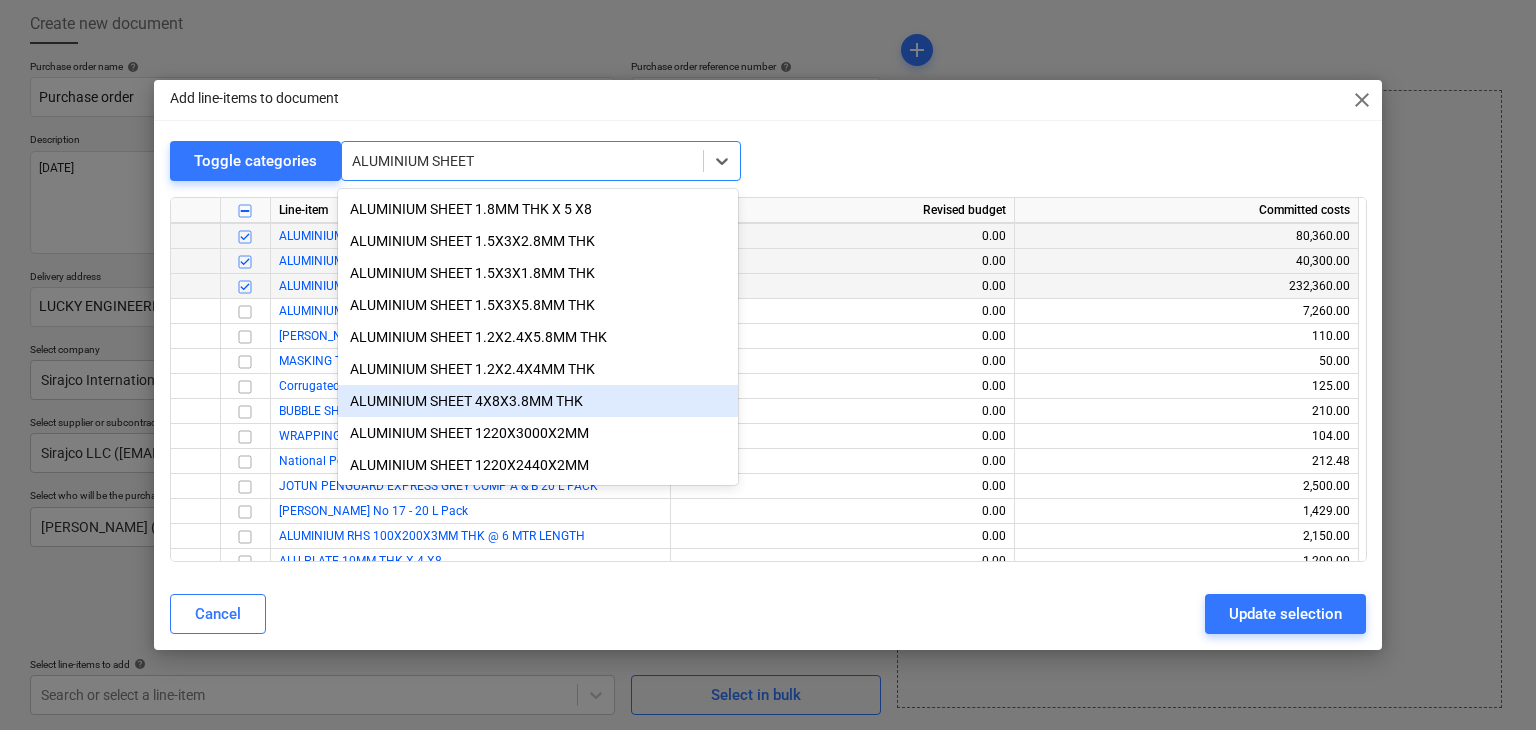 click on "ALUMINIUM SHEET 4X8X3.8MM THK" at bounding box center [538, 401] 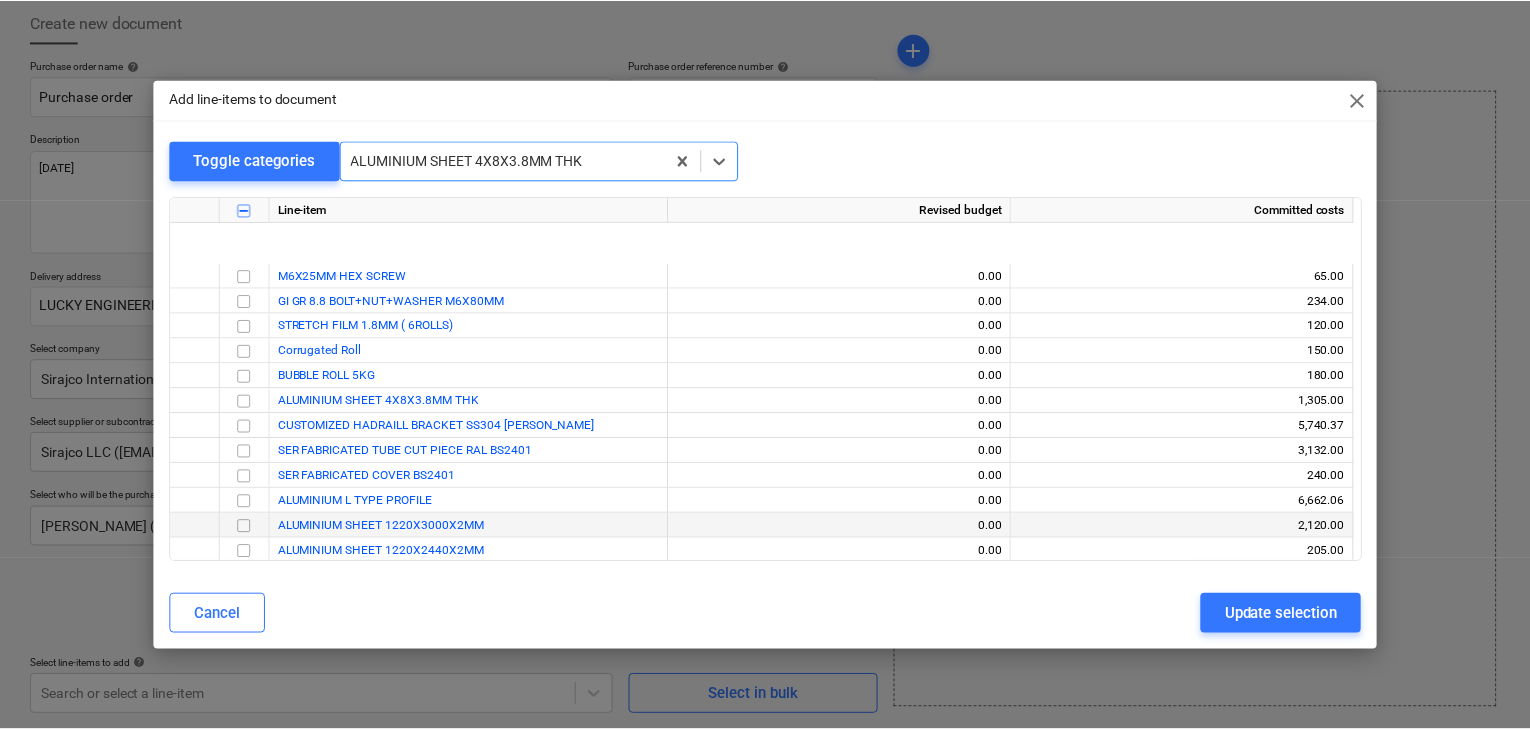 scroll, scrollTop: 4275, scrollLeft: 0, axis: vertical 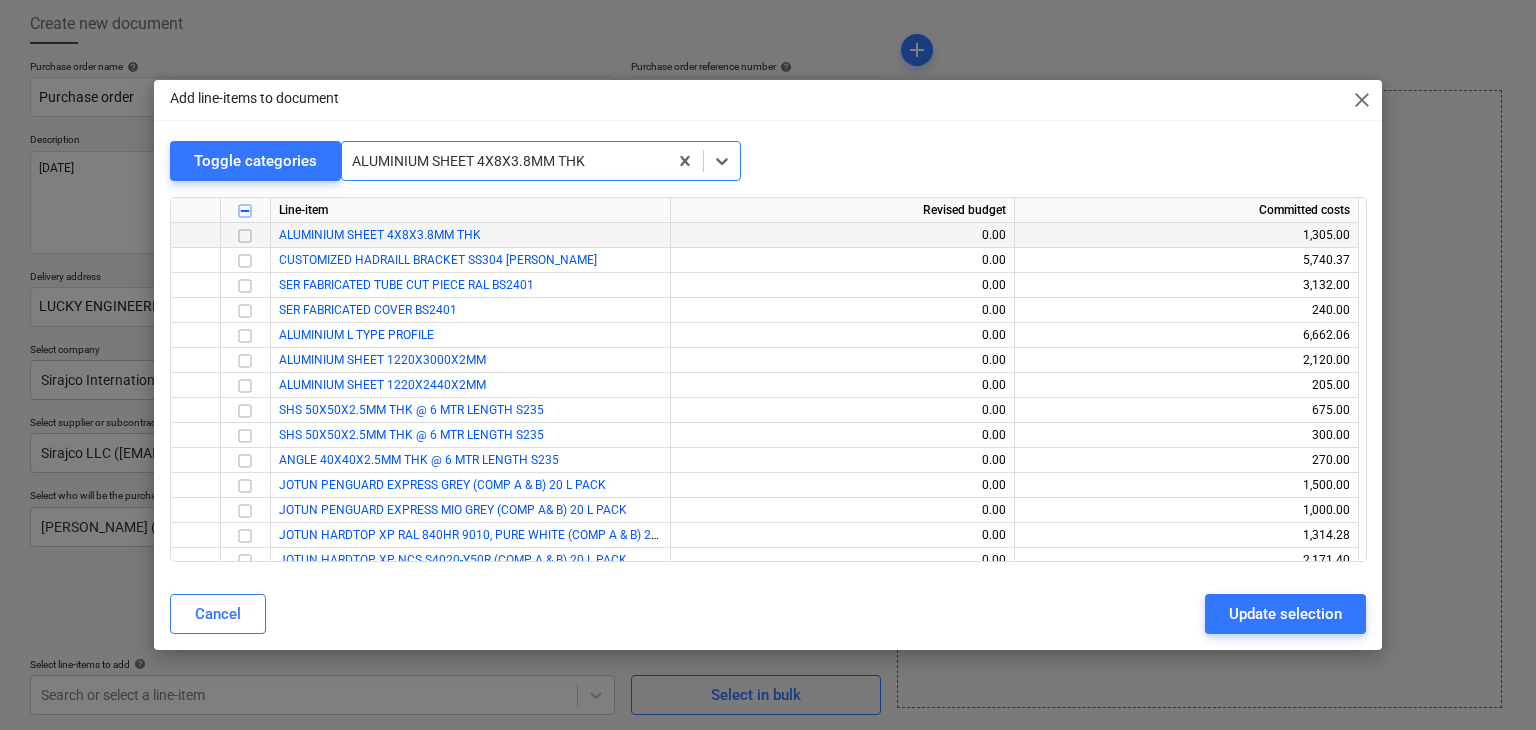 click at bounding box center (245, 236) 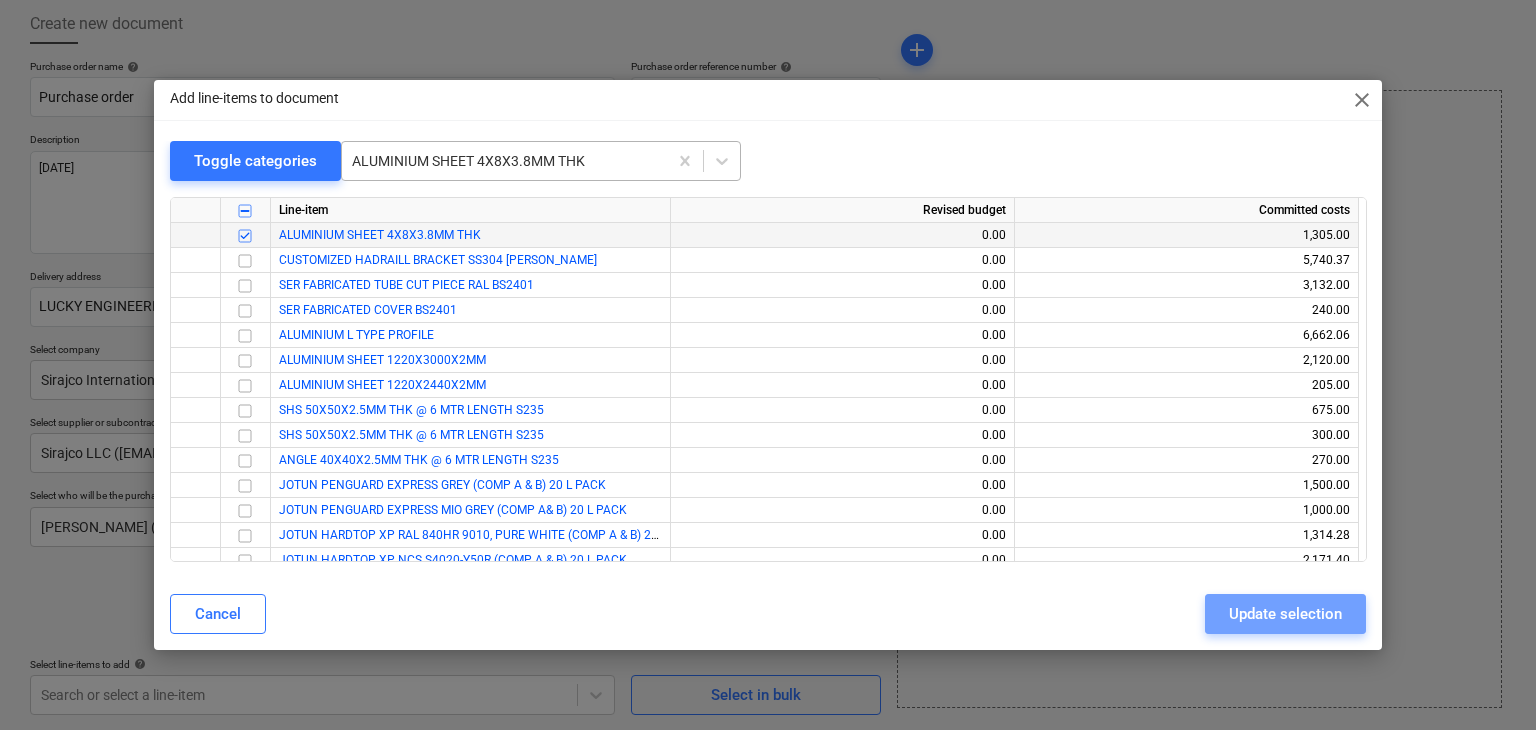 drag, startPoint x: 1296, startPoint y: 604, endPoint x: 1150, endPoint y: 553, distance: 154.65121 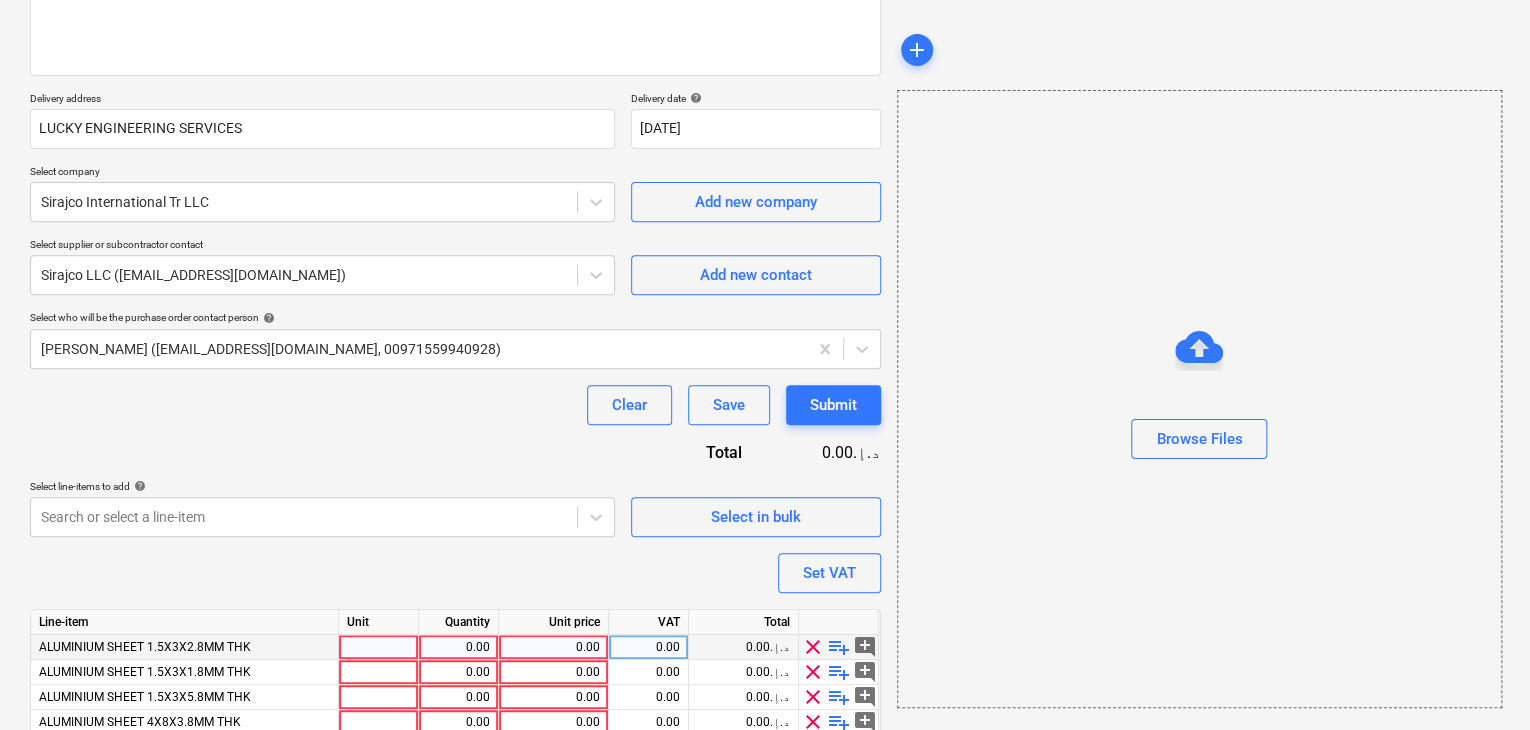 scroll, scrollTop: 368, scrollLeft: 0, axis: vertical 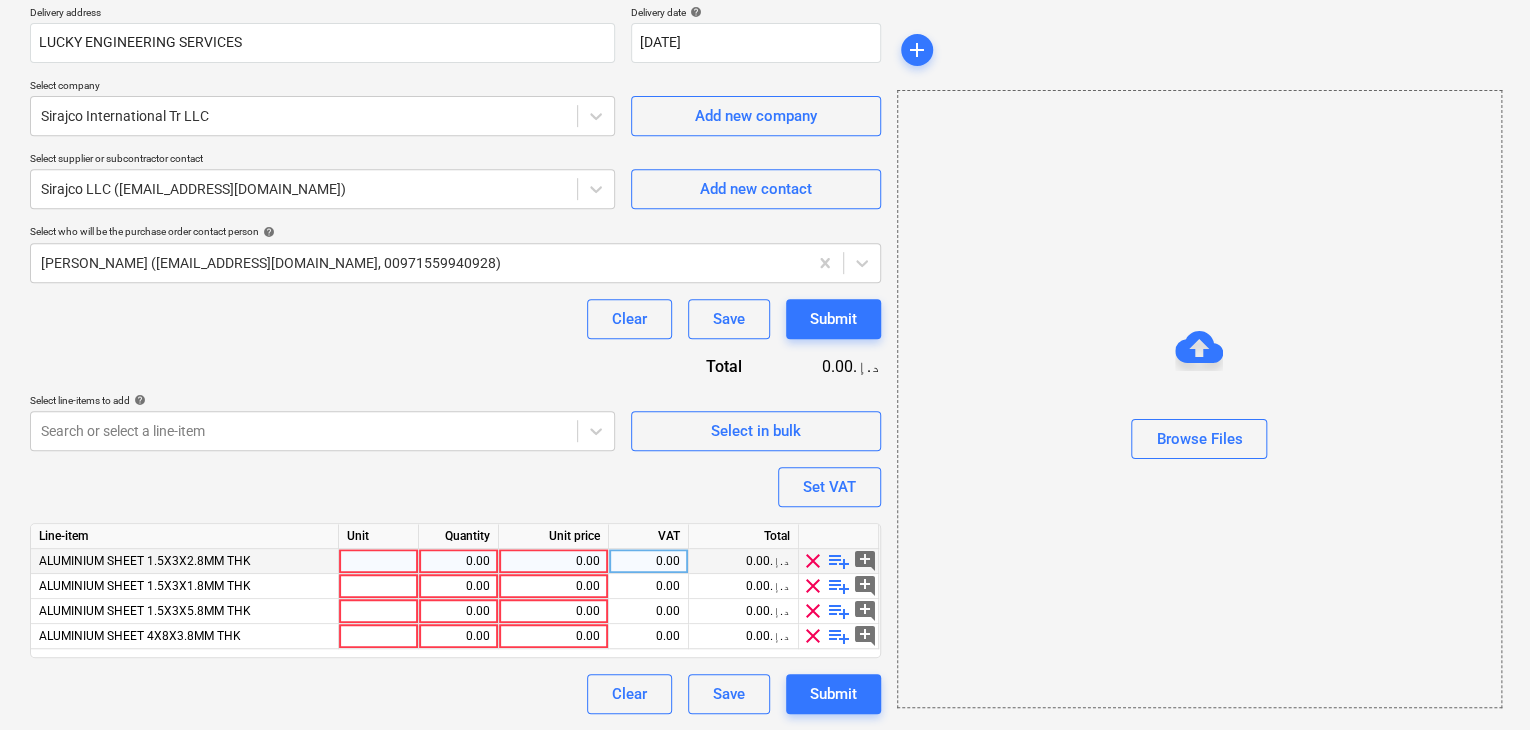 click at bounding box center (379, 561) 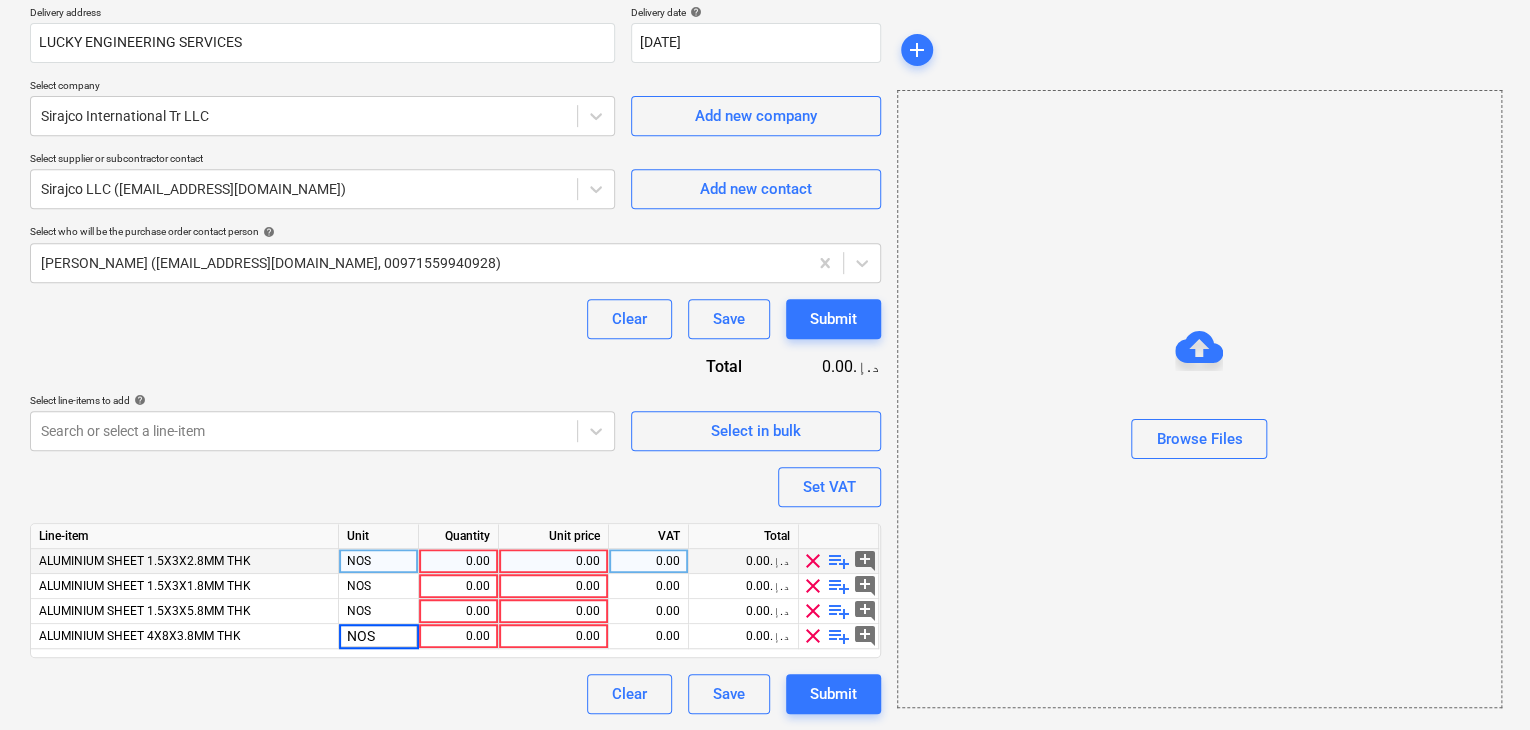 click on "0.00" at bounding box center [458, 561] 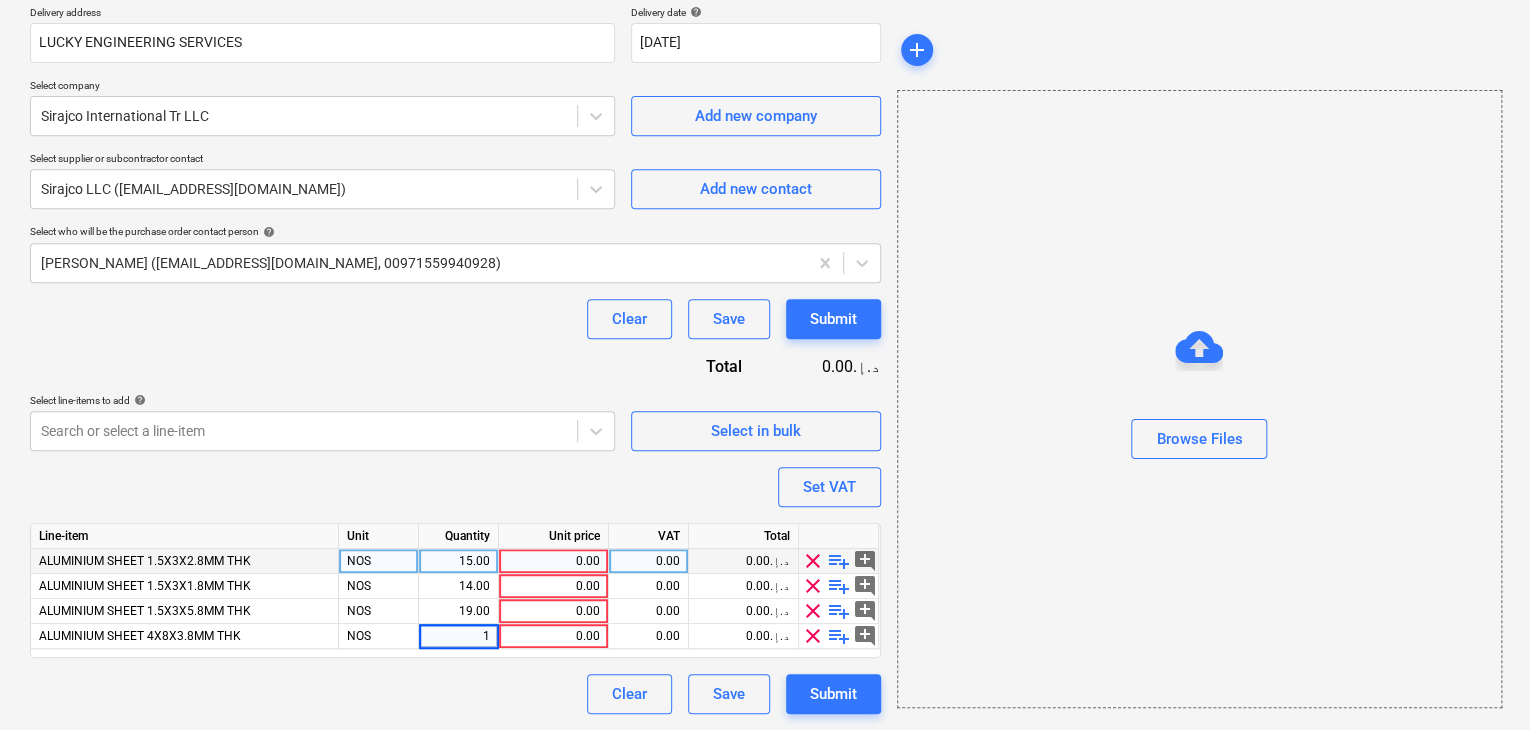click on "0.00" at bounding box center (553, 561) 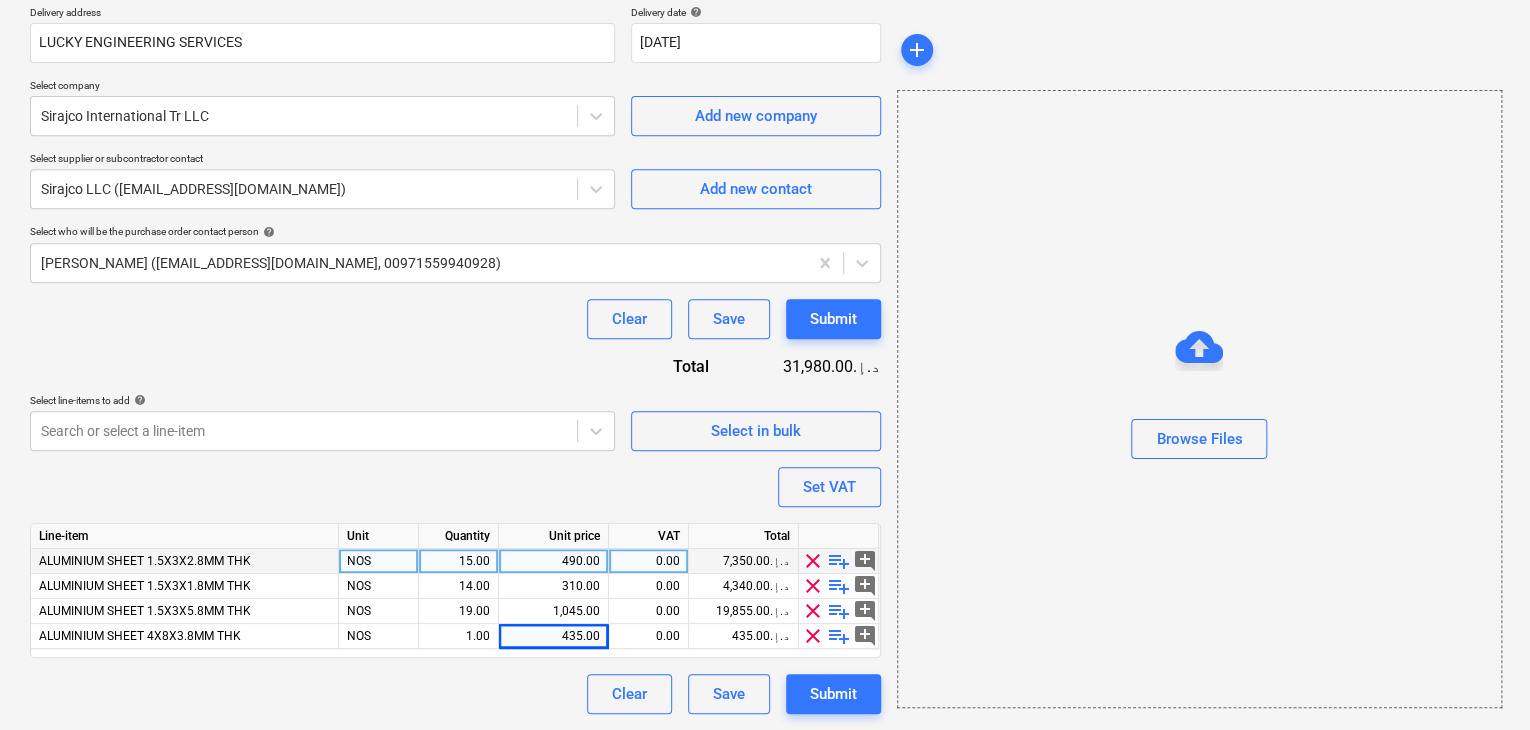 click on "Browse Files" at bounding box center (1199, 399) 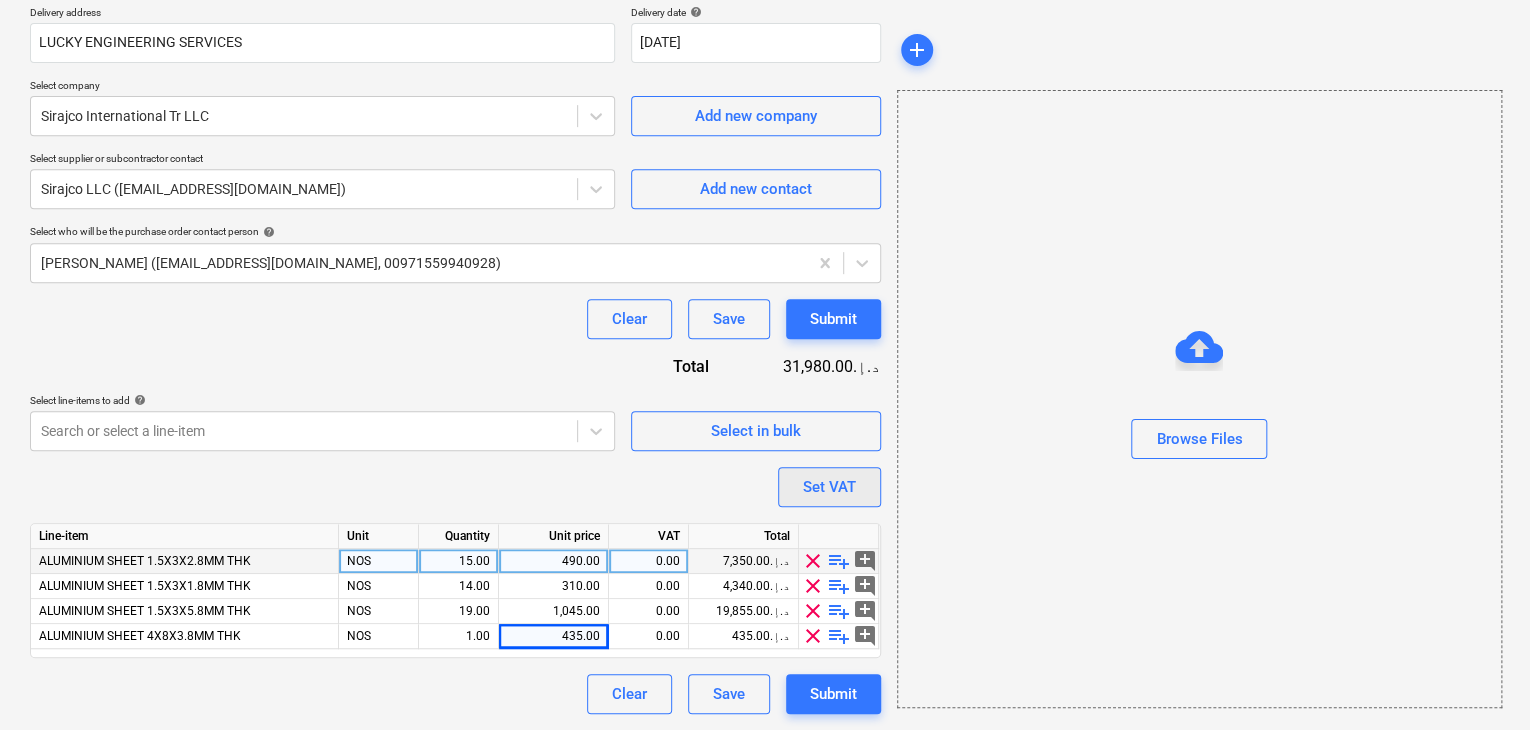 click on "Set VAT" at bounding box center [829, 487] 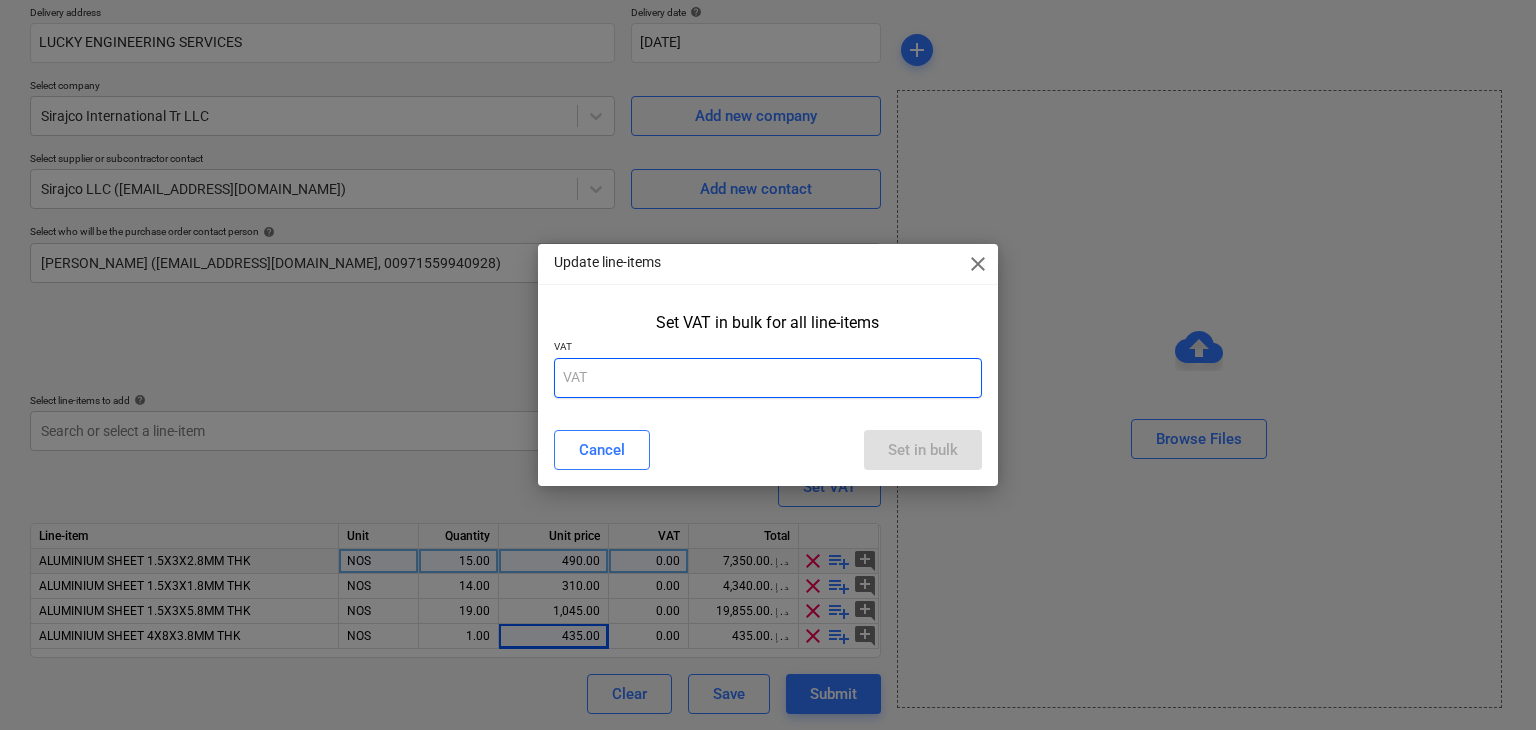 click at bounding box center (768, 378) 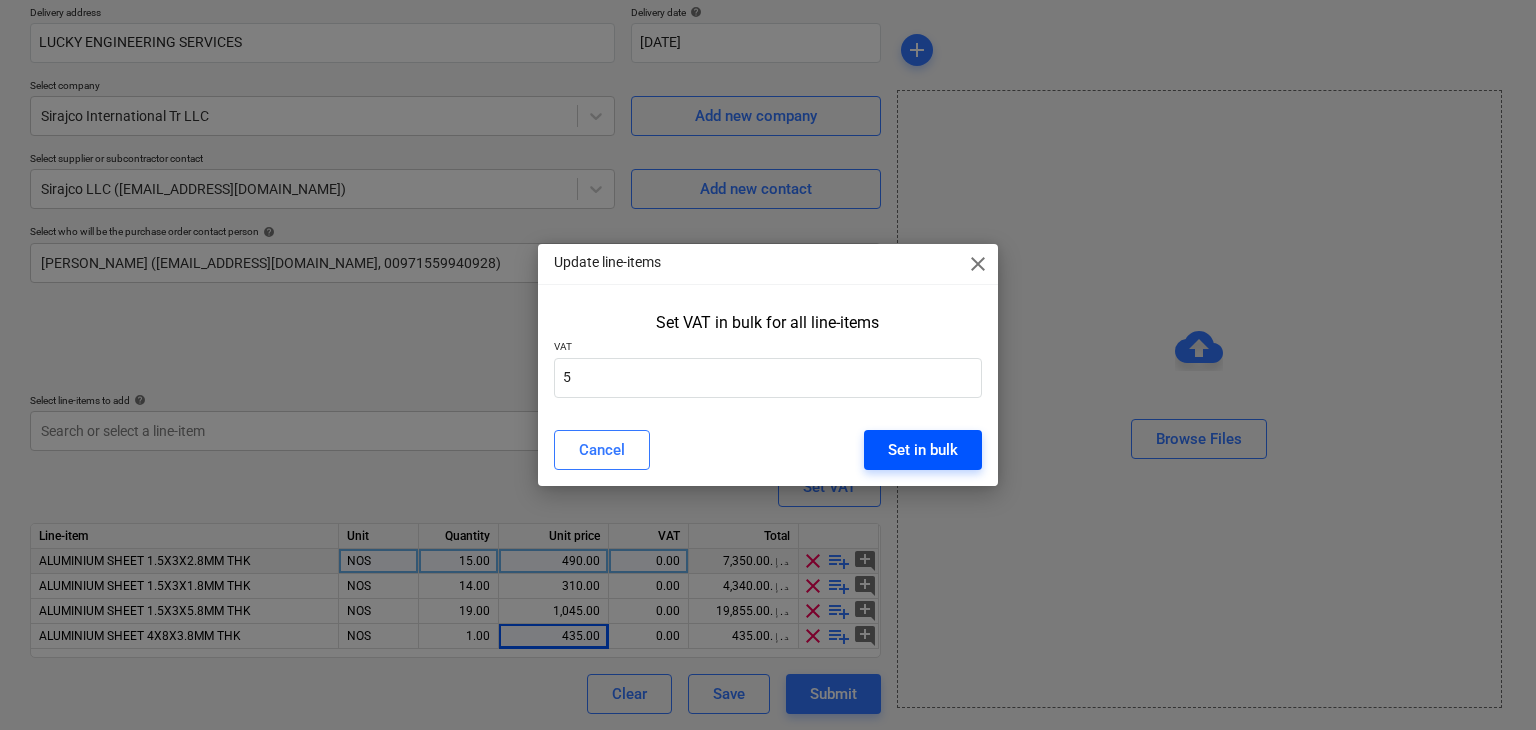 click on "Set in bulk" at bounding box center (923, 450) 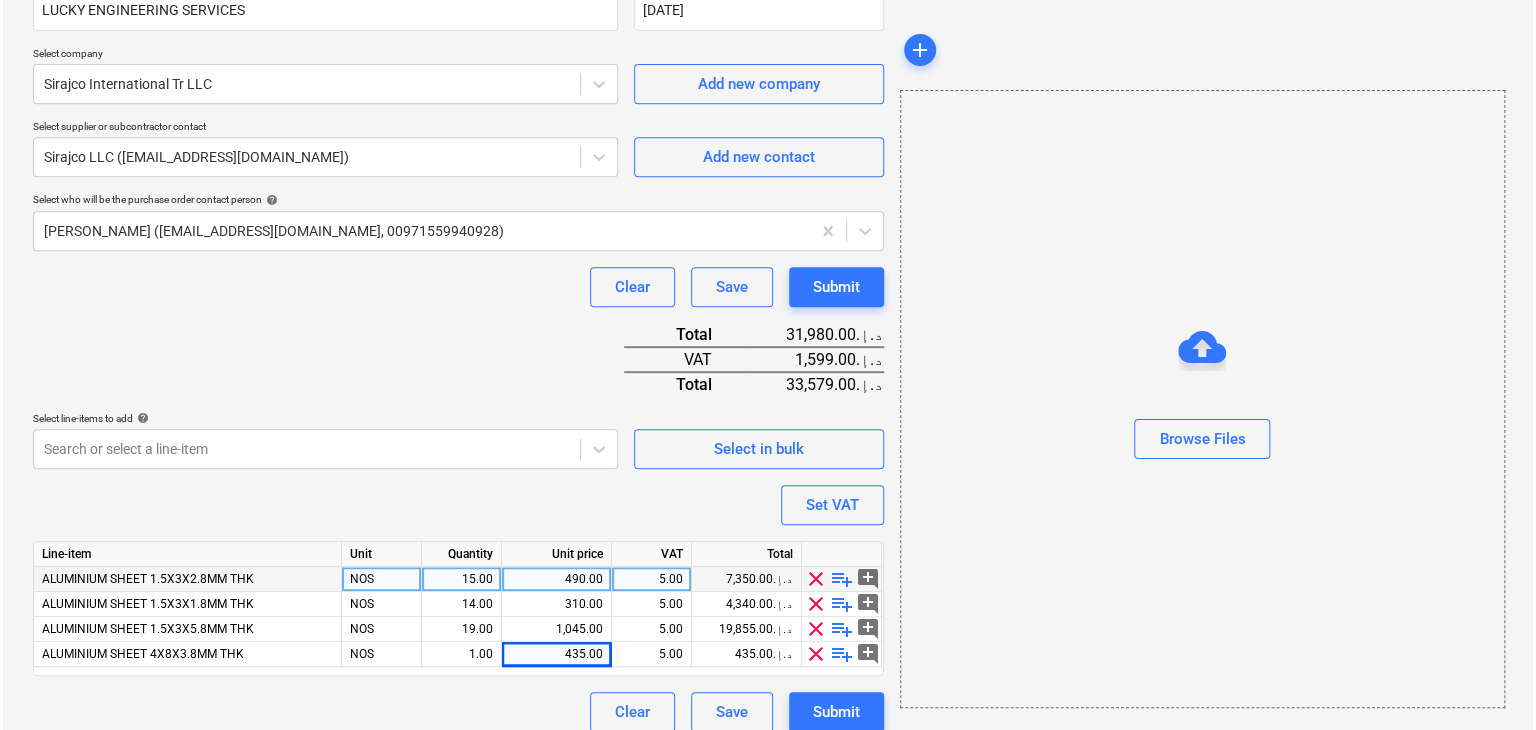 scroll, scrollTop: 417, scrollLeft: 0, axis: vertical 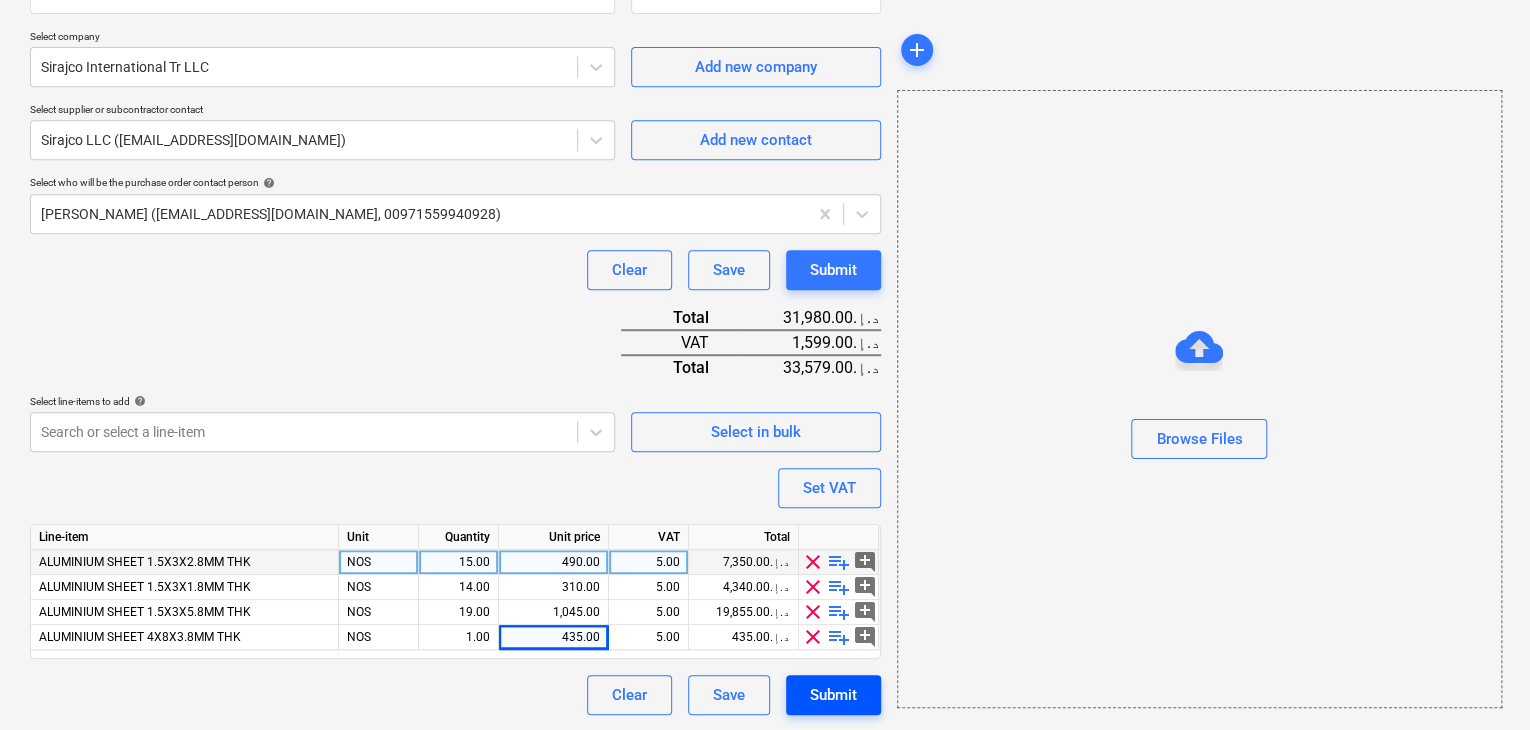 click on "Submit" at bounding box center [833, 695] 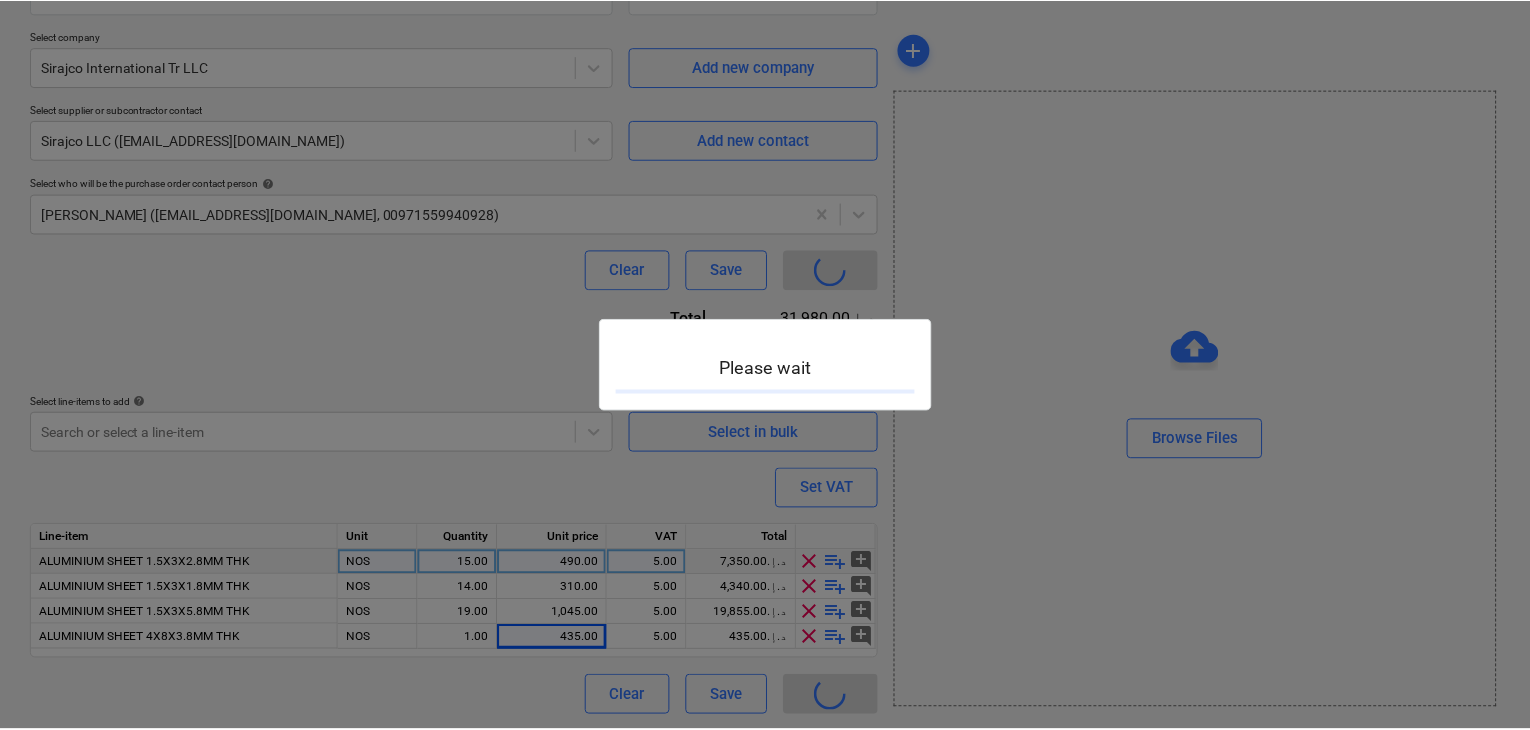 scroll, scrollTop: 0, scrollLeft: 0, axis: both 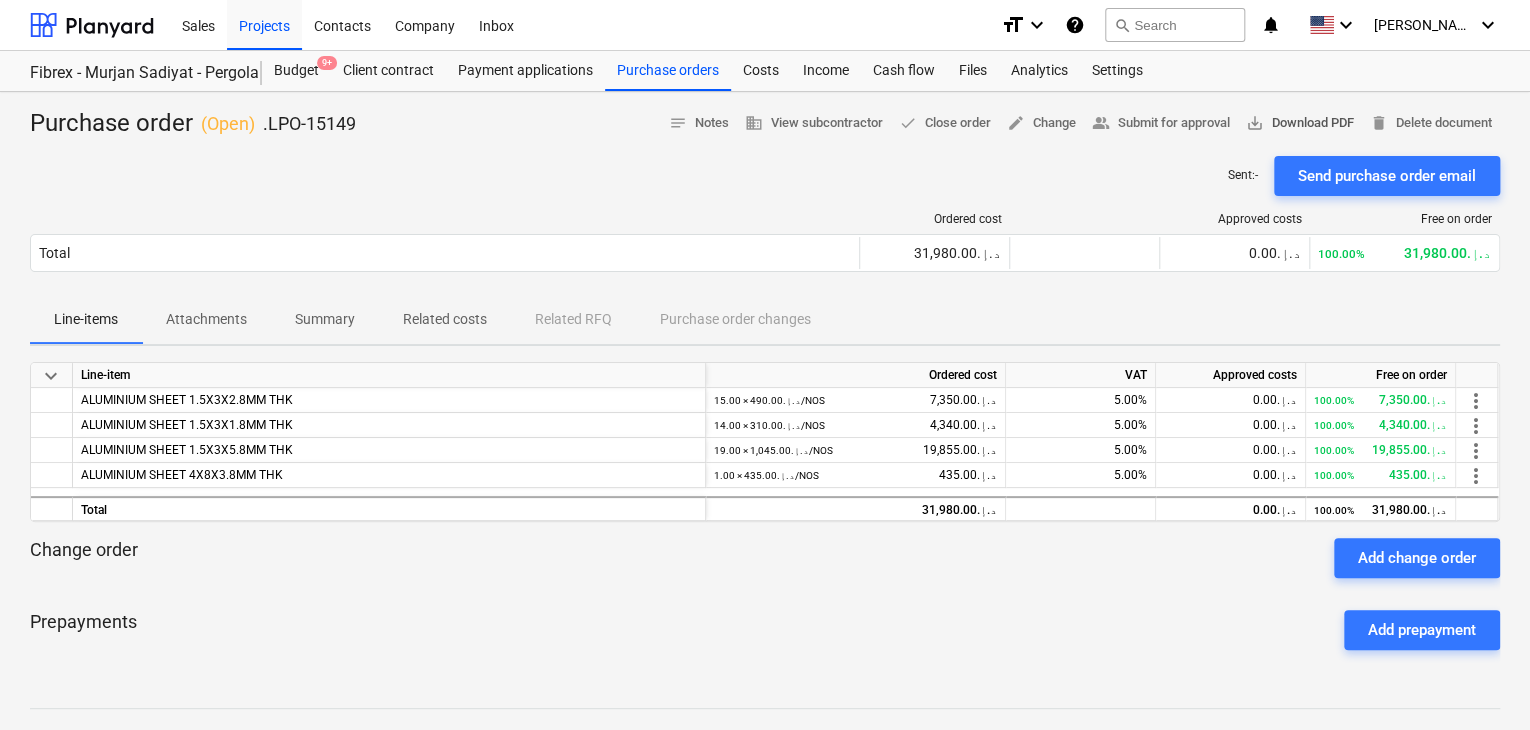 click on "save_alt Download PDF" at bounding box center [1300, 123] 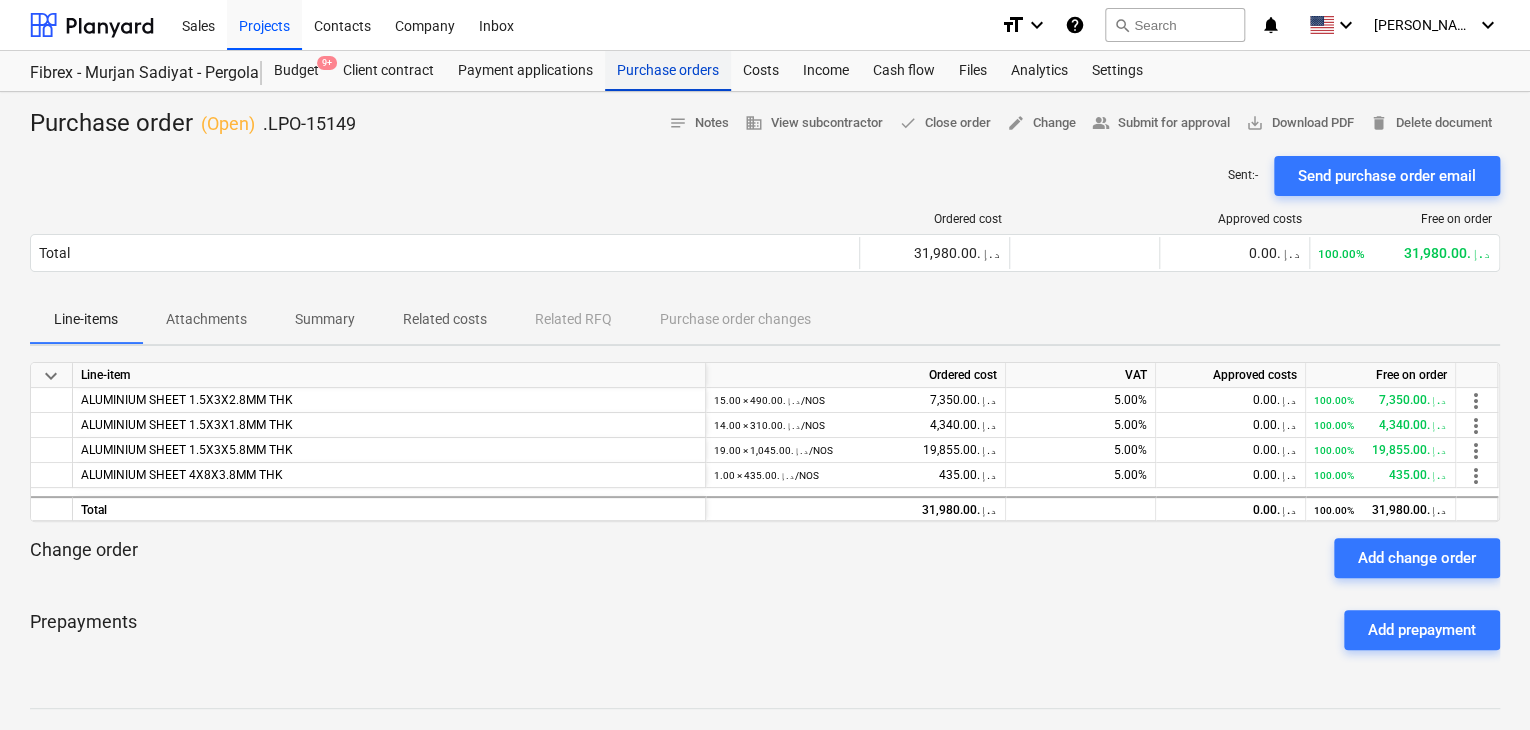 click on "Purchase orders" at bounding box center (668, 71) 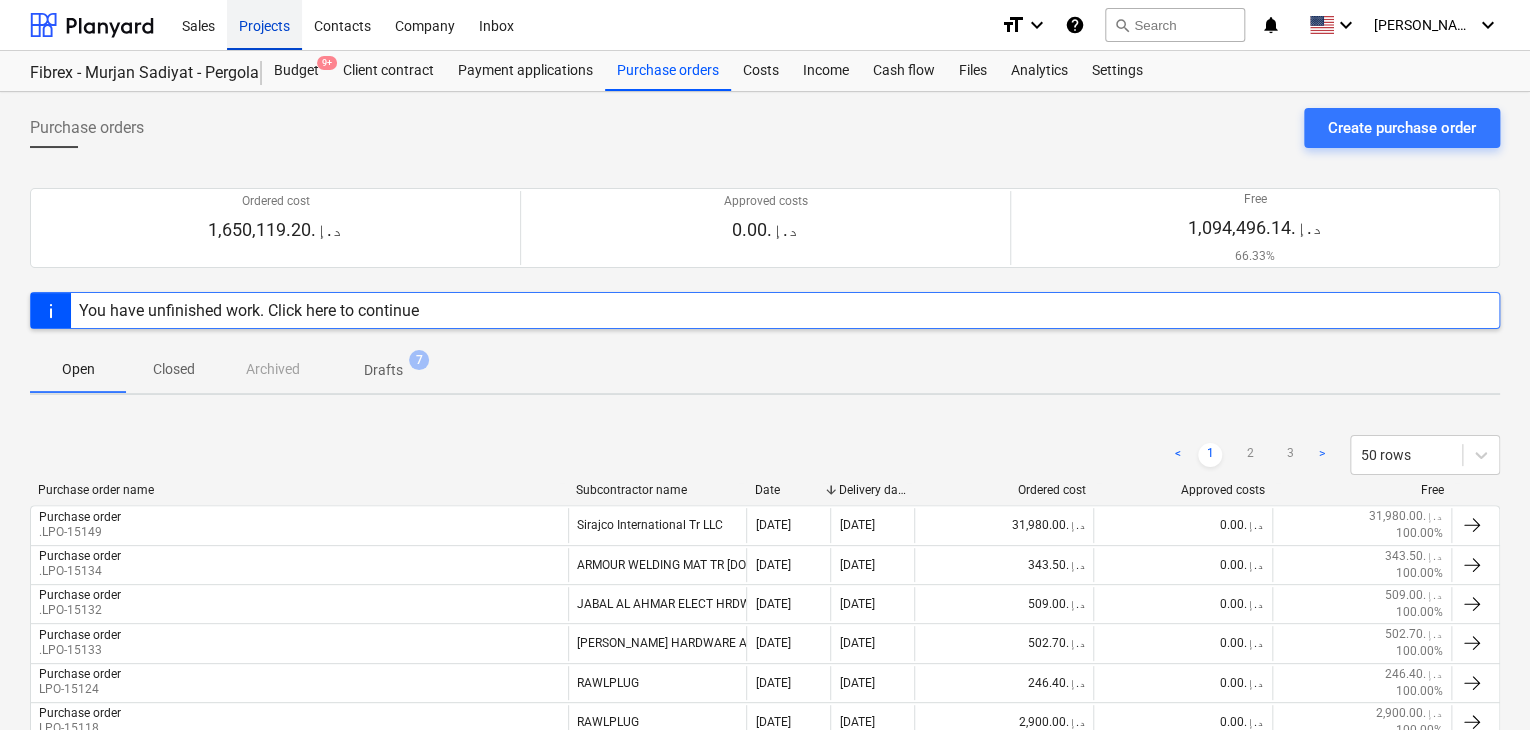 click on "Projects" at bounding box center (264, 24) 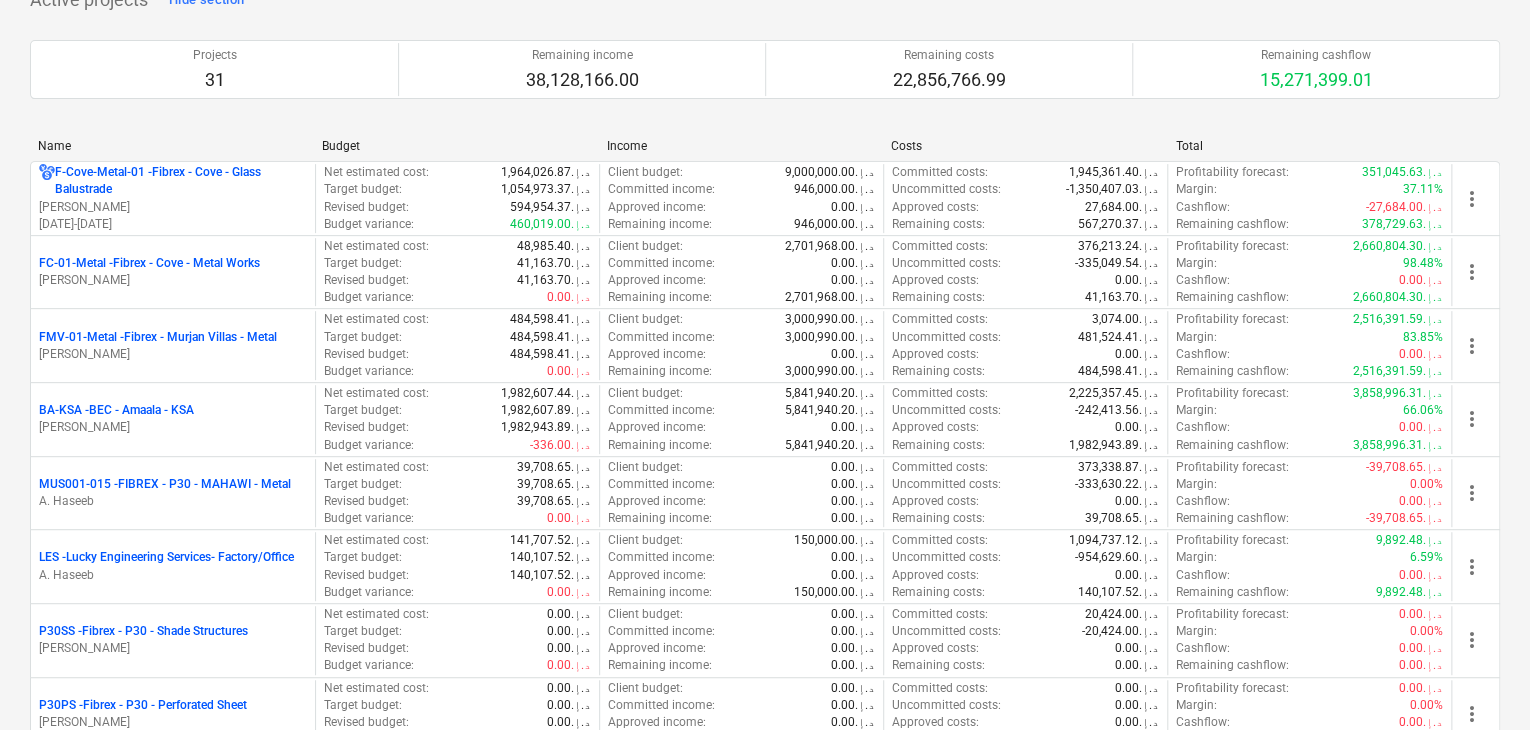 scroll, scrollTop: 400, scrollLeft: 0, axis: vertical 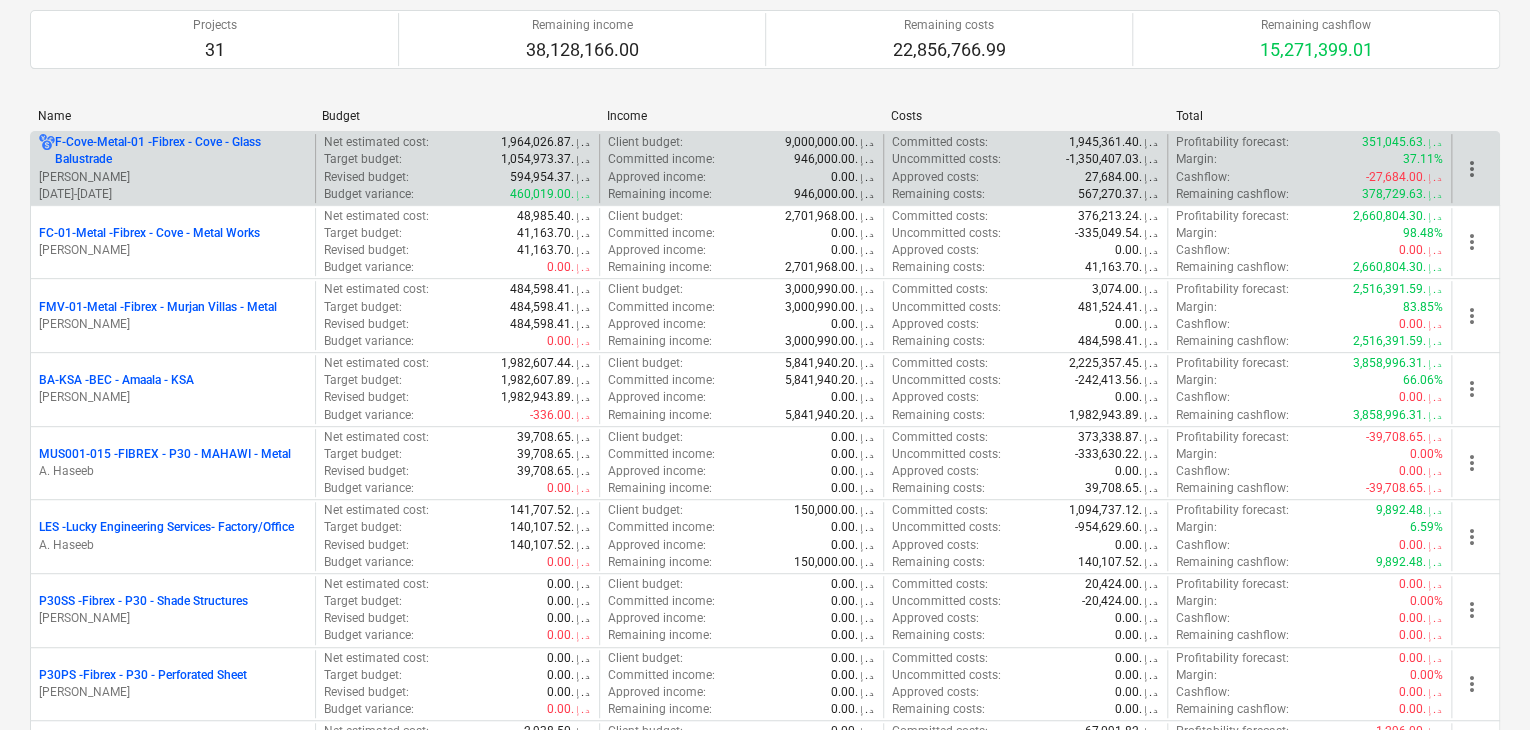 click on "[PERSON_NAME]" at bounding box center (173, 177) 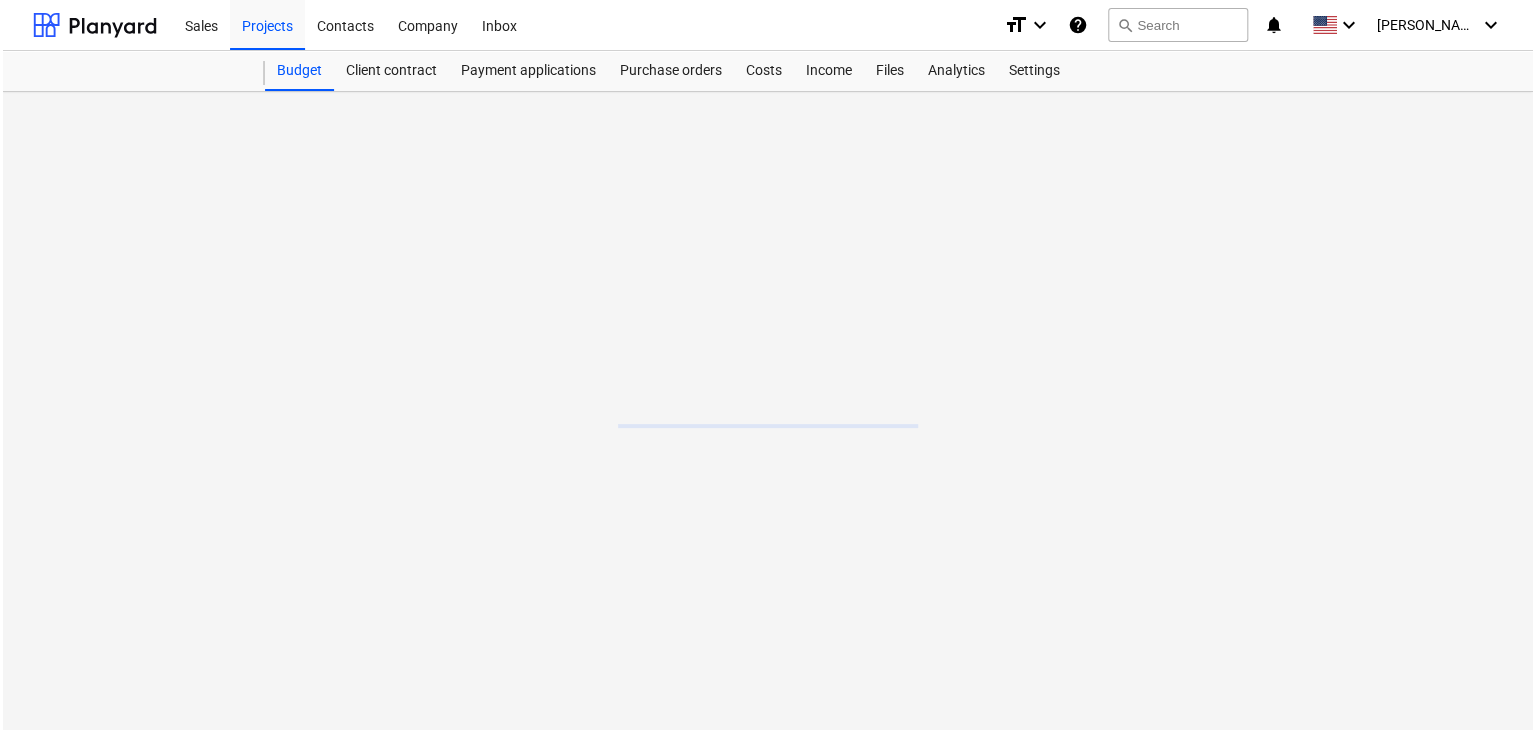 scroll, scrollTop: 0, scrollLeft: 0, axis: both 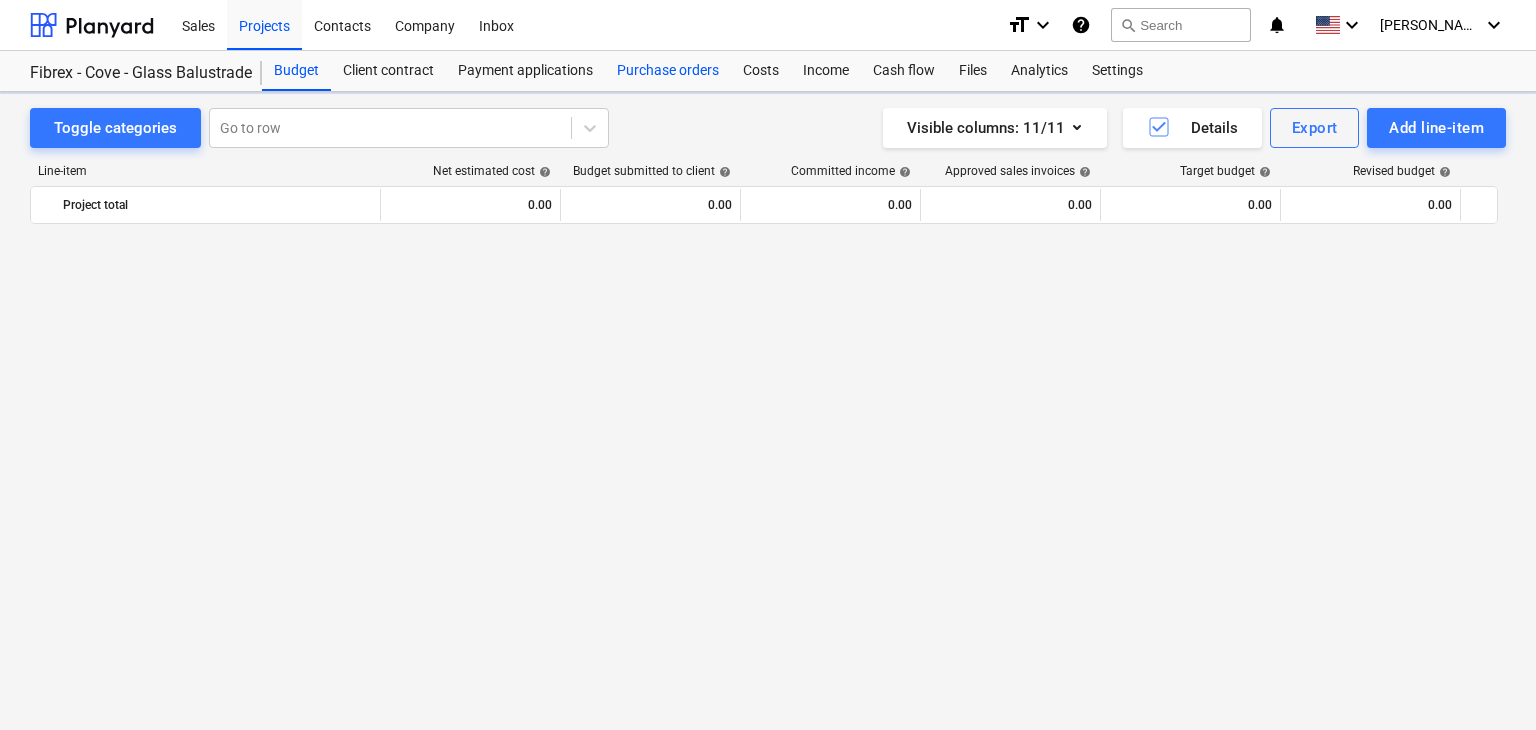 click on "Purchase orders" at bounding box center (668, 71) 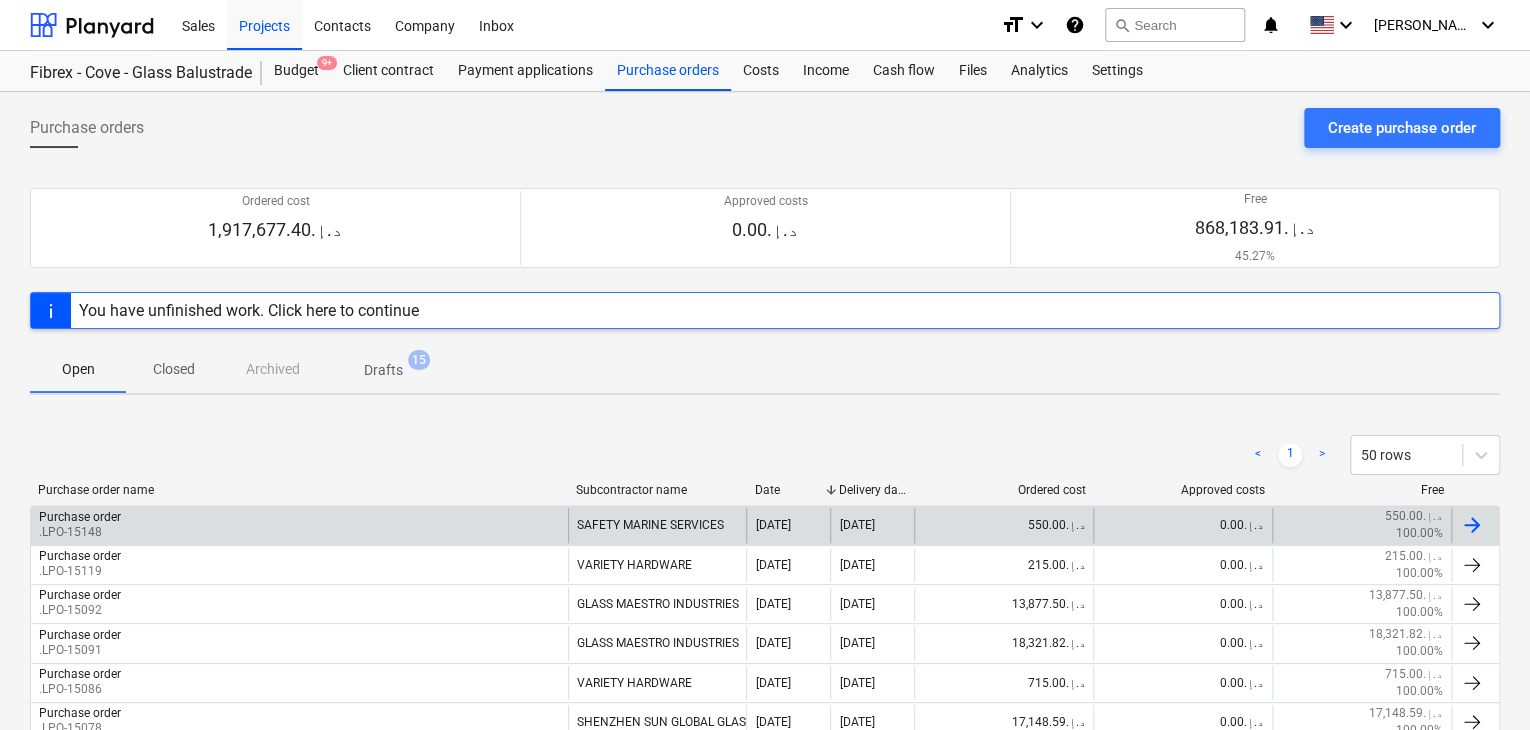 click on "Purchase order .LPO-15148" at bounding box center (299, 525) 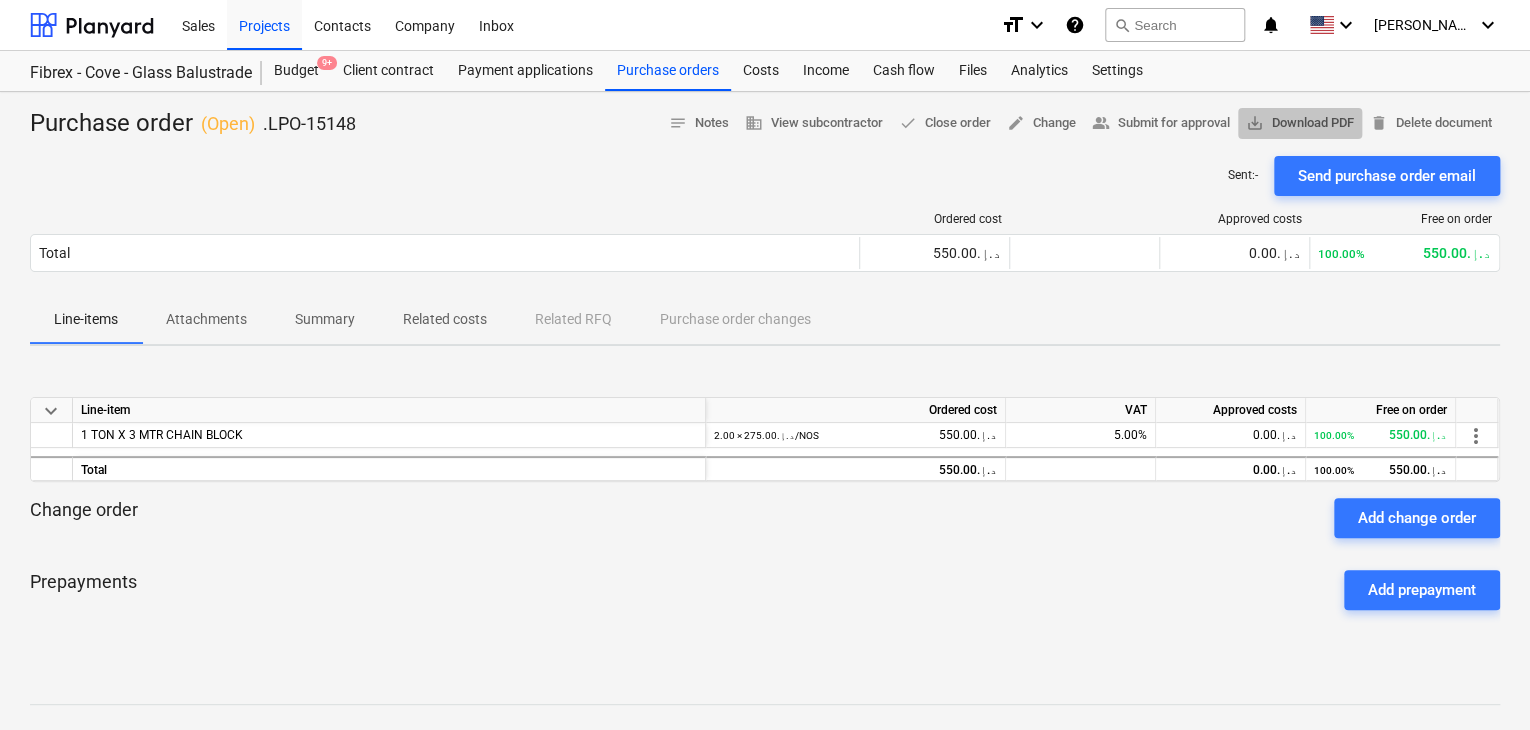 click on "save_alt Download PDF" at bounding box center [1300, 123] 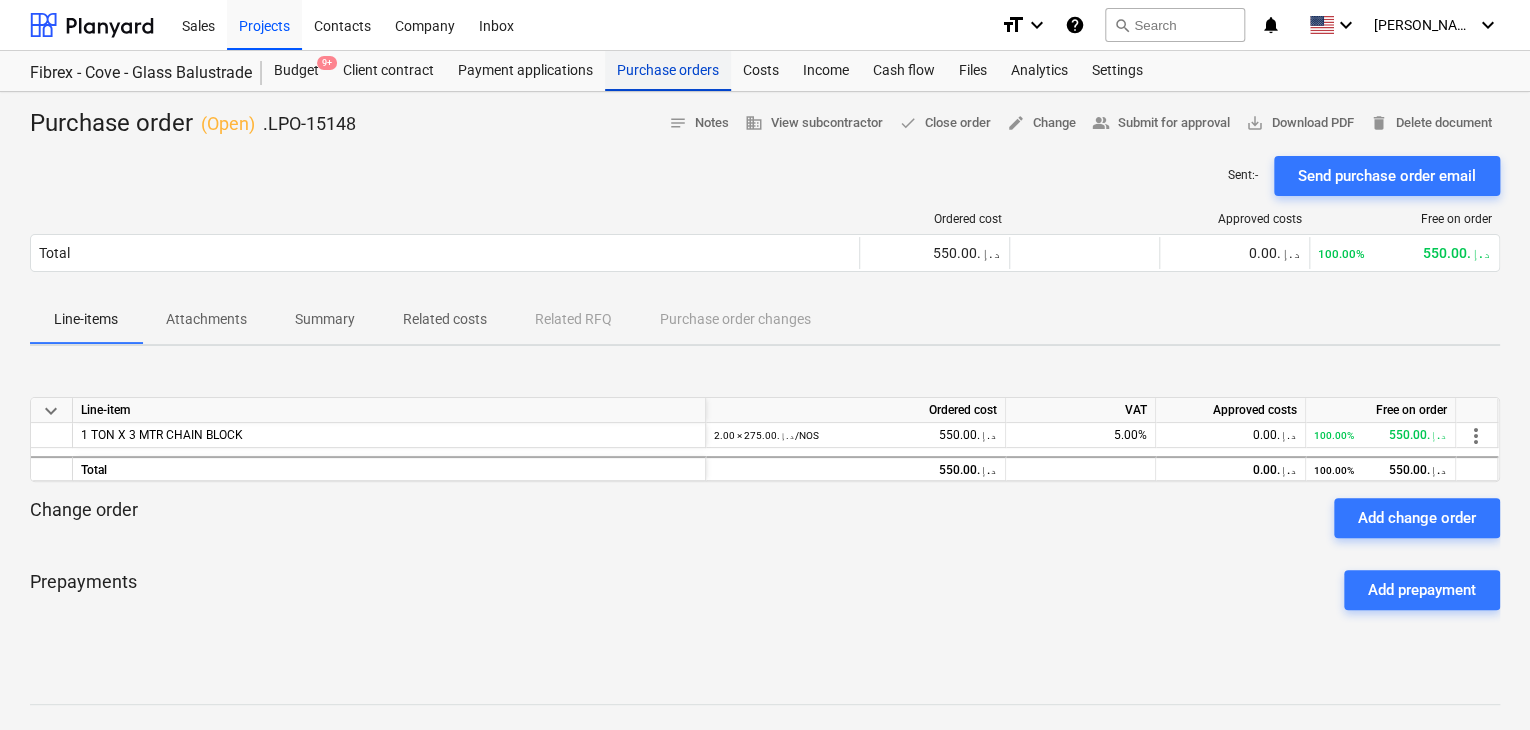 click on "Purchase orders" at bounding box center (668, 71) 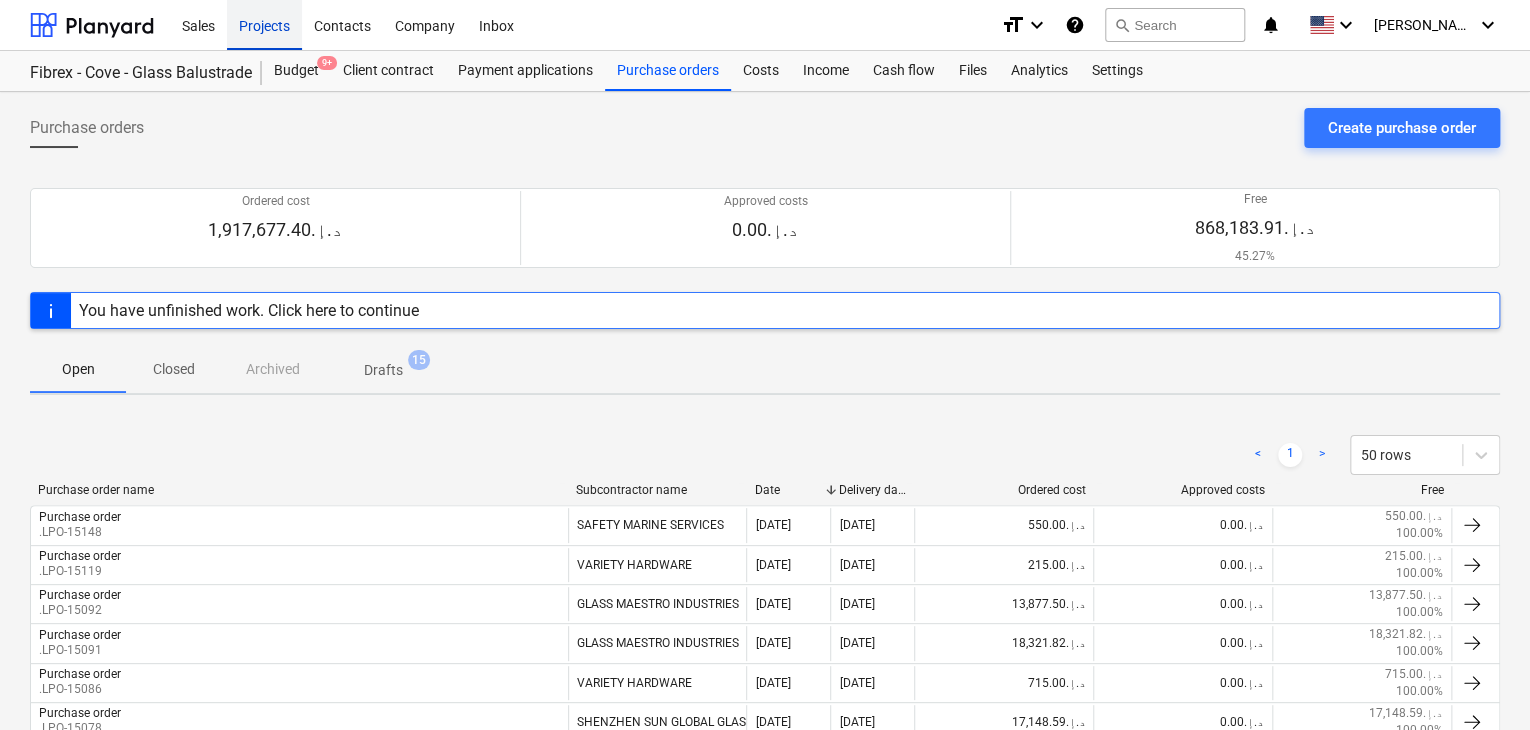 click on "Projects" at bounding box center (264, 24) 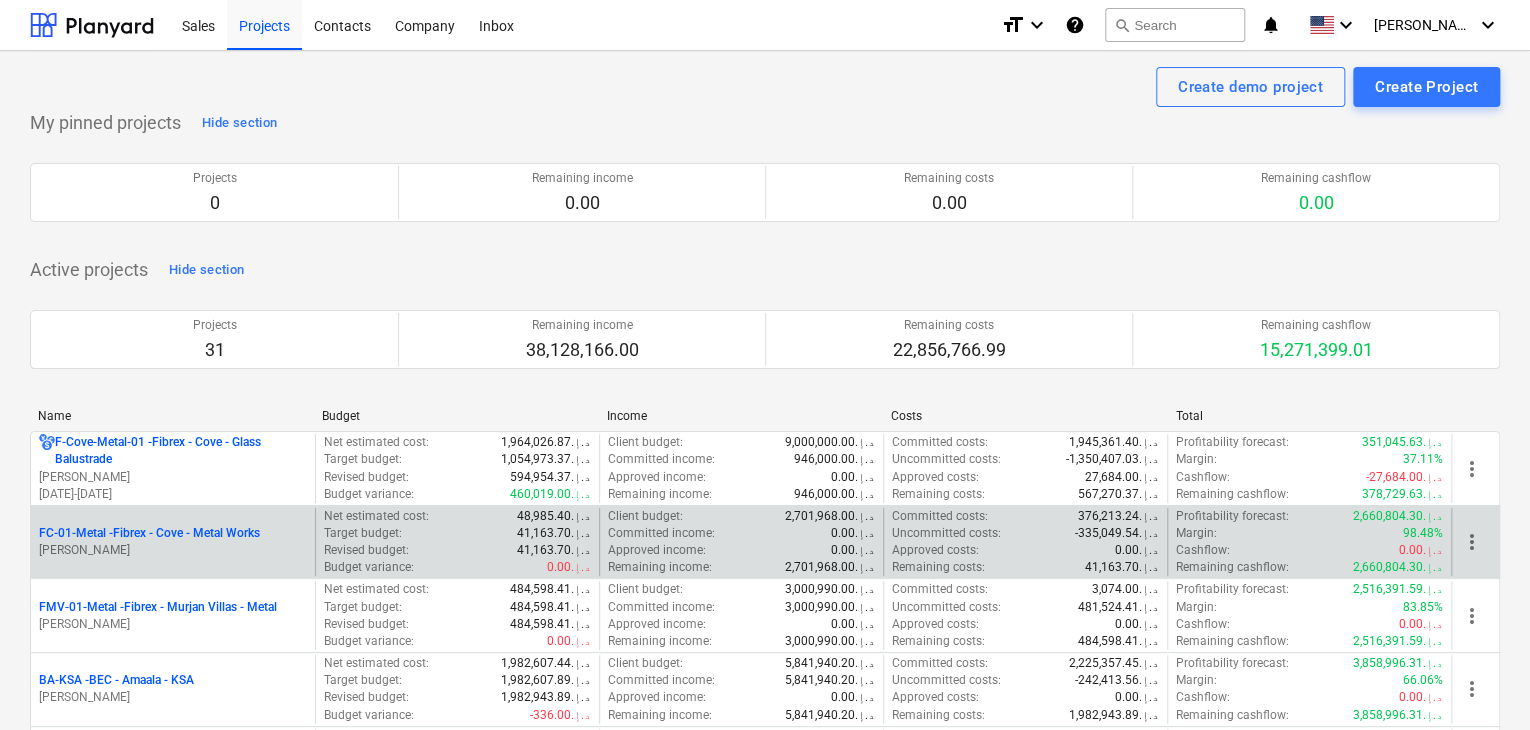 click on "[PERSON_NAME]" at bounding box center (173, 550) 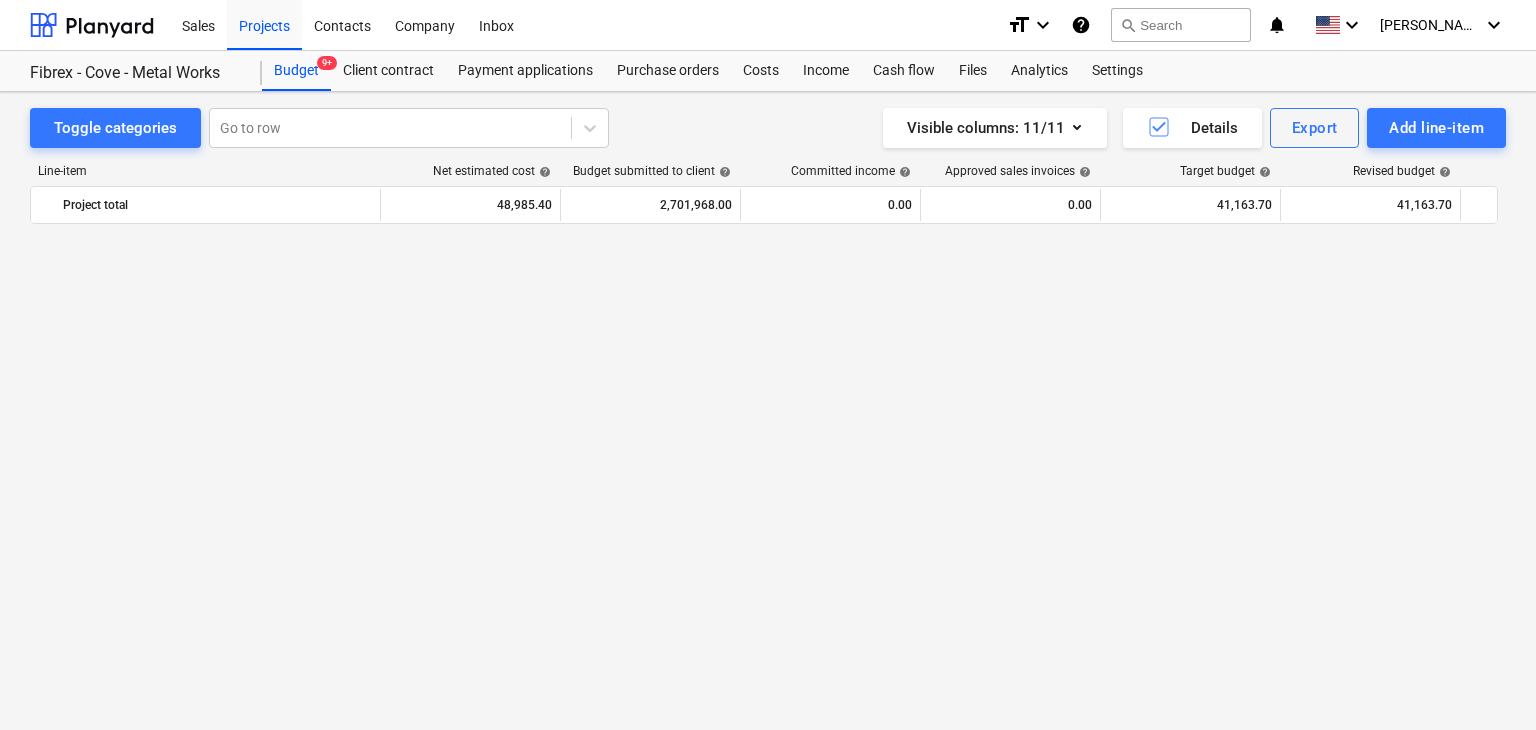 scroll, scrollTop: 23769, scrollLeft: 0, axis: vertical 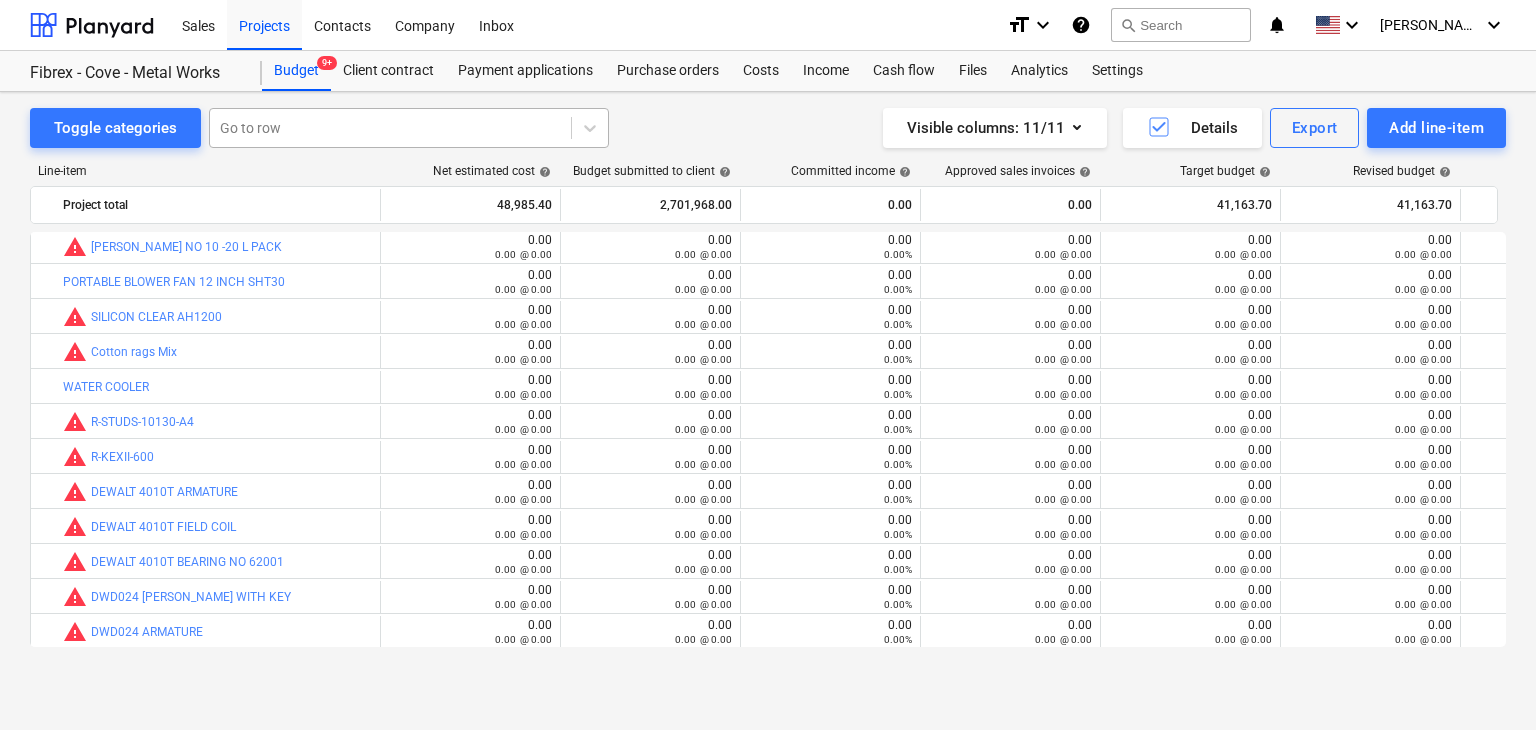 click at bounding box center [390, 128] 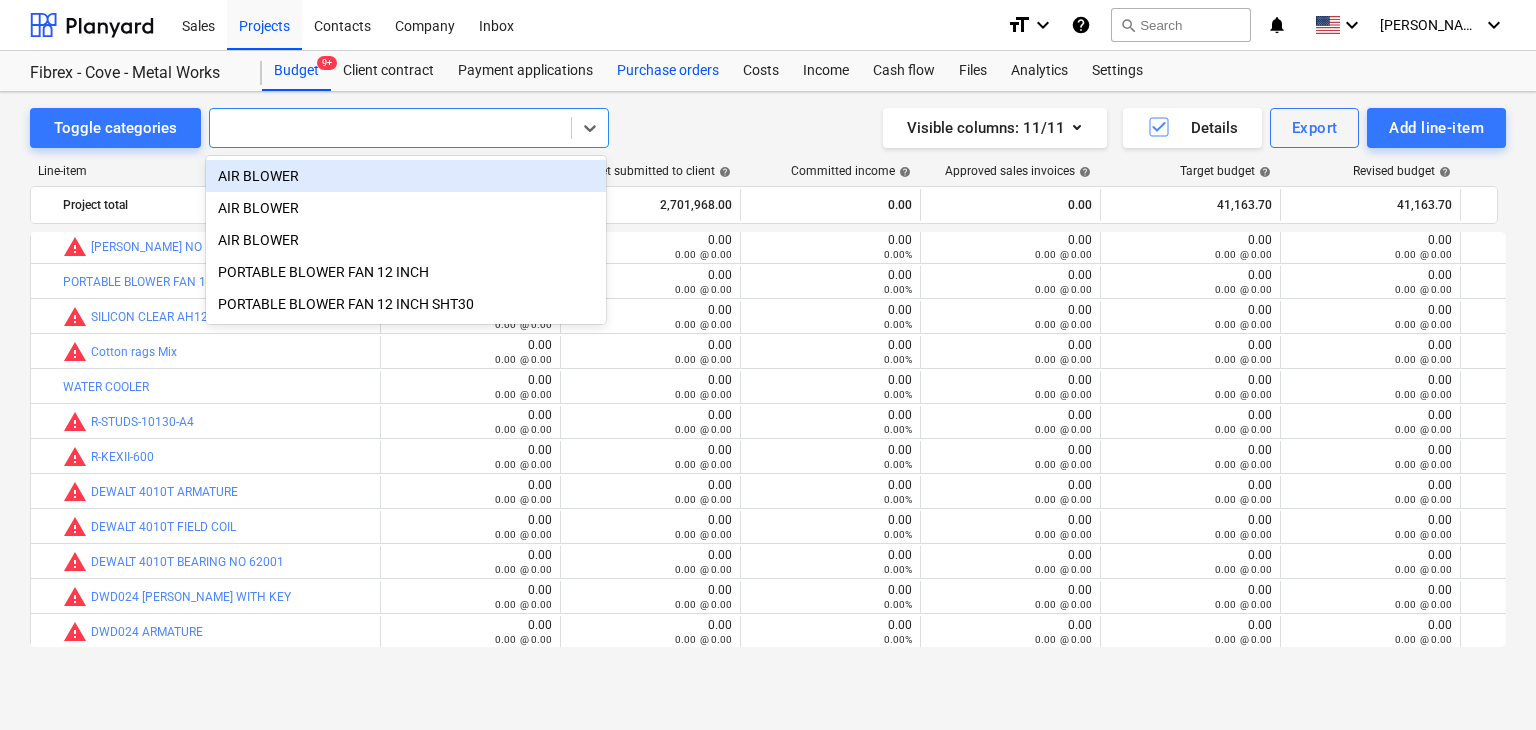 click on "Purchase orders" at bounding box center [668, 71] 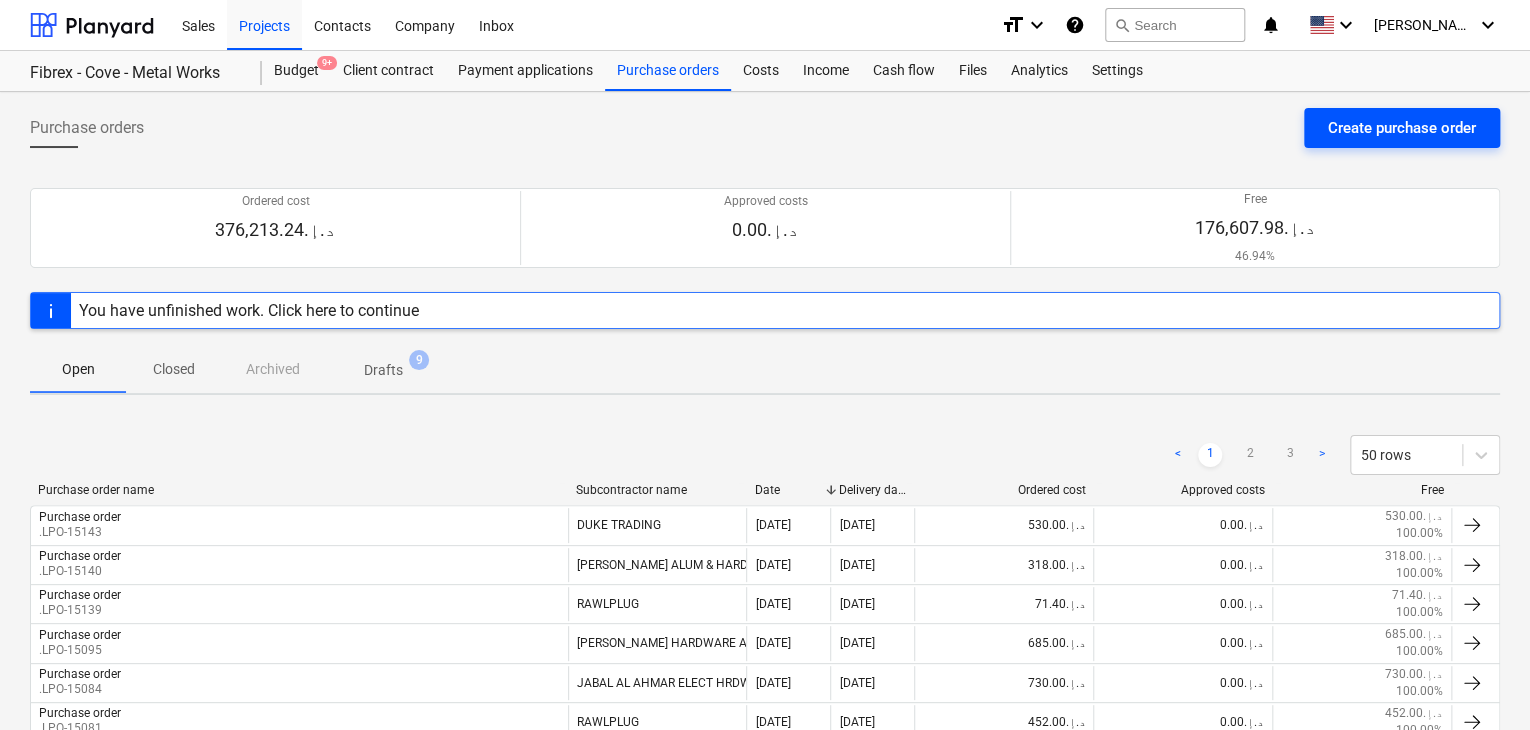 click on "Create purchase order" at bounding box center [1402, 128] 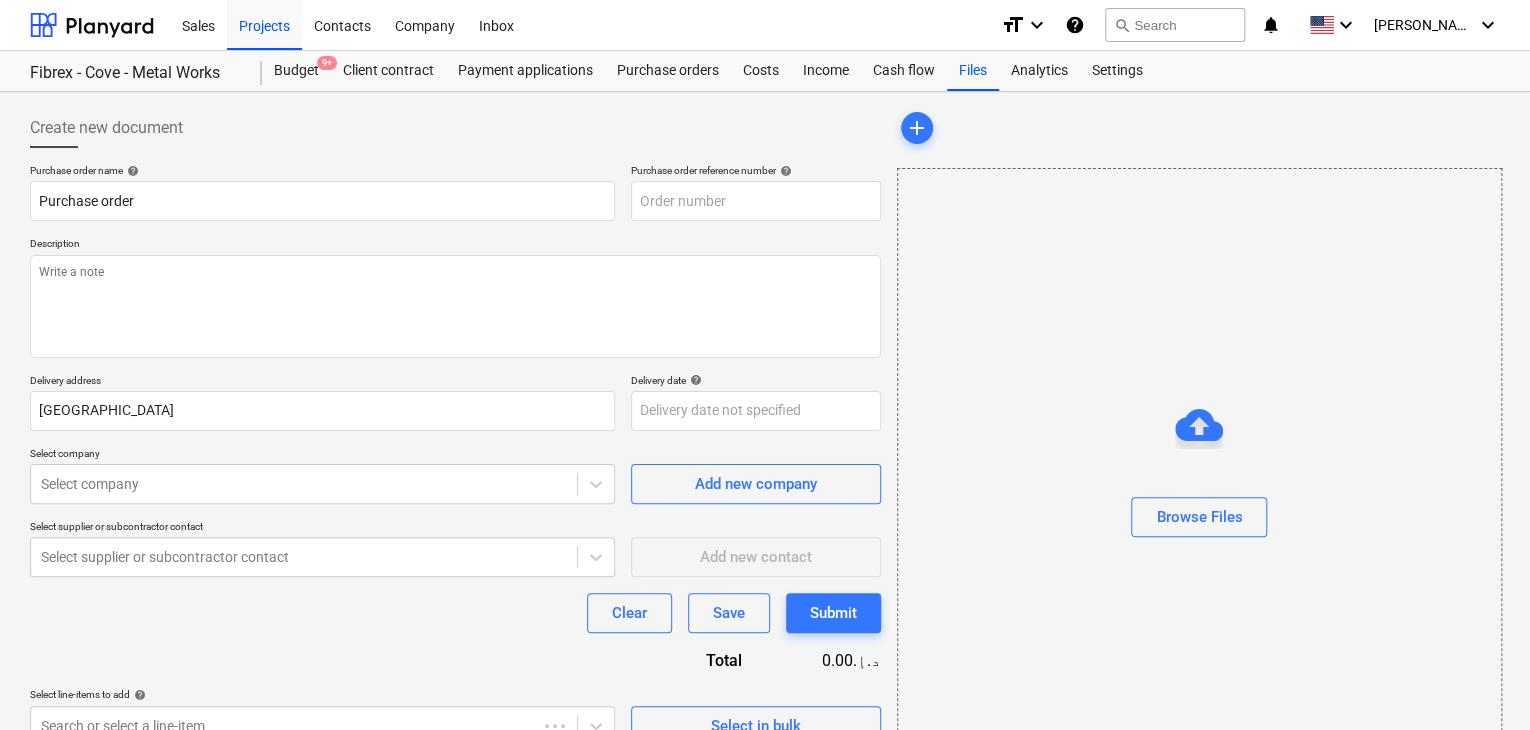 click on "Purchase order name help Purchase order Purchase order reference number help Description Delivery address Dubai Delivery date help Press the down arrow key to interact with the calendar and
select a date. Press the question mark key to get the keyboard shortcuts for changing dates. Select company Select company Add new company Select supplier or subcontractor contact Select supplier or subcontractor contact Add new contact Clear Save Submit Total 0.00د.إ.‏ Select line-items to add help Search or select a line-item Select in bulk" at bounding box center (455, 455) 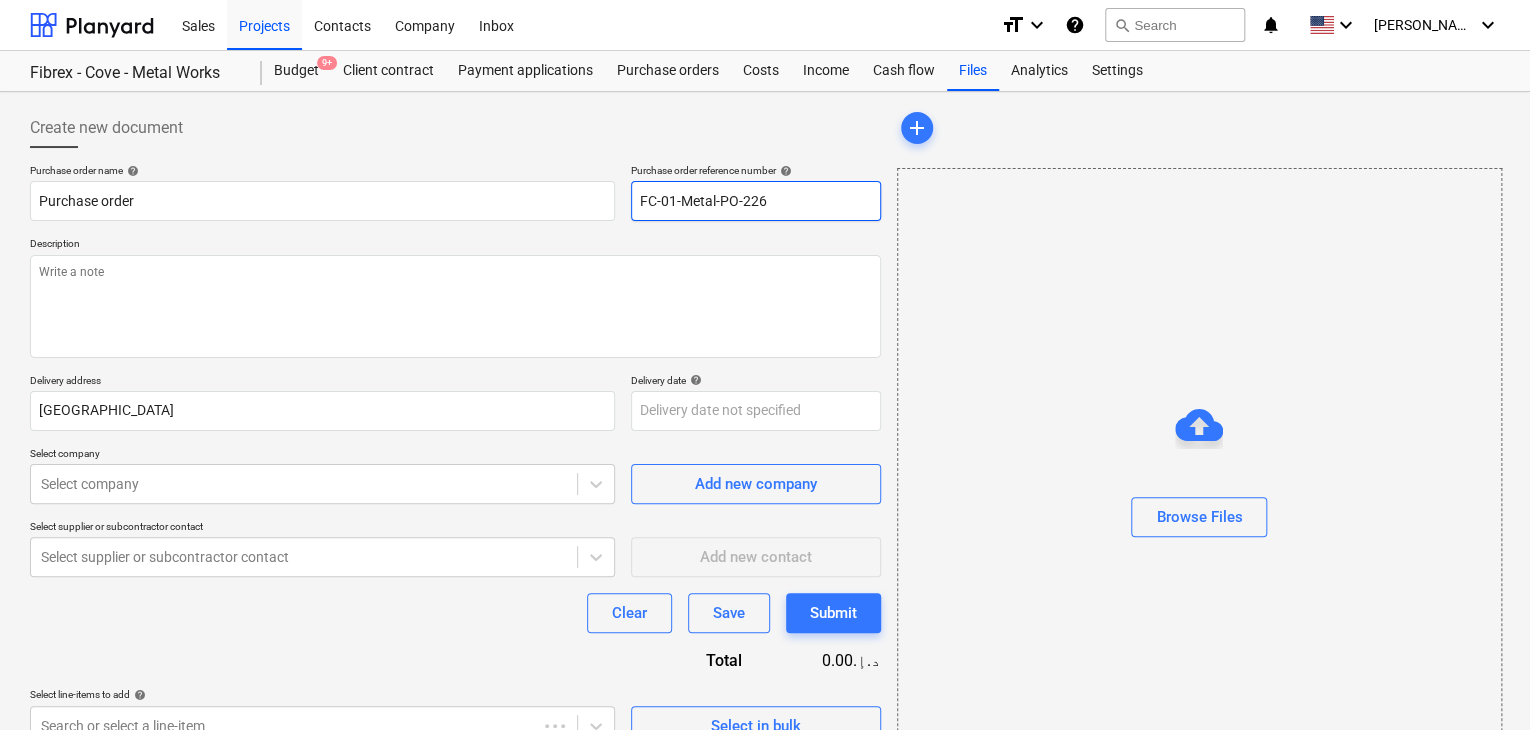 drag, startPoint x: 797, startPoint y: 199, endPoint x: 542, endPoint y: 169, distance: 256.75864 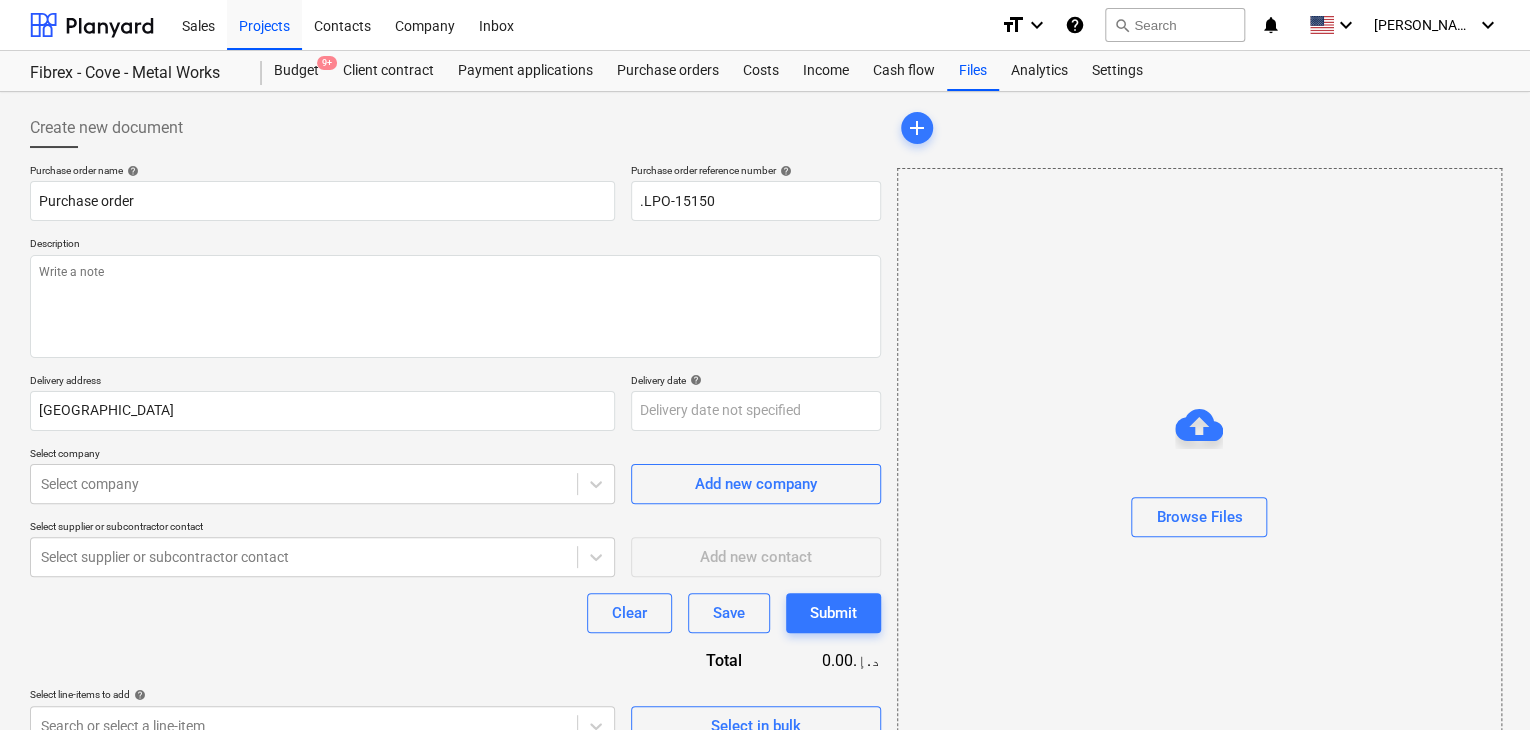 click on "Description" at bounding box center [455, 245] 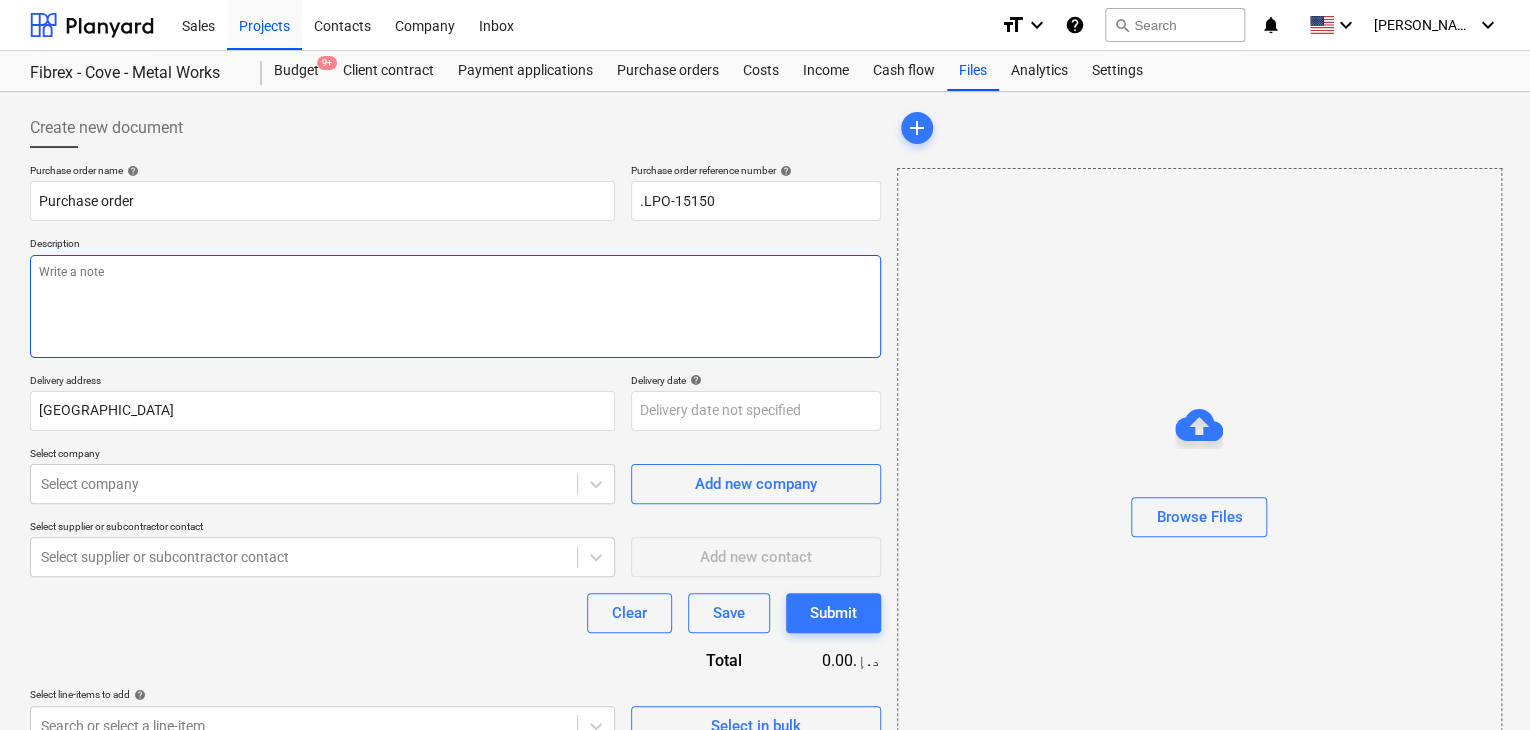 click at bounding box center [455, 306] 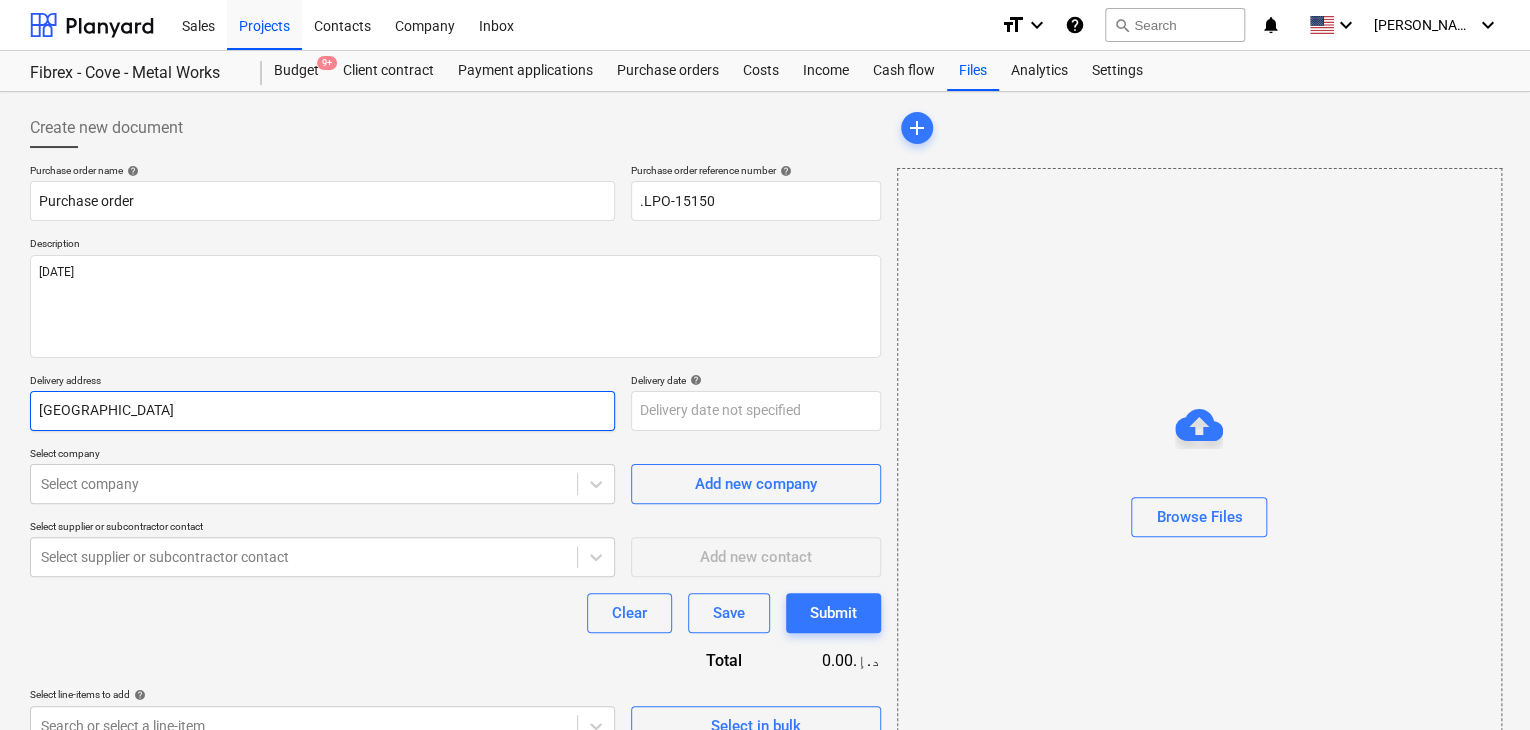 click on "[GEOGRAPHIC_DATA]" at bounding box center (322, 411) 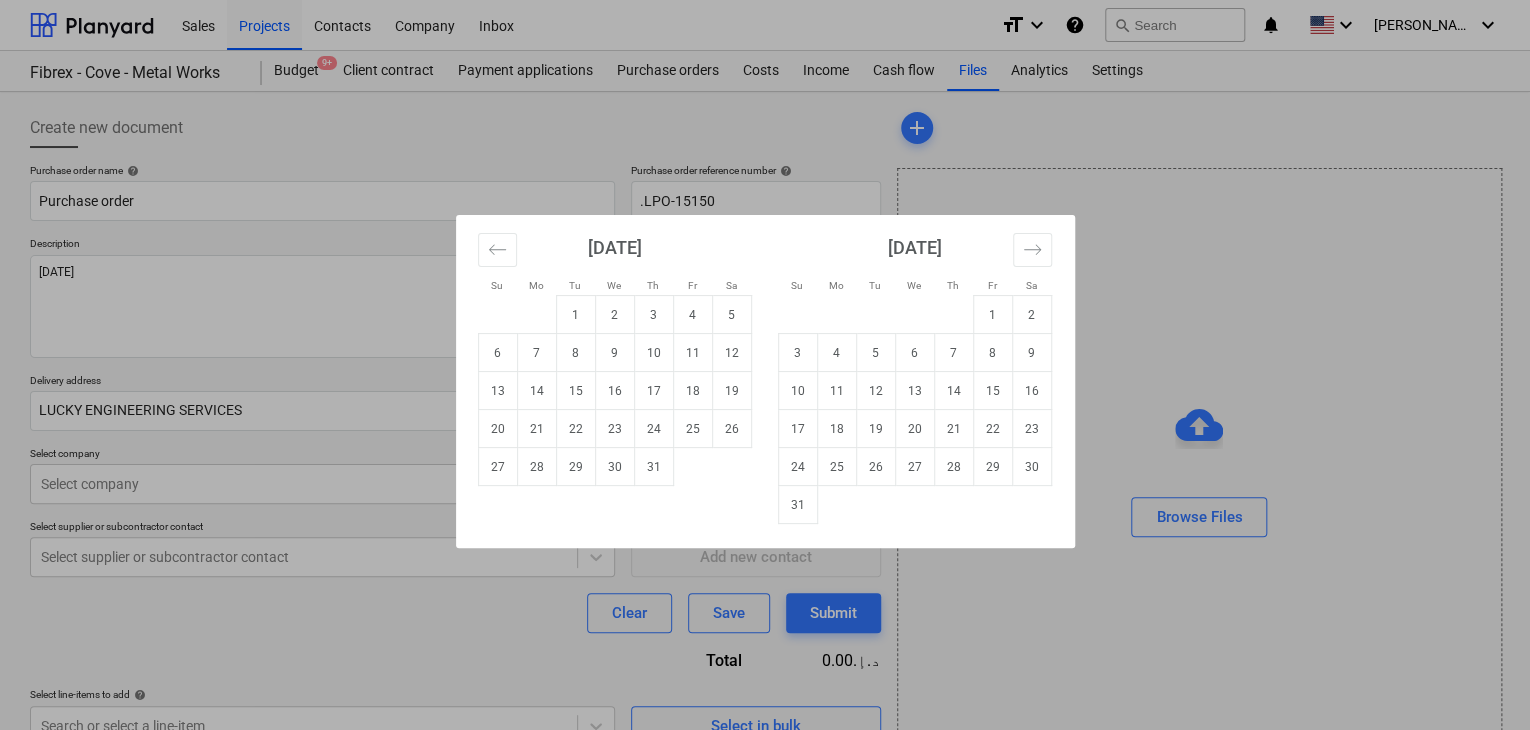 click on "Sales Projects Contacts Company Inbox format_size keyboard_arrow_down help search Search notifications 0 keyboard_arrow_down [PERSON_NAME] keyboard_arrow_down Fibrex - Cove - Metal Works Budget 9+ Client contract Payment applications Purchase orders Costs Income Cash flow Files Analytics Settings Create new document Purchase order name help Purchase order Purchase order reference number help .LPO-15150 Description [DATE] Delivery address LUCKY ENGINEERING SERVICES Delivery date help Press the down arrow key to interact with the calendar and
select a date. Press the question mark key to get the keyboard shortcuts for changing dates. Select company Select company Add new company Select supplier or subcontractor contact Select supplier or subcontractor contact Add new contact Clear Save Submit Total 0.00د.إ.‏ Select line-items to add help Search or select a line-item Select in bulk add Browse Files Getting notes failed Getting notes failed Project fetching failed Project fetching failed
x" at bounding box center [765, 365] 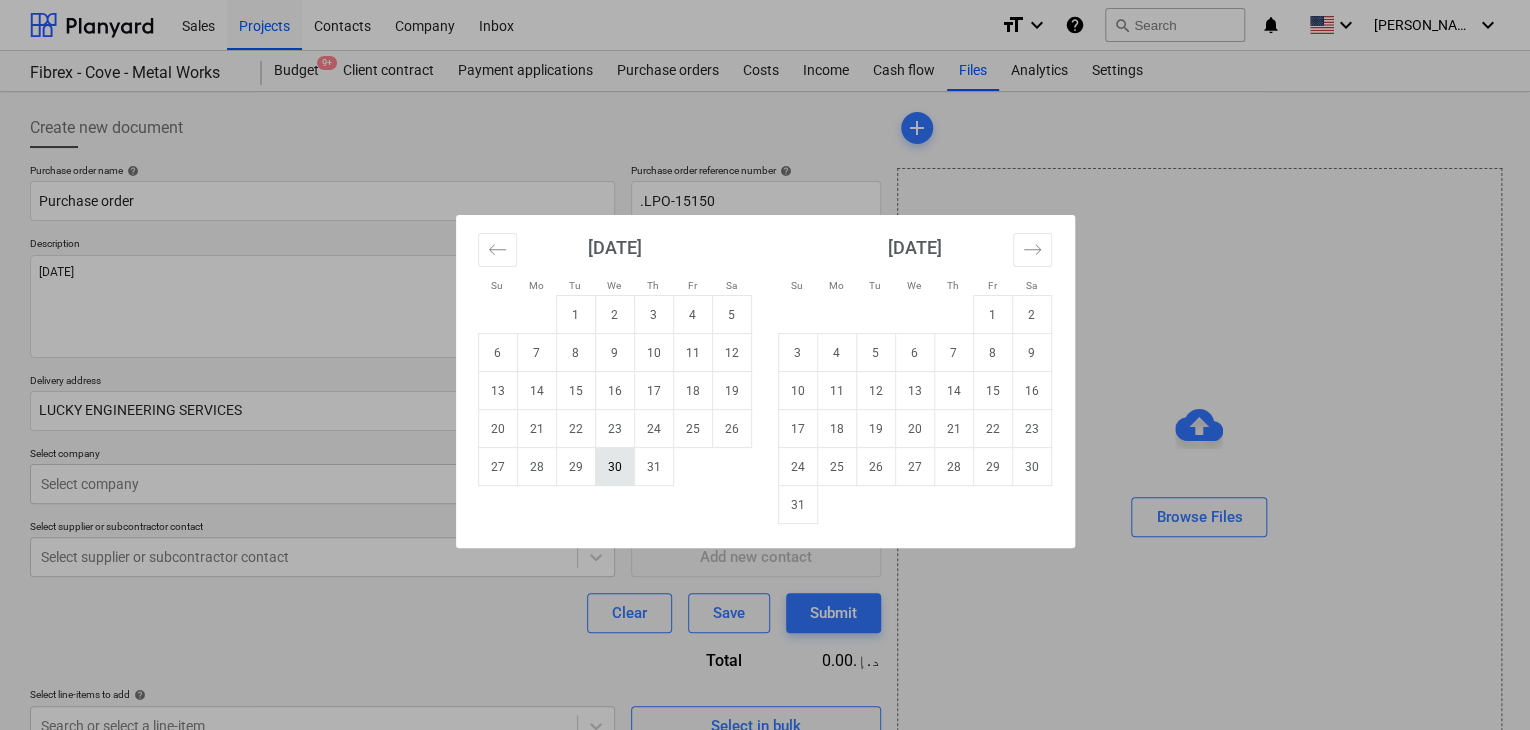 click on "30" at bounding box center [614, 467] 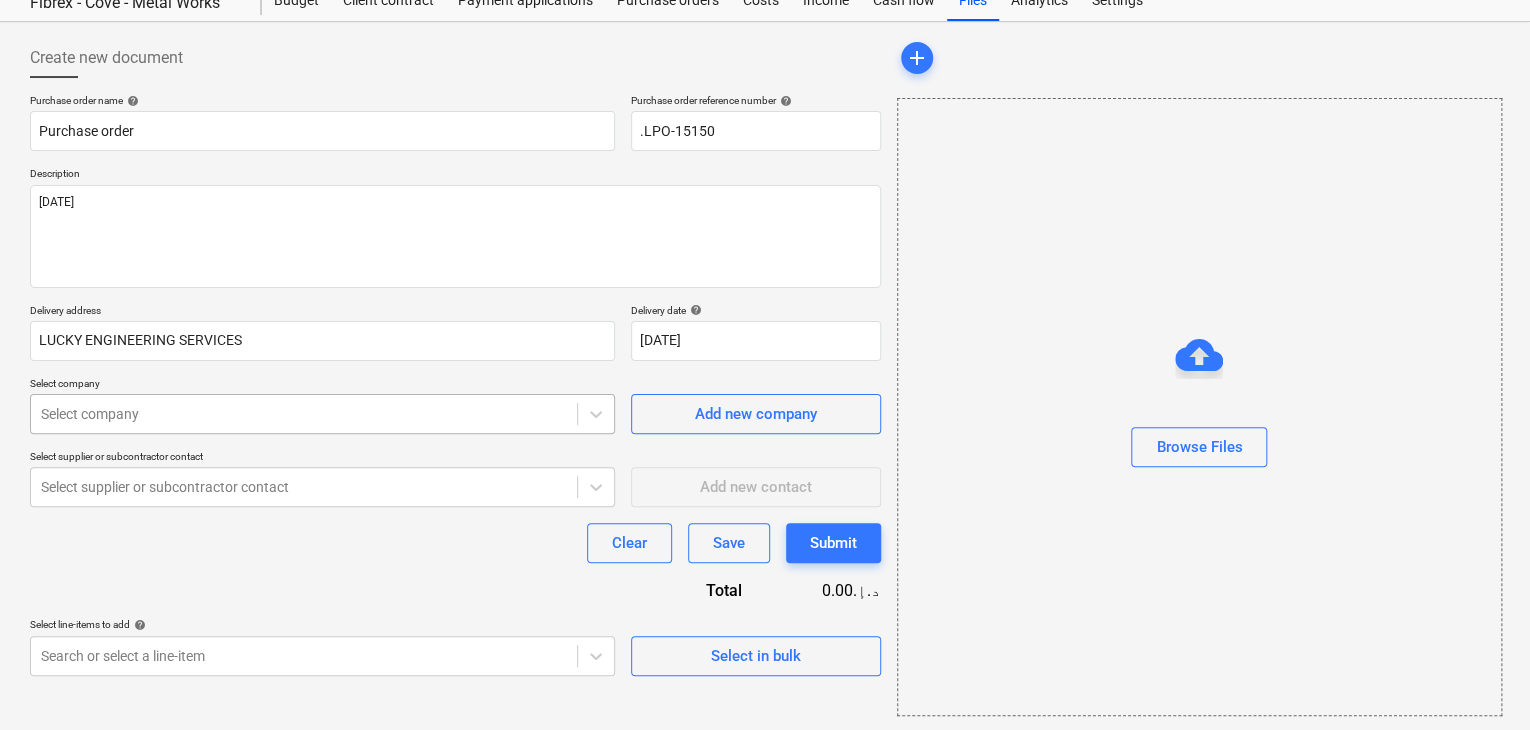 click on "Sales Projects Contacts Company Inbox format_size keyboard_arrow_down help search Search notifications 0 keyboard_arrow_down [PERSON_NAME] keyboard_arrow_down Fibrex - Cove - Metal Works Budget 9+ Client contract Payment applications Purchase orders Costs Income Cash flow Files Analytics Settings Create new document Purchase order name help Purchase order Purchase order reference number help .LPO-15150 Description [DATE] Delivery address LUCKY ENGINEERING SERVICES Delivery date help [DATE] [DATE] Press the down arrow key to interact with the calendar and
select a date. Press the question mark key to get the keyboard shortcuts for changing dates. Select company Select company Add new company Select supplier or subcontractor contact Select supplier or subcontractor contact Add new contact Clear Save Submit Total 0.00د.إ.‏ Select line-items to add help Search or select a line-item Select in bulk add Browse Files Getting notes failed Getting notes failed Project fetching failed
x" at bounding box center (765, 295) 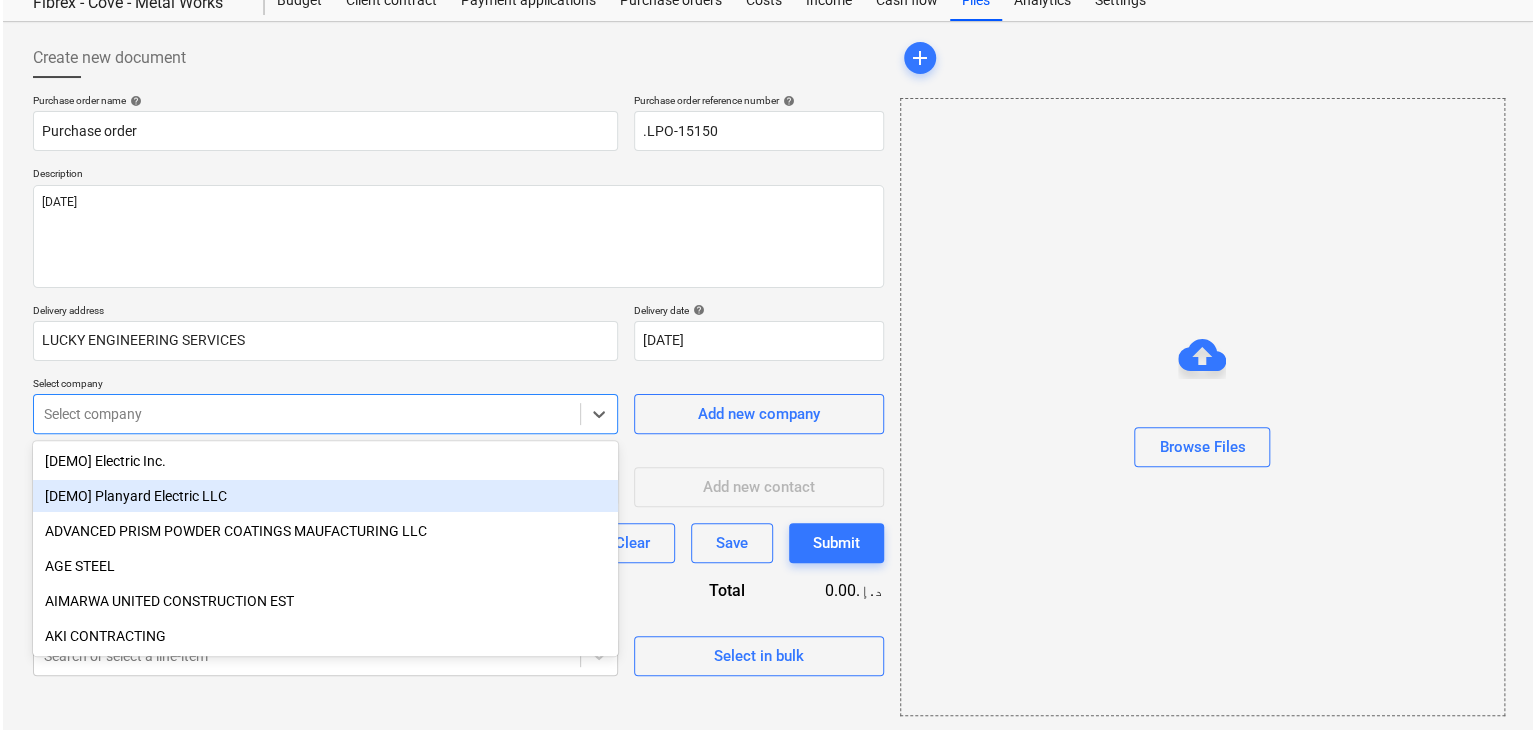 scroll, scrollTop: 71, scrollLeft: 0, axis: vertical 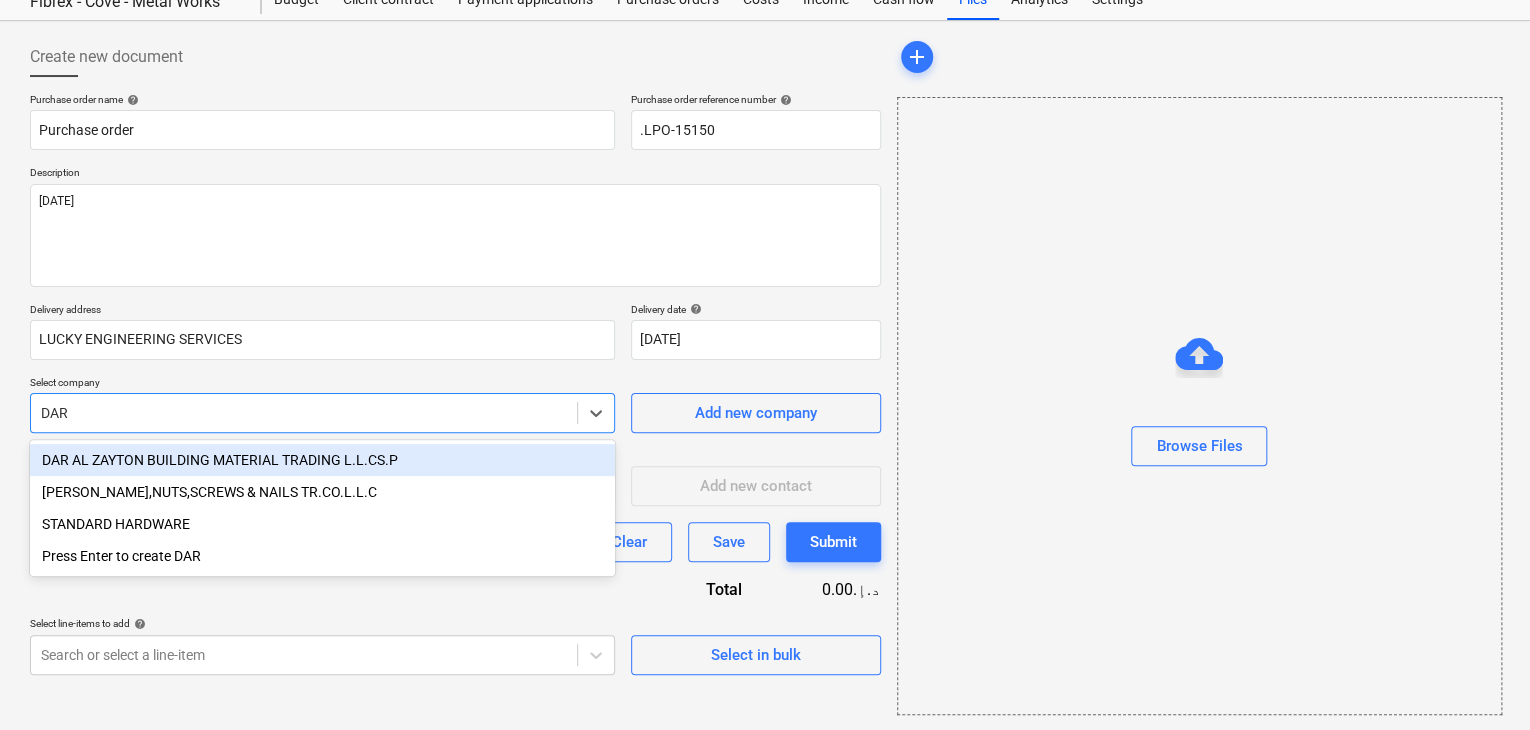 click on "DAR AL ZAYTON BUILDING MATERIAL TRADING L.L.CS.P" at bounding box center (322, 460) 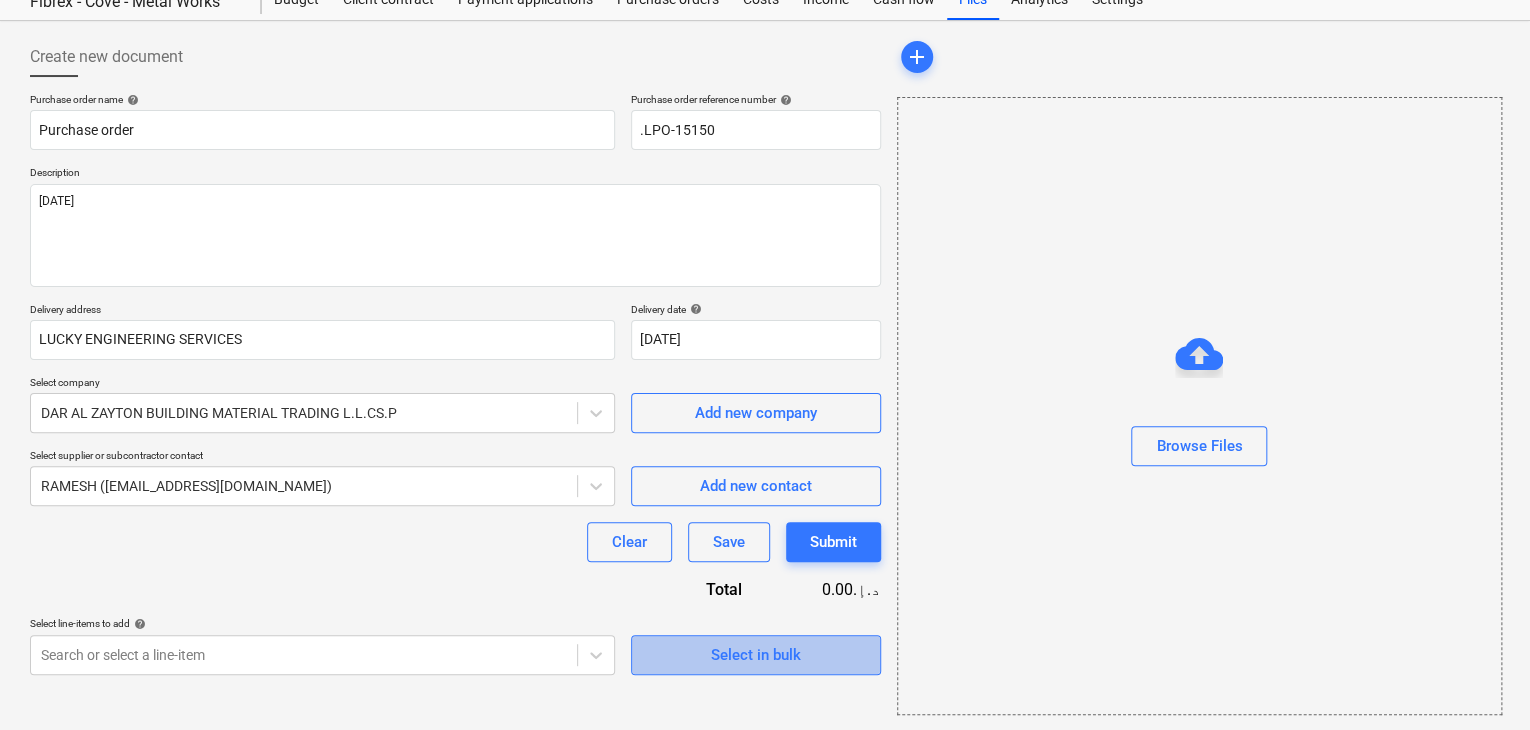 click on "Select in bulk" at bounding box center [756, 655] 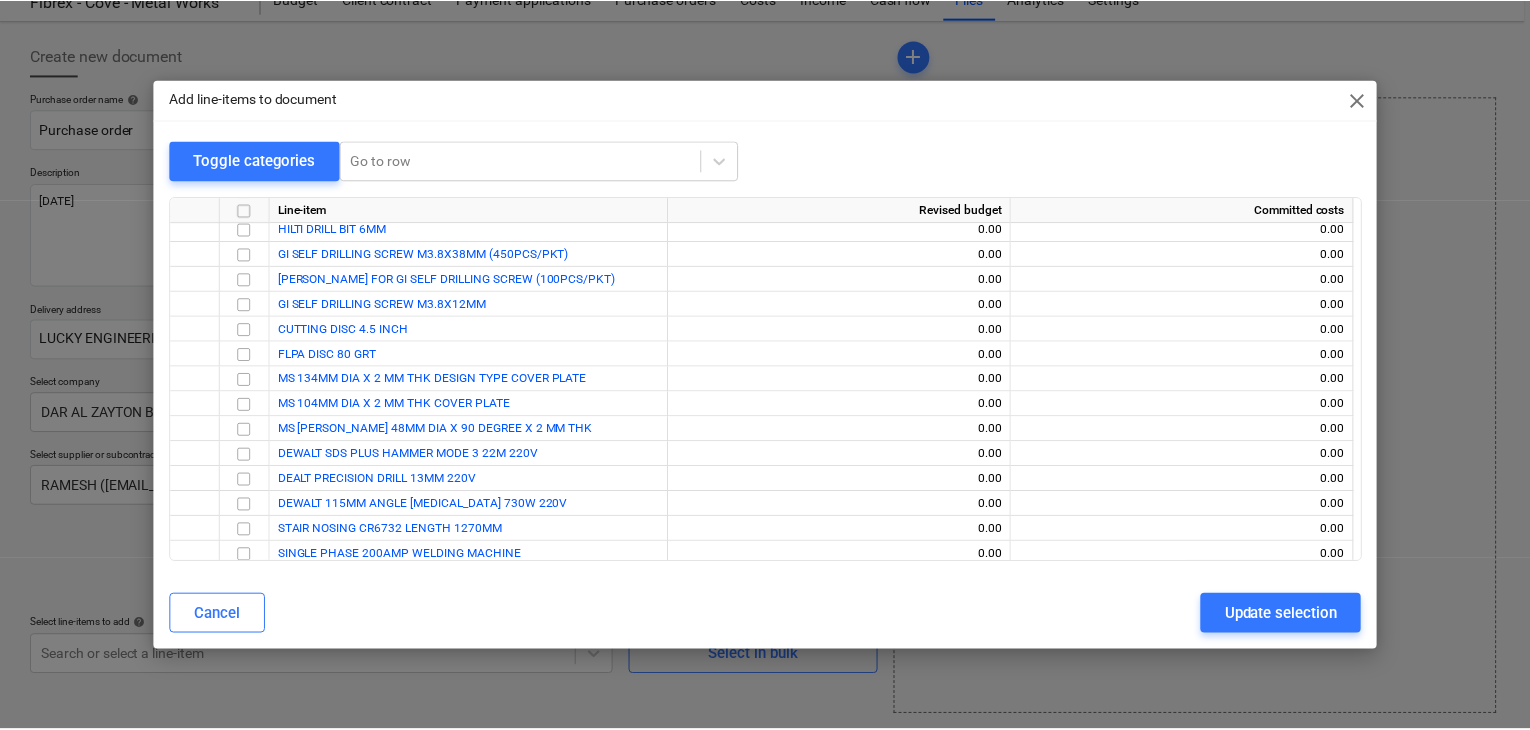 scroll, scrollTop: 19861, scrollLeft: 0, axis: vertical 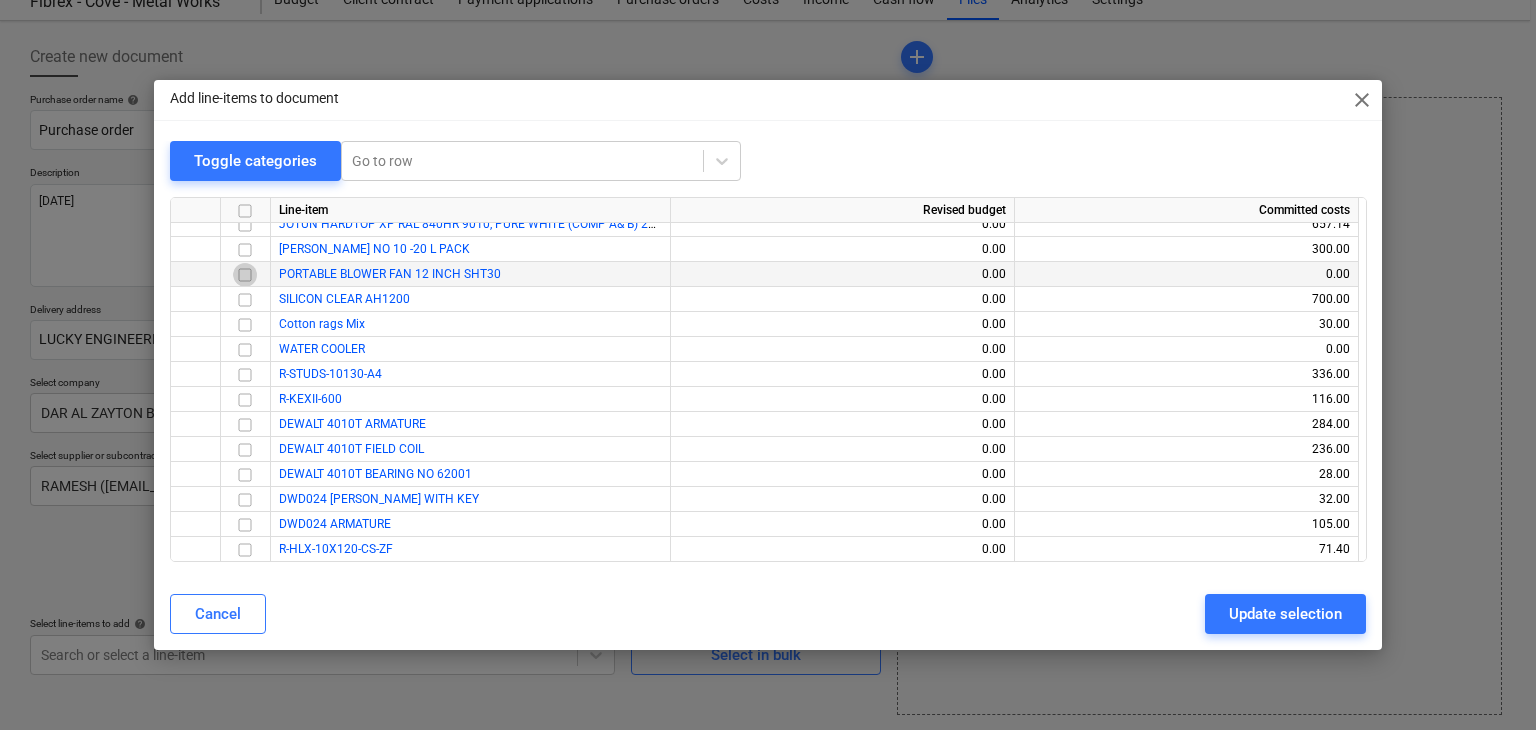 click at bounding box center (245, 275) 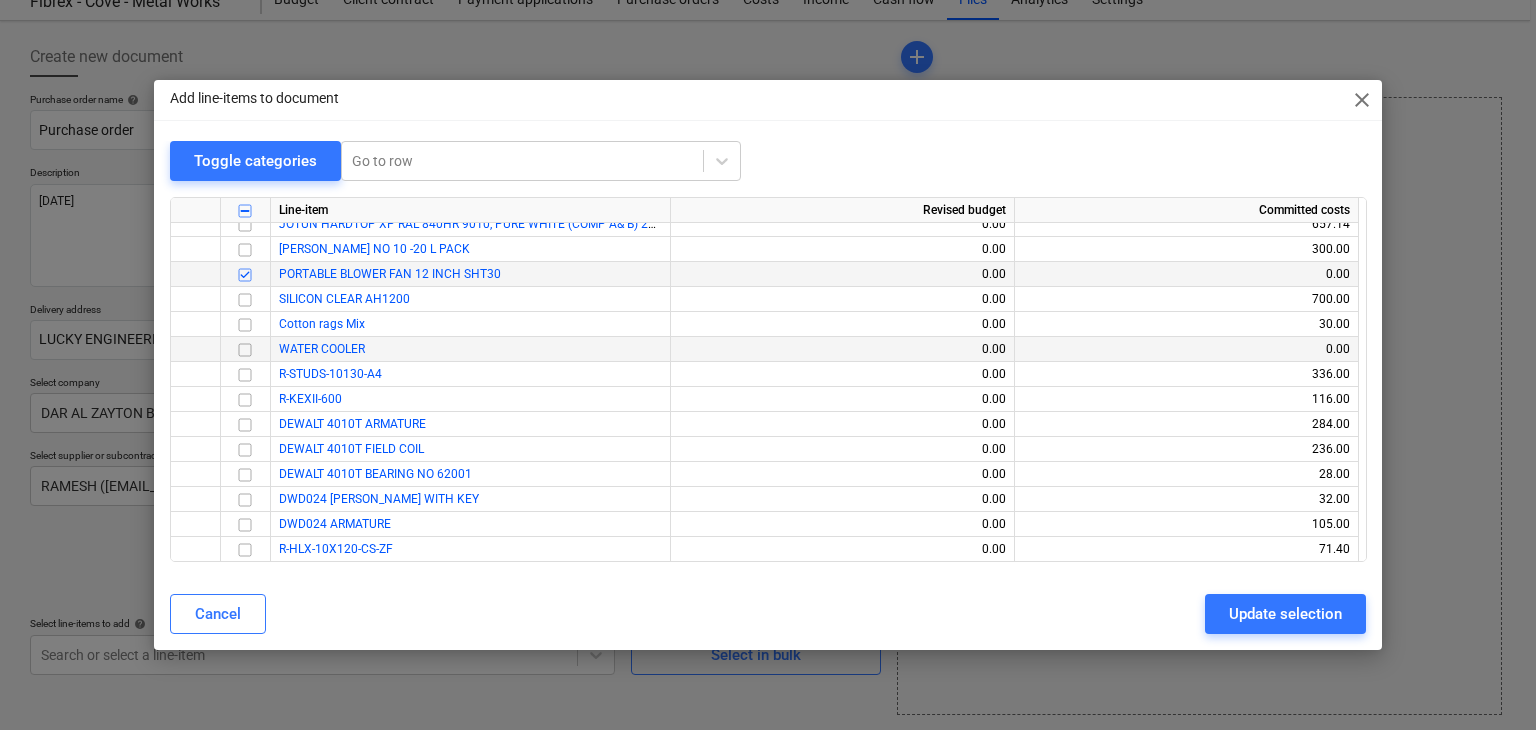 click at bounding box center (245, 350) 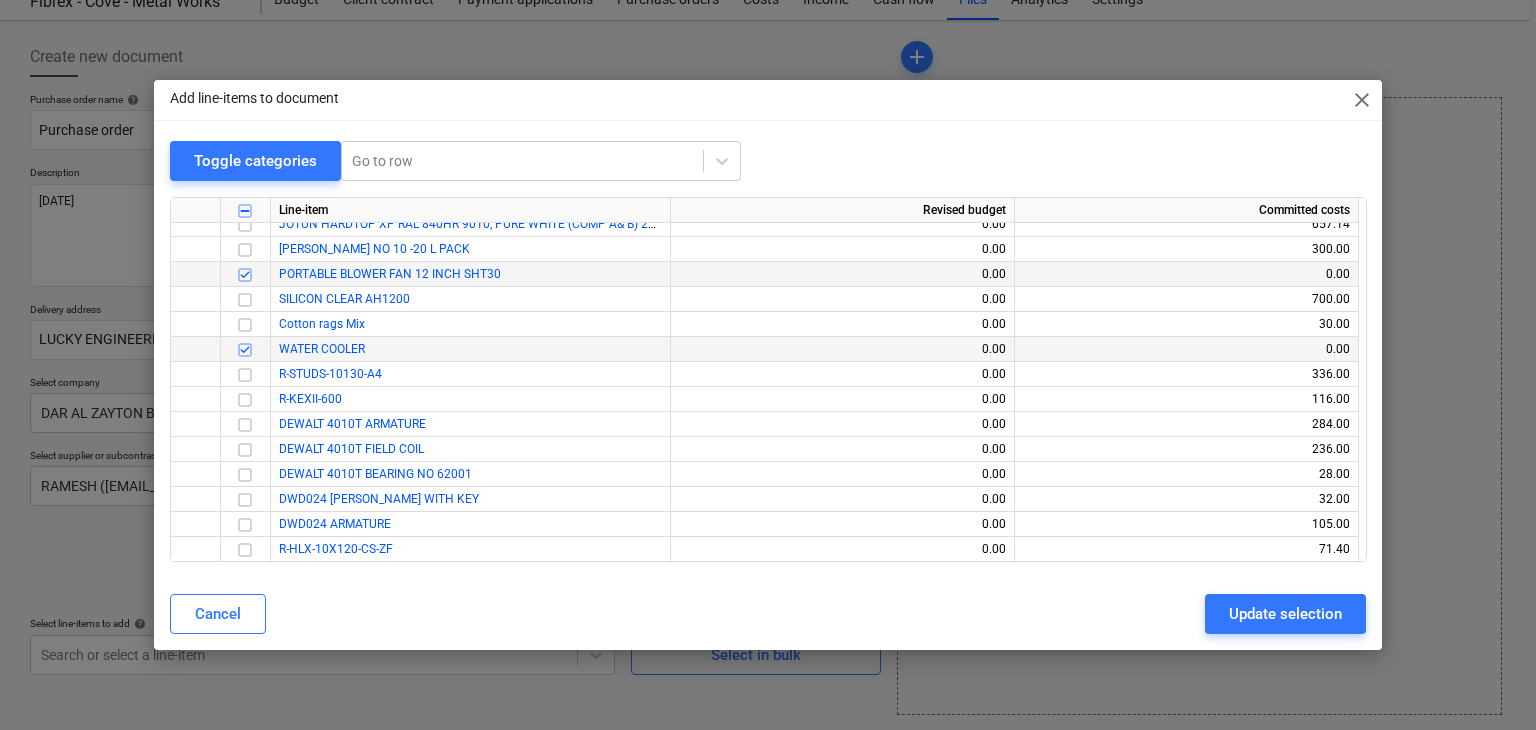 drag, startPoint x: 1249, startPoint y: 608, endPoint x: 823, endPoint y: 563, distance: 428.37018 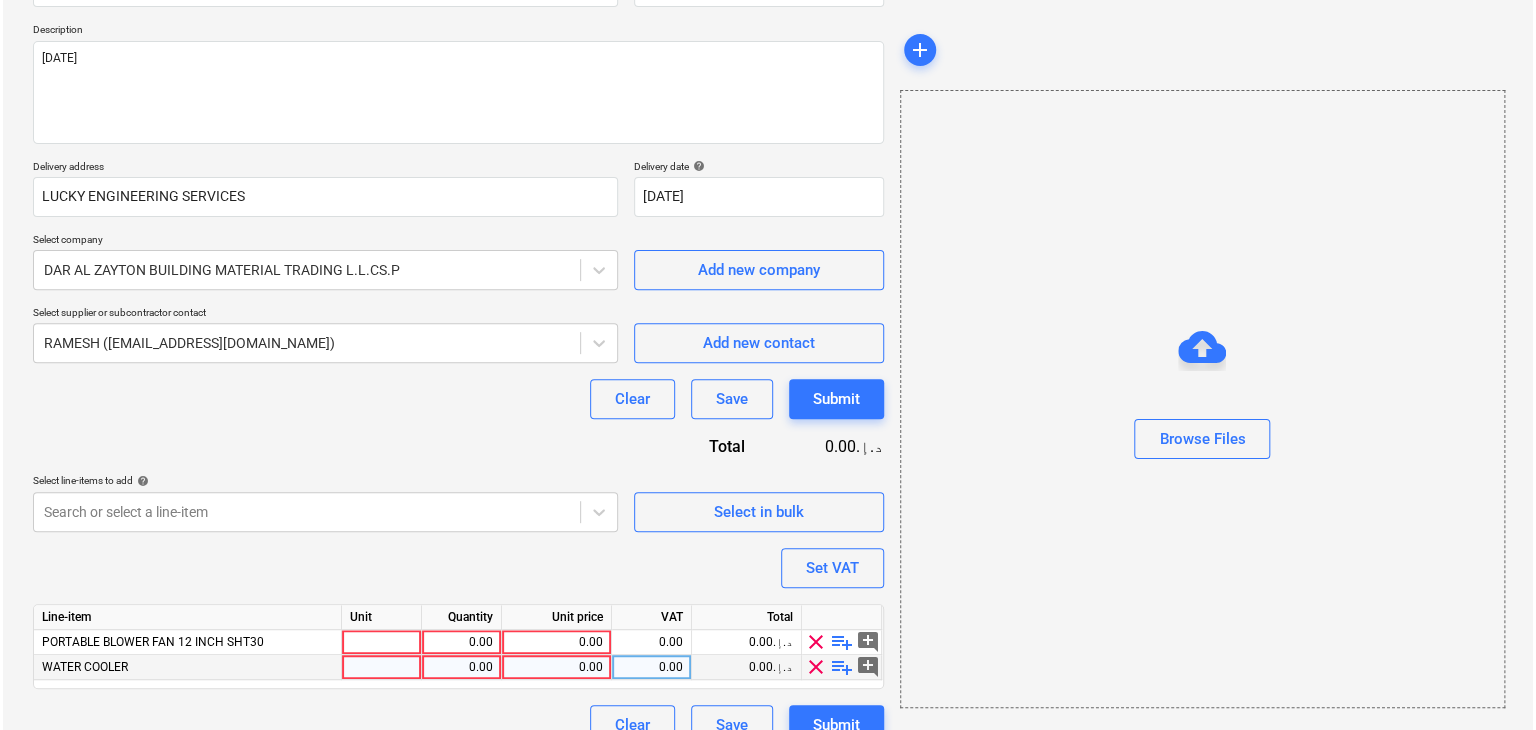 scroll, scrollTop: 244, scrollLeft: 0, axis: vertical 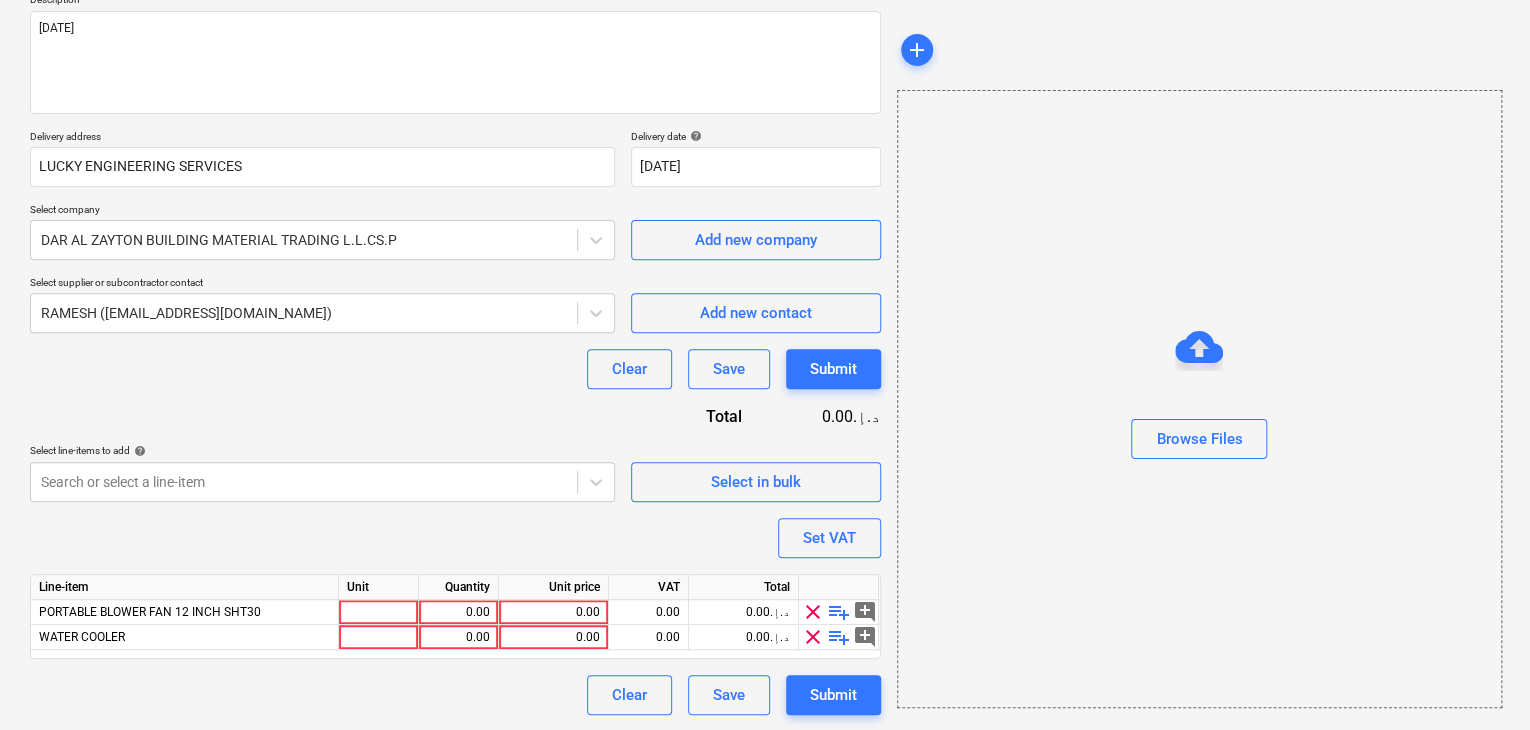 click on "Unit" at bounding box center (379, 587) 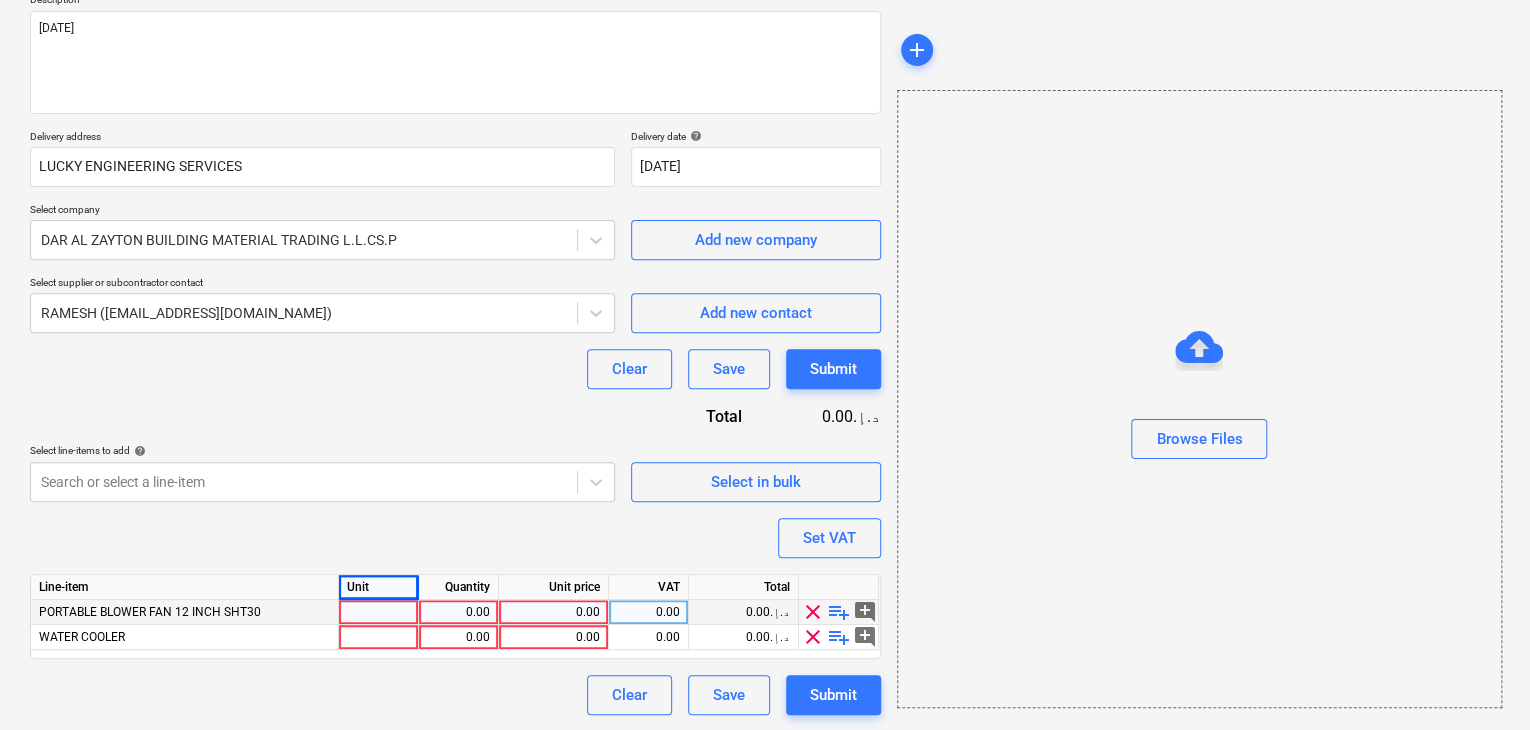 click at bounding box center [379, 612] 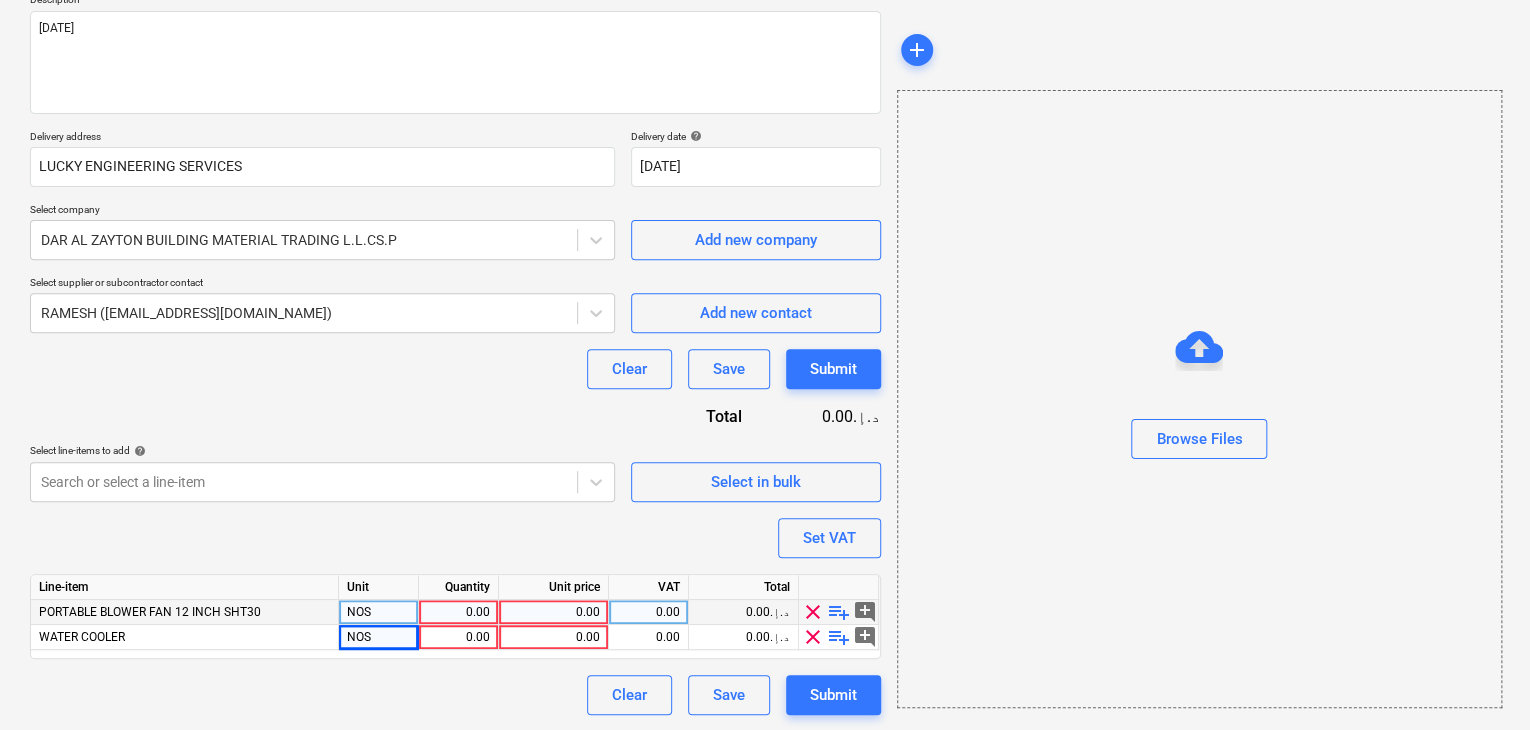 click on "0.00" at bounding box center [458, 612] 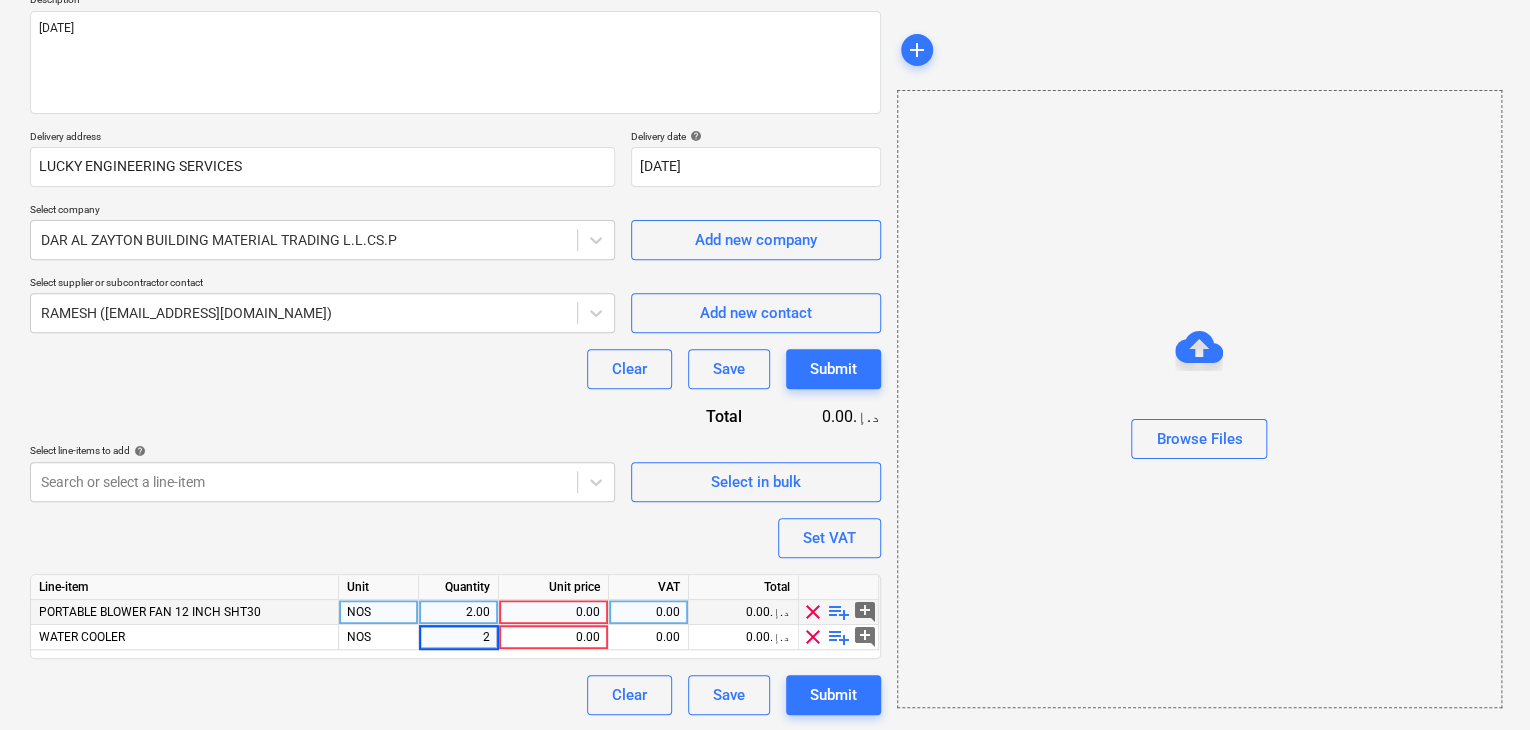 click on "0.00" at bounding box center [553, 612] 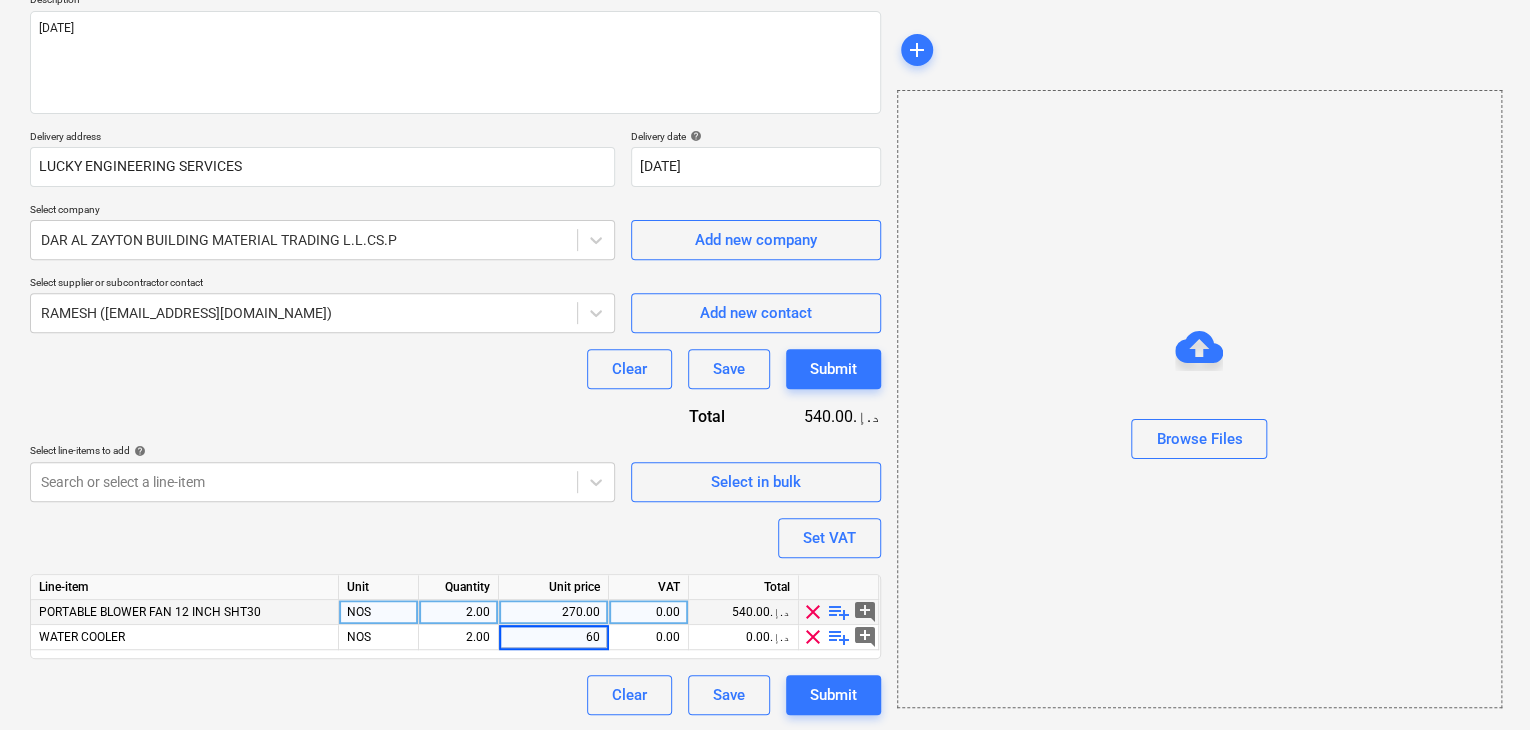 click on "Browse Files" at bounding box center [1199, 399] 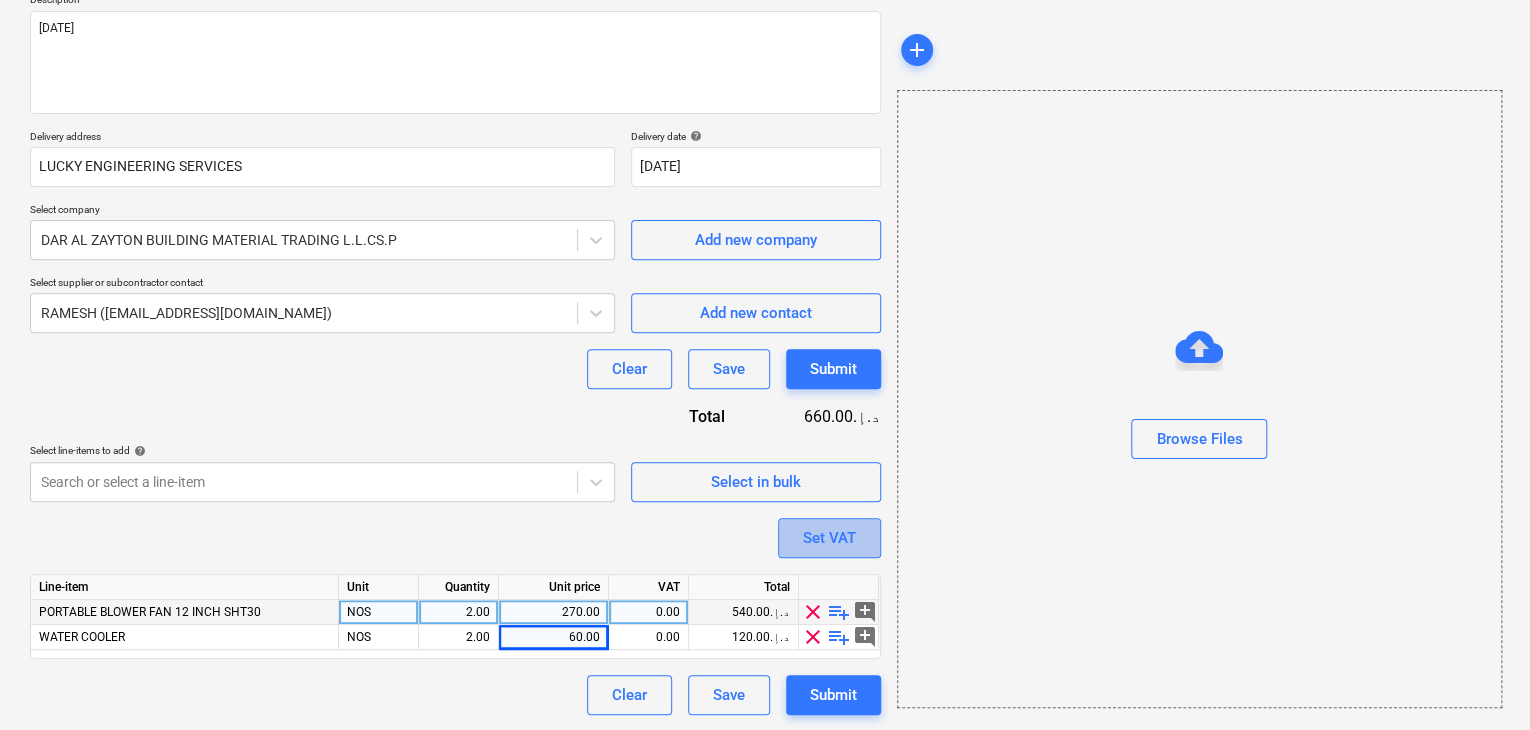 click on "Set VAT" at bounding box center [829, 538] 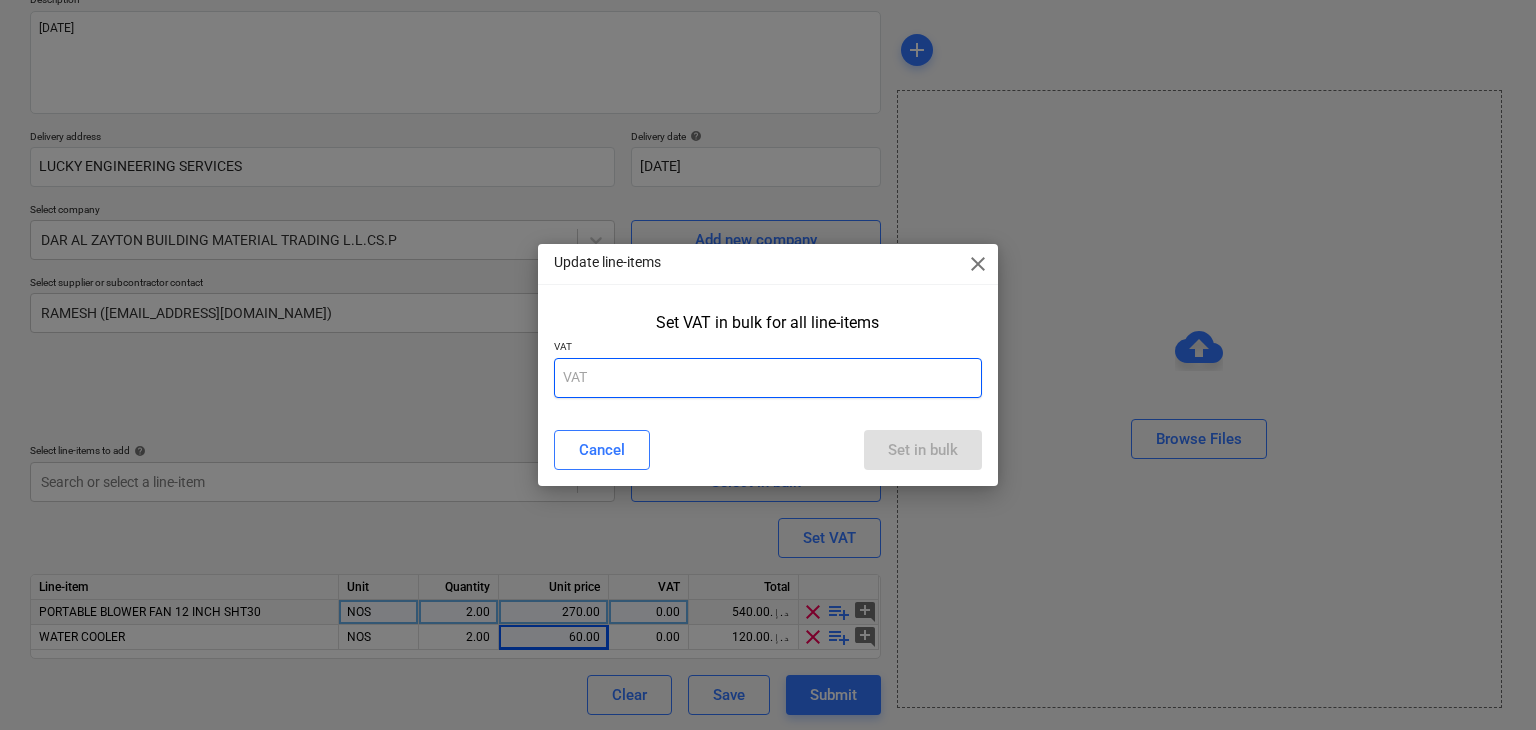 click at bounding box center (768, 378) 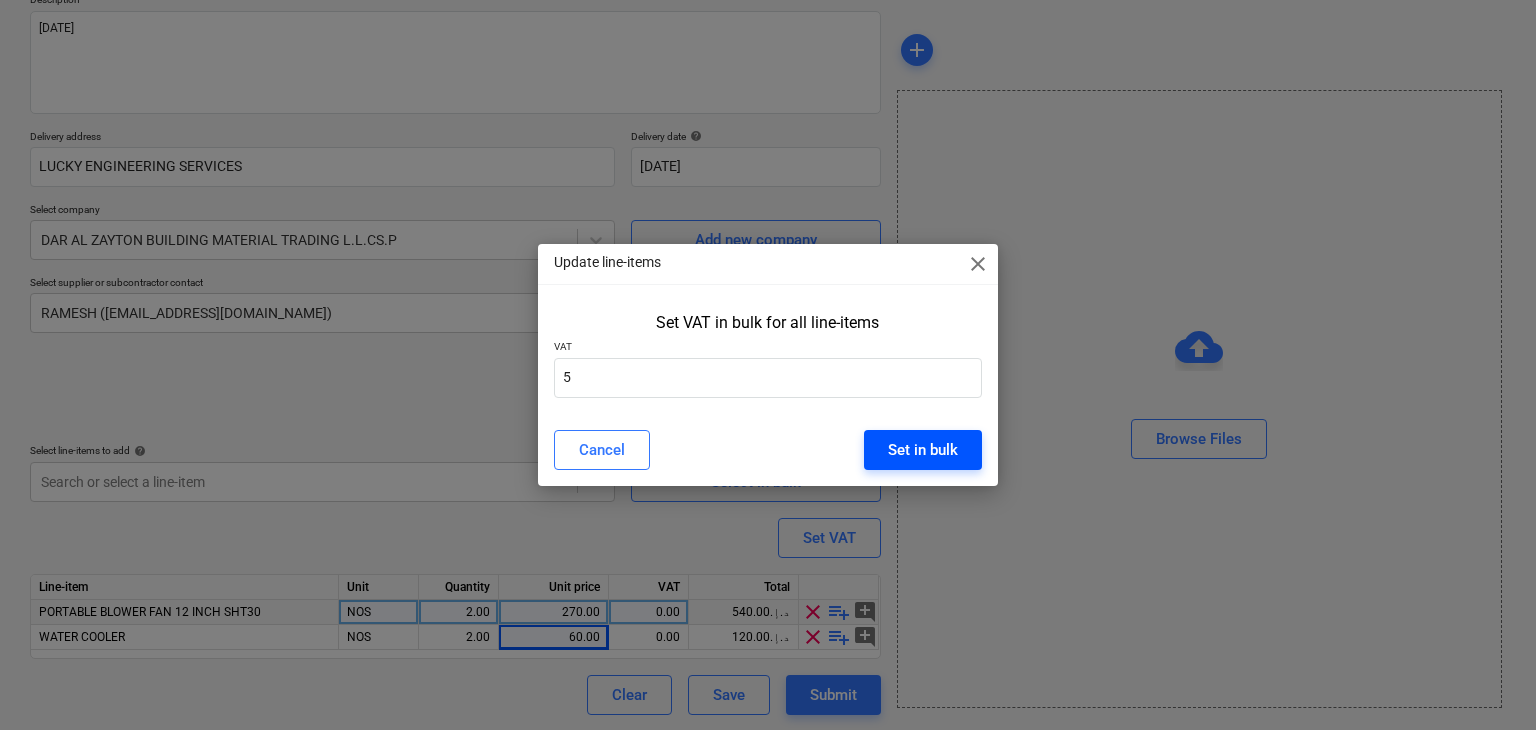 click on "Set in bulk" at bounding box center [923, 450] 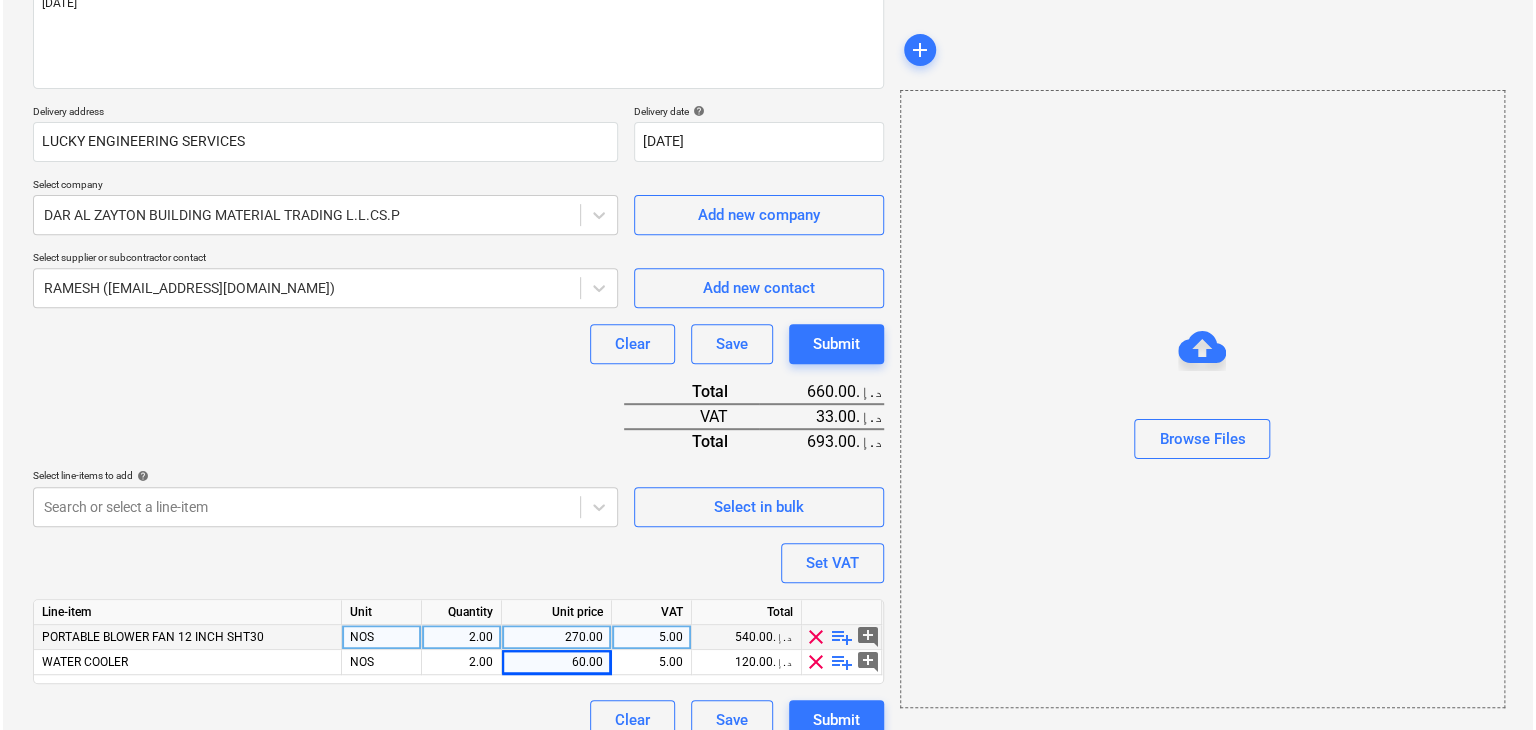 scroll, scrollTop: 294, scrollLeft: 0, axis: vertical 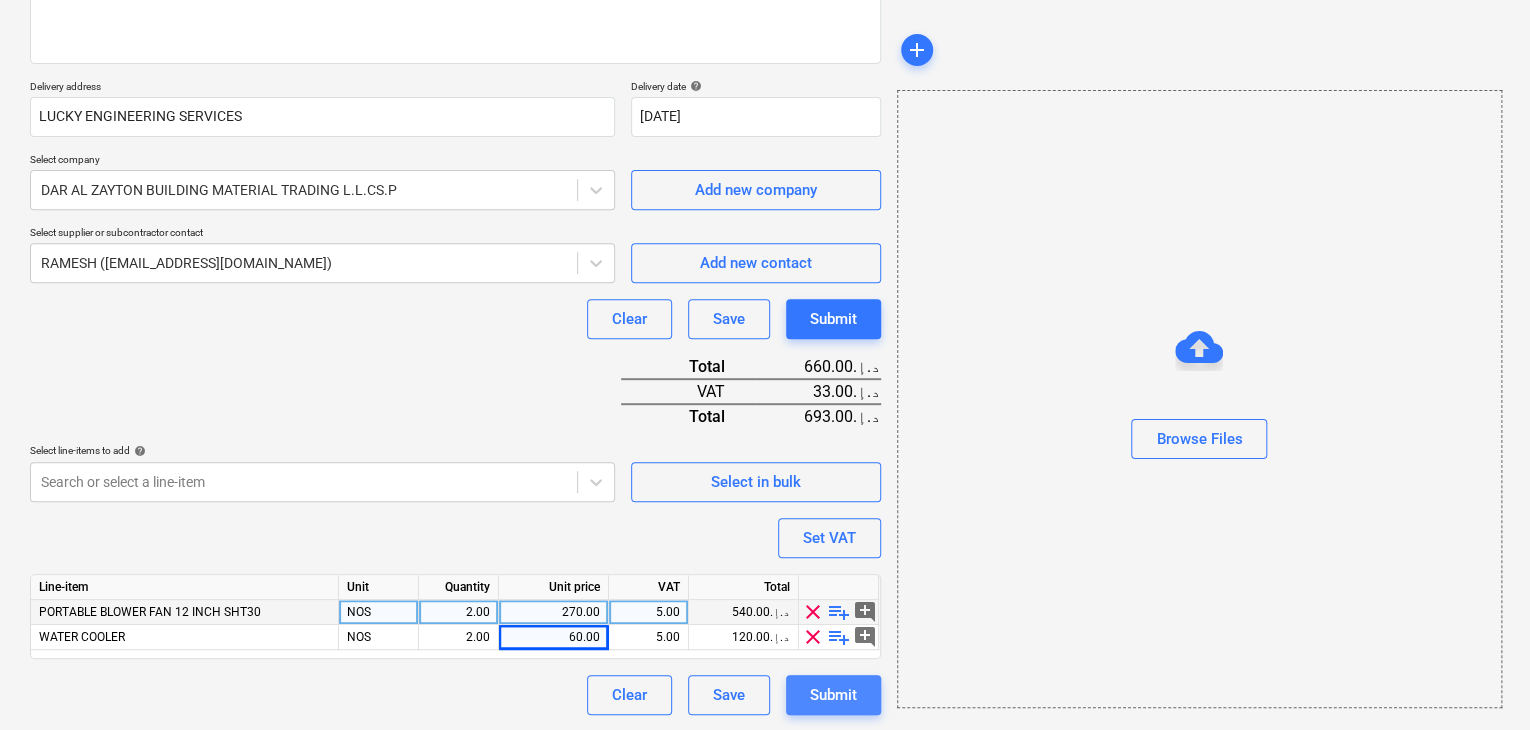 click on "Submit" at bounding box center (833, 695) 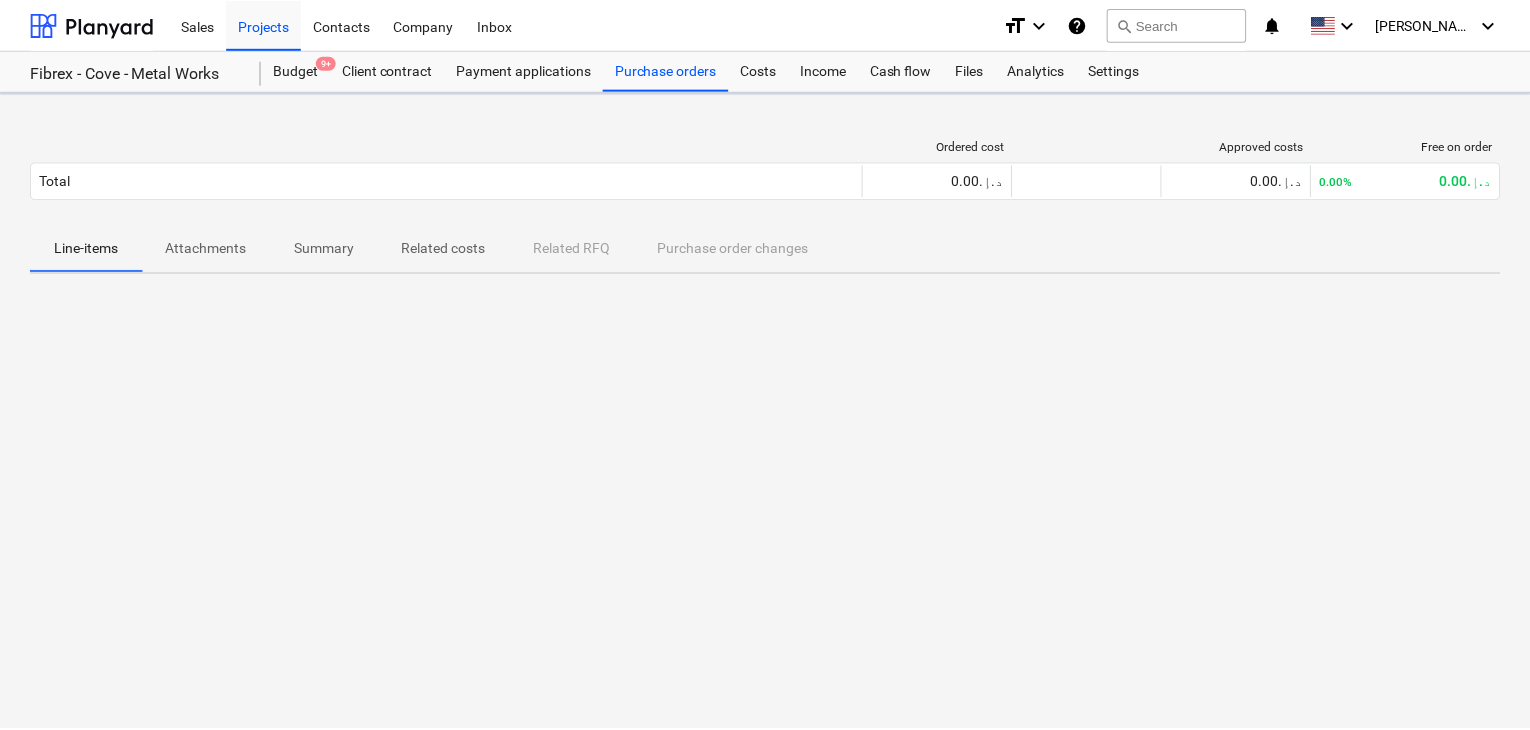 scroll, scrollTop: 0, scrollLeft: 0, axis: both 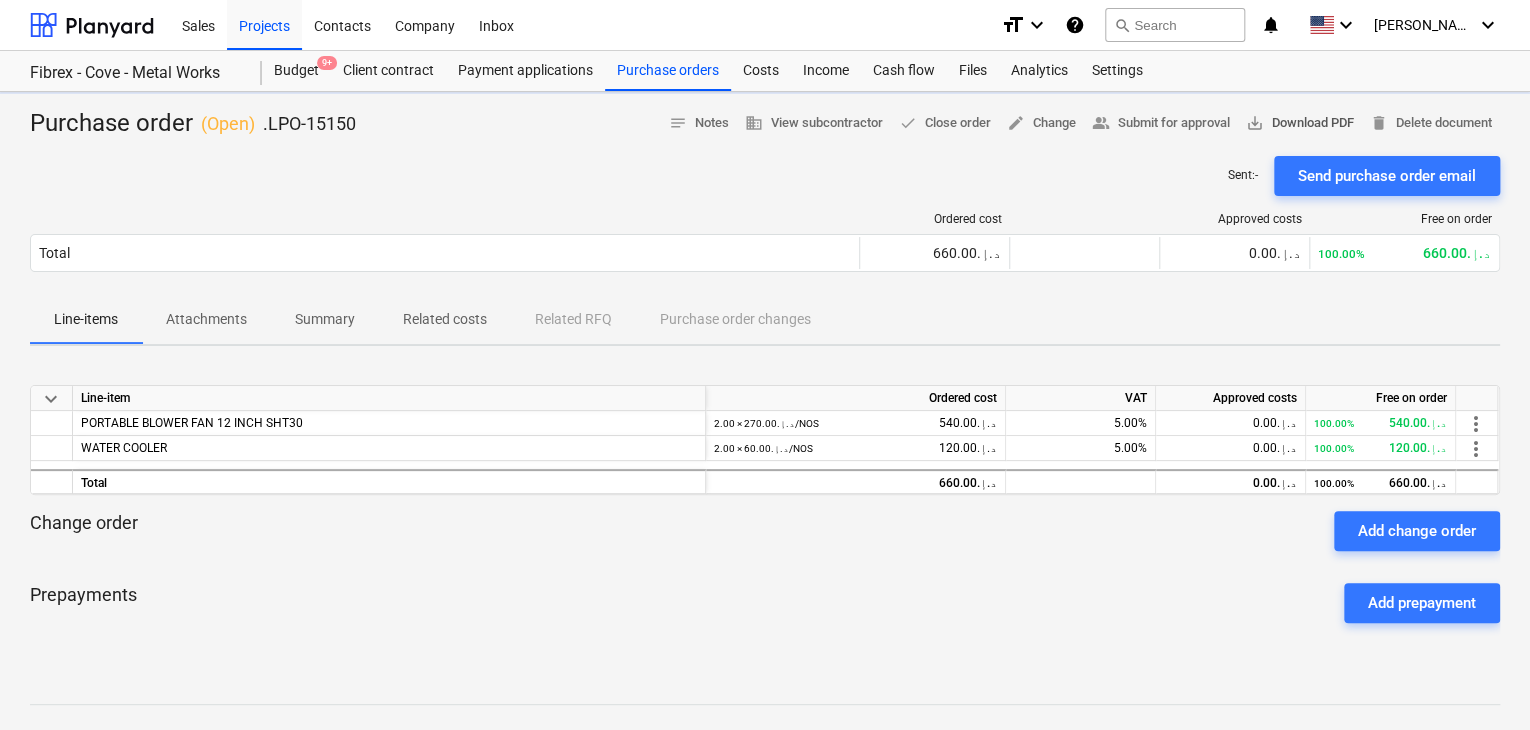 click on "save_alt Download PDF" at bounding box center [1300, 123] 